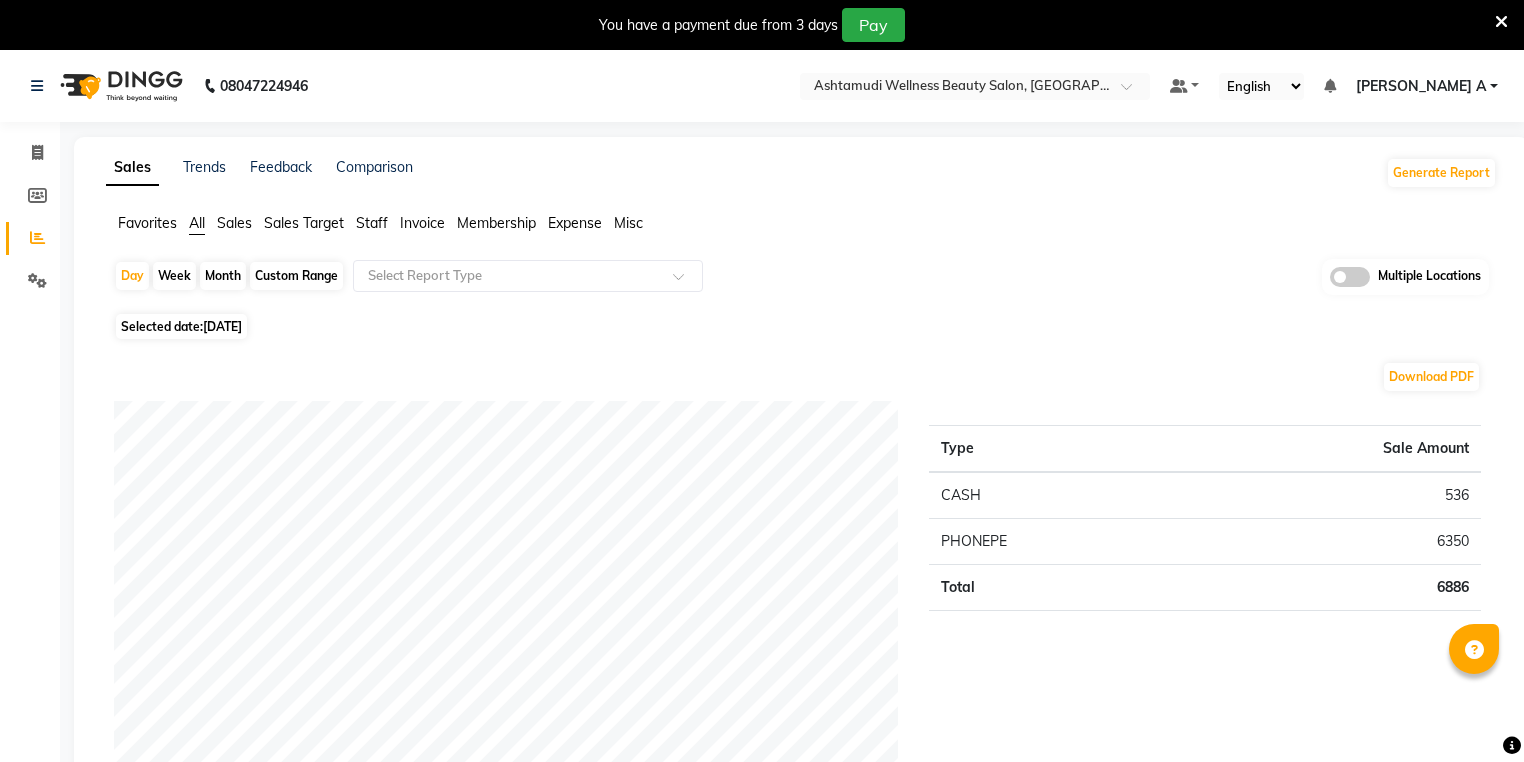 scroll, scrollTop: 0, scrollLeft: 0, axis: both 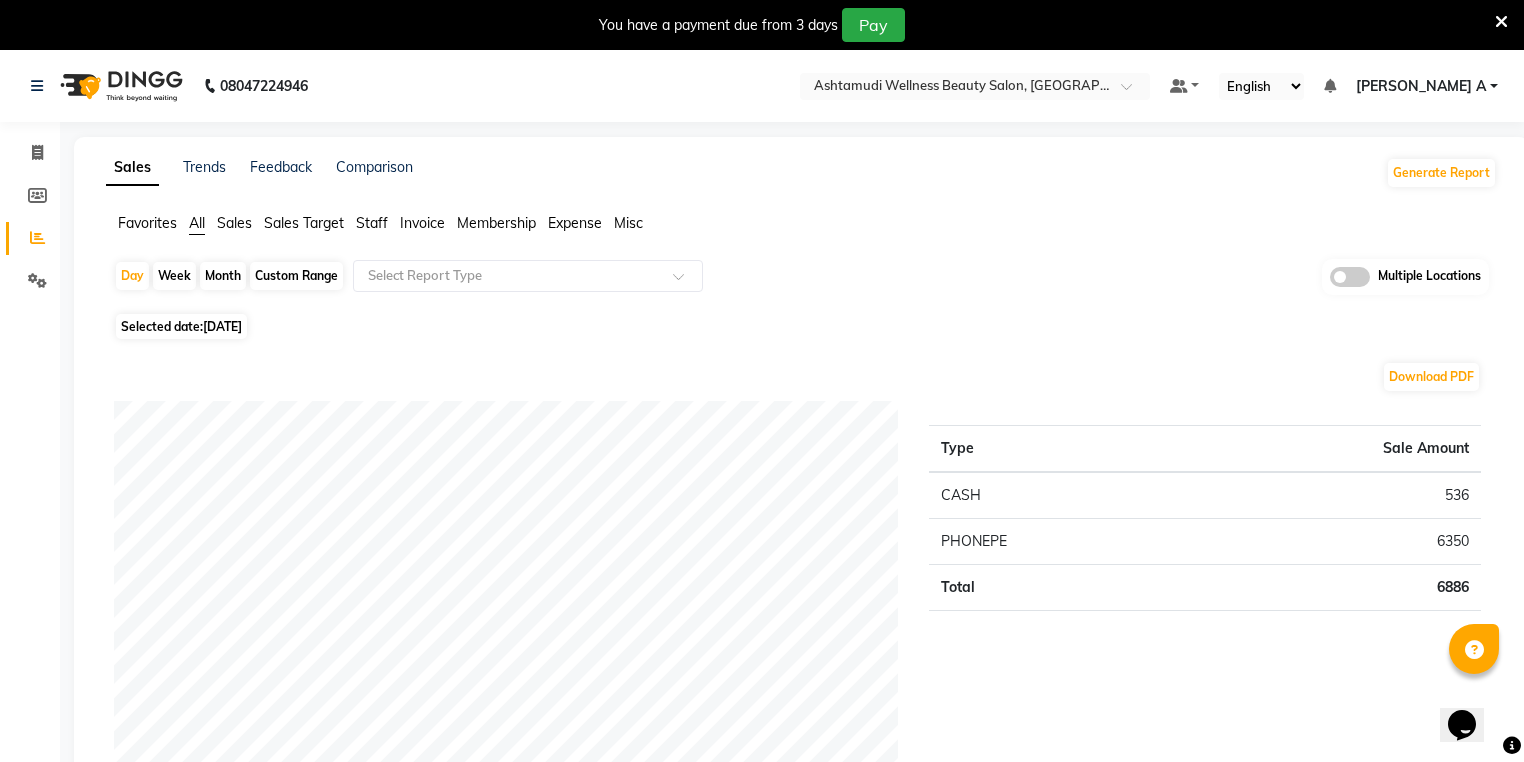 click on "536" 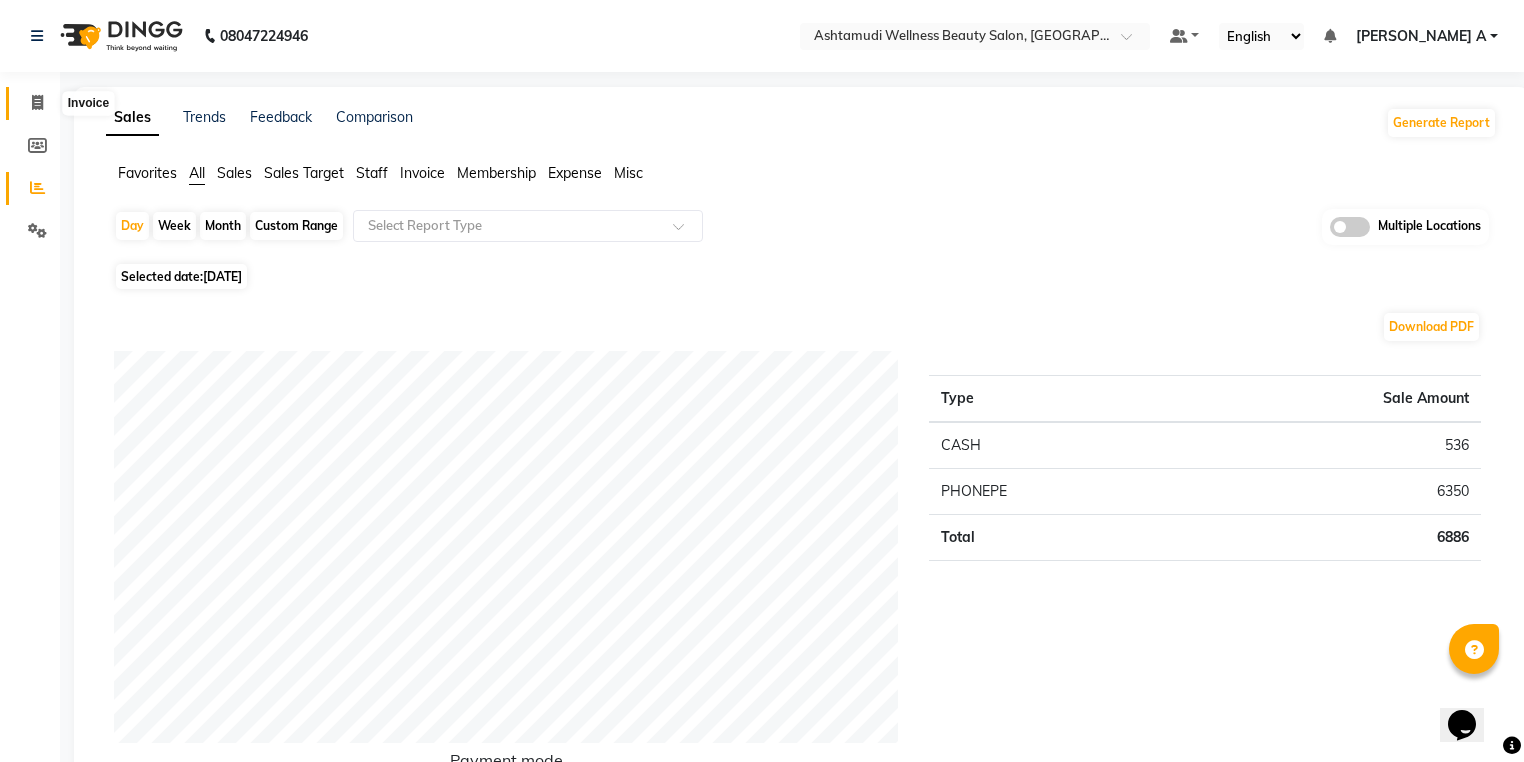 click 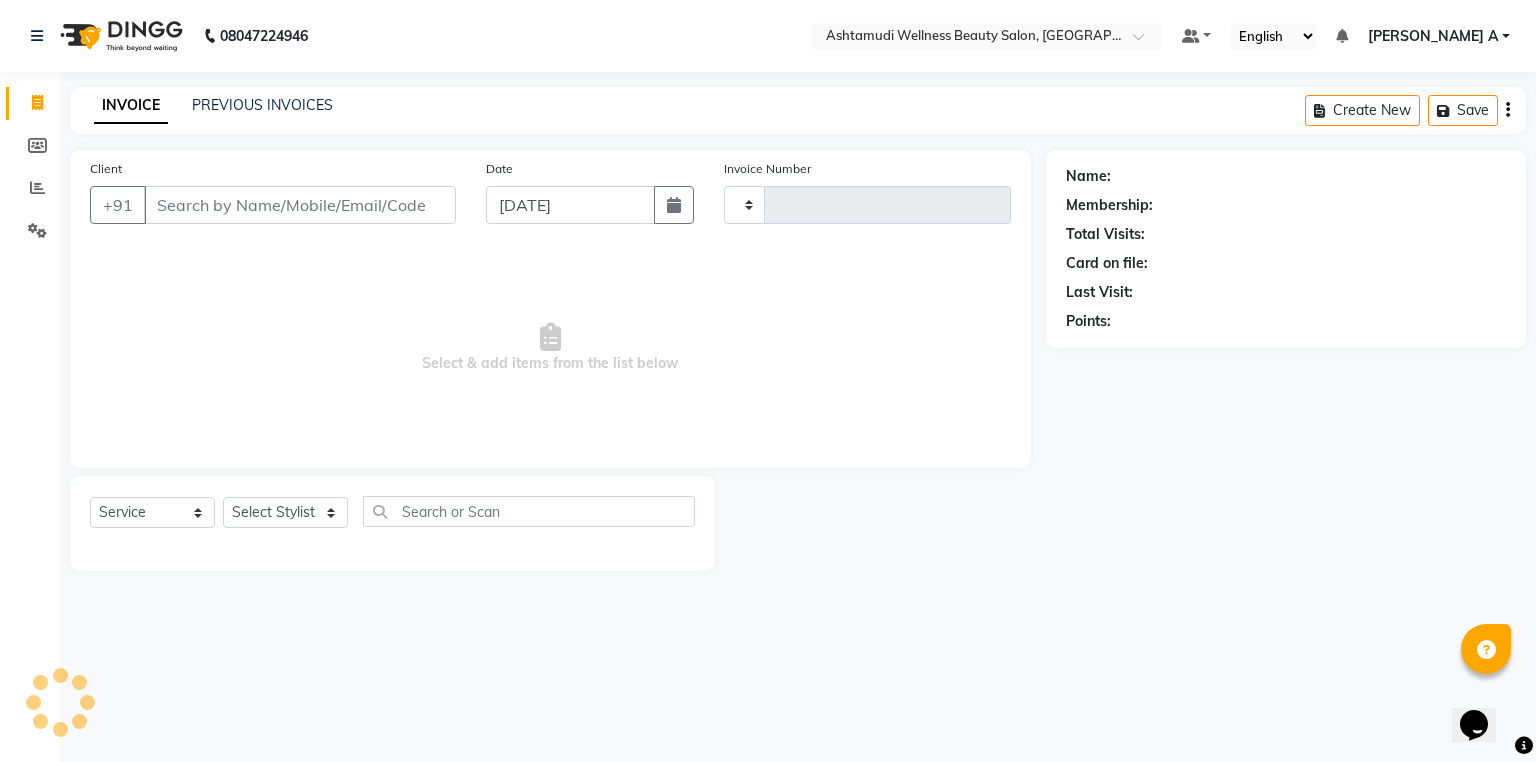 type on "0882" 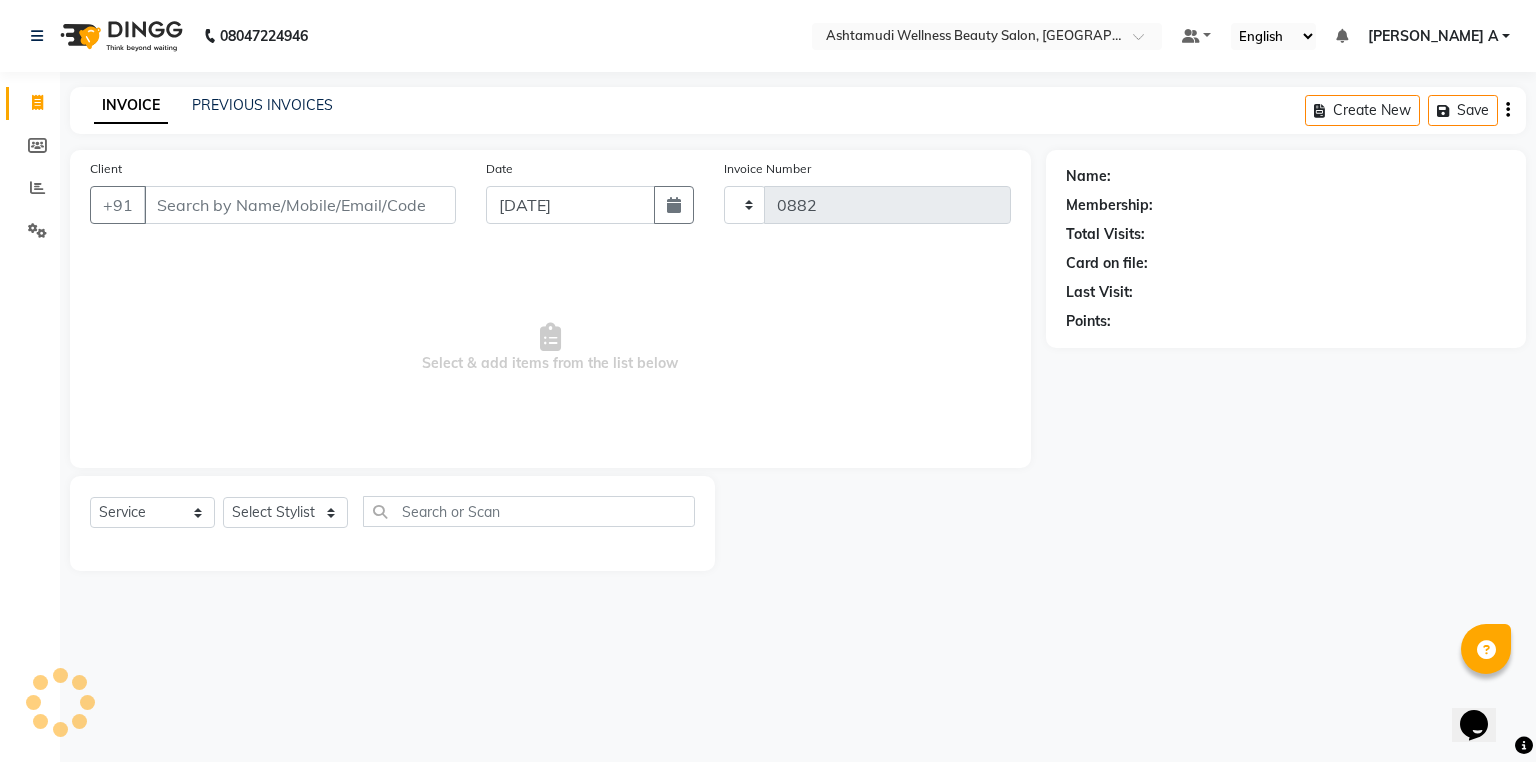 select on "4626" 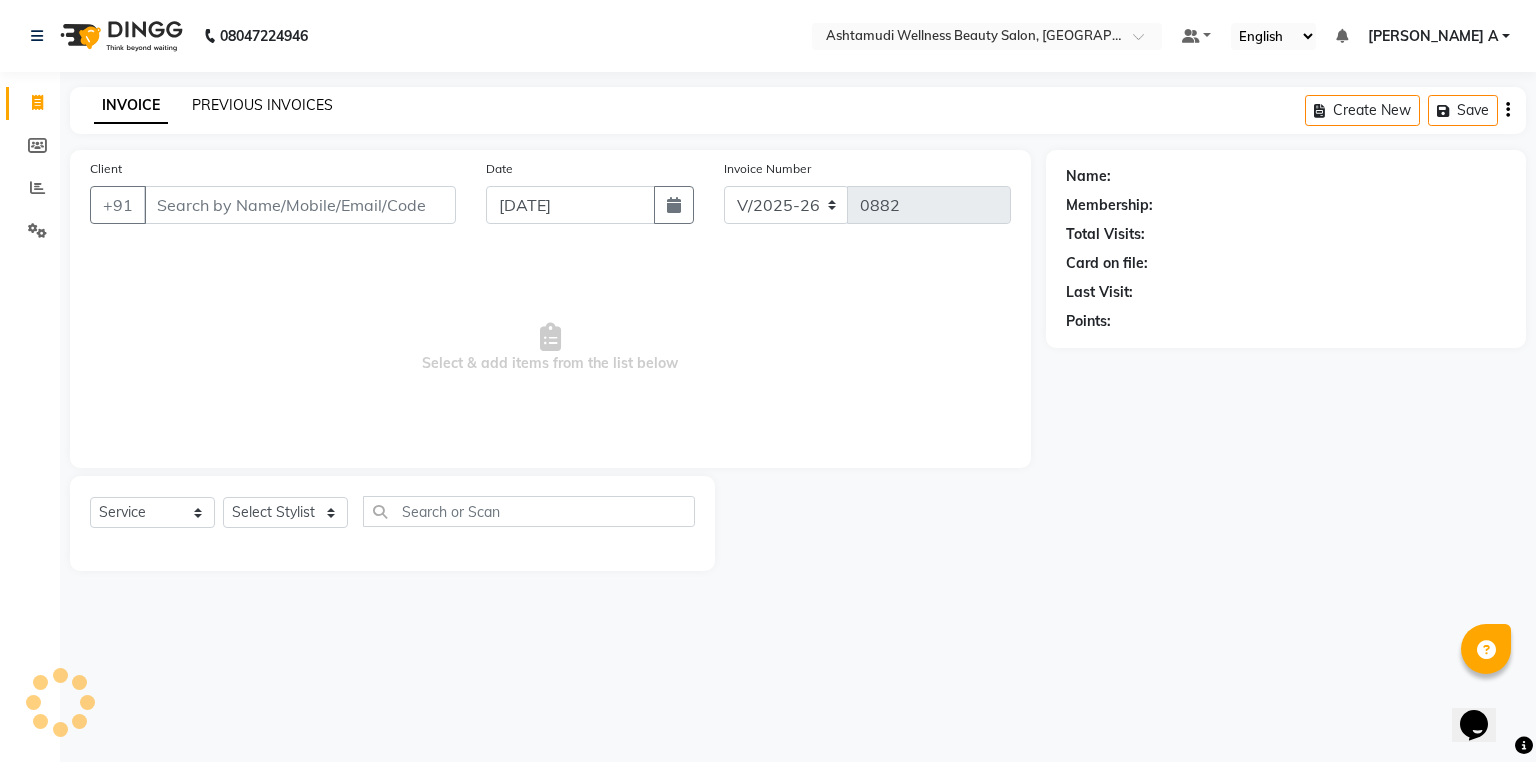 click on "PREVIOUS INVOICES" 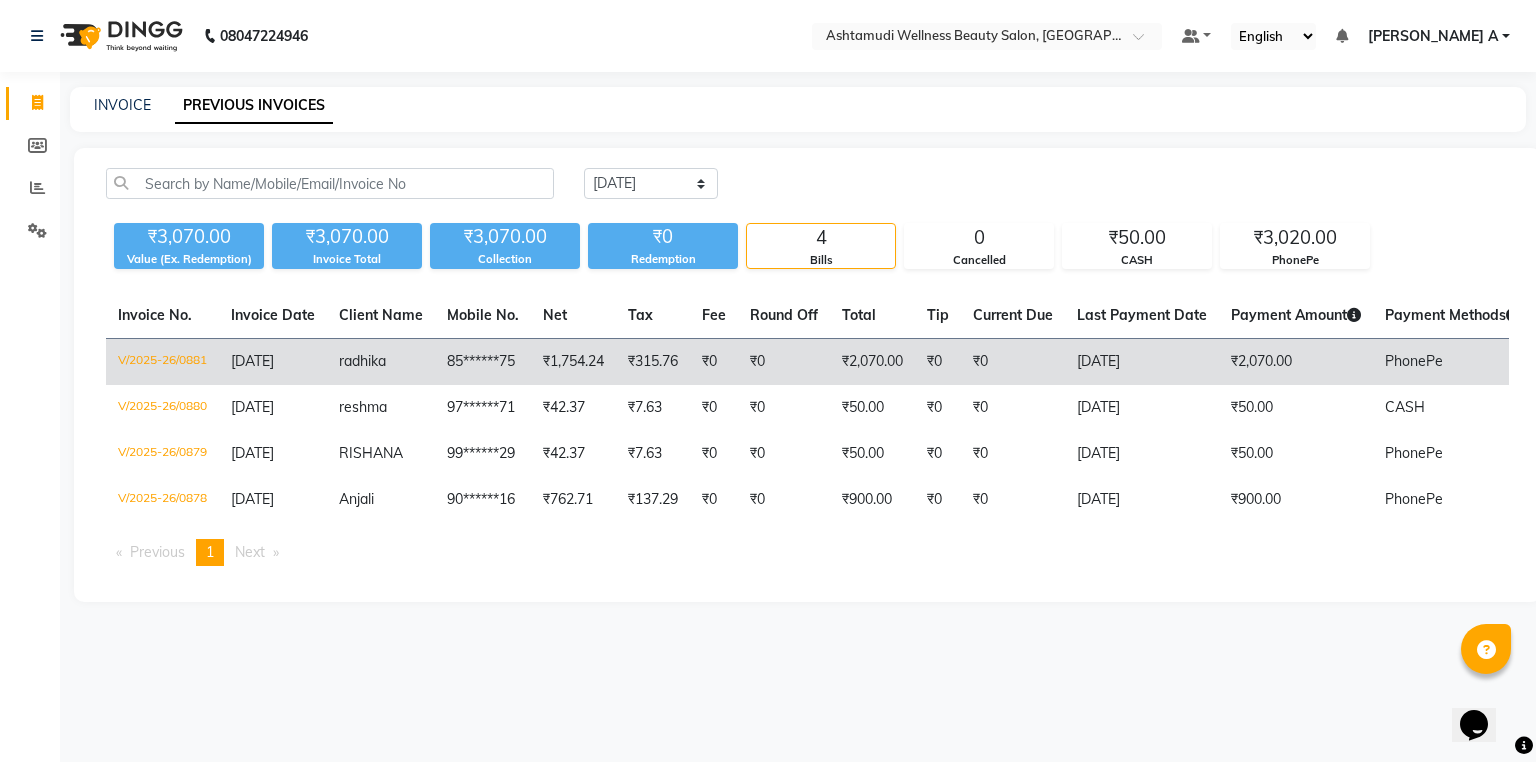 click on "[DATE]" 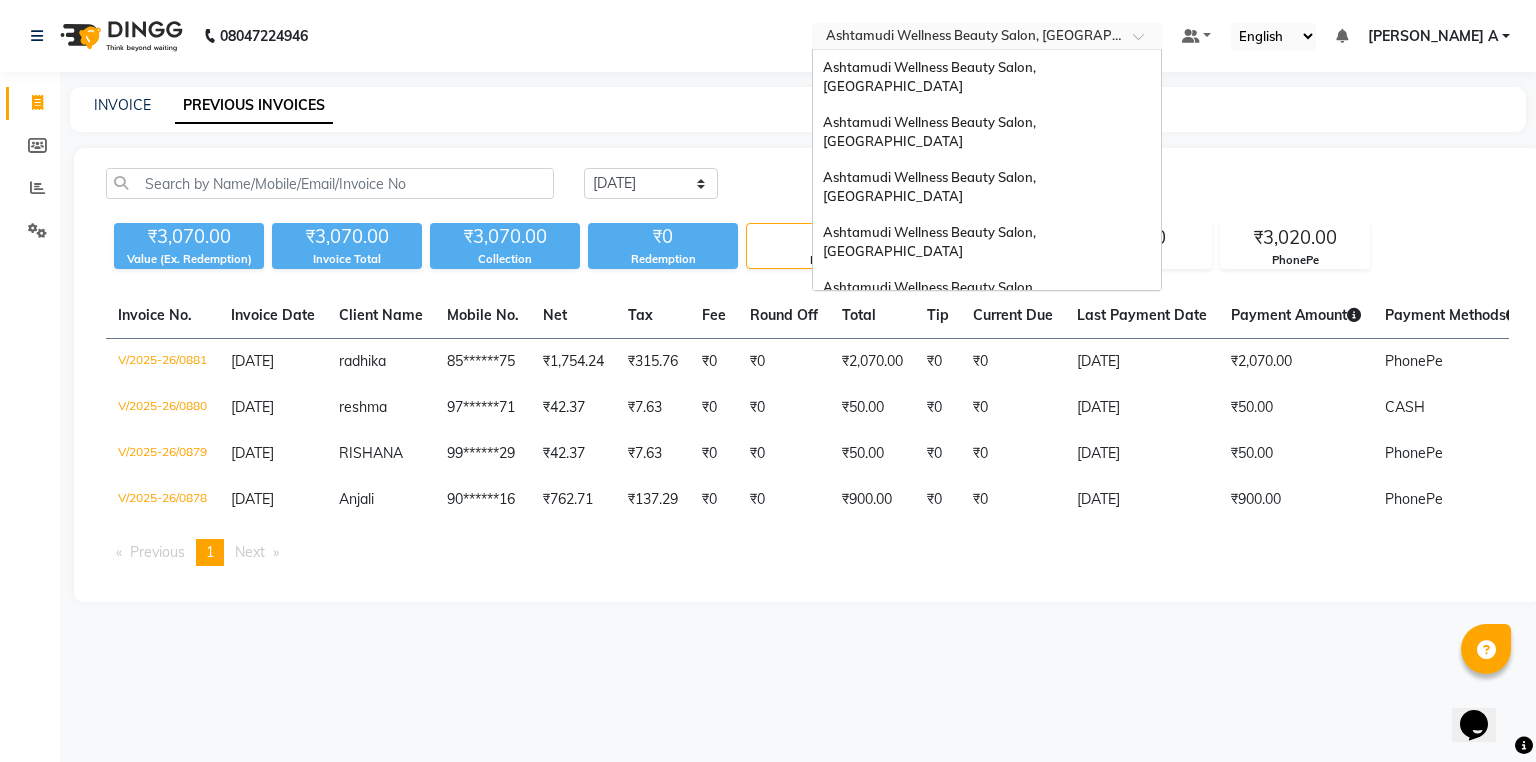 click at bounding box center (967, 38) 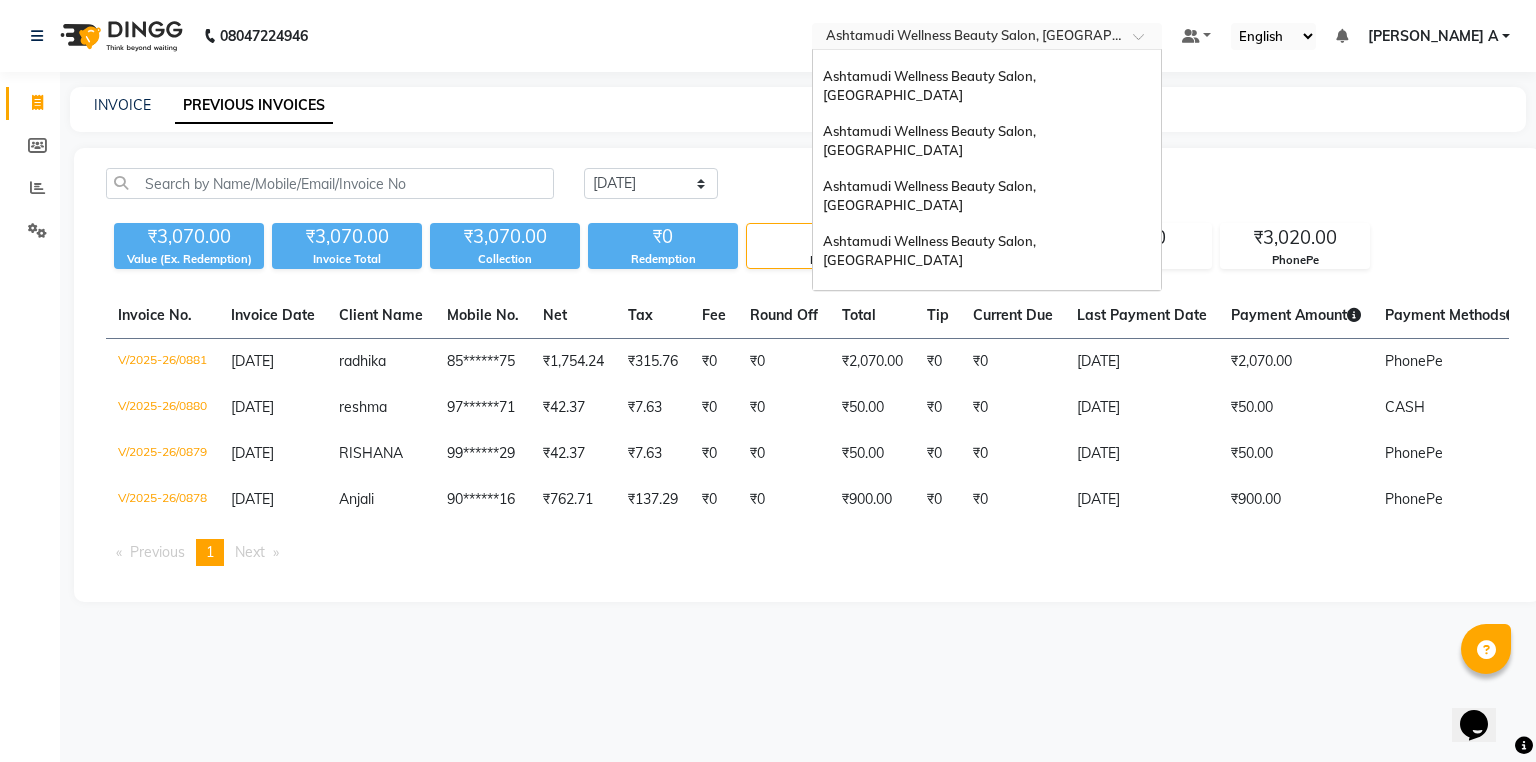 scroll, scrollTop: 80, scrollLeft: 0, axis: vertical 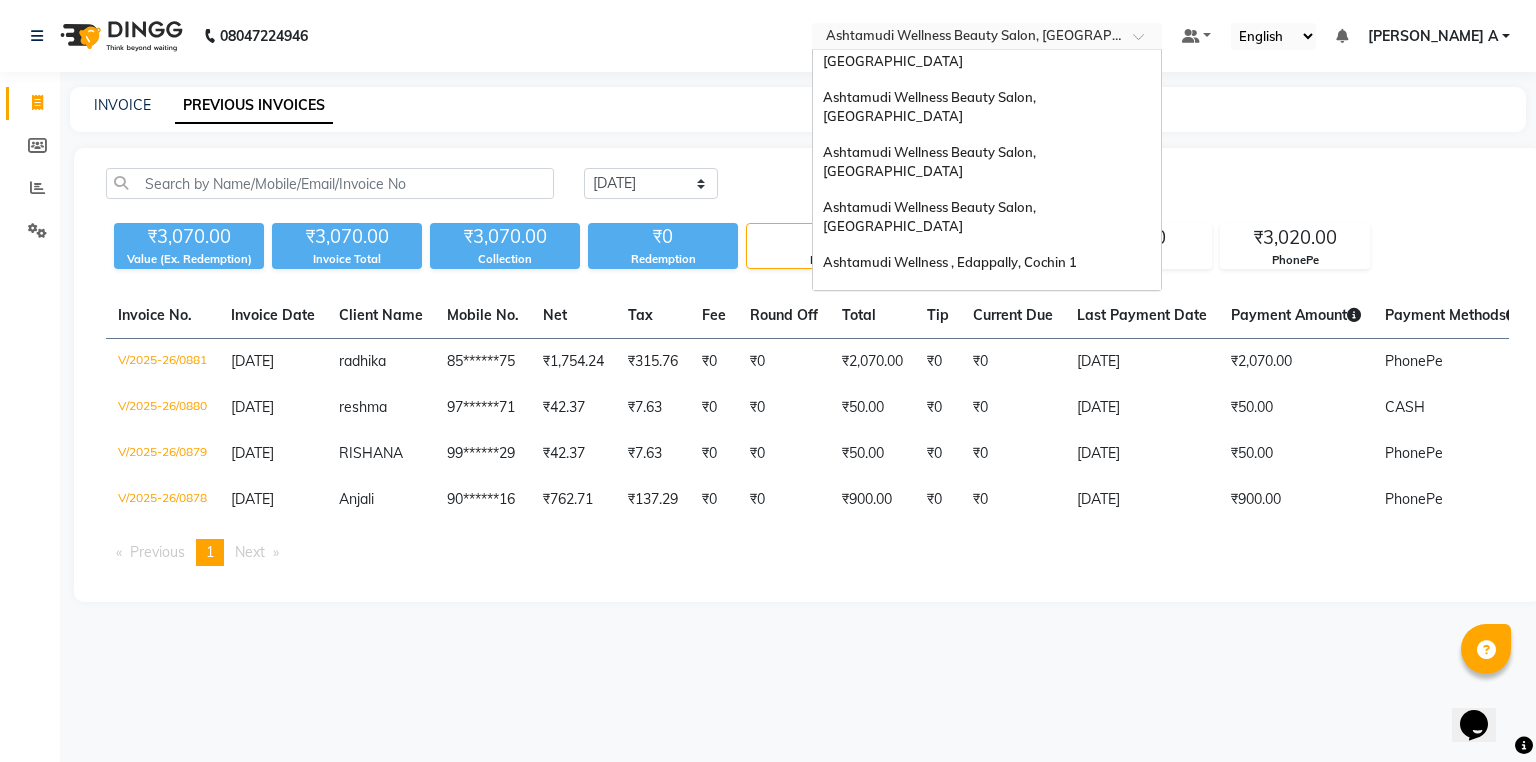 click on "Ashtamudi Wellness Beauty Salon, [GEOGRAPHIC_DATA]" at bounding box center [987, 343] 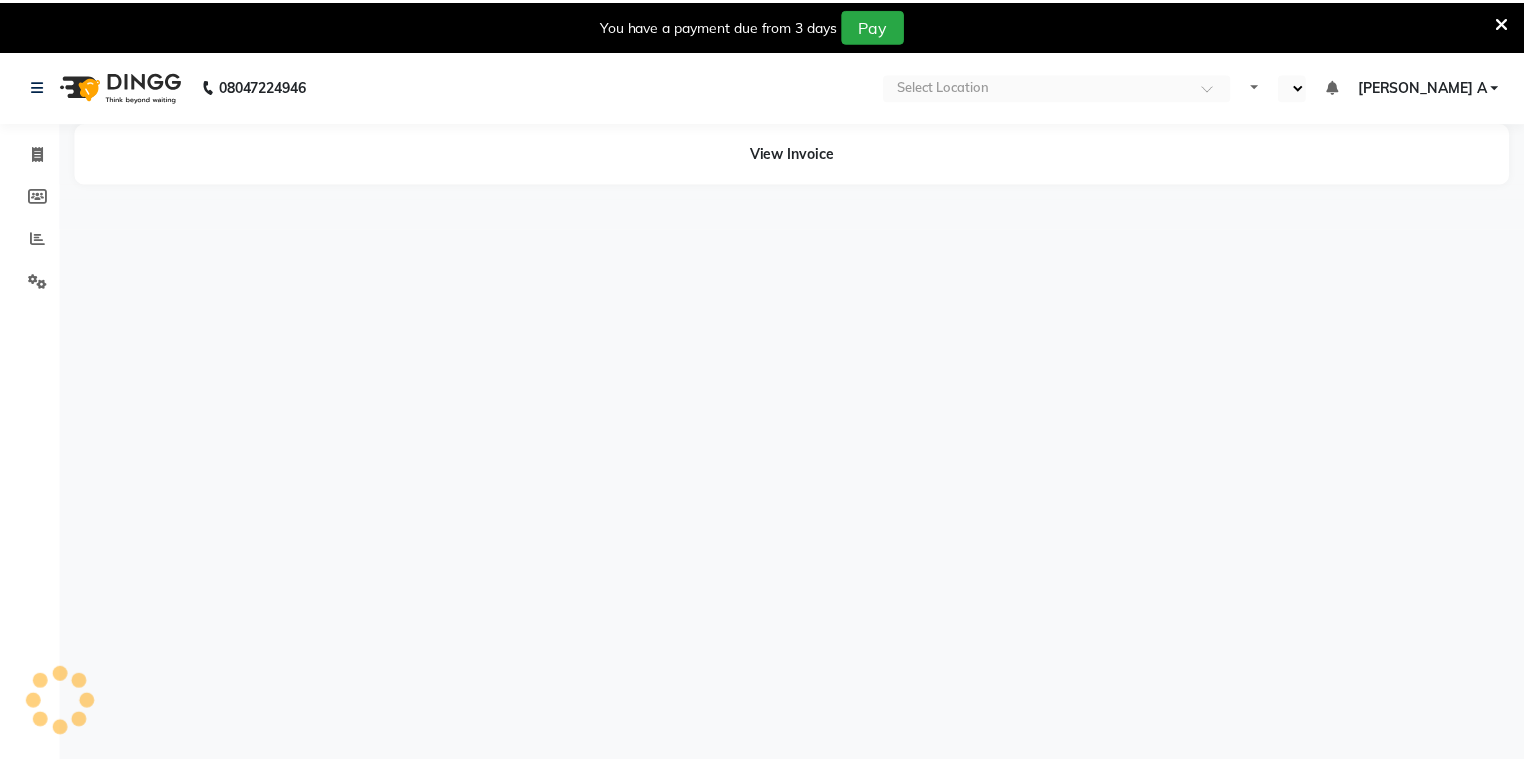 scroll, scrollTop: 0, scrollLeft: 0, axis: both 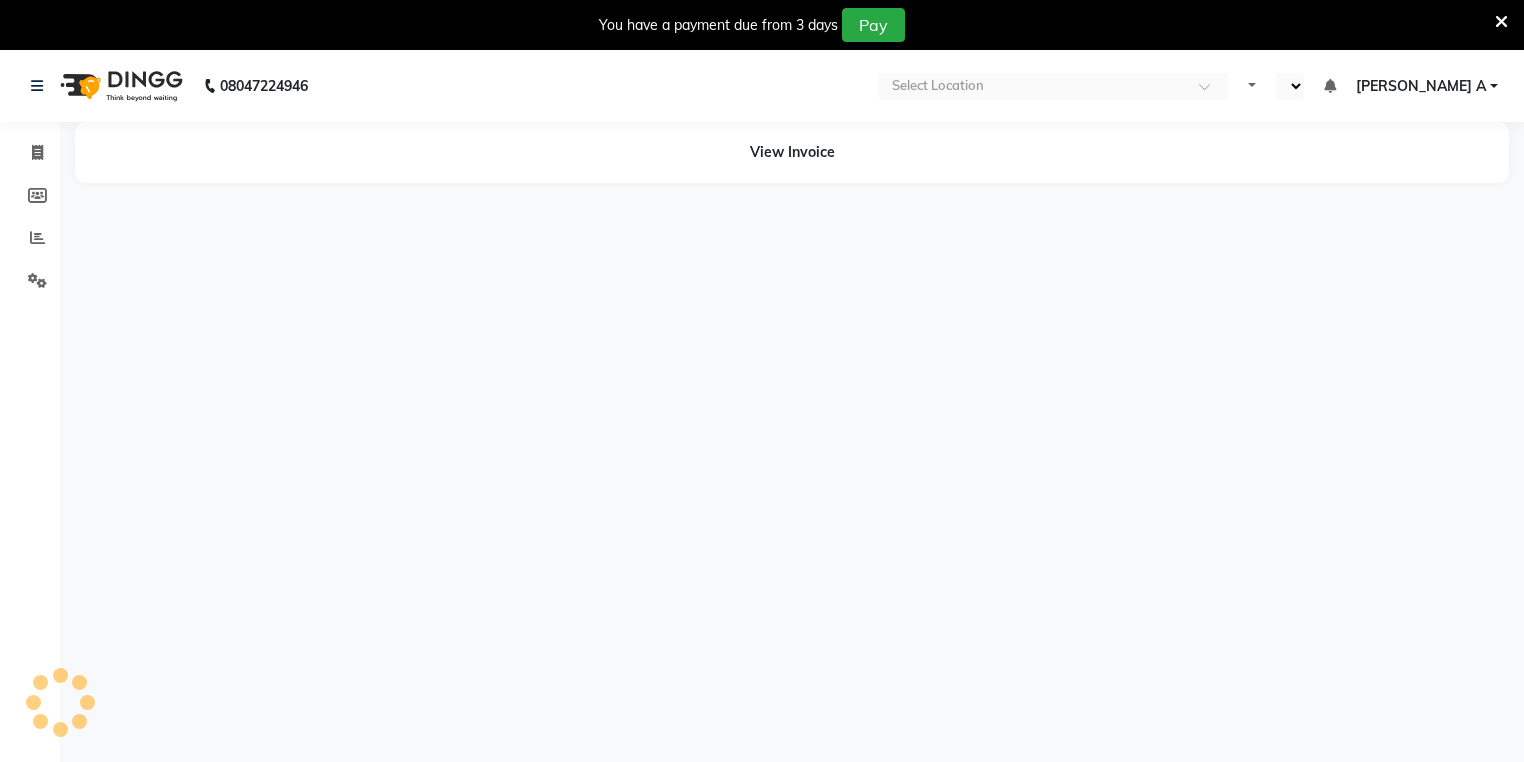 select on "en" 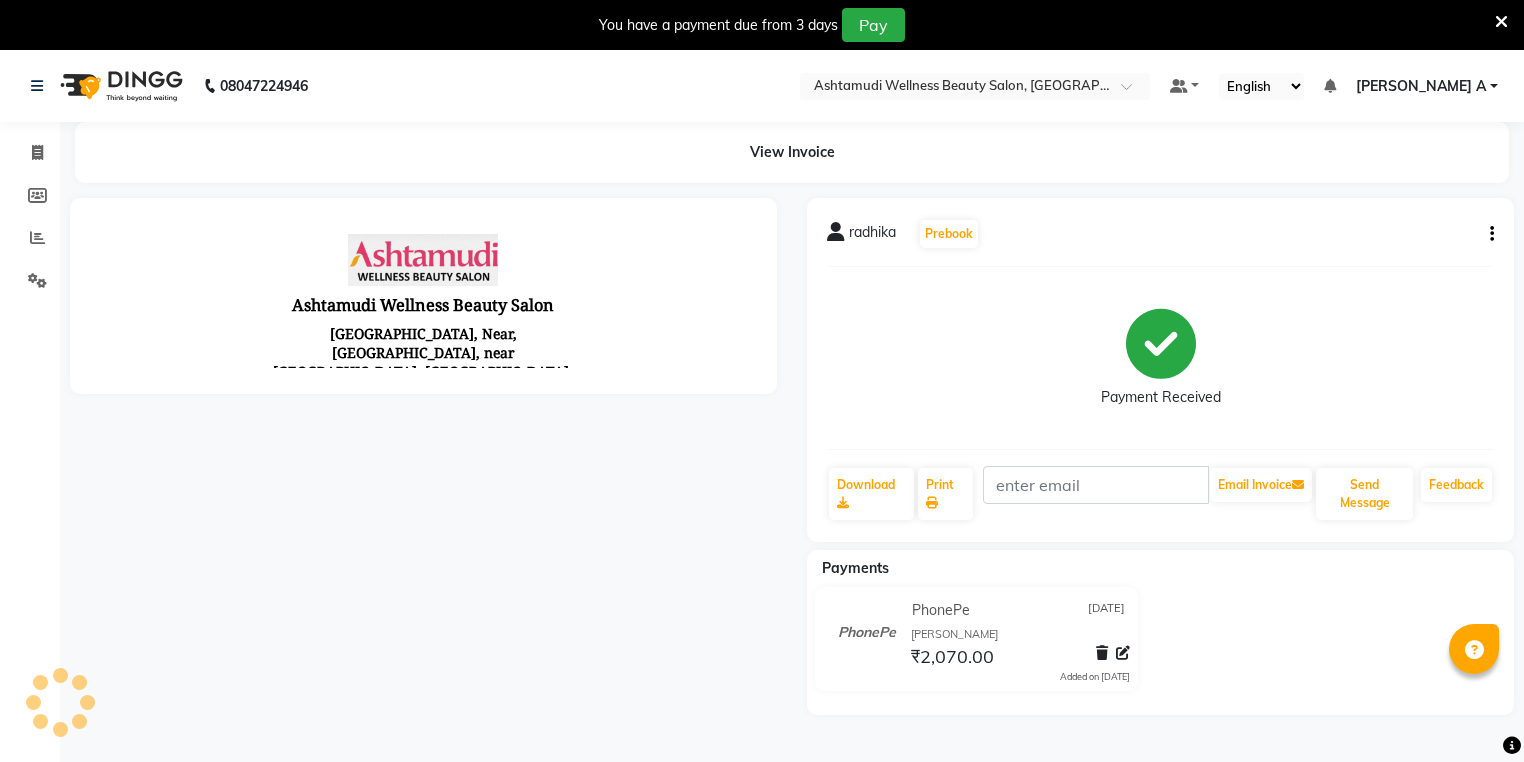 scroll, scrollTop: 0, scrollLeft: 0, axis: both 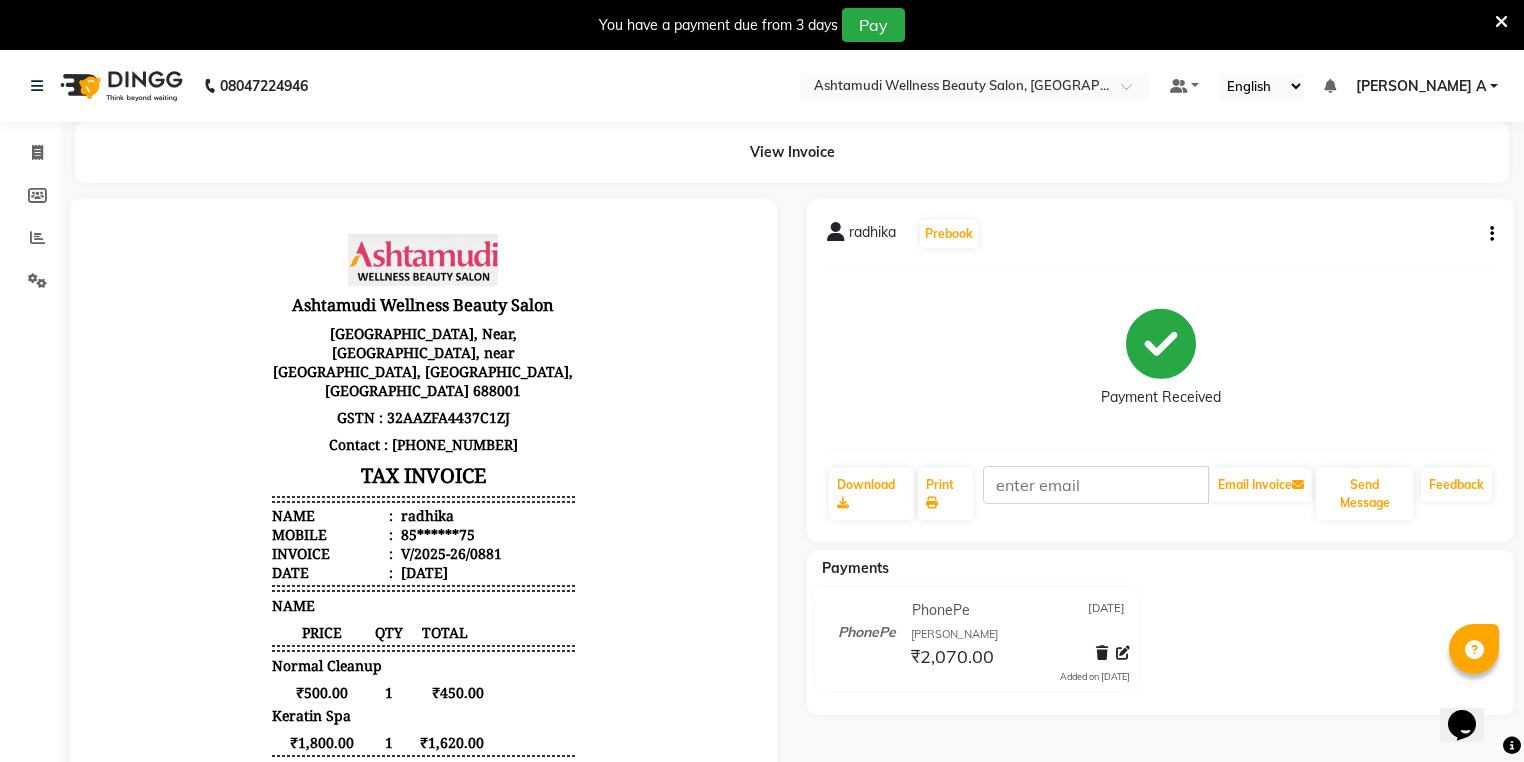 click on "radhika   Prebook   Payment Received  Download  Print   Email Invoice   Send Message Feedback" 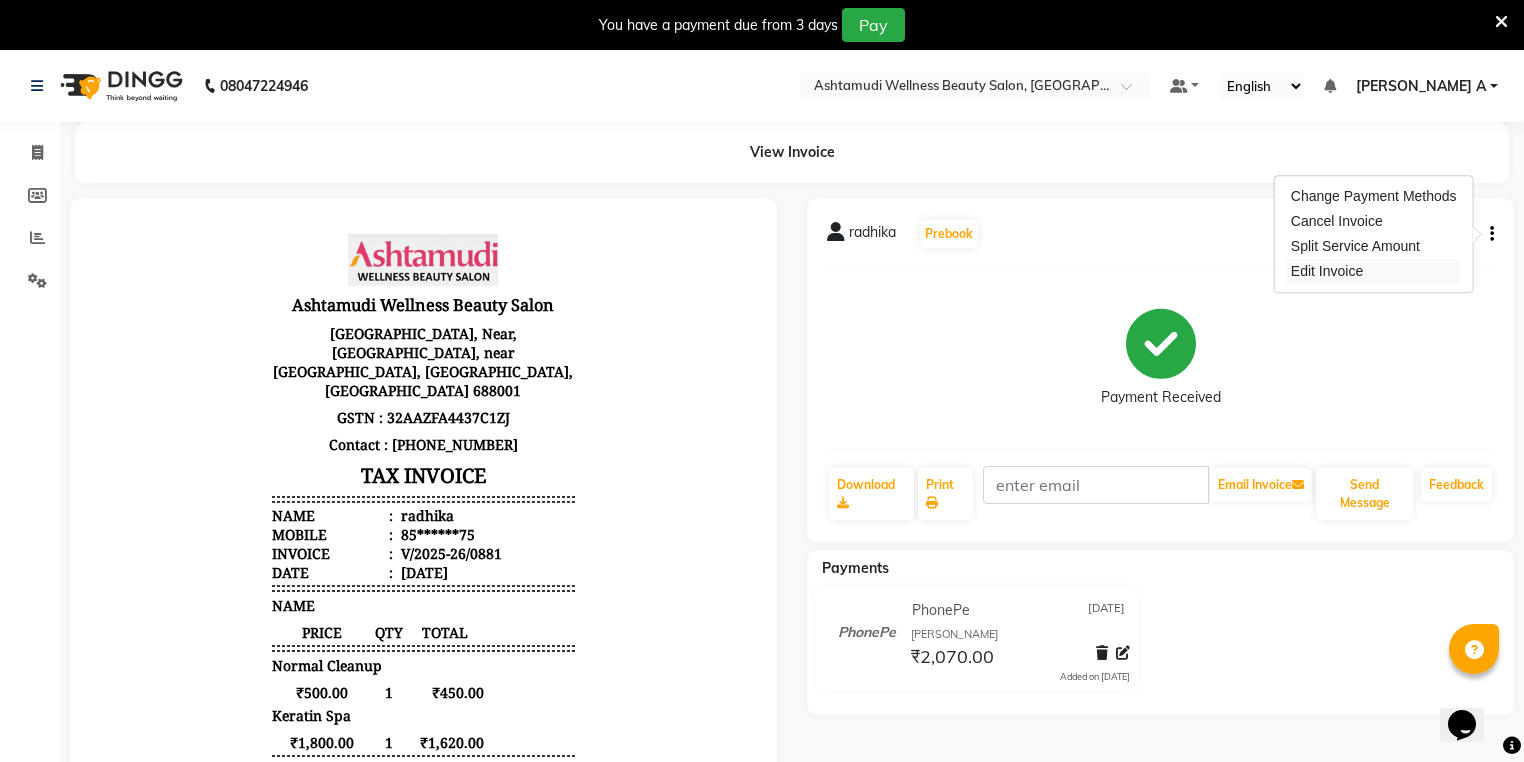 click on "Edit Invoice" at bounding box center (1374, 271) 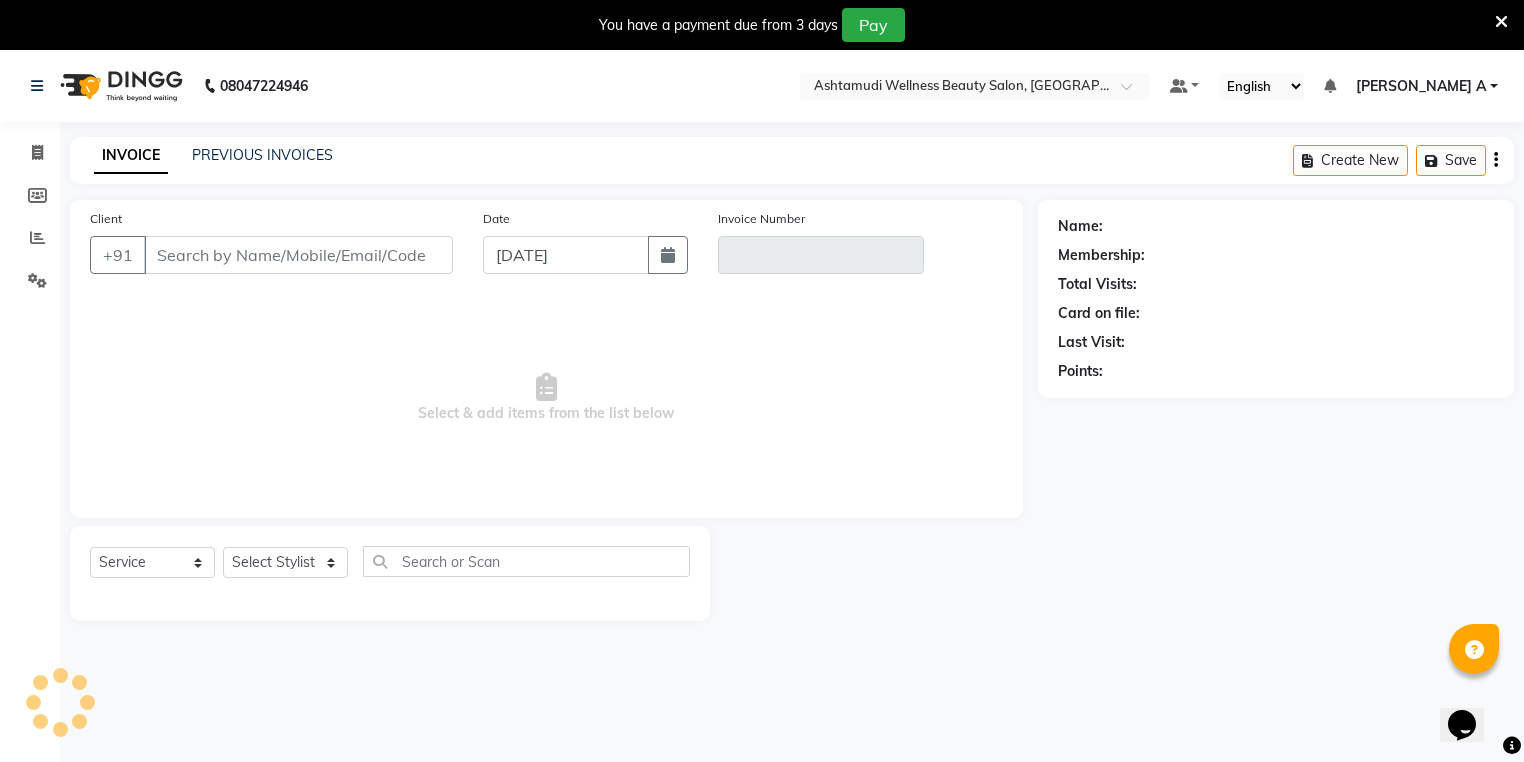 scroll, scrollTop: 50, scrollLeft: 0, axis: vertical 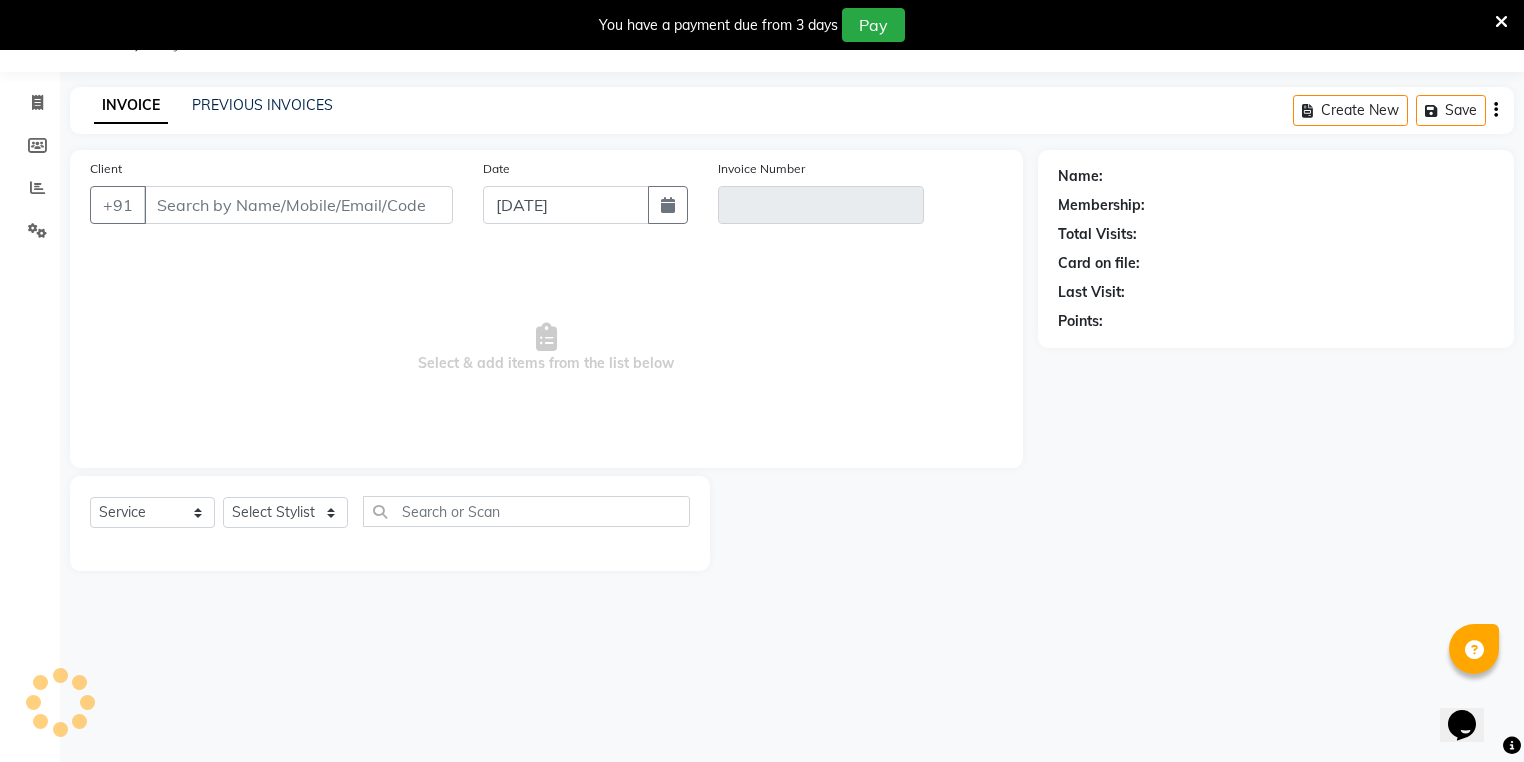 type on "85******75" 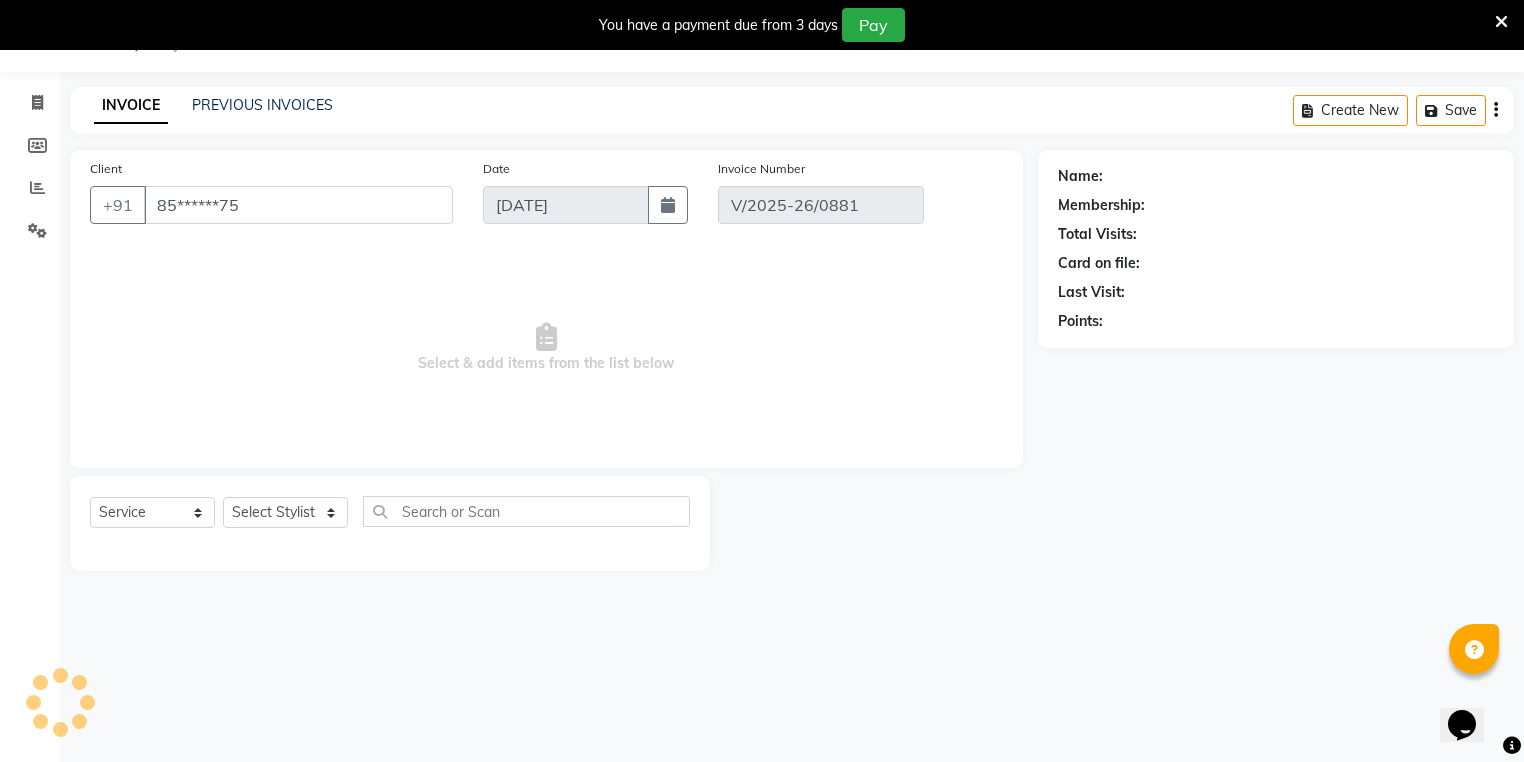 select on "1: Object" 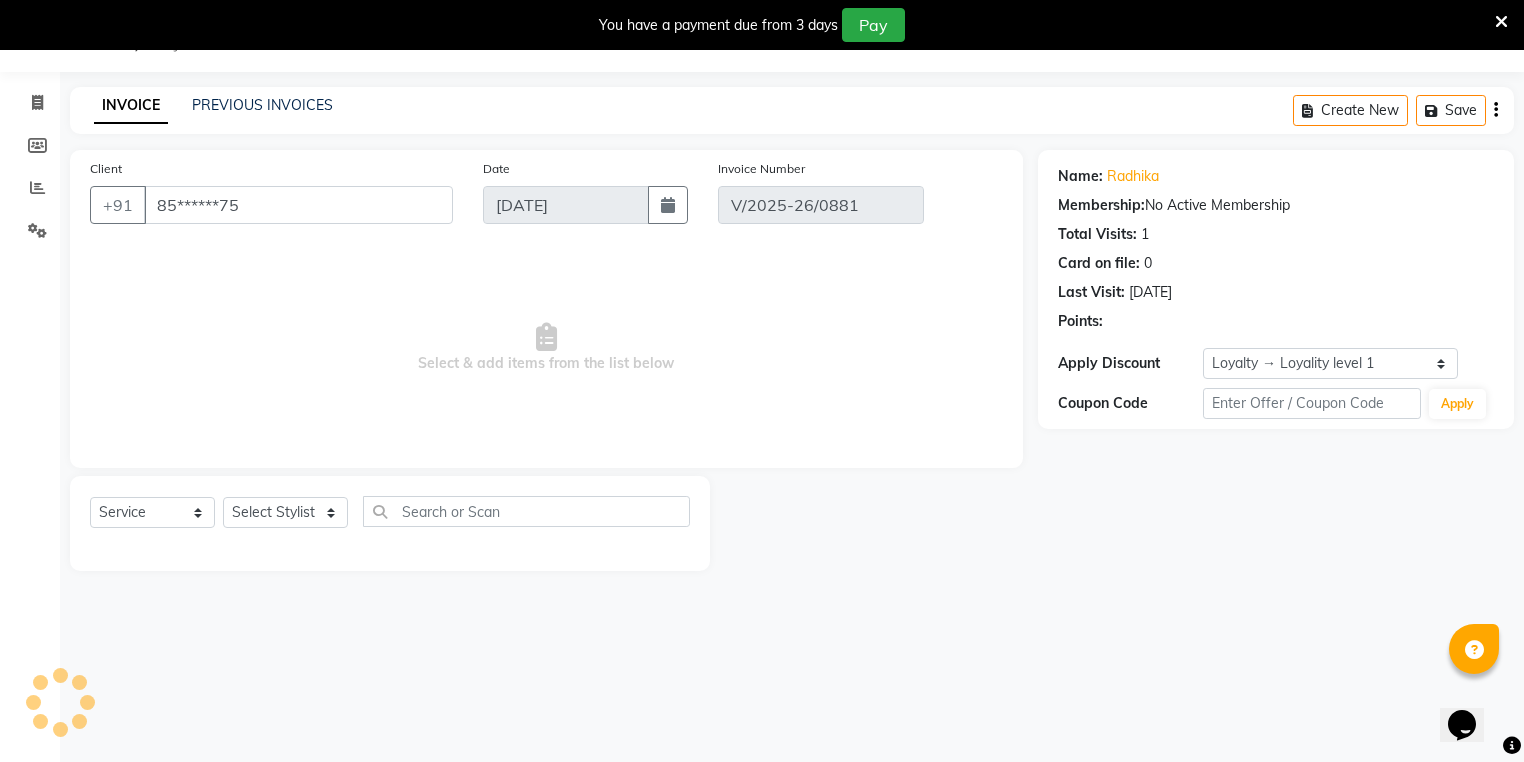 select on "select" 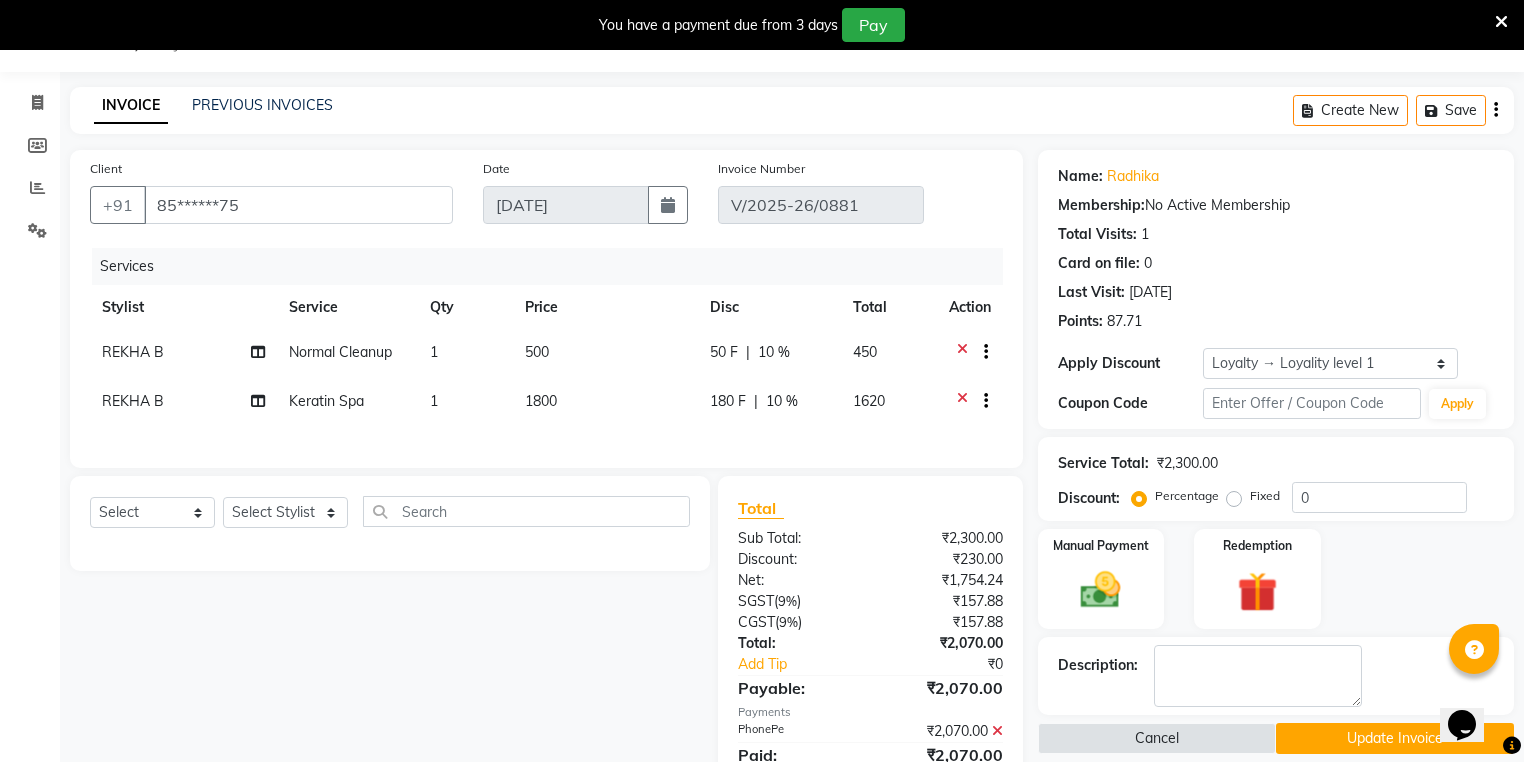 click on "REKHA B" 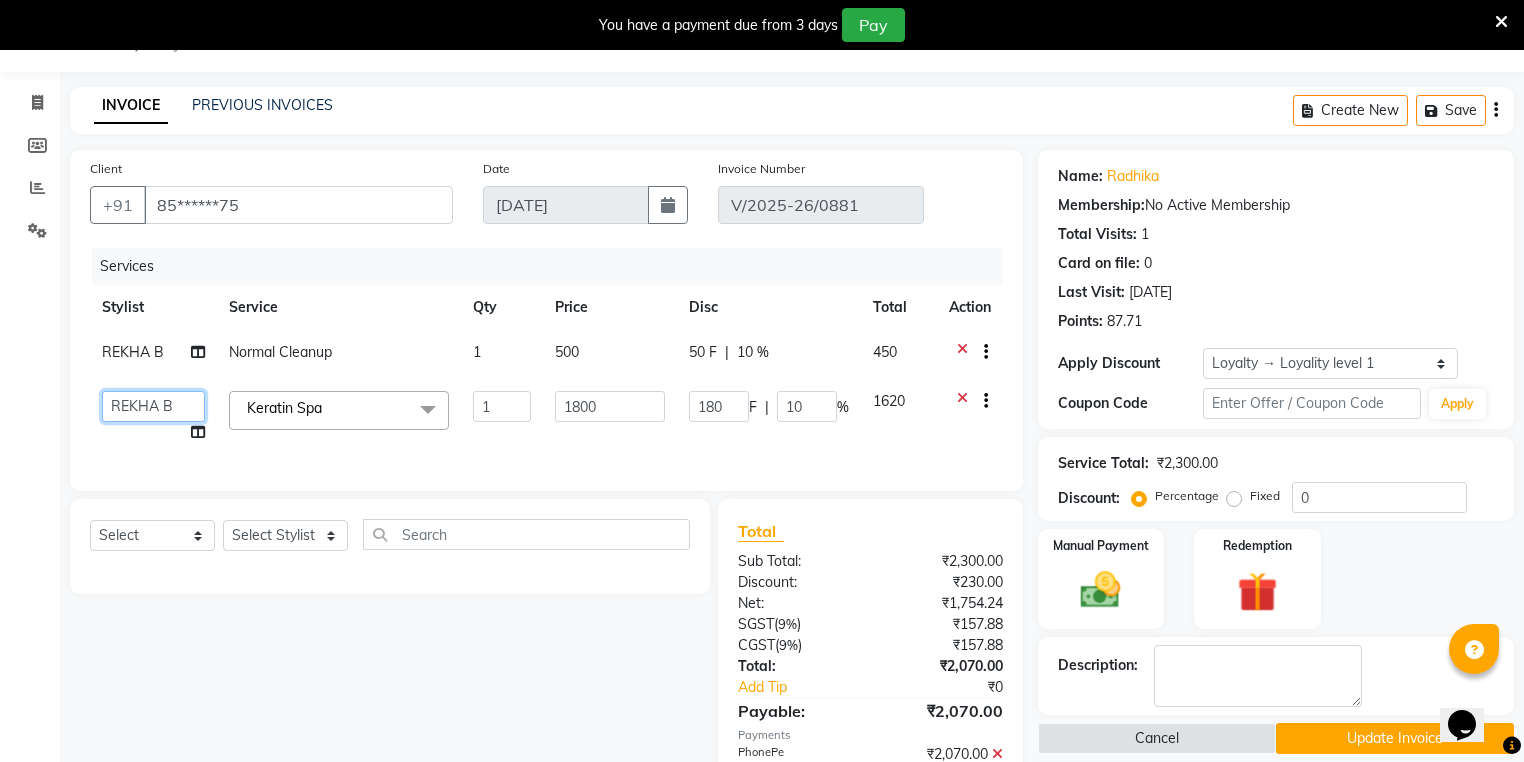 click on "ALLEPPEY ASHTAMUDI   Jyothy   REKHA B   ROSELIN   Soumya   Sreedevi" 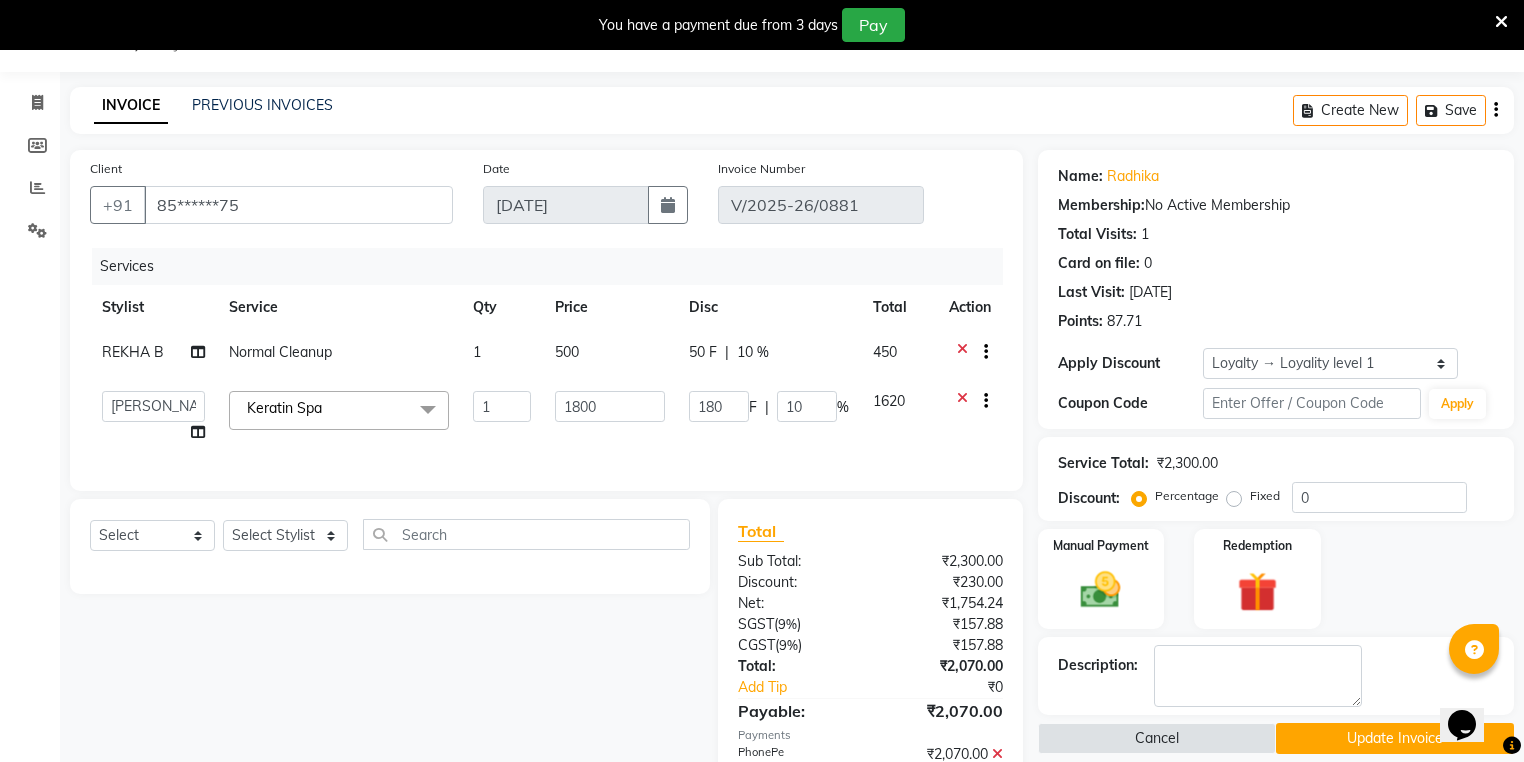 select on "76486" 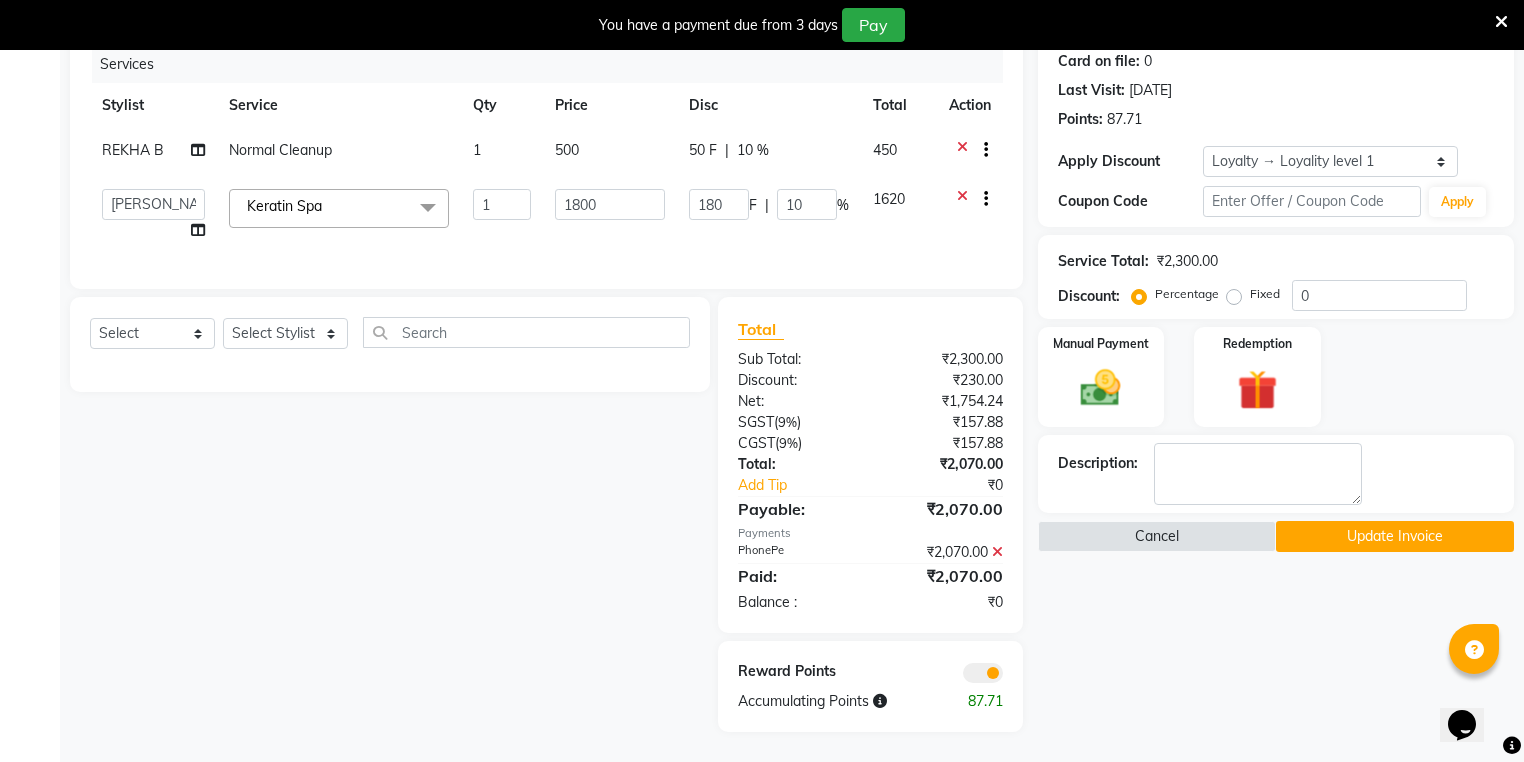 scroll, scrollTop: 265, scrollLeft: 0, axis: vertical 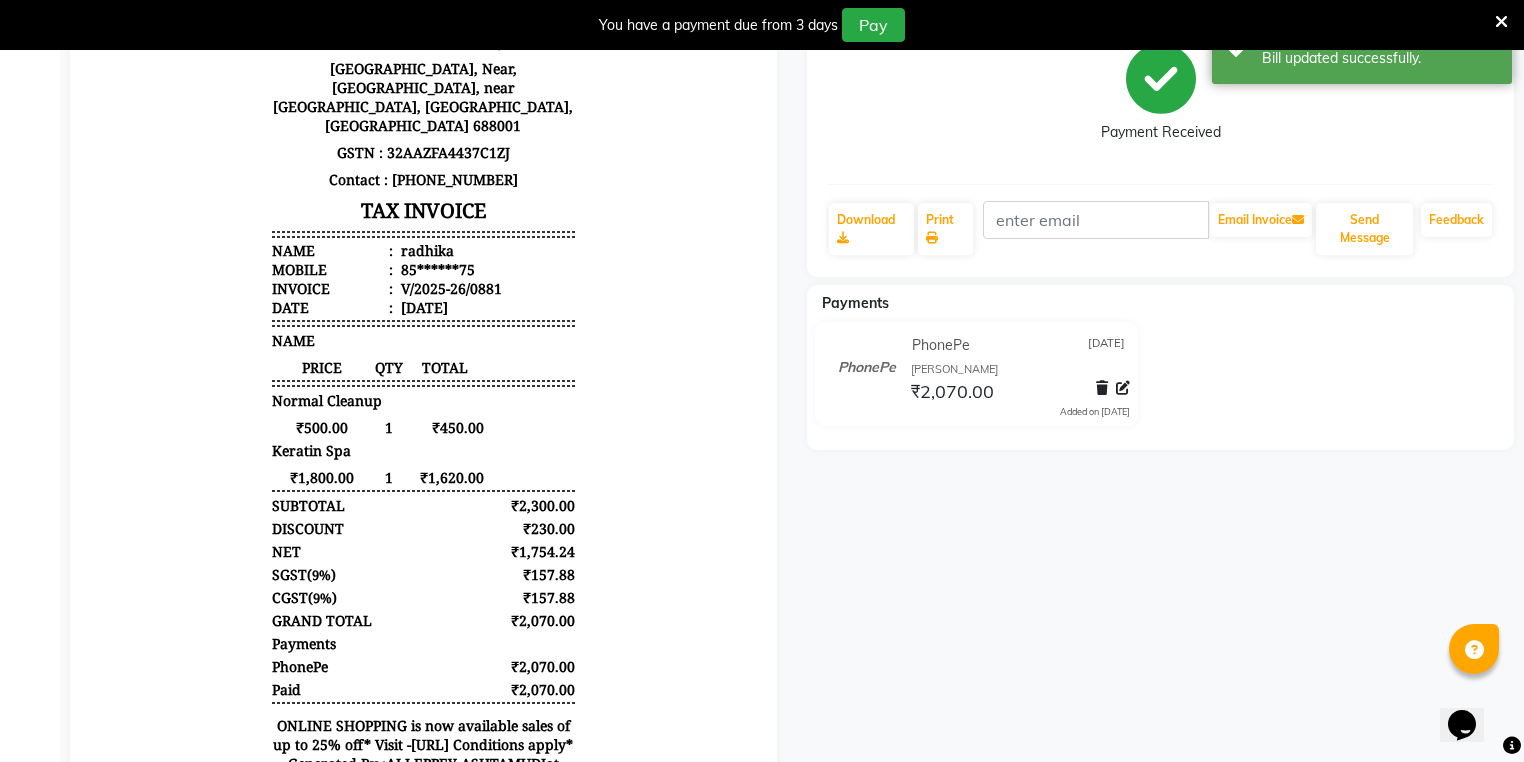 click on "You have a payment due from 3 days   Pay" at bounding box center (751, 25) 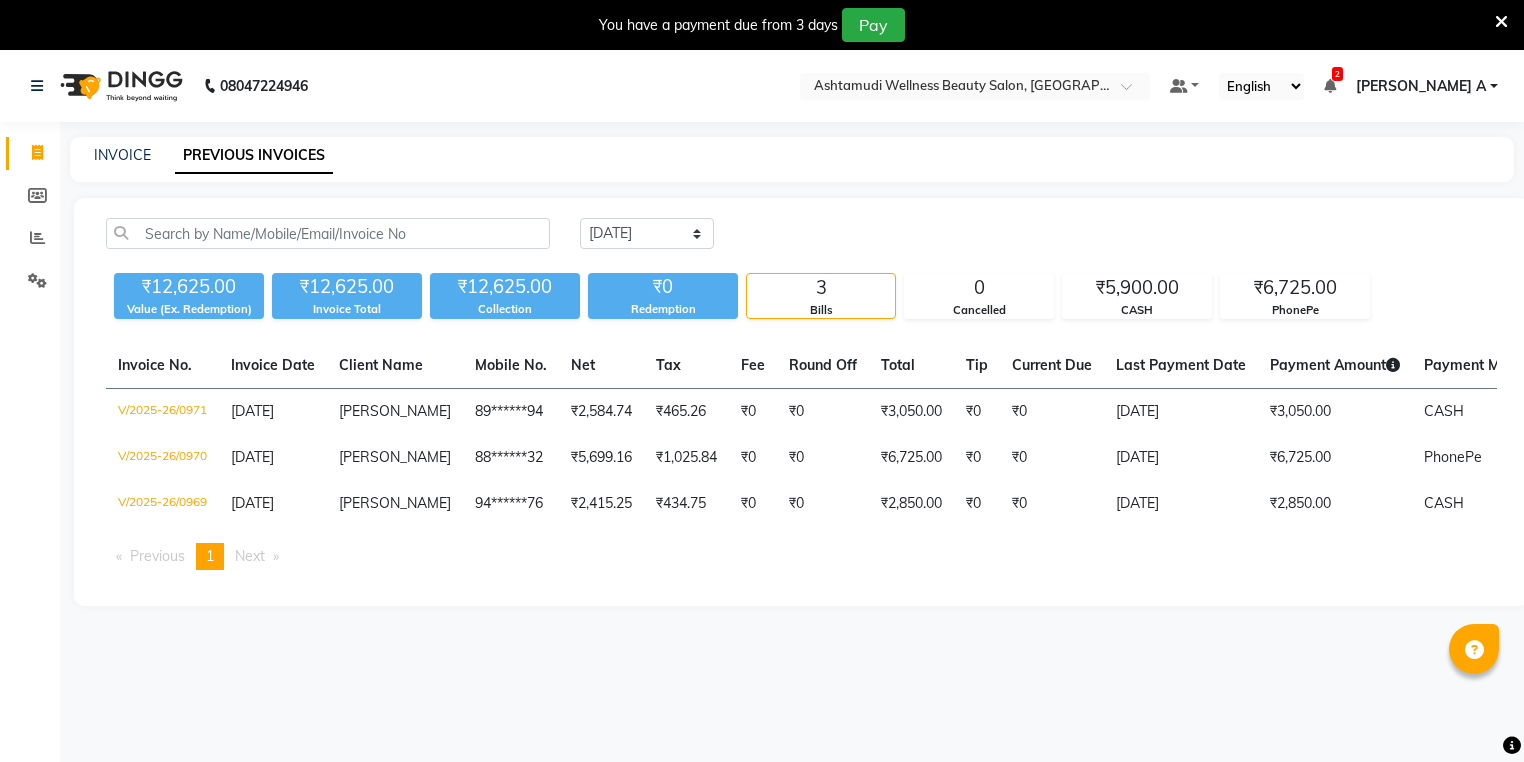 scroll, scrollTop: 0, scrollLeft: 0, axis: both 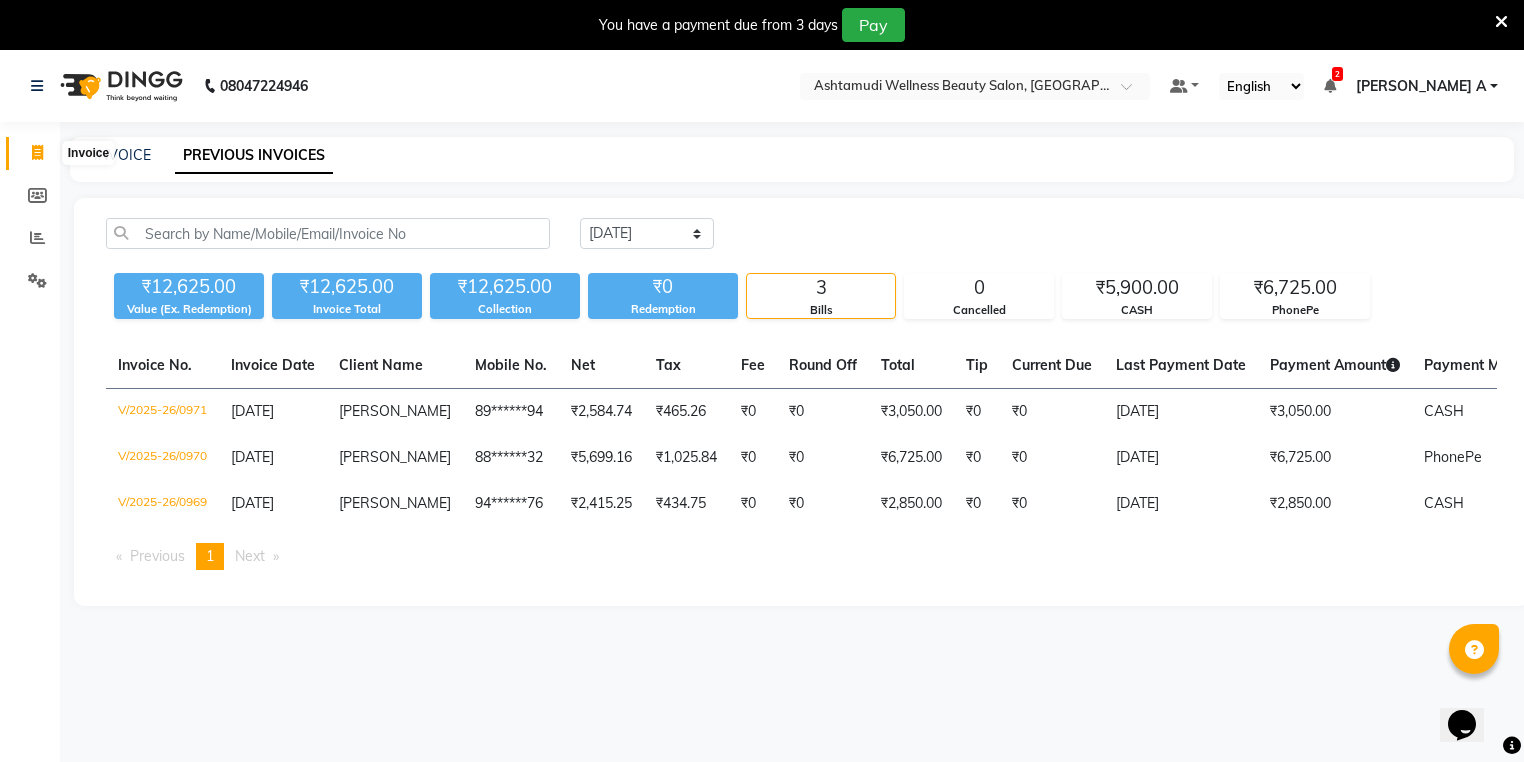 click 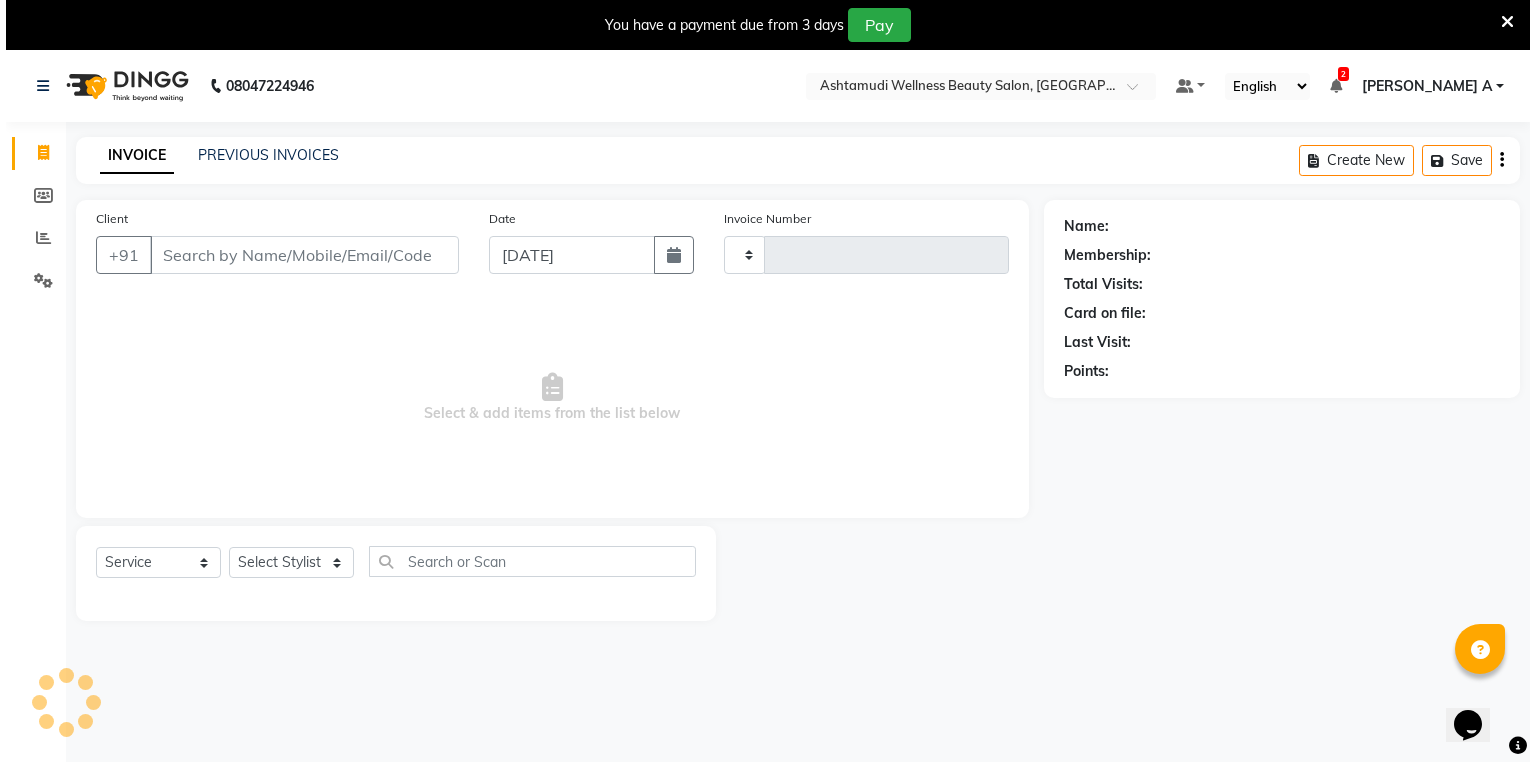 scroll, scrollTop: 50, scrollLeft: 0, axis: vertical 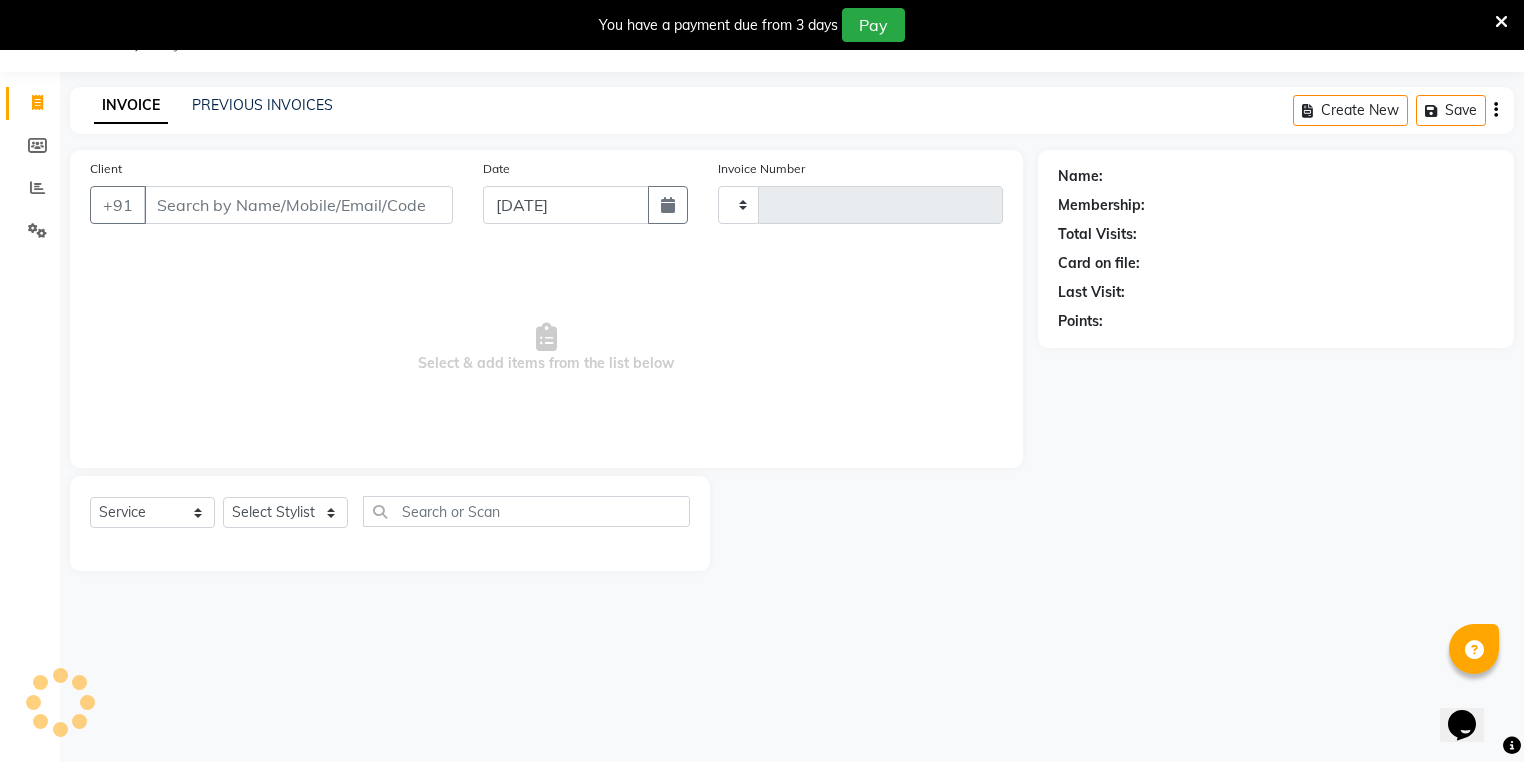 type on "0972" 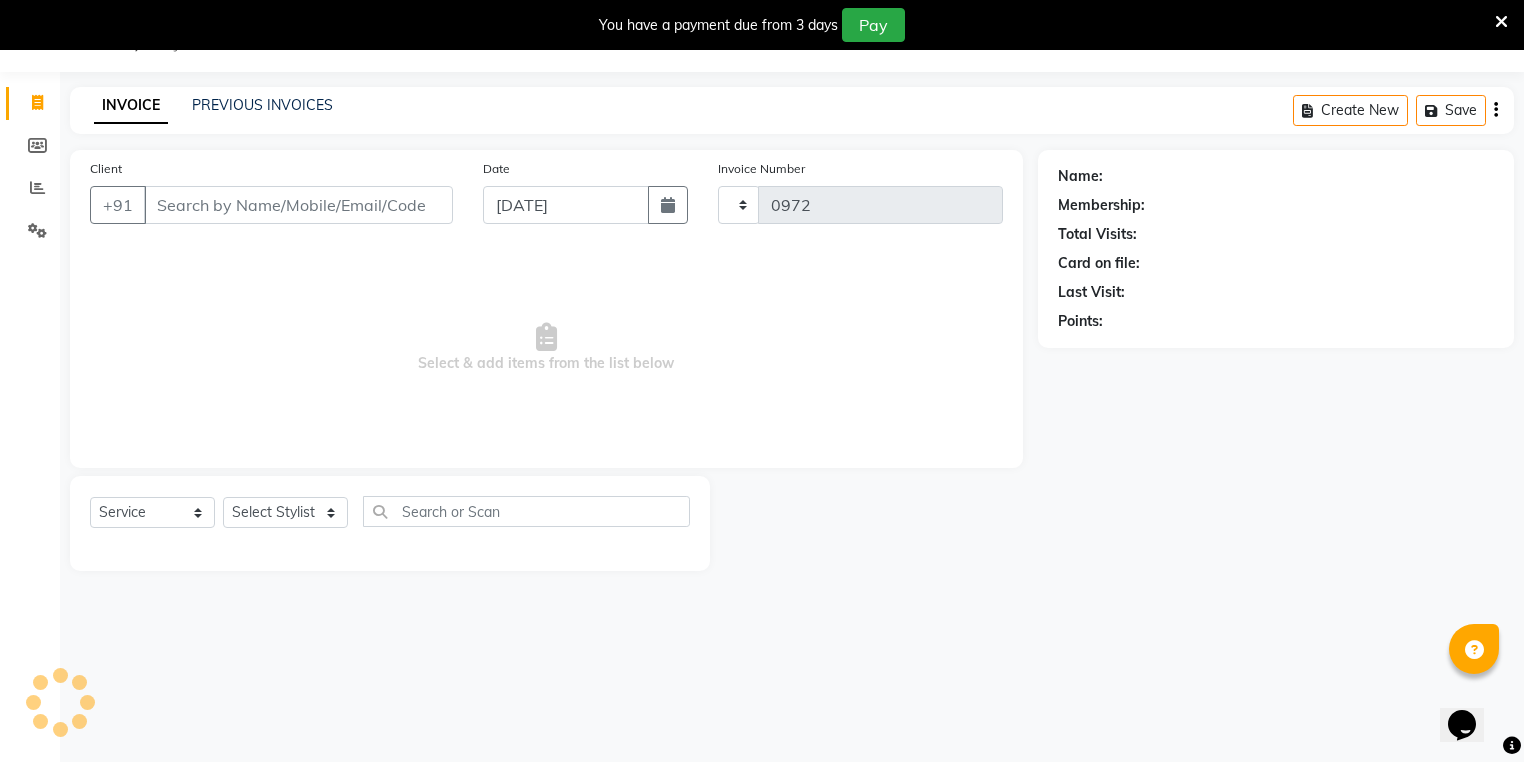 select on "4634" 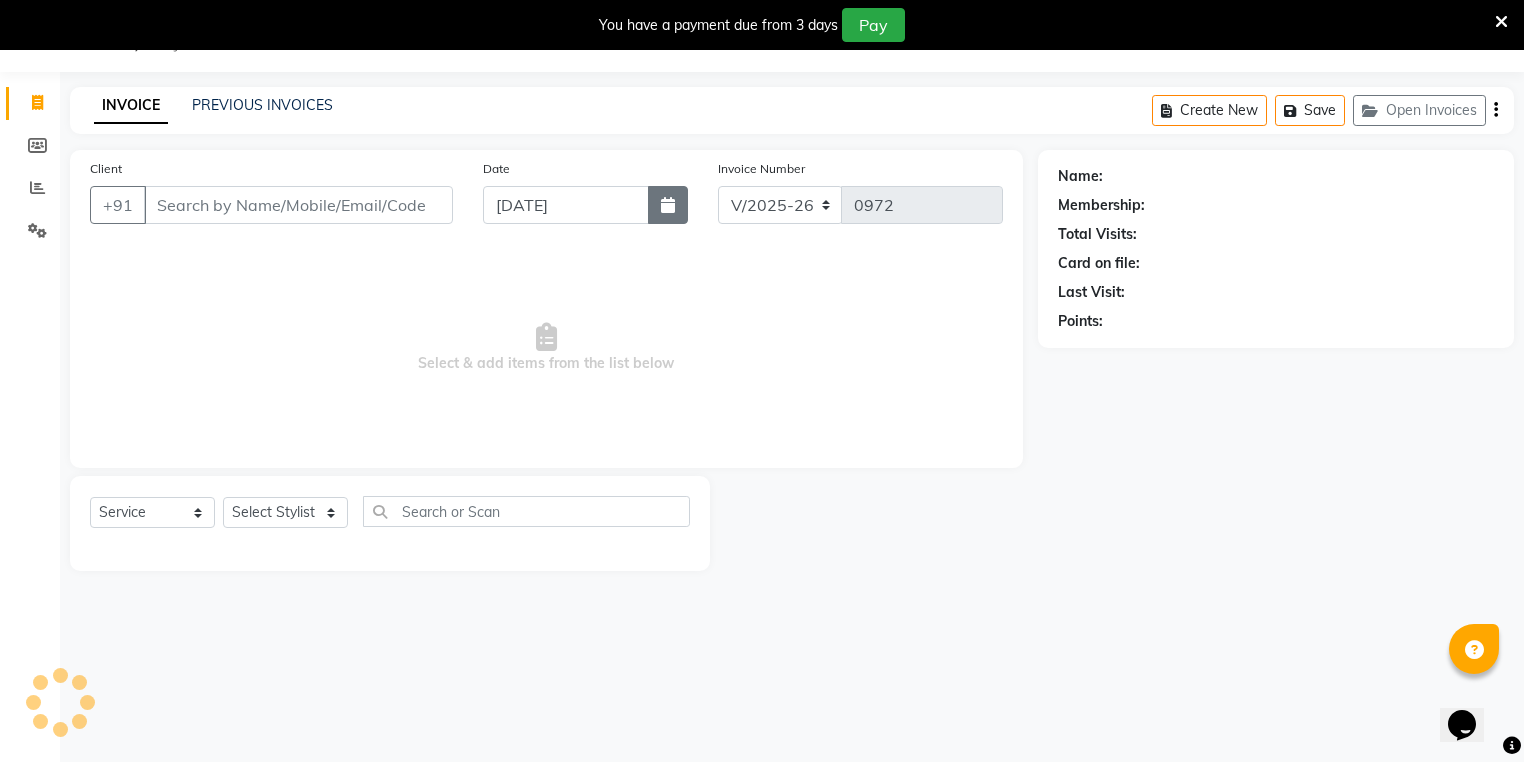 click on "Date [DATE]" 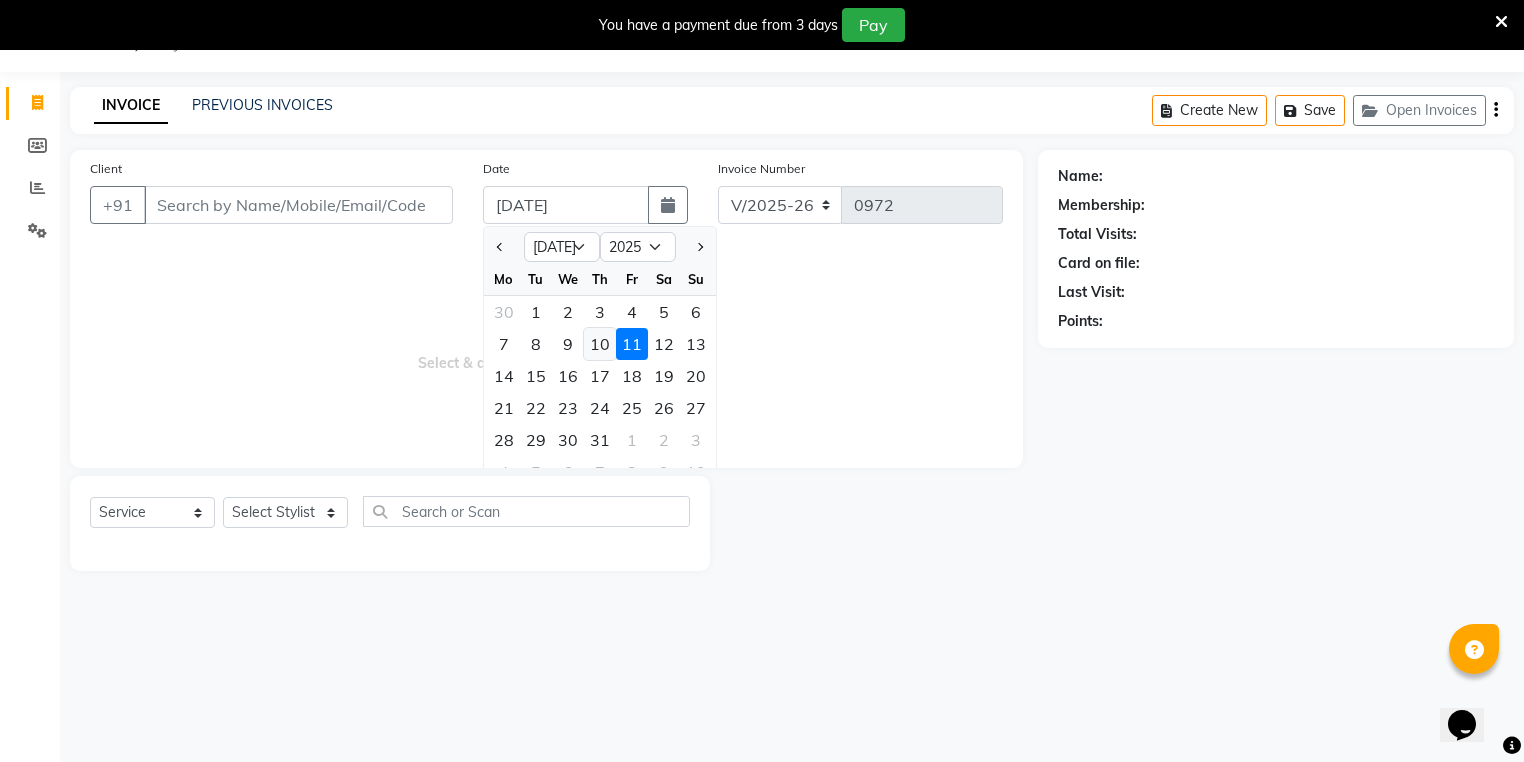 click on "10" 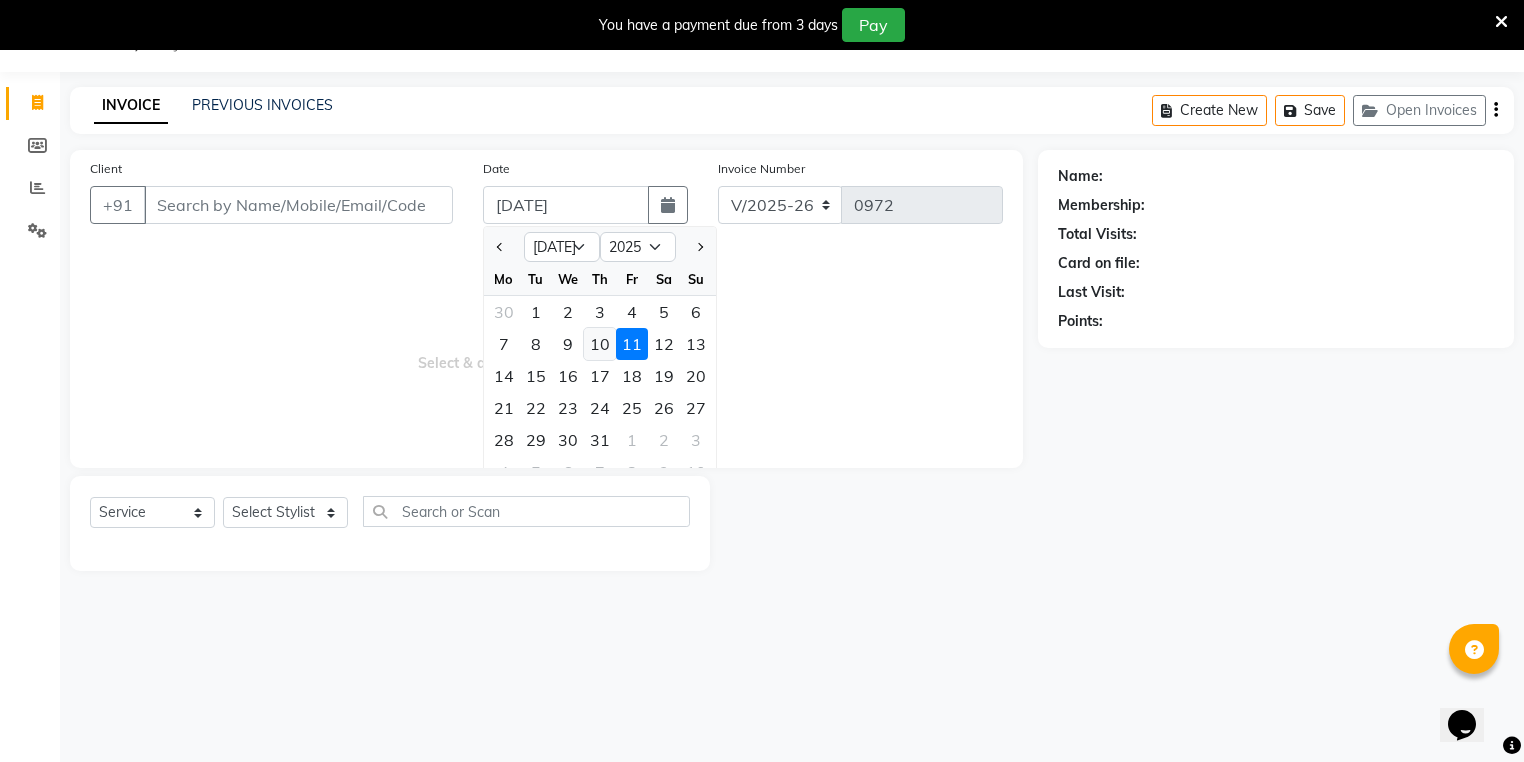 type on "[DATE]" 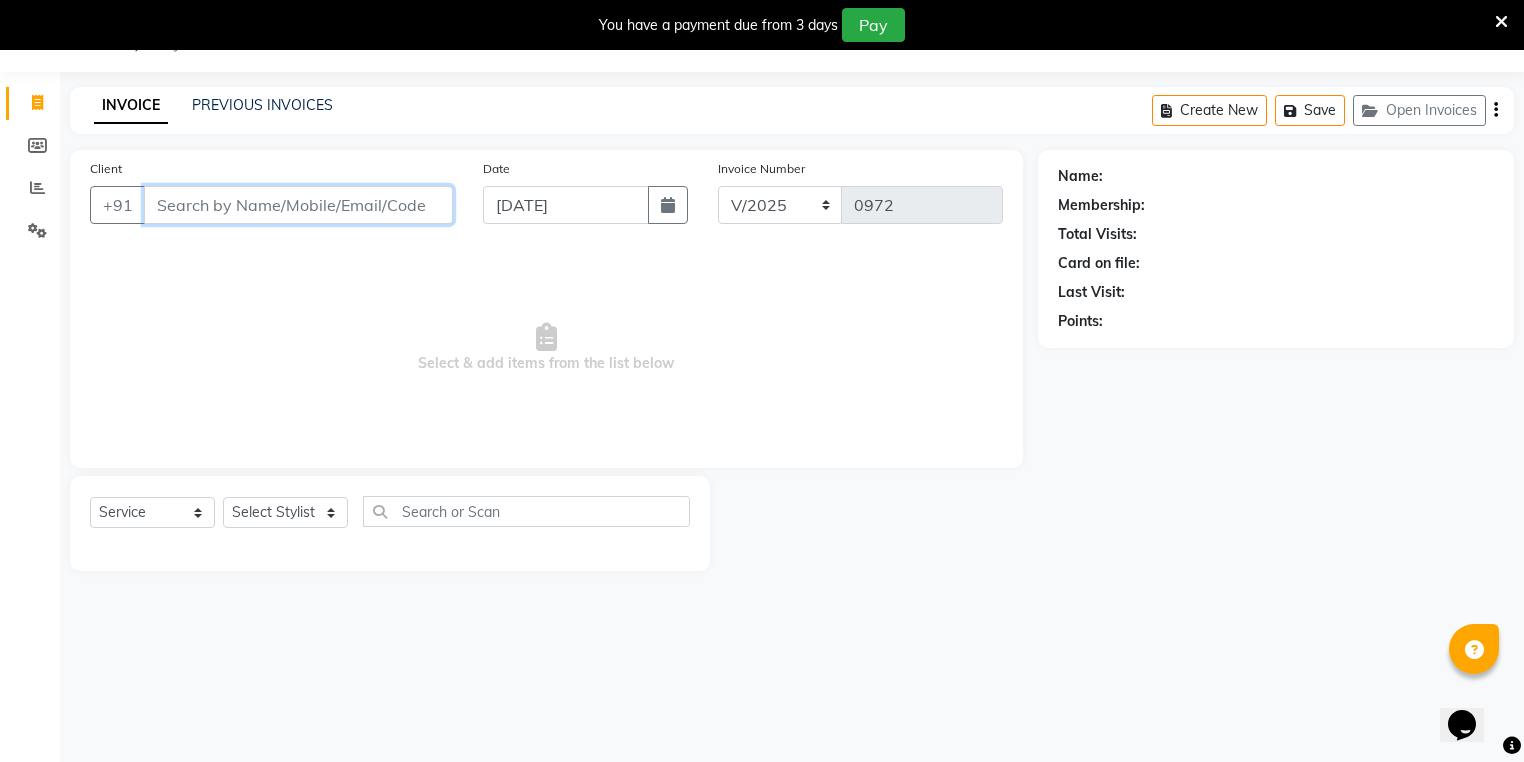 paste on "9446556335" 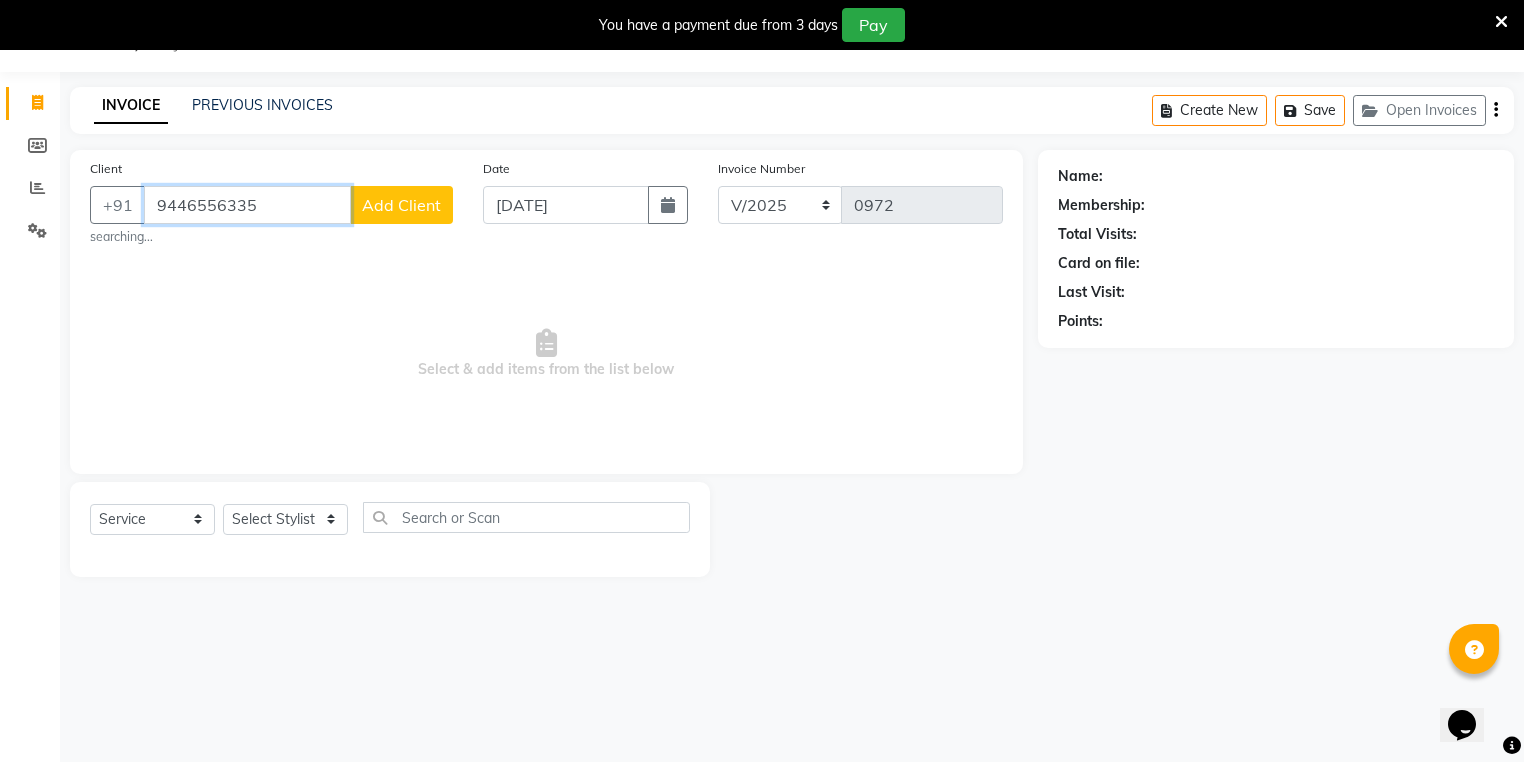 type on "9446556335" 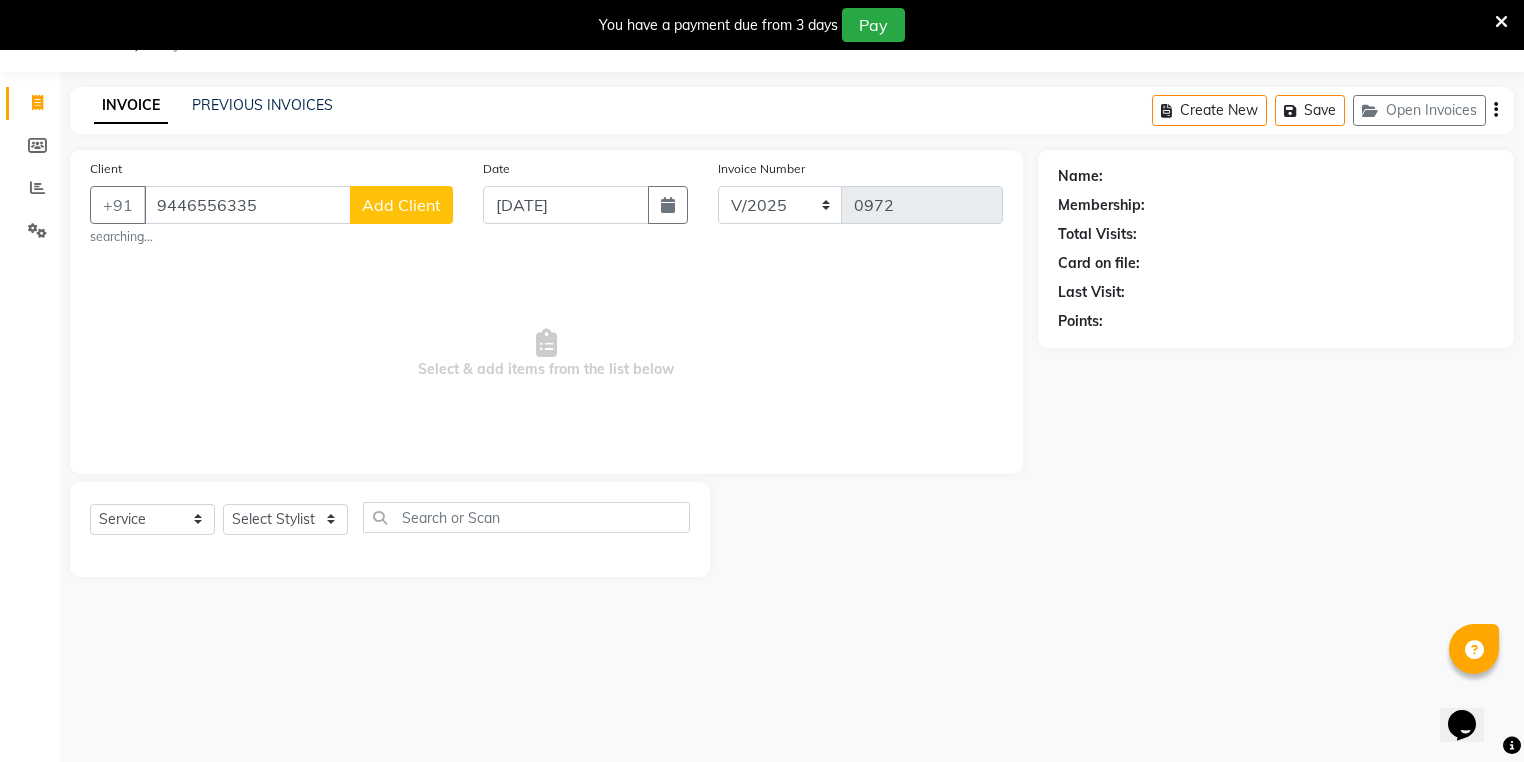 click on "Add Client" 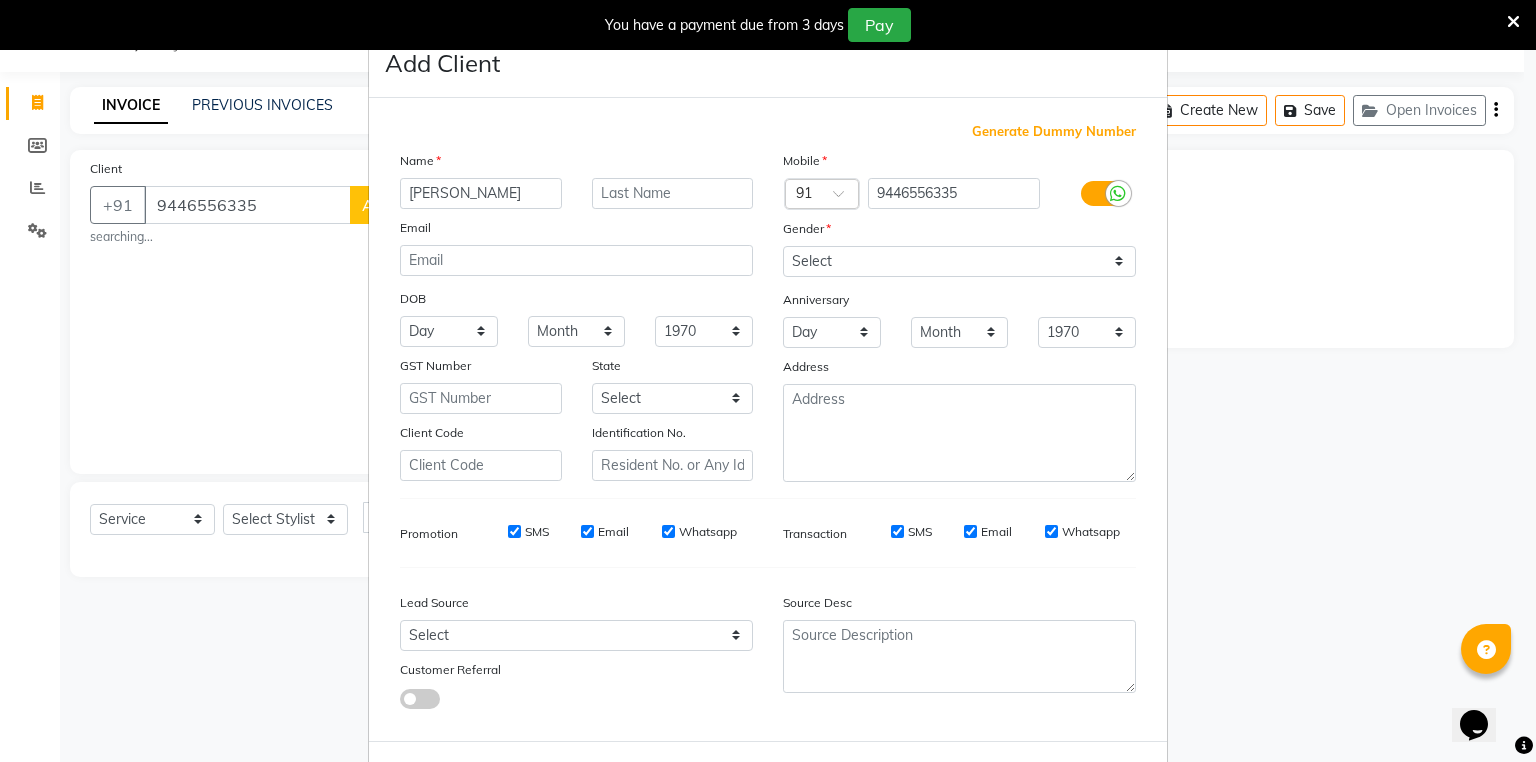 type on "KARTHIKA" 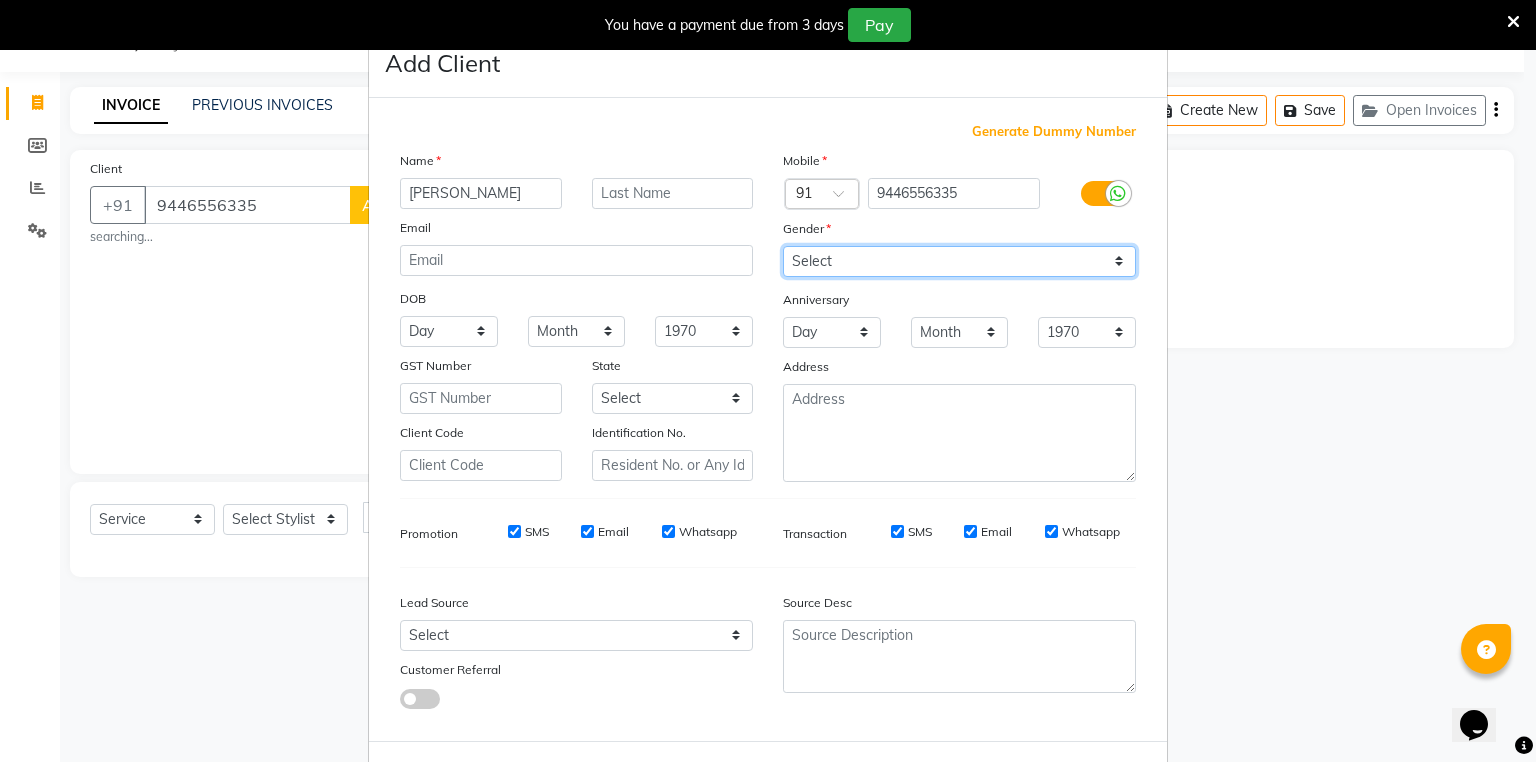 click on "Select Male Female Other Prefer Not To Say" at bounding box center (959, 261) 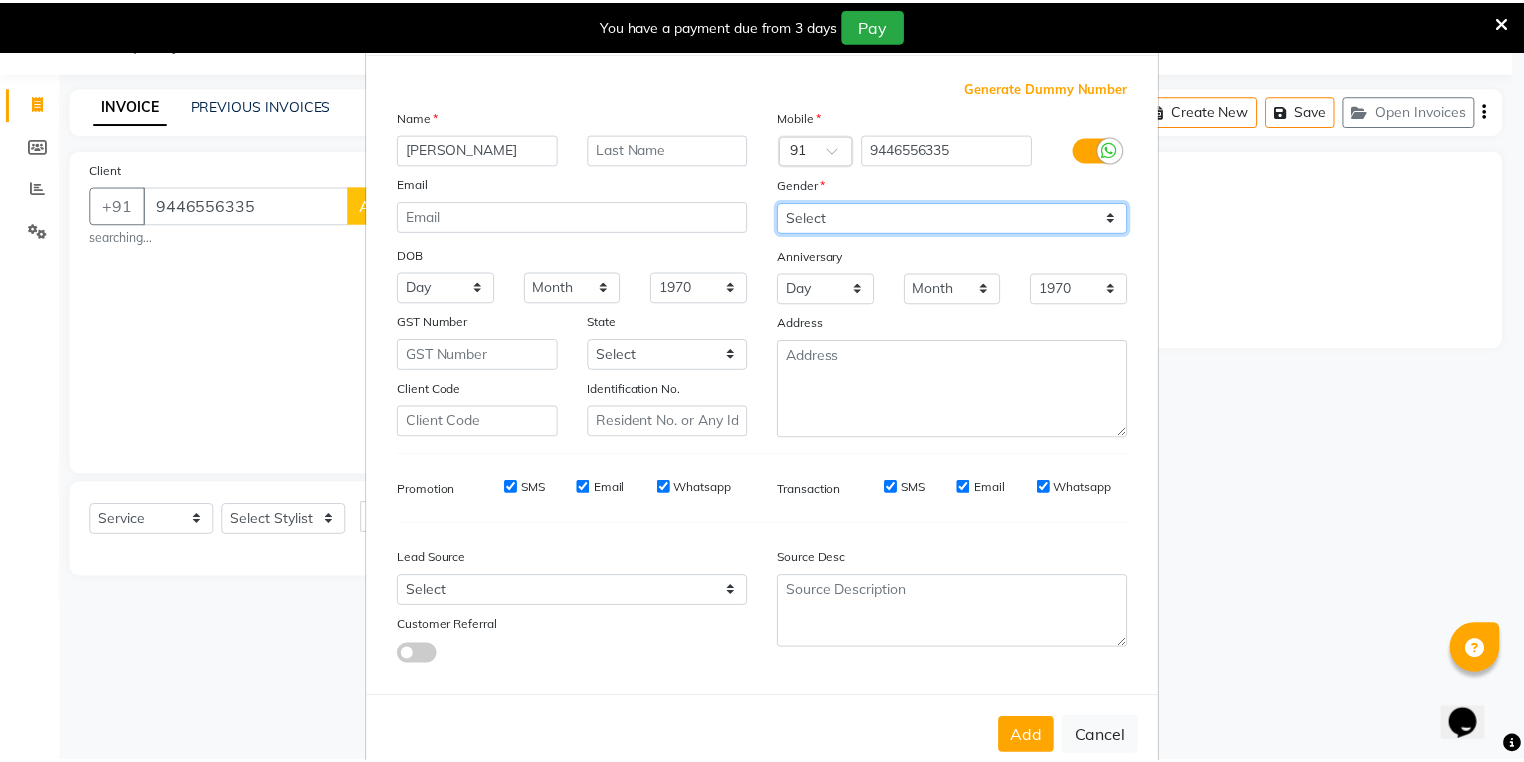 scroll, scrollTop: 94, scrollLeft: 0, axis: vertical 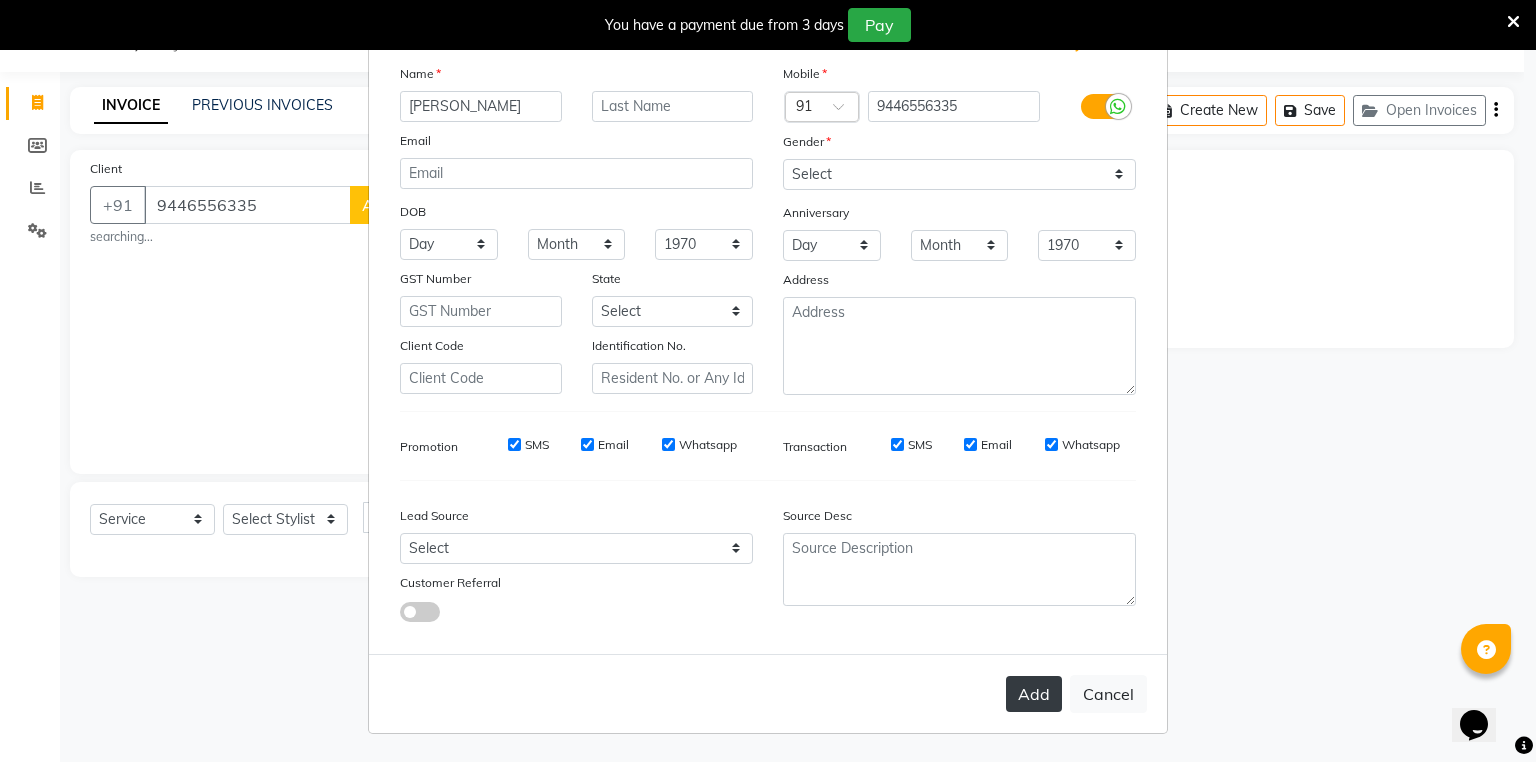 click on "Add" at bounding box center (1034, 694) 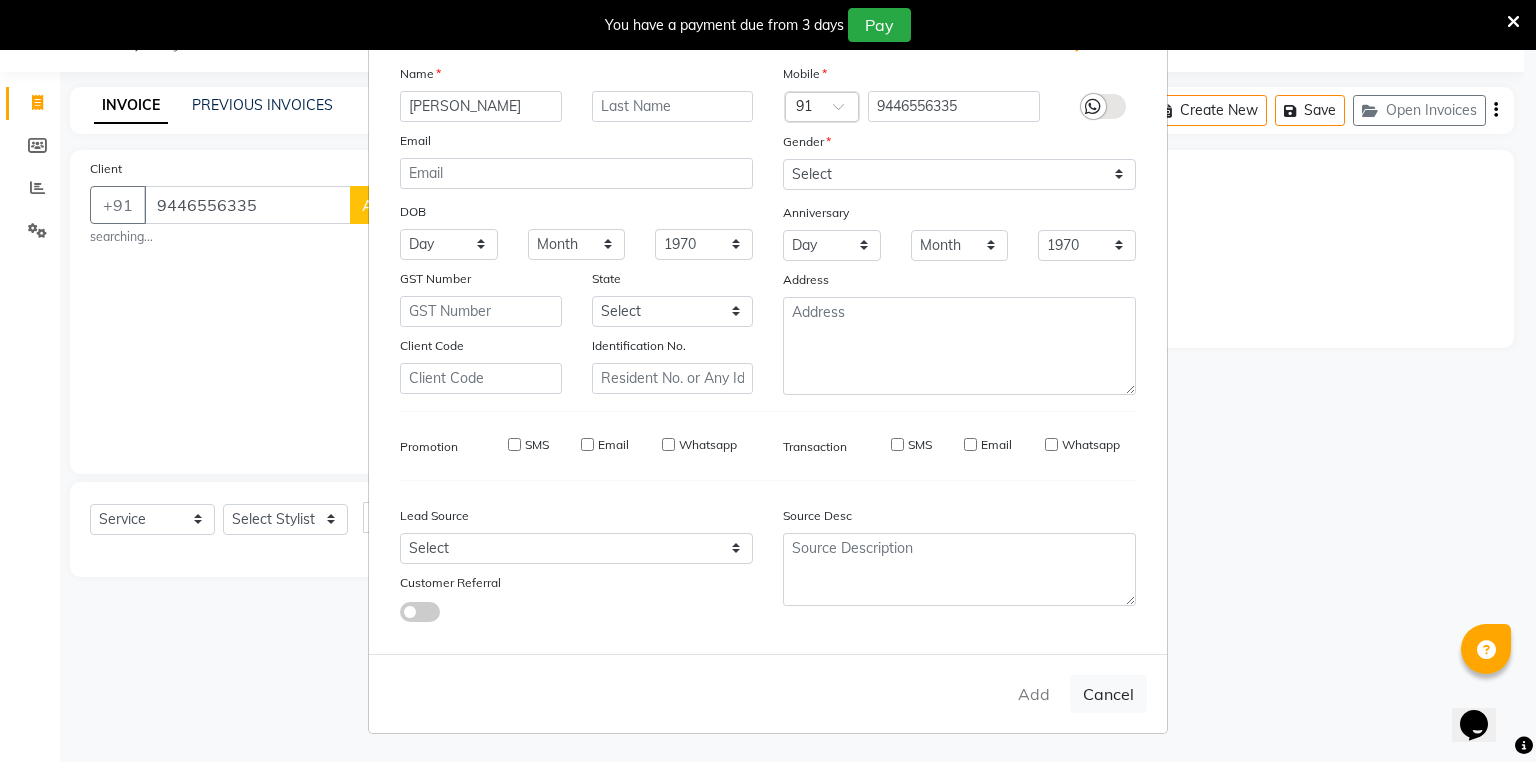 type on "94******35" 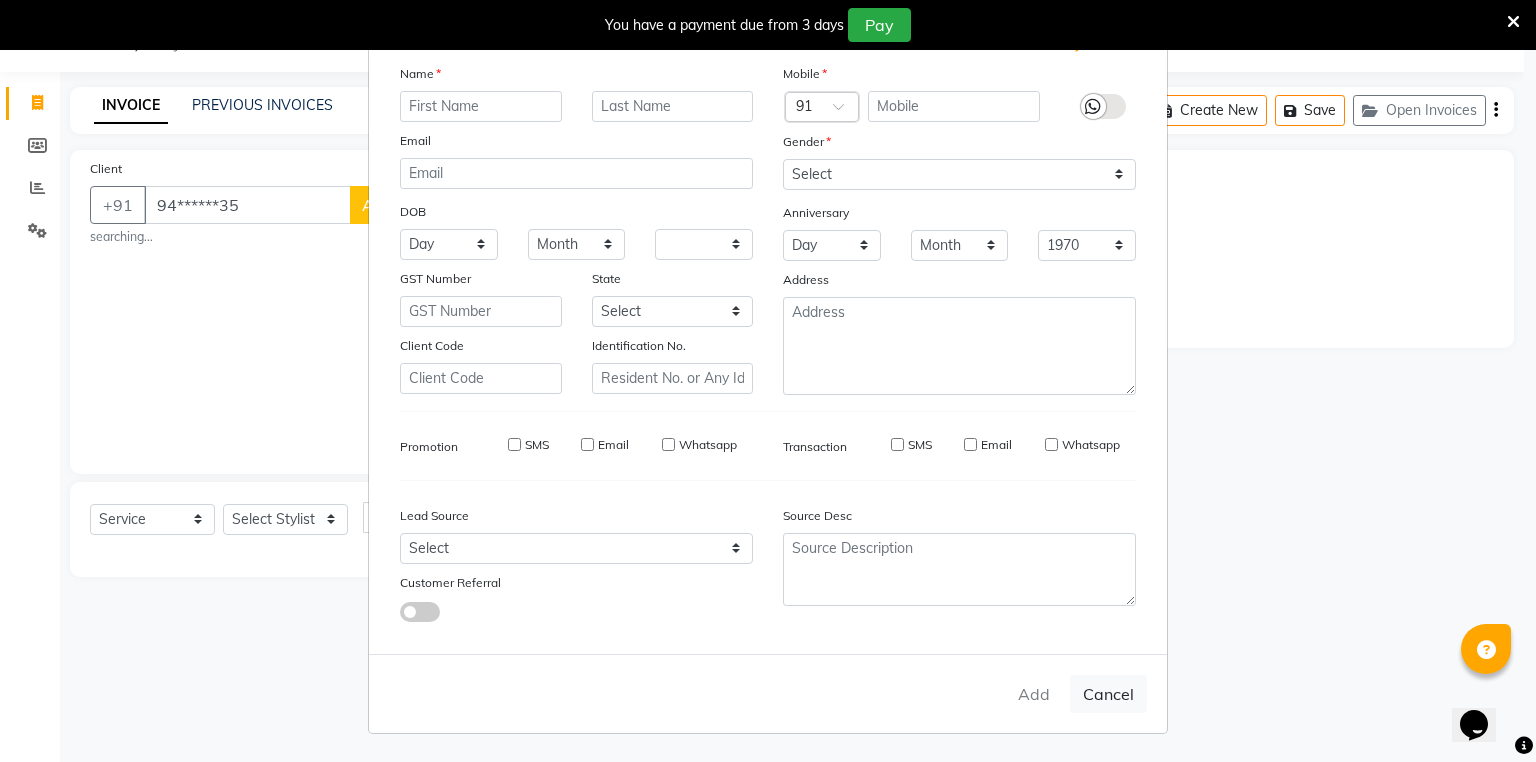 select 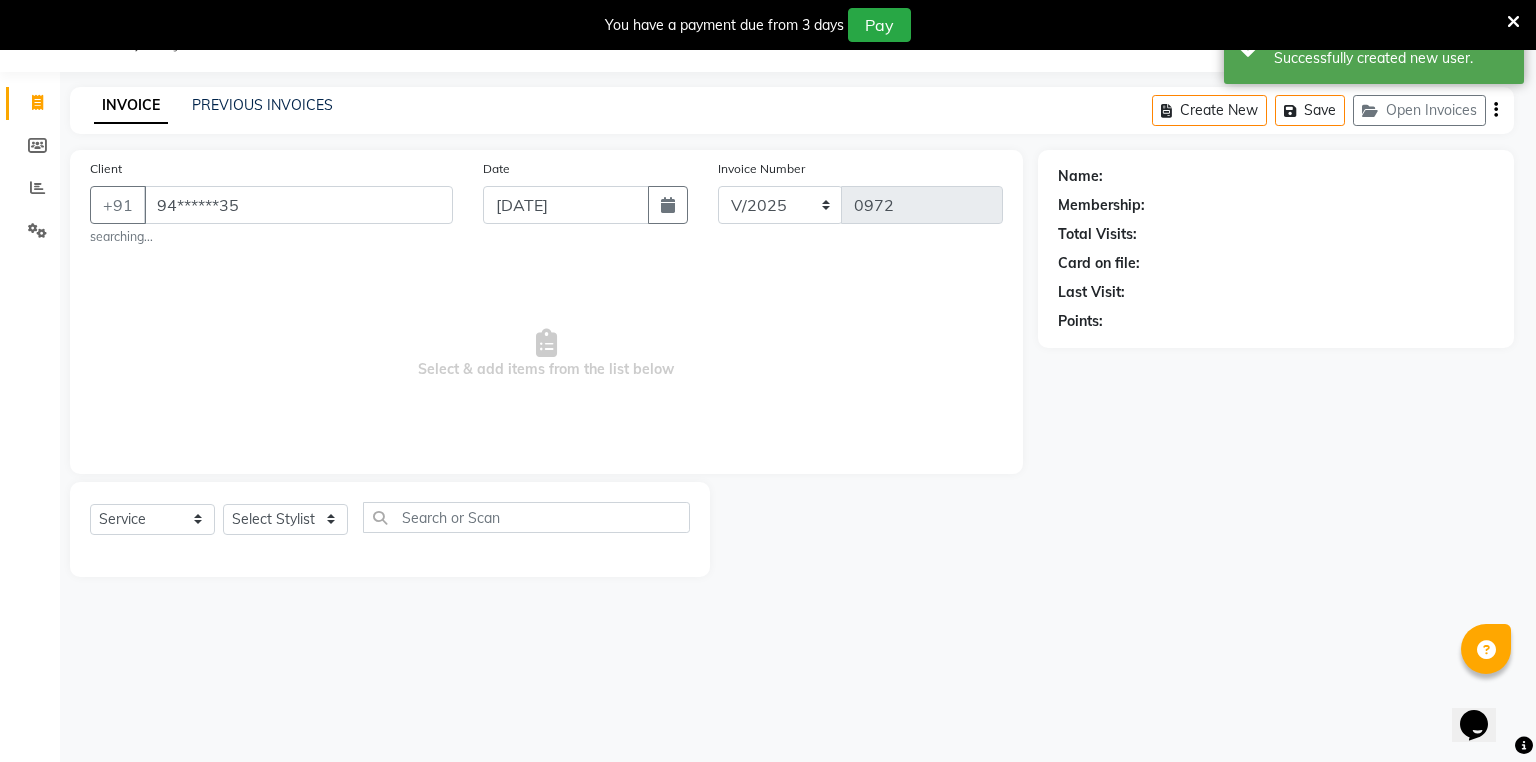 select on "1: Object" 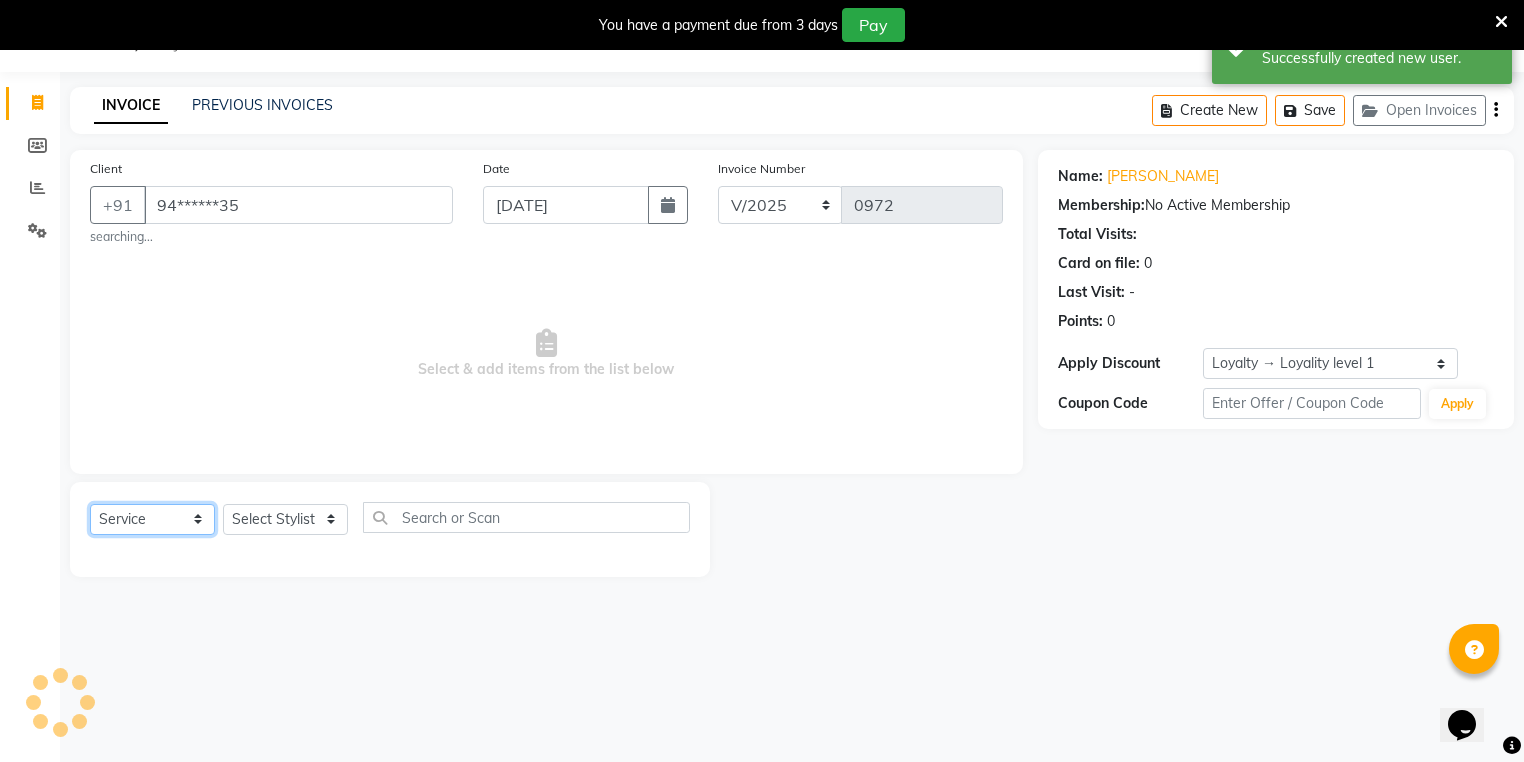 click on "Select  Service  Product  Membership  Package Voucher Prepaid Gift Card" 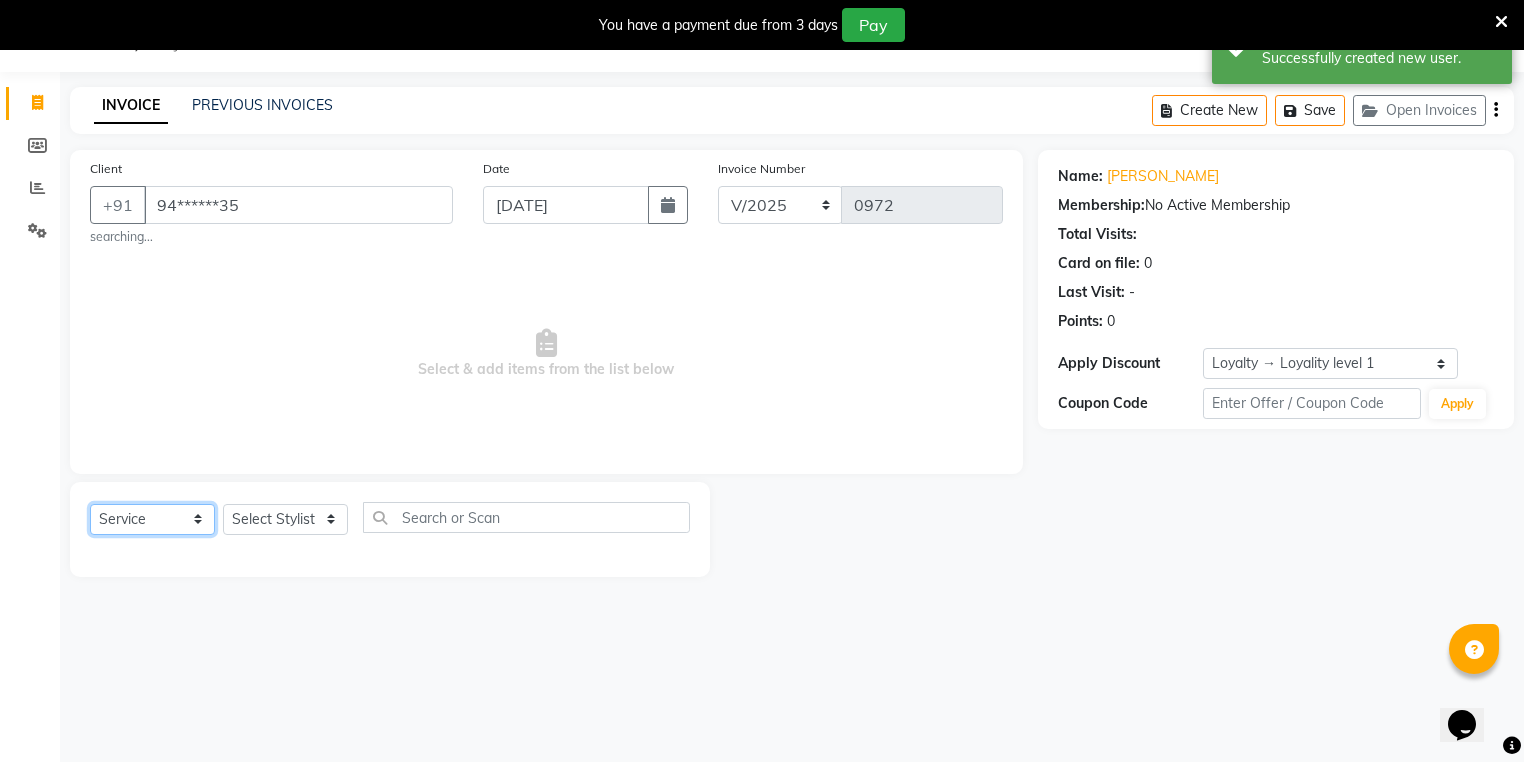 click on "Select  Service  Product  Membership  Package Voucher Prepaid Gift Card" 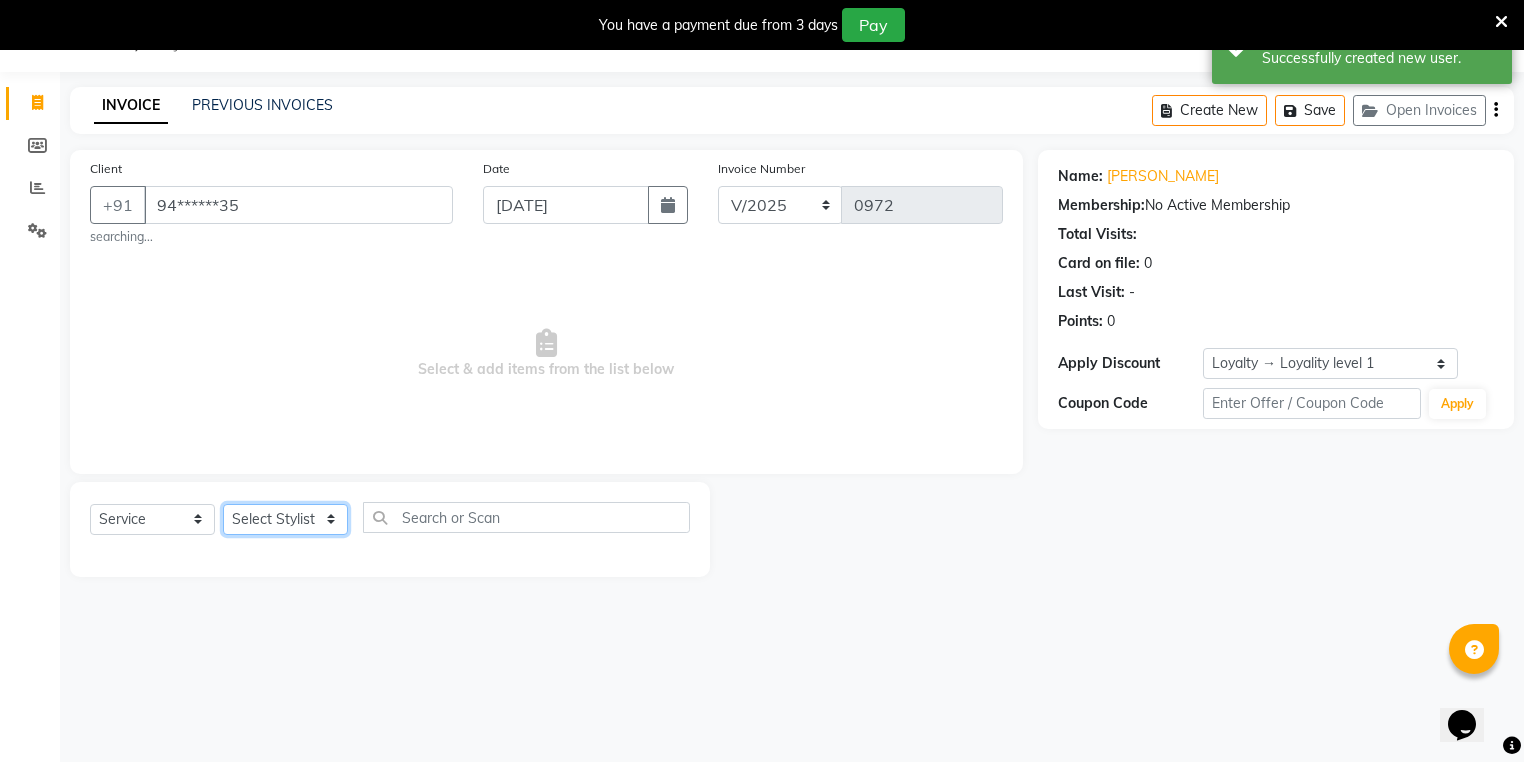 click on "Select Stylist ABHIRAMI		 ARYA Eshani GAYATHRIDEVI	K C	 JISNA KHEM MAYA MAYA Nila PRINI		 RINA RAI SHINY ABY THIRUVALLA ASHTAMUDI" 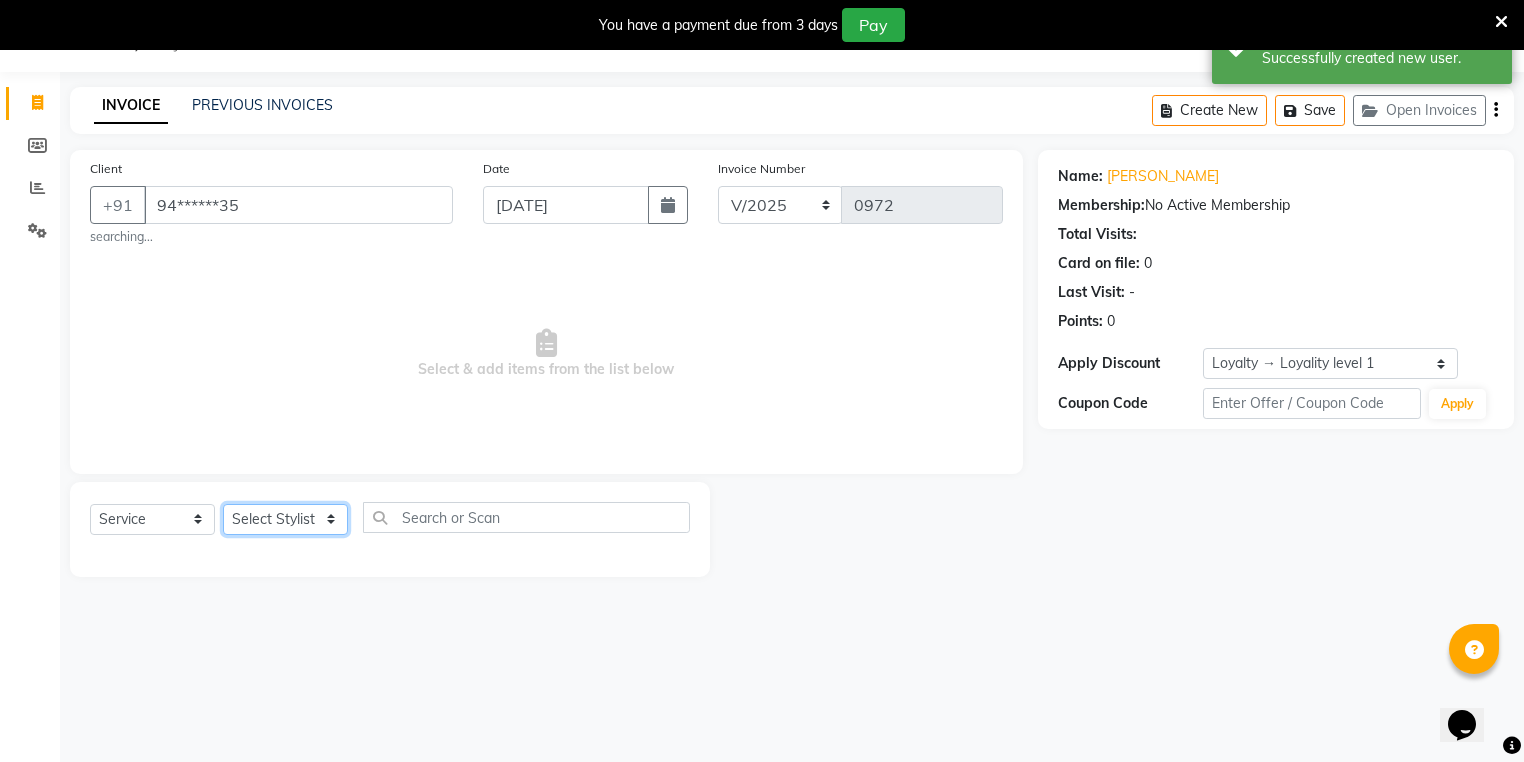 select on "27311" 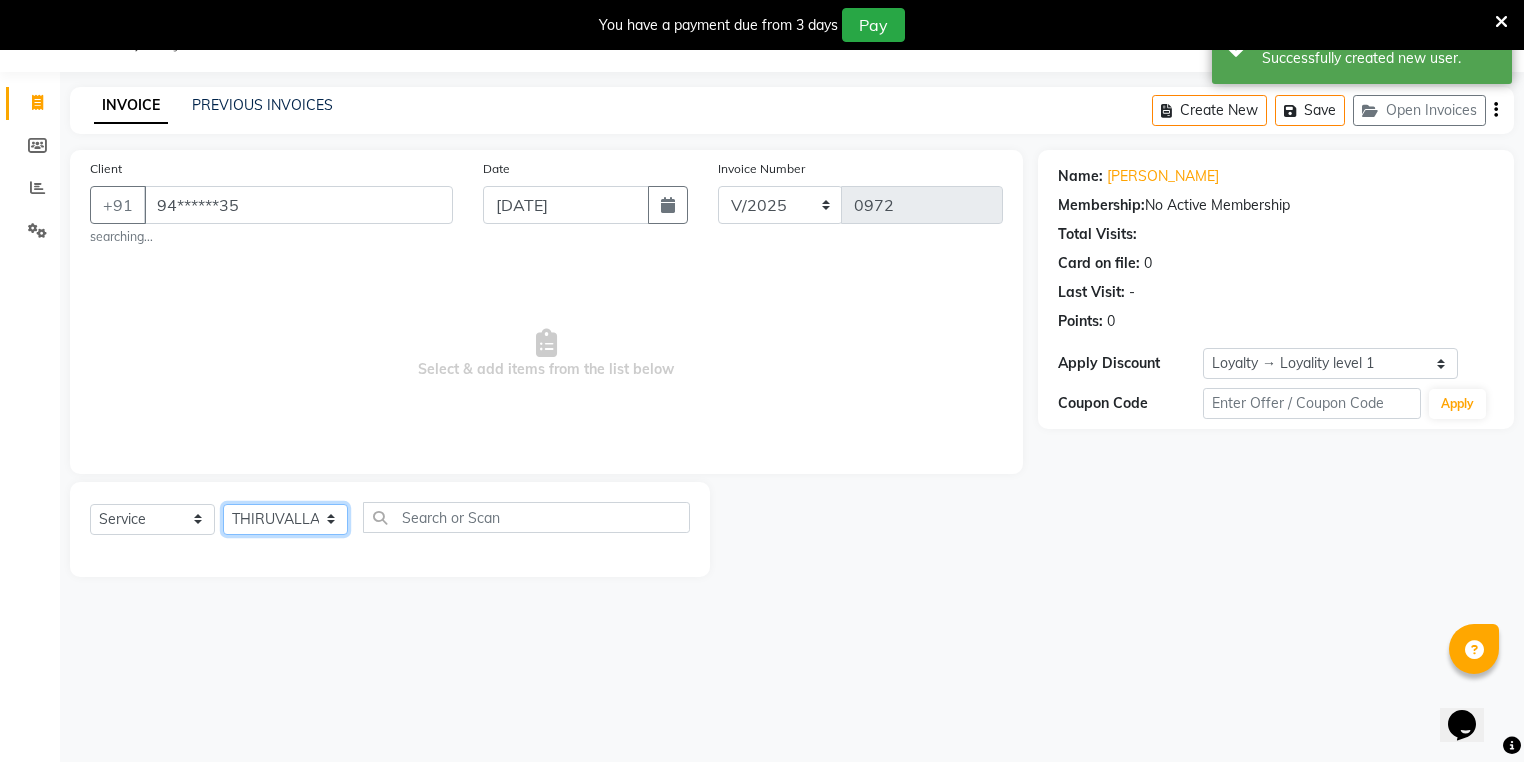 click on "Select Stylist ABHIRAMI		 ARYA Eshani GAYATHRIDEVI	K C	 JISNA KHEM MAYA MAYA Nila PRINI		 RINA RAI SHINY ABY THIRUVALLA ASHTAMUDI" 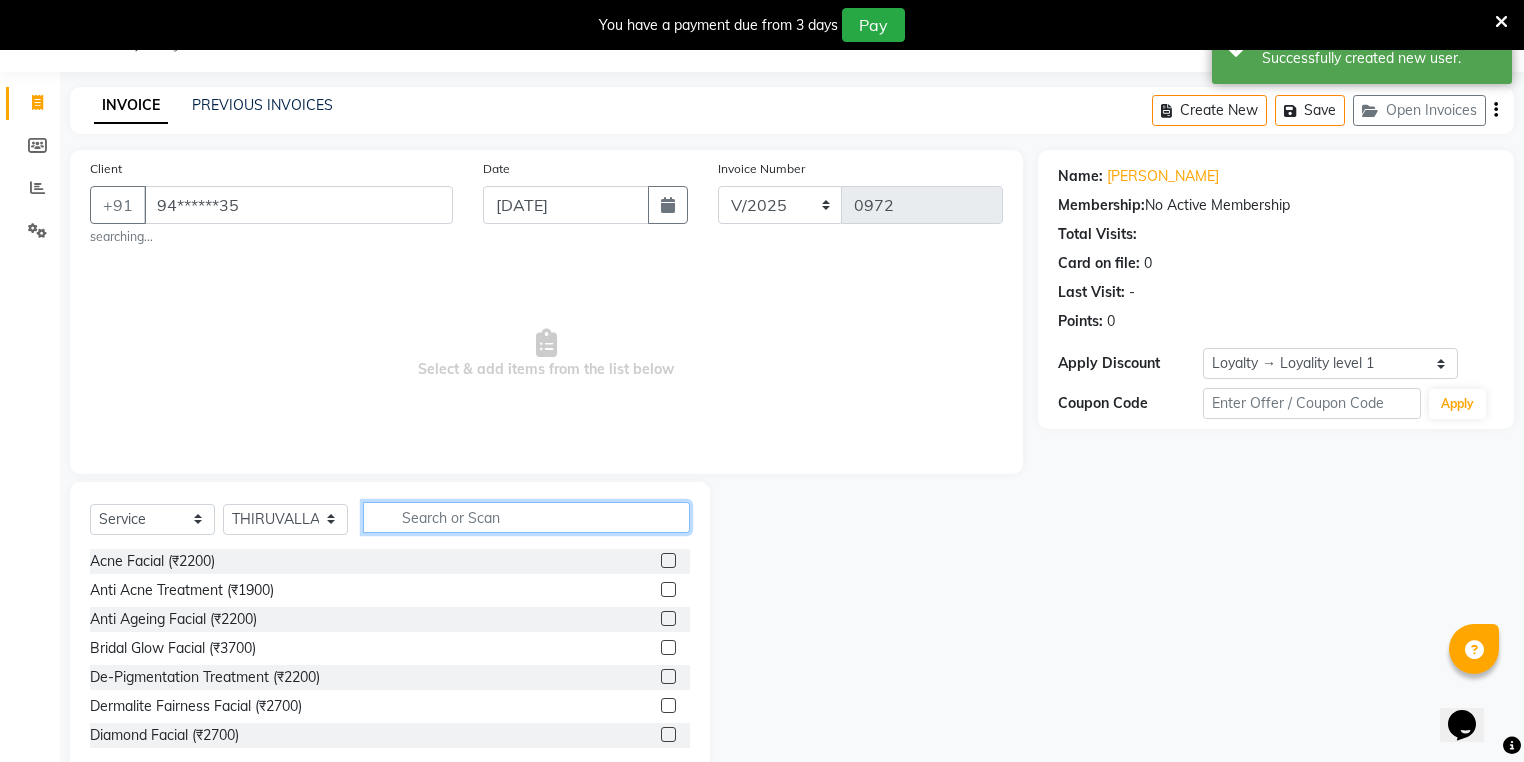 click 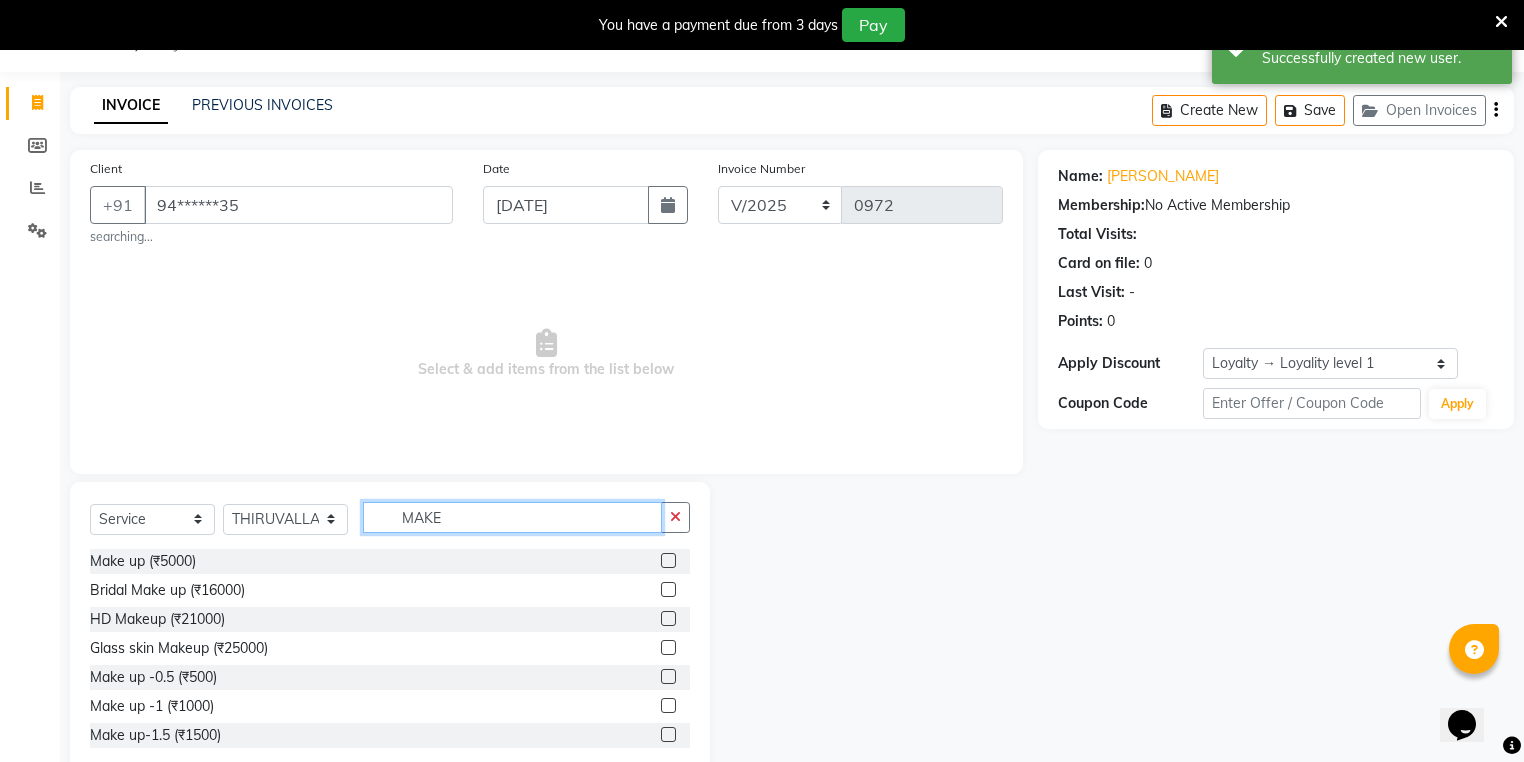 type on "MAKE" 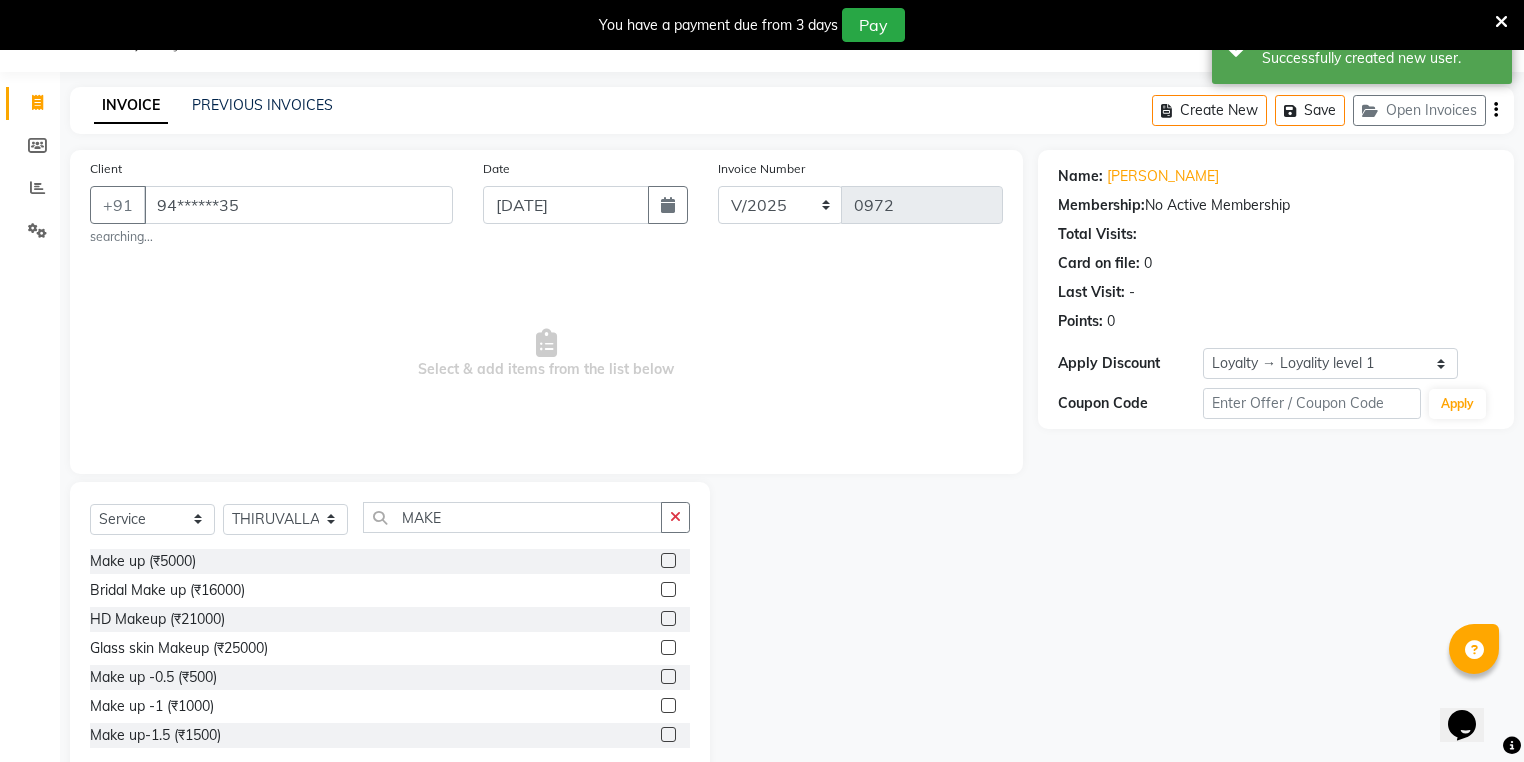 click 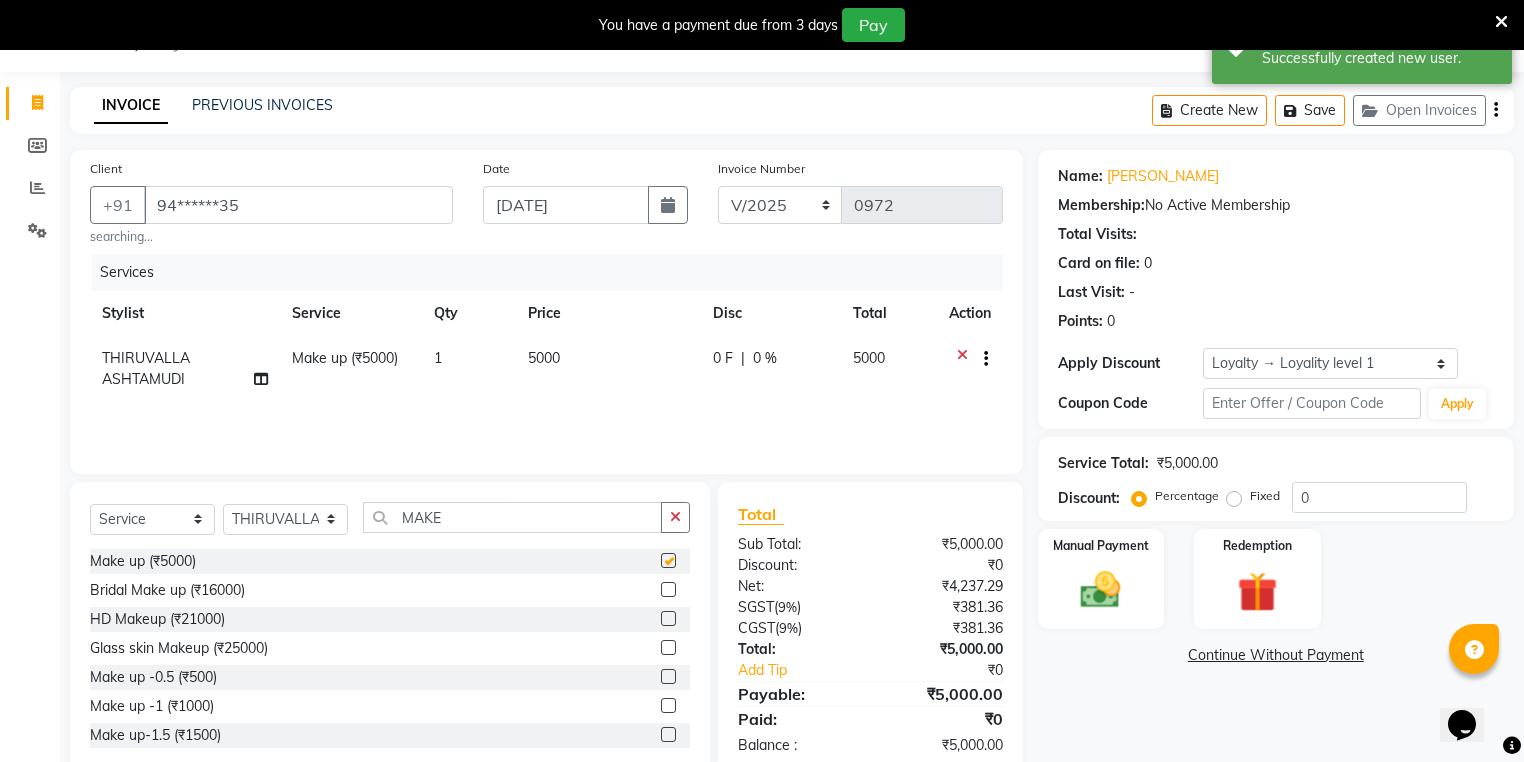 checkbox on "false" 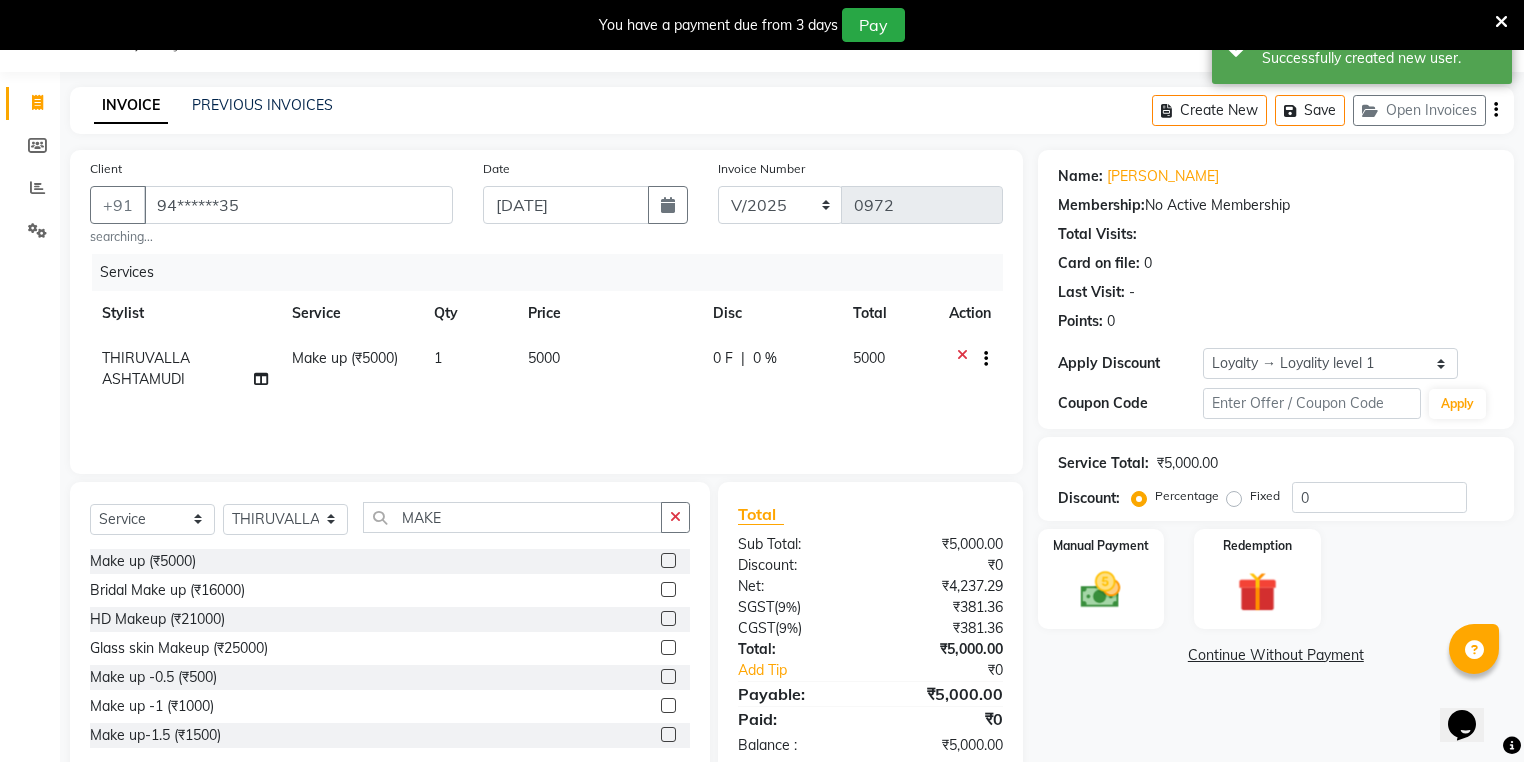 click on "0 %" 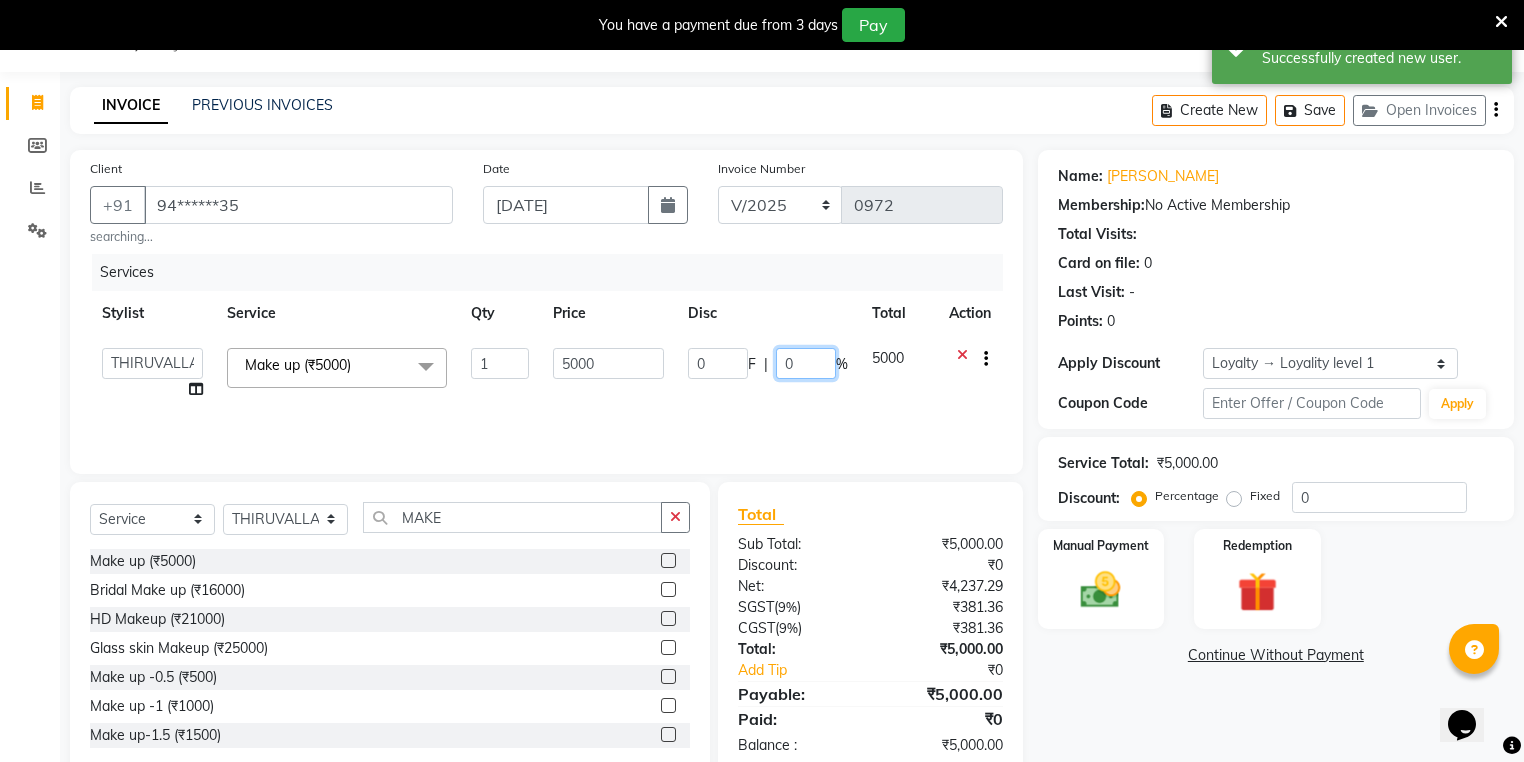 click on "0" 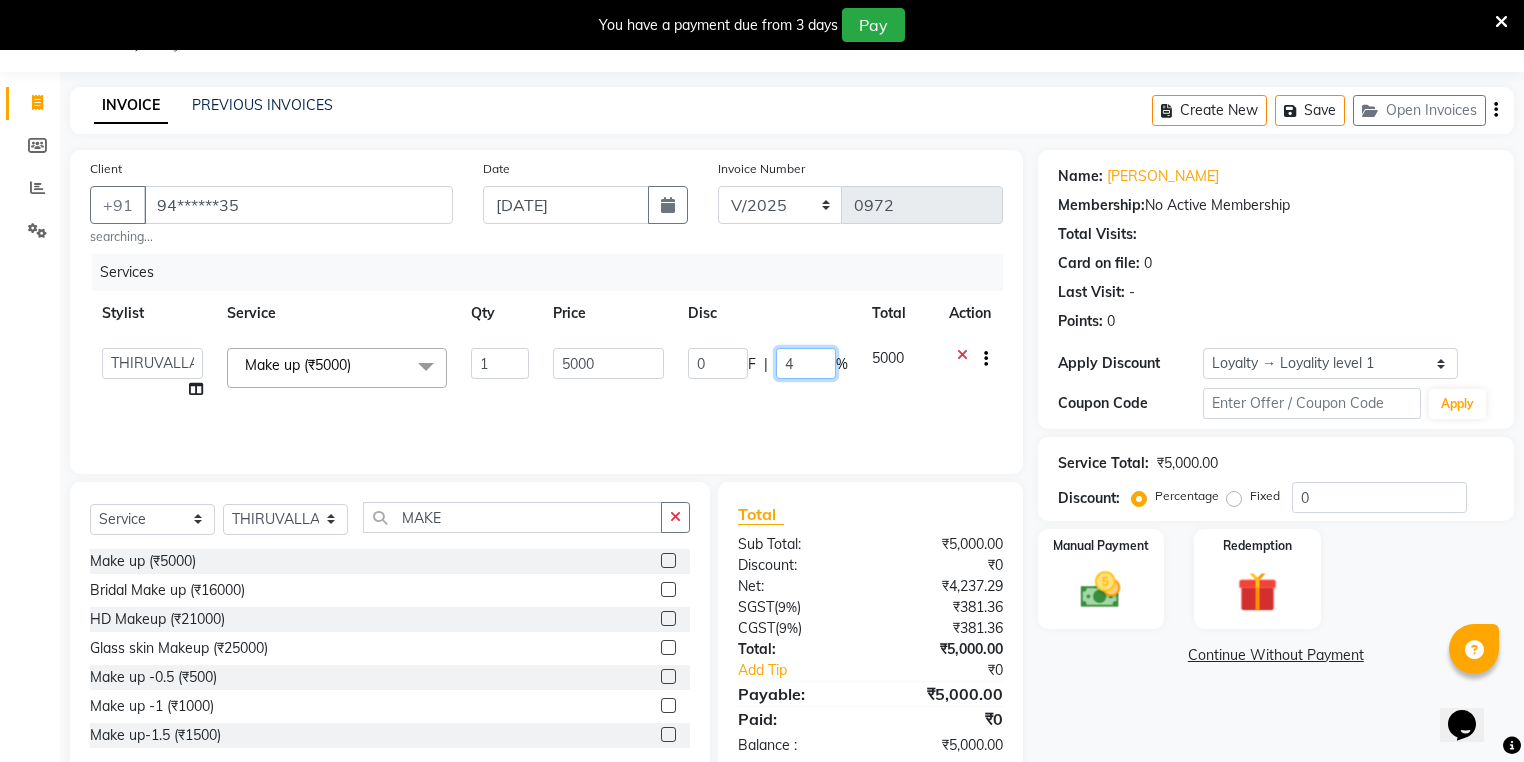 type on "40" 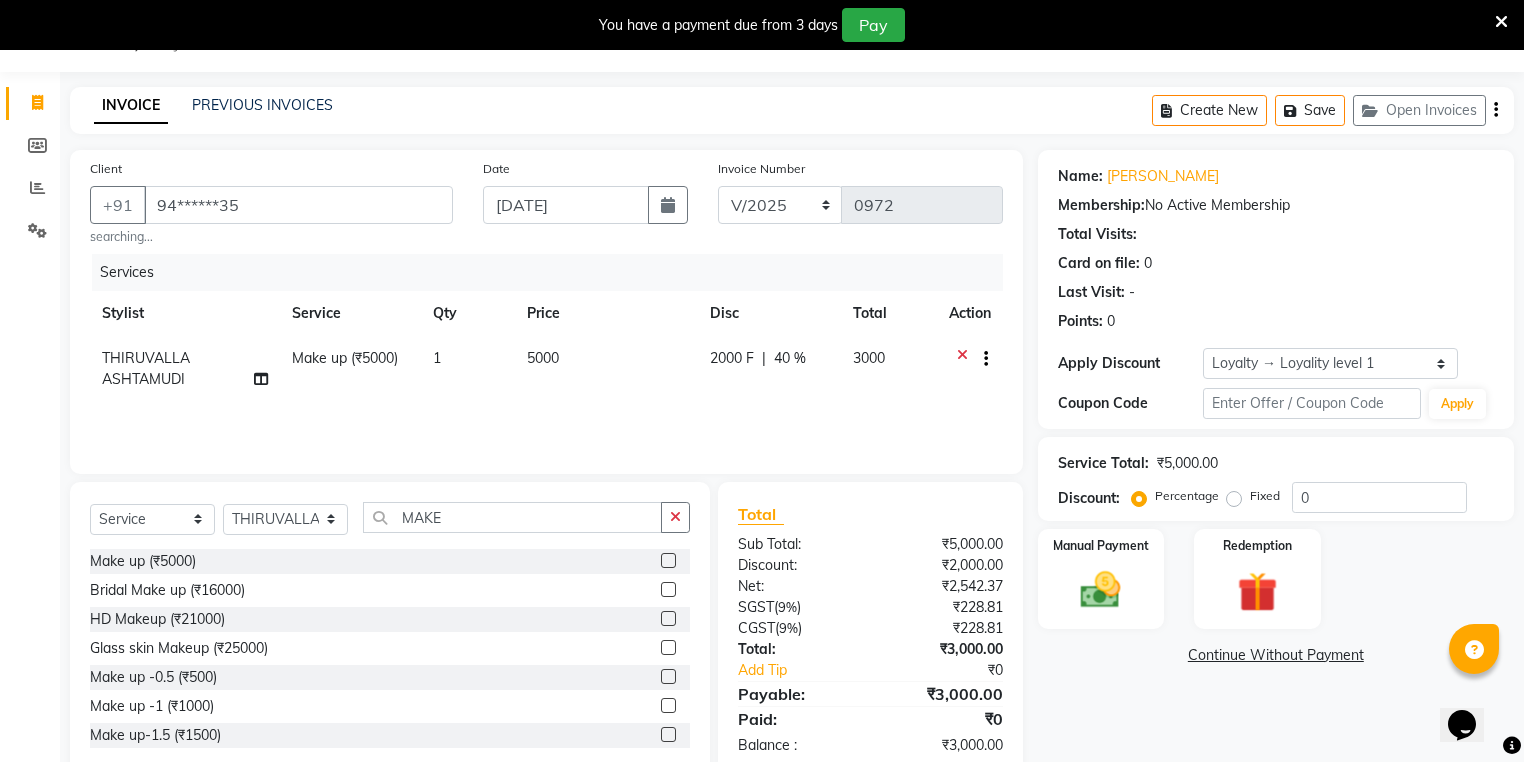 click on "Services Stylist Service Qty Price Disc Total Action THIRUVALLA ASHTAMUDI Make up (₹5000) 1 5000 2000 F | 40 % 3000" 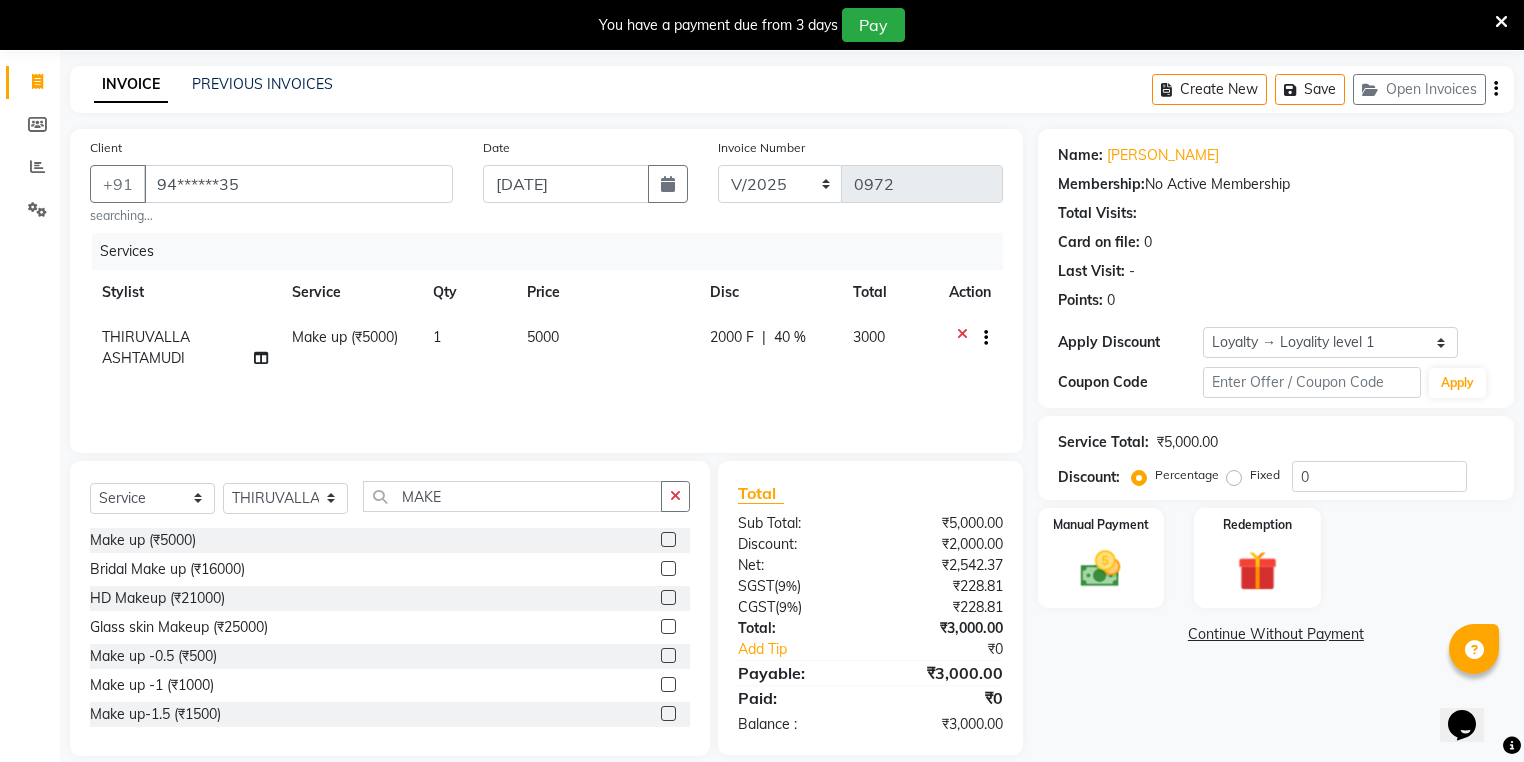 scroll, scrollTop: 96, scrollLeft: 0, axis: vertical 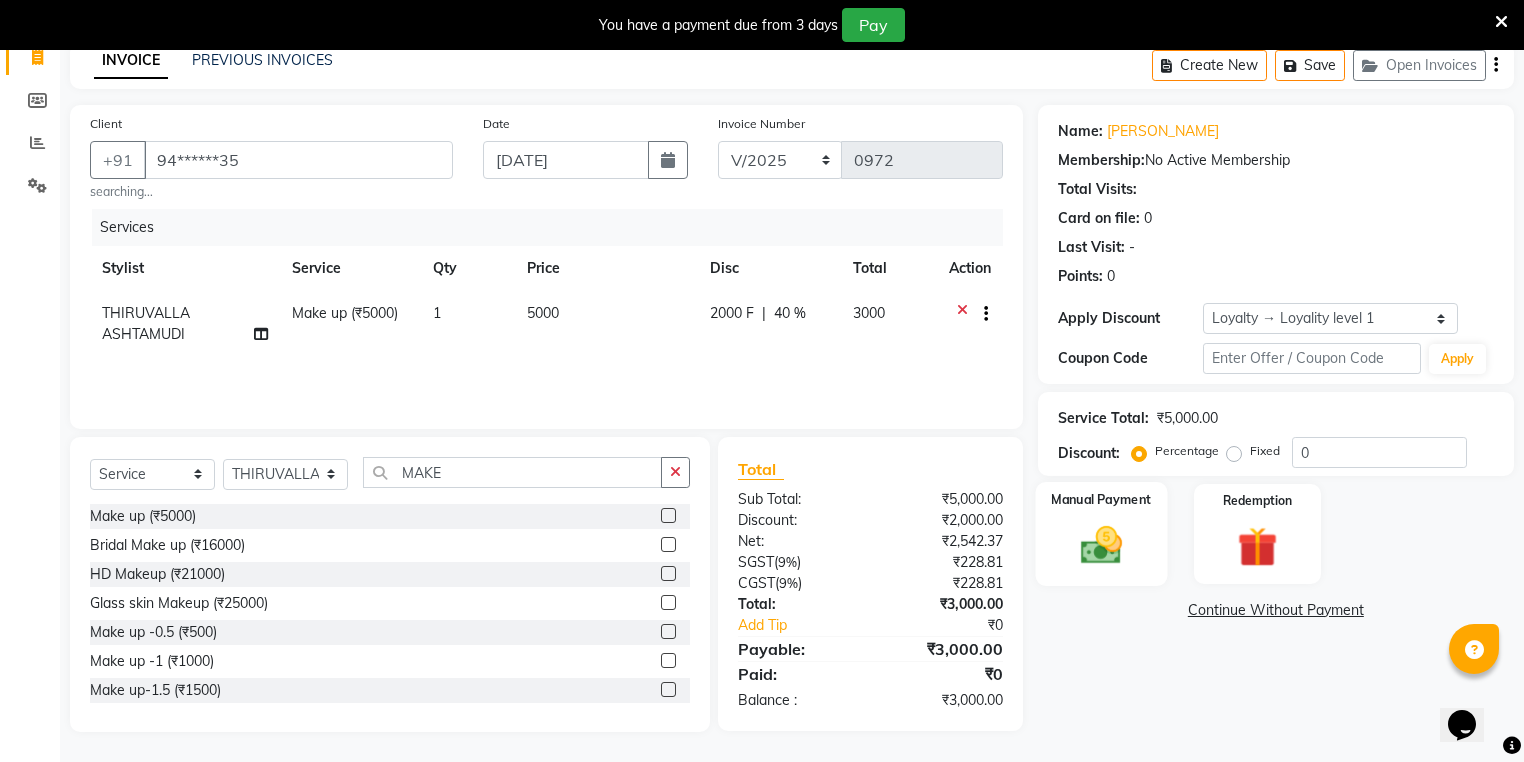 click 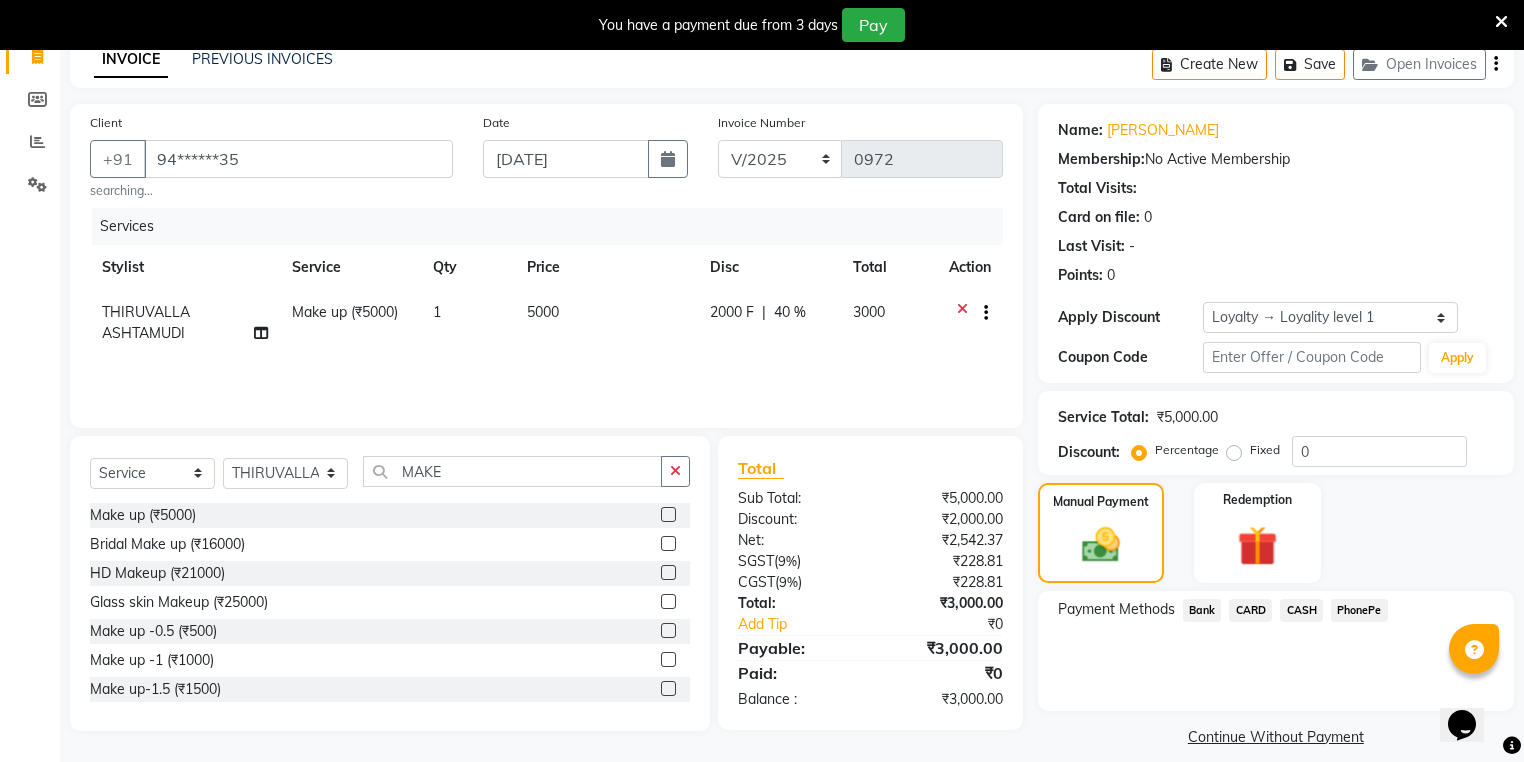 click on "PhonePe" 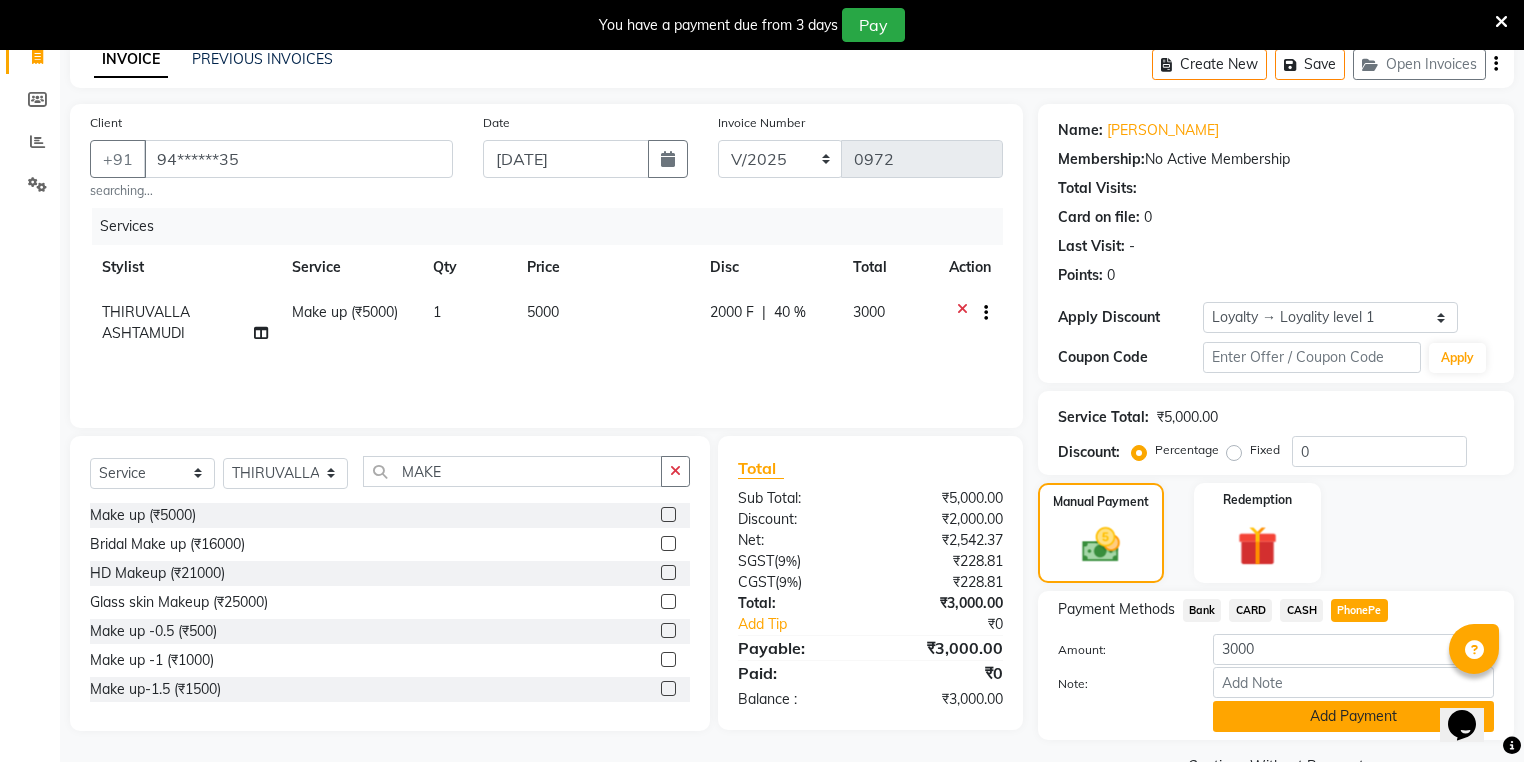 click on "Add Payment" 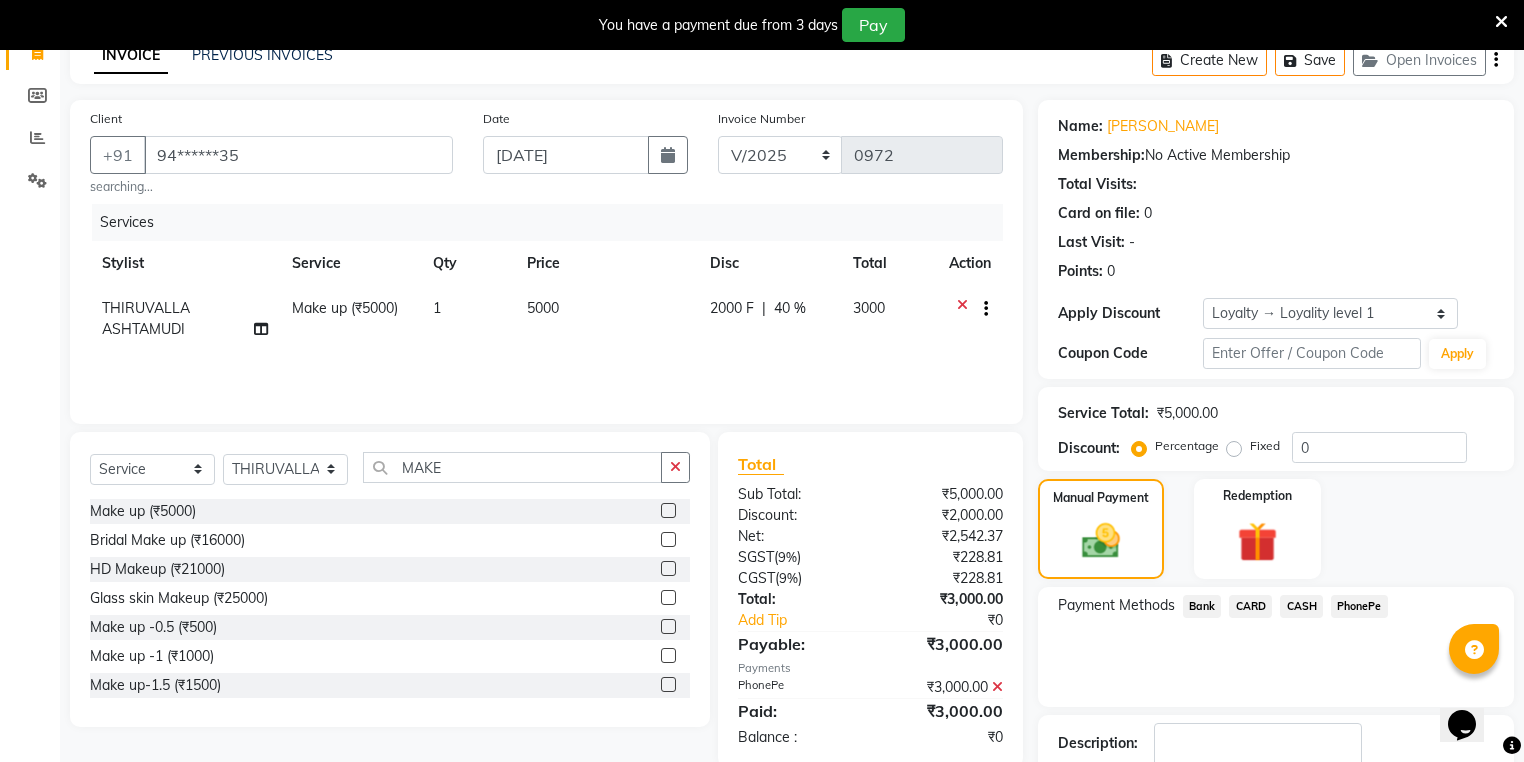 scroll, scrollTop: 257, scrollLeft: 0, axis: vertical 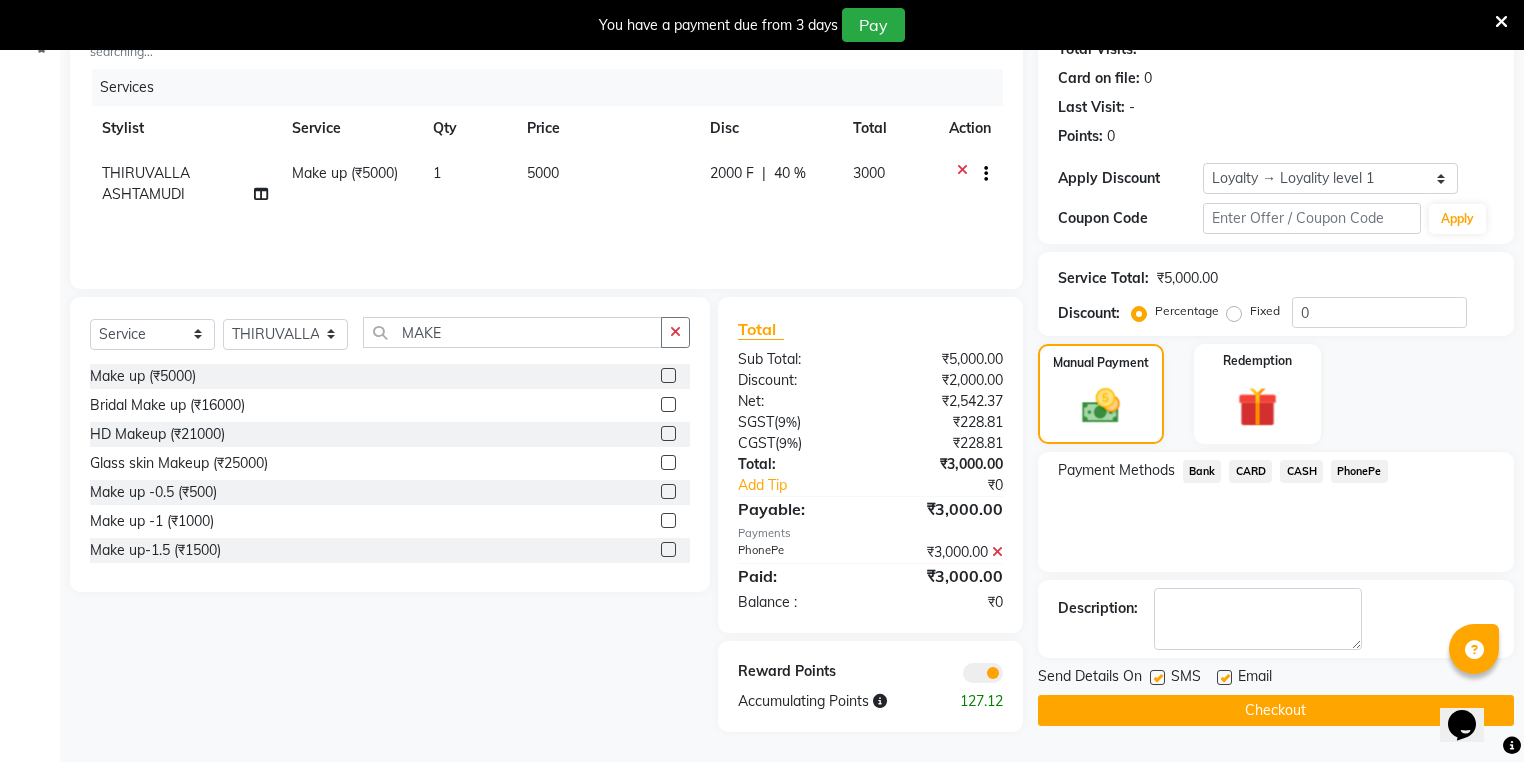 click on "Checkout" 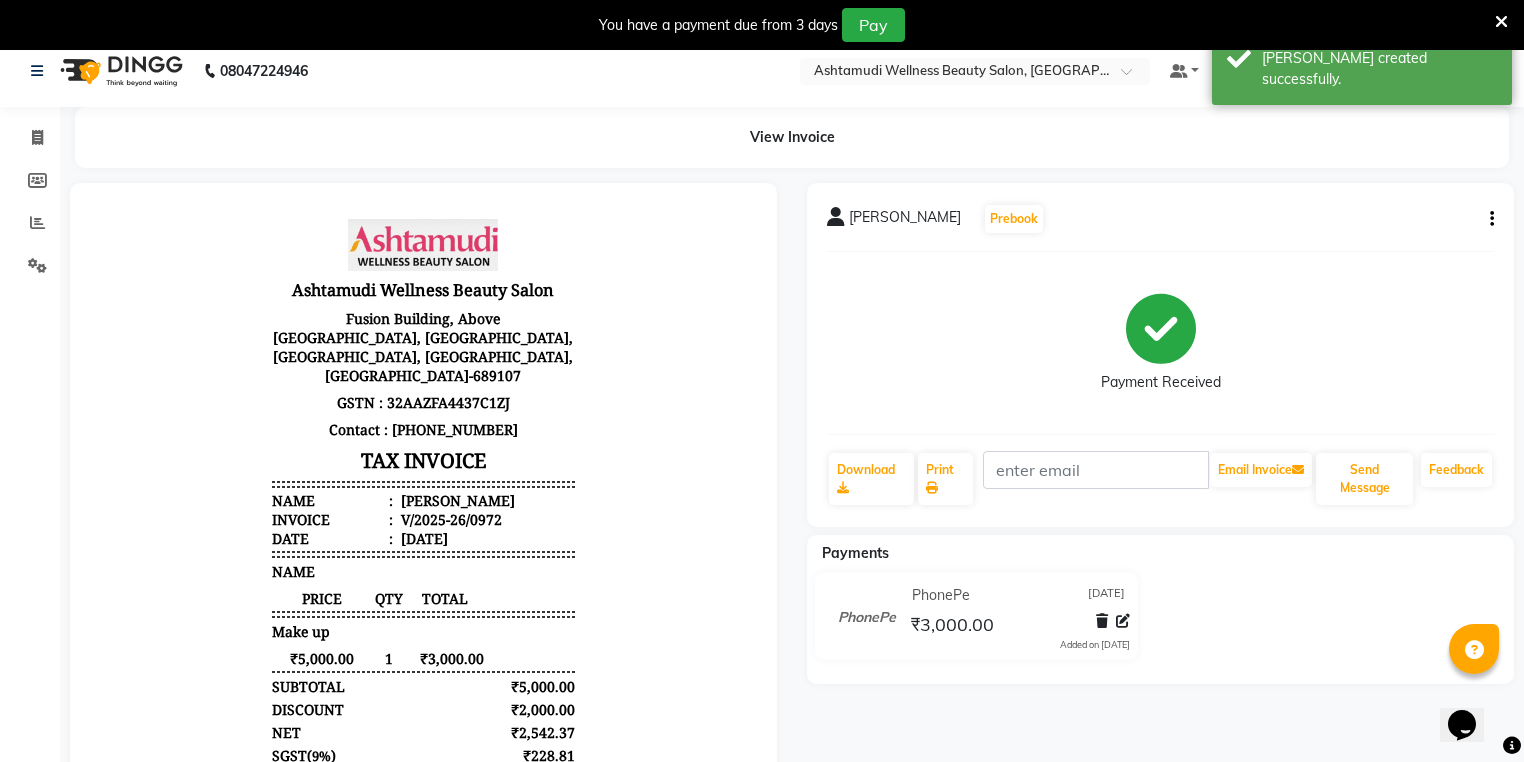 scroll, scrollTop: 0, scrollLeft: 0, axis: both 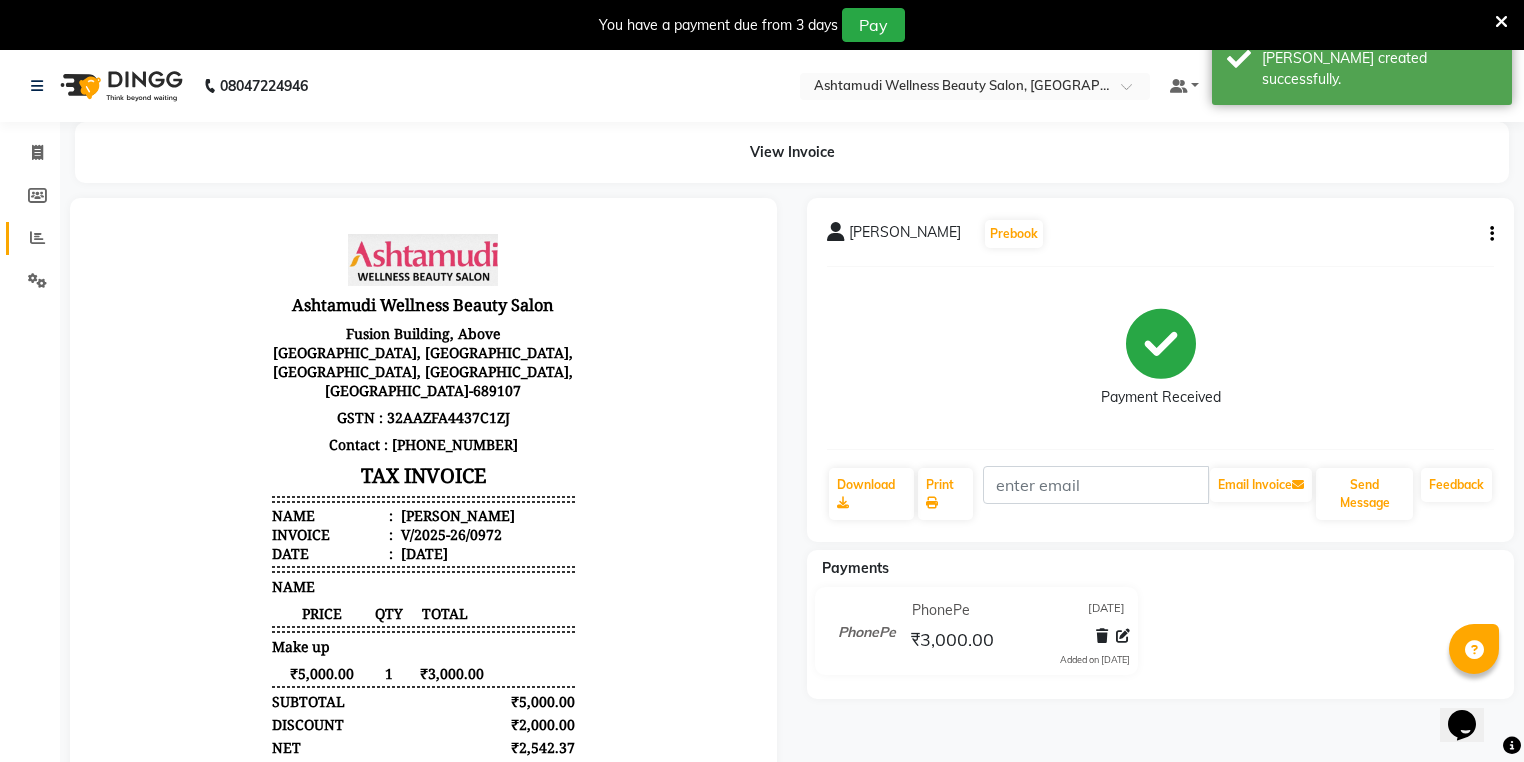 click on "Reports" 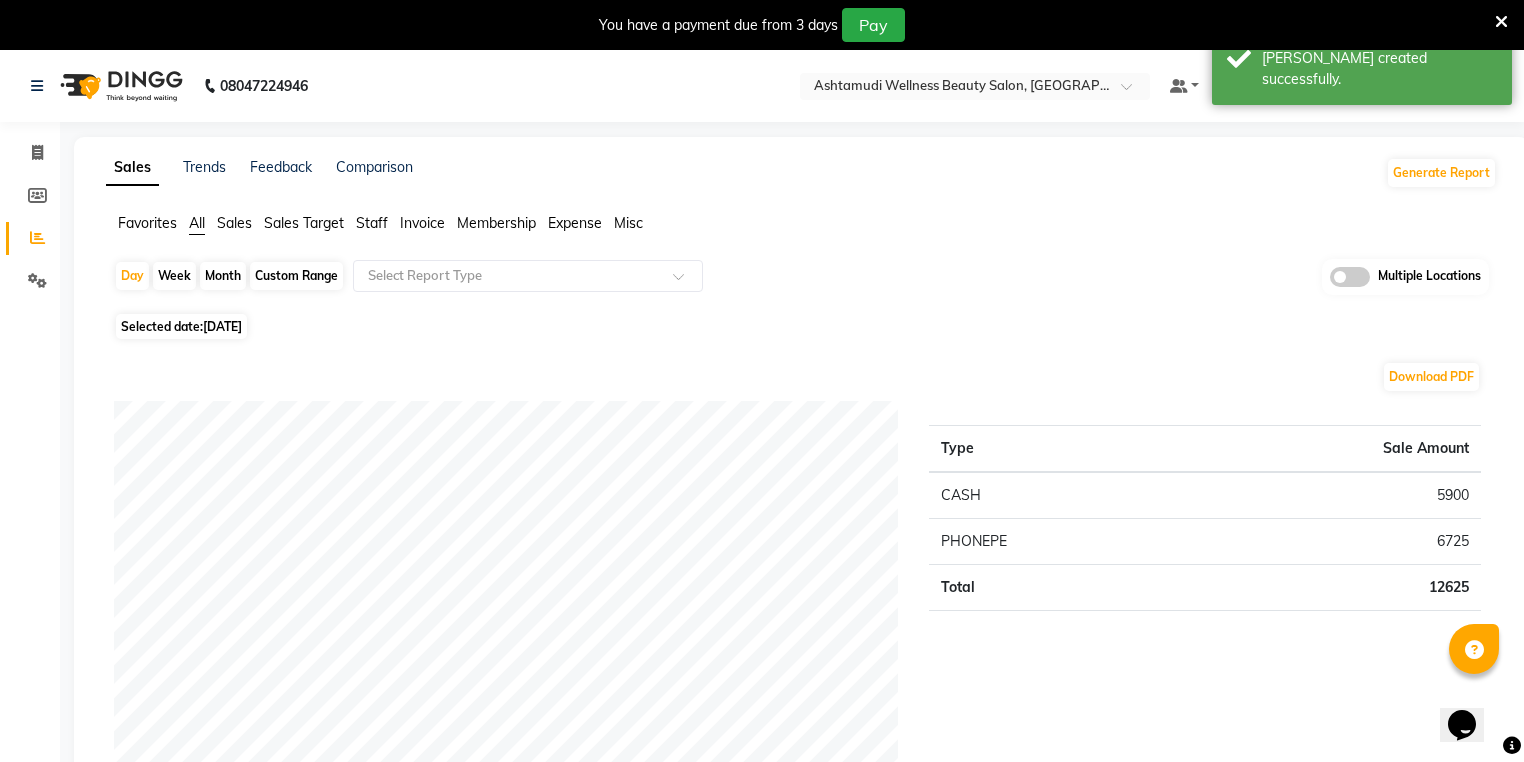 click on "You have a payment due from 3 days   Pay" at bounding box center (751, 25) 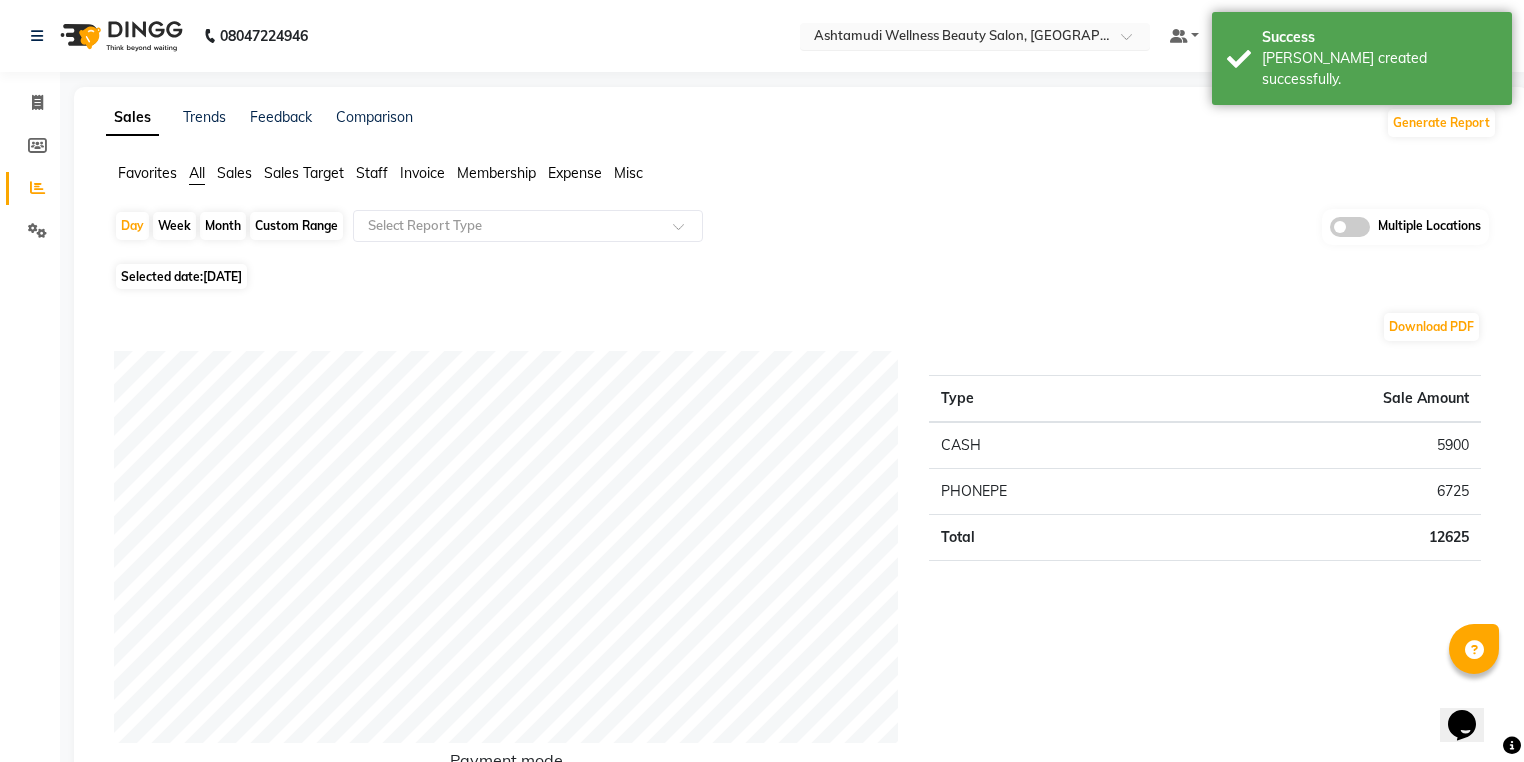 click at bounding box center (955, 38) 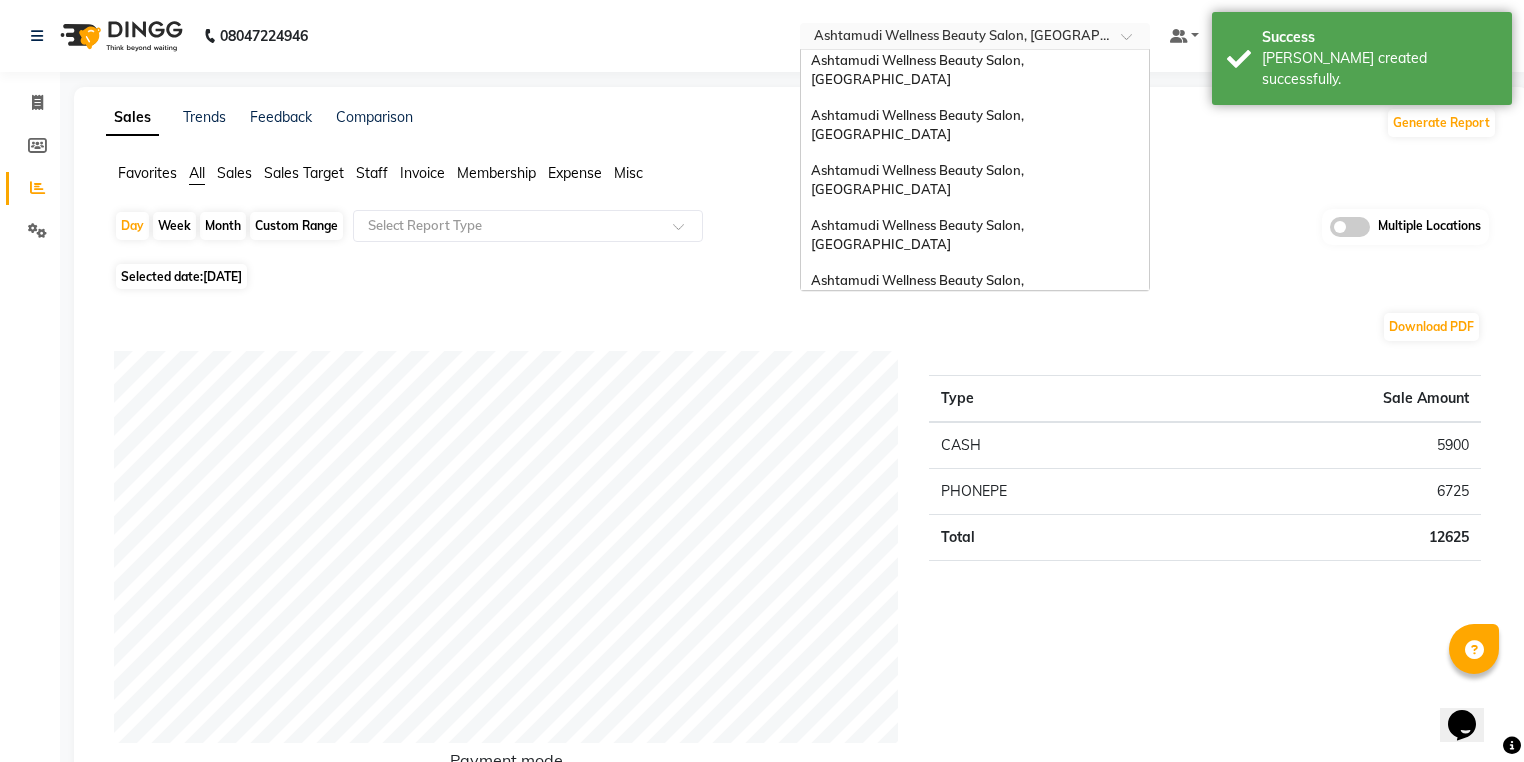 scroll, scrollTop: 0, scrollLeft: 0, axis: both 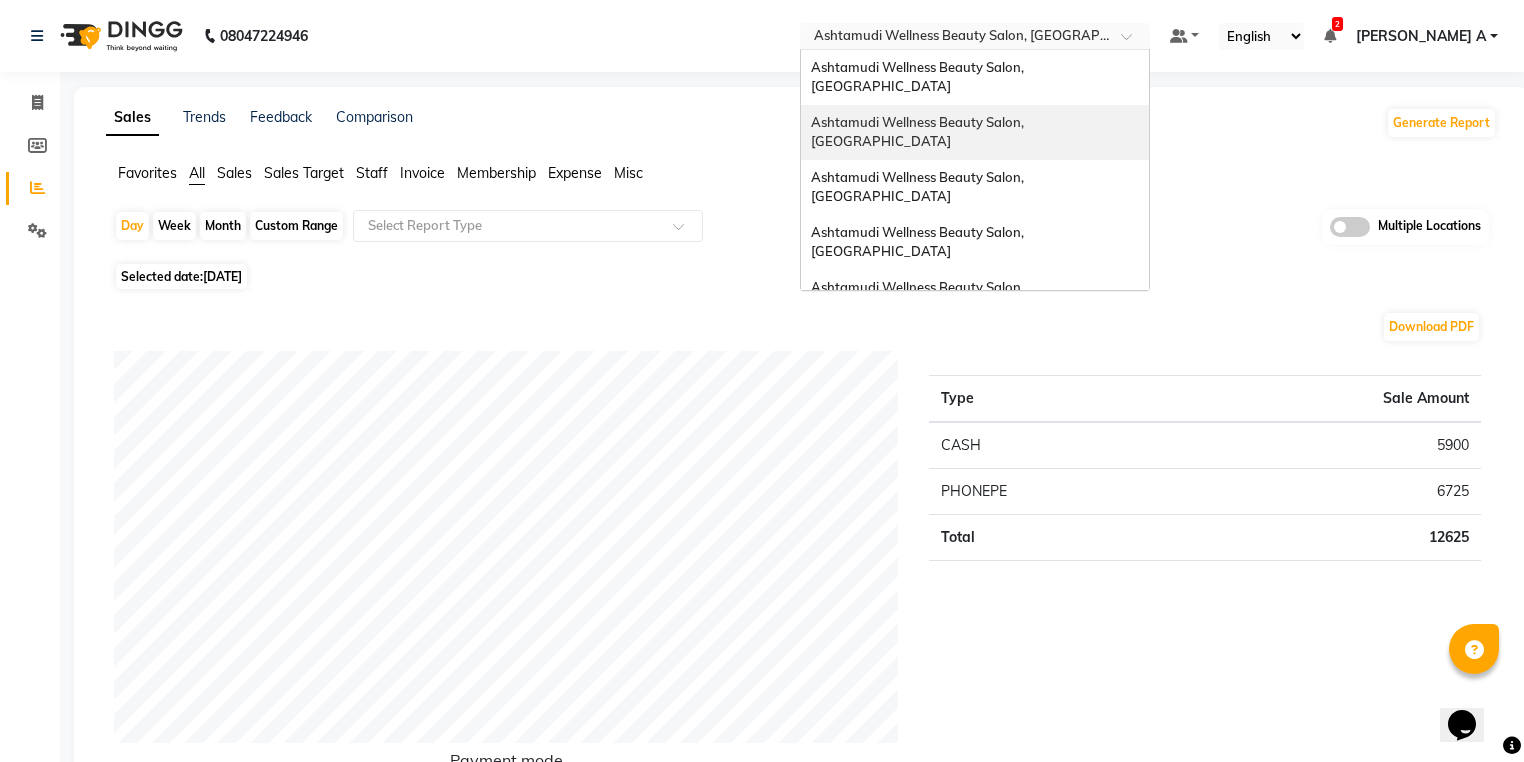click on "Ashtamudi Wellness Beauty Salon, [GEOGRAPHIC_DATA]" at bounding box center [919, 132] 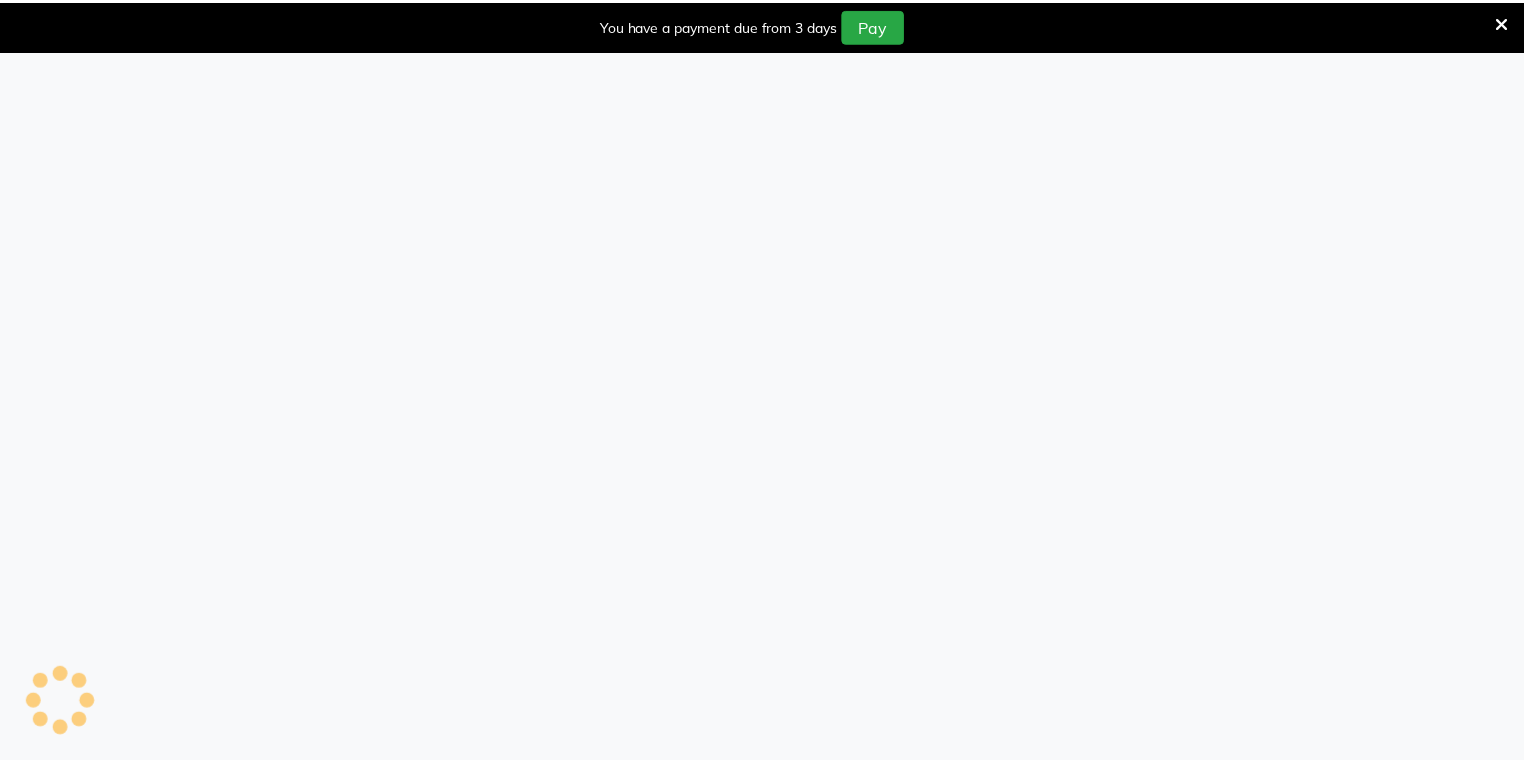 scroll, scrollTop: 0, scrollLeft: 0, axis: both 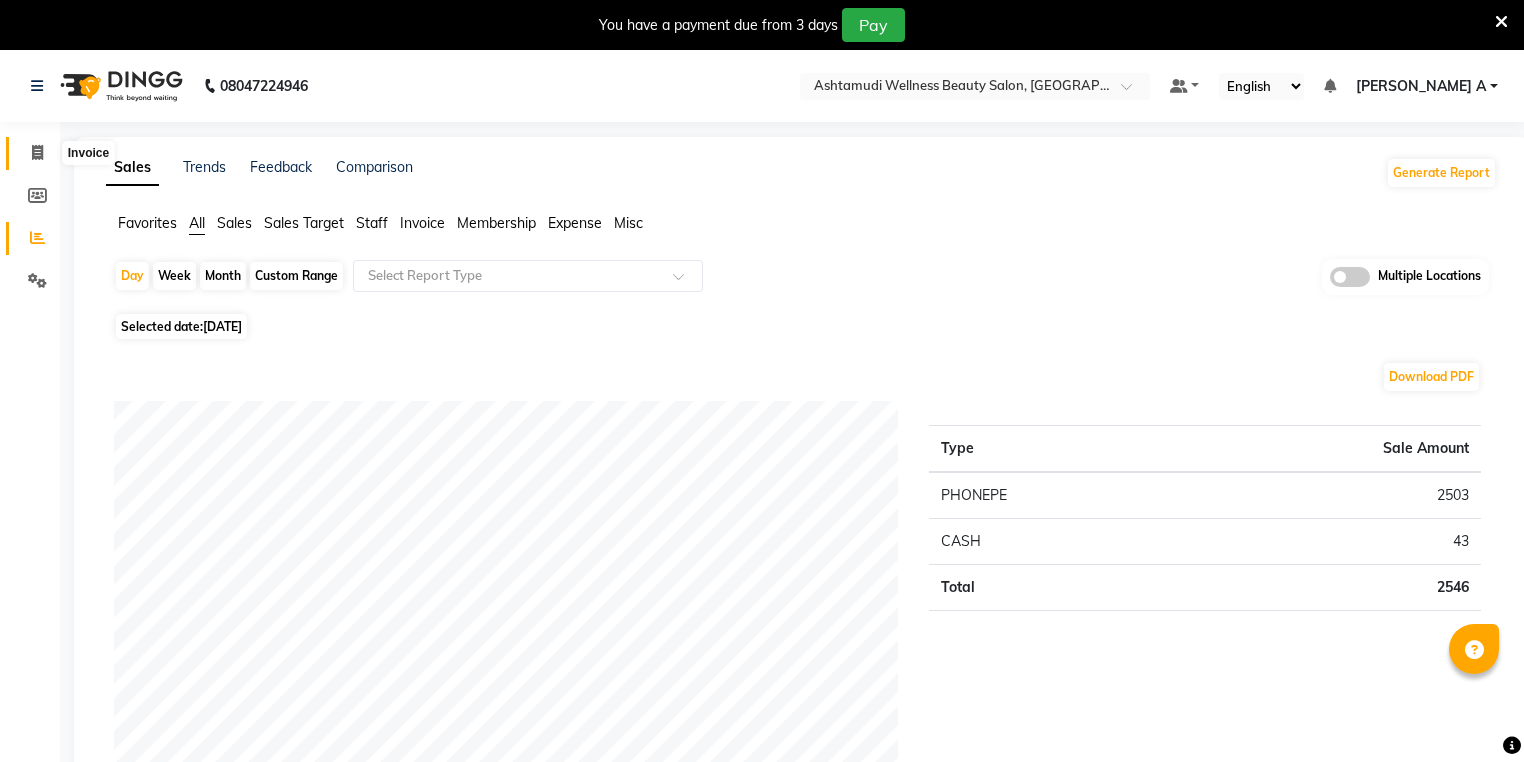 click 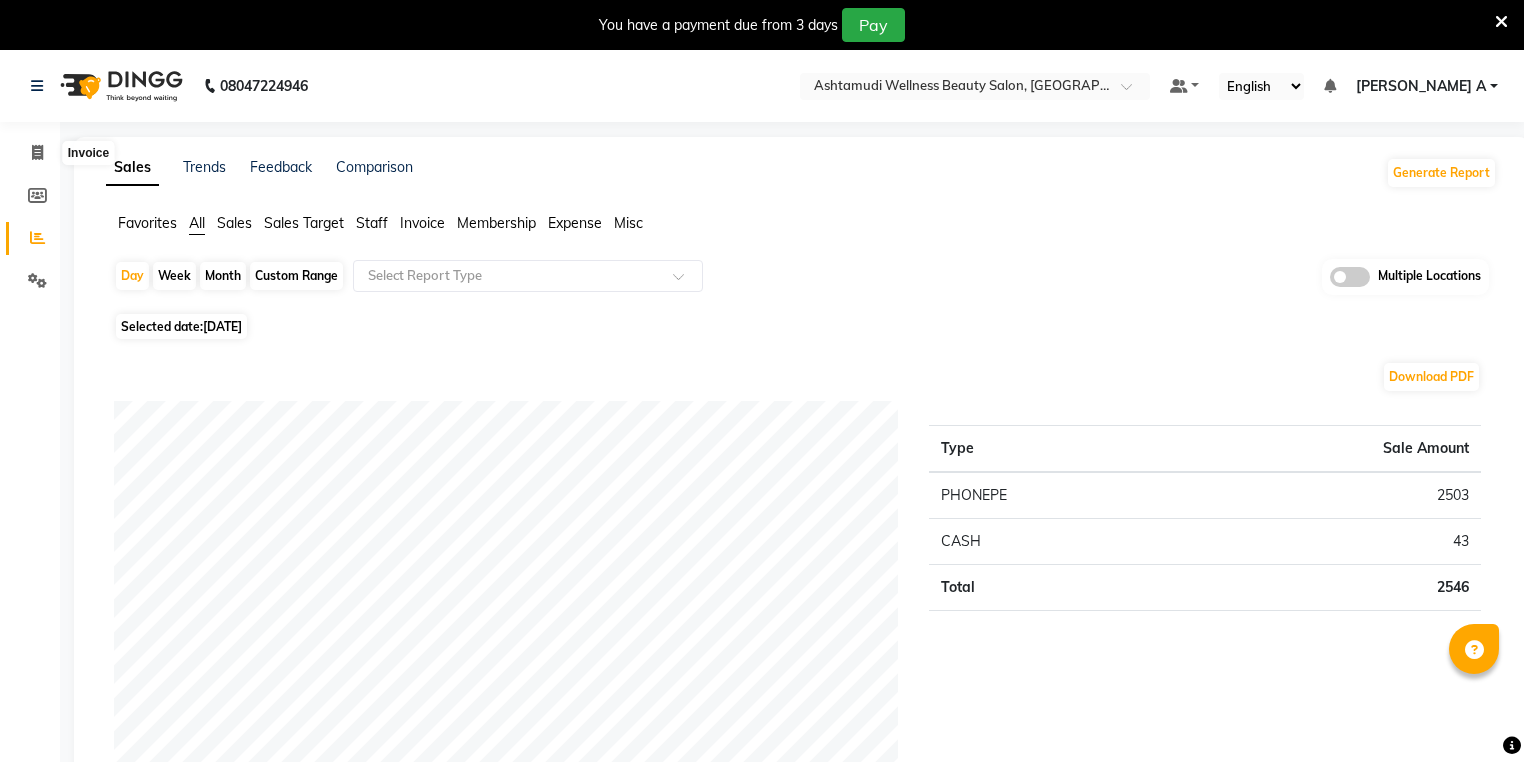 select on "service" 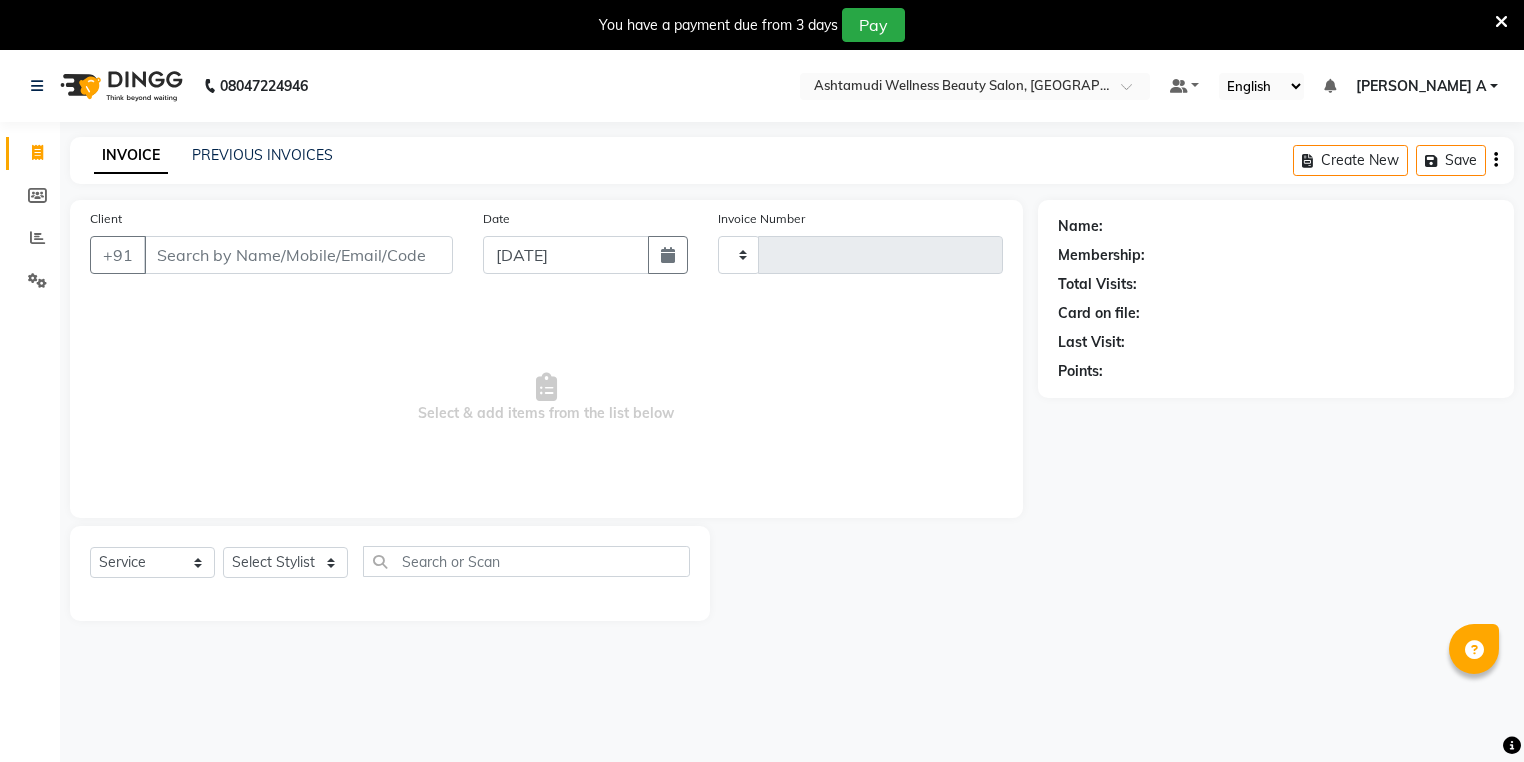 scroll, scrollTop: 50, scrollLeft: 0, axis: vertical 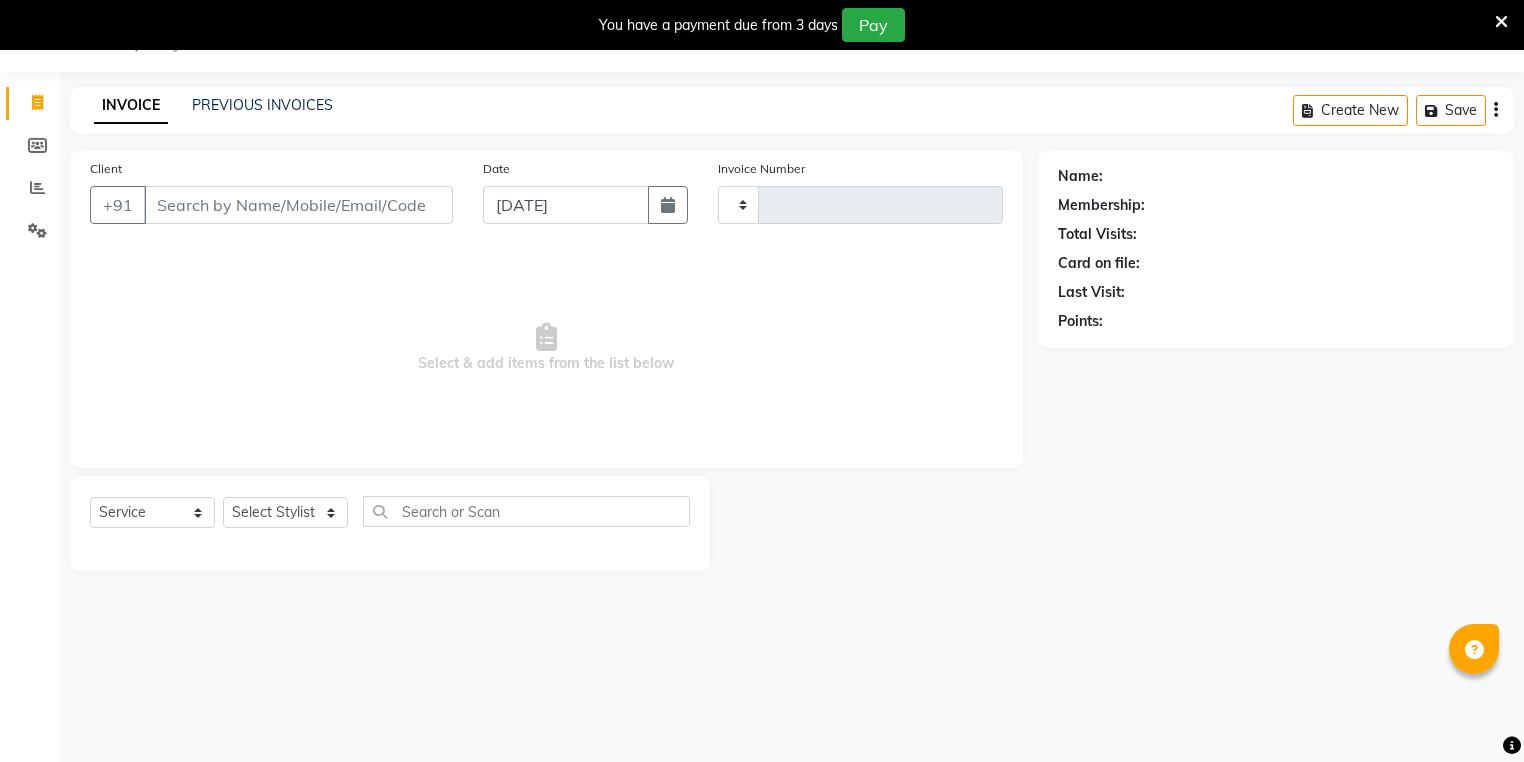 type on "1326" 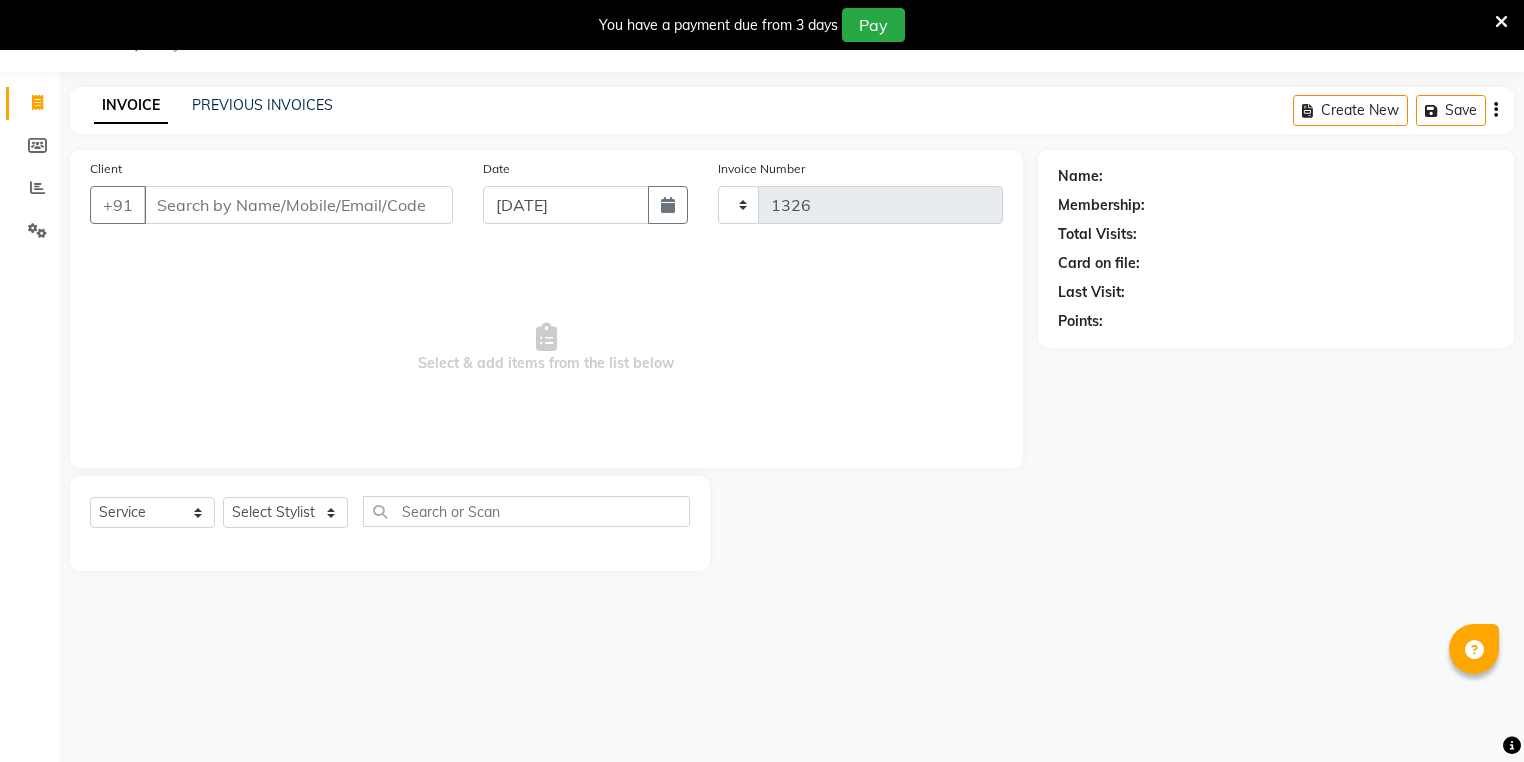 select on "4660" 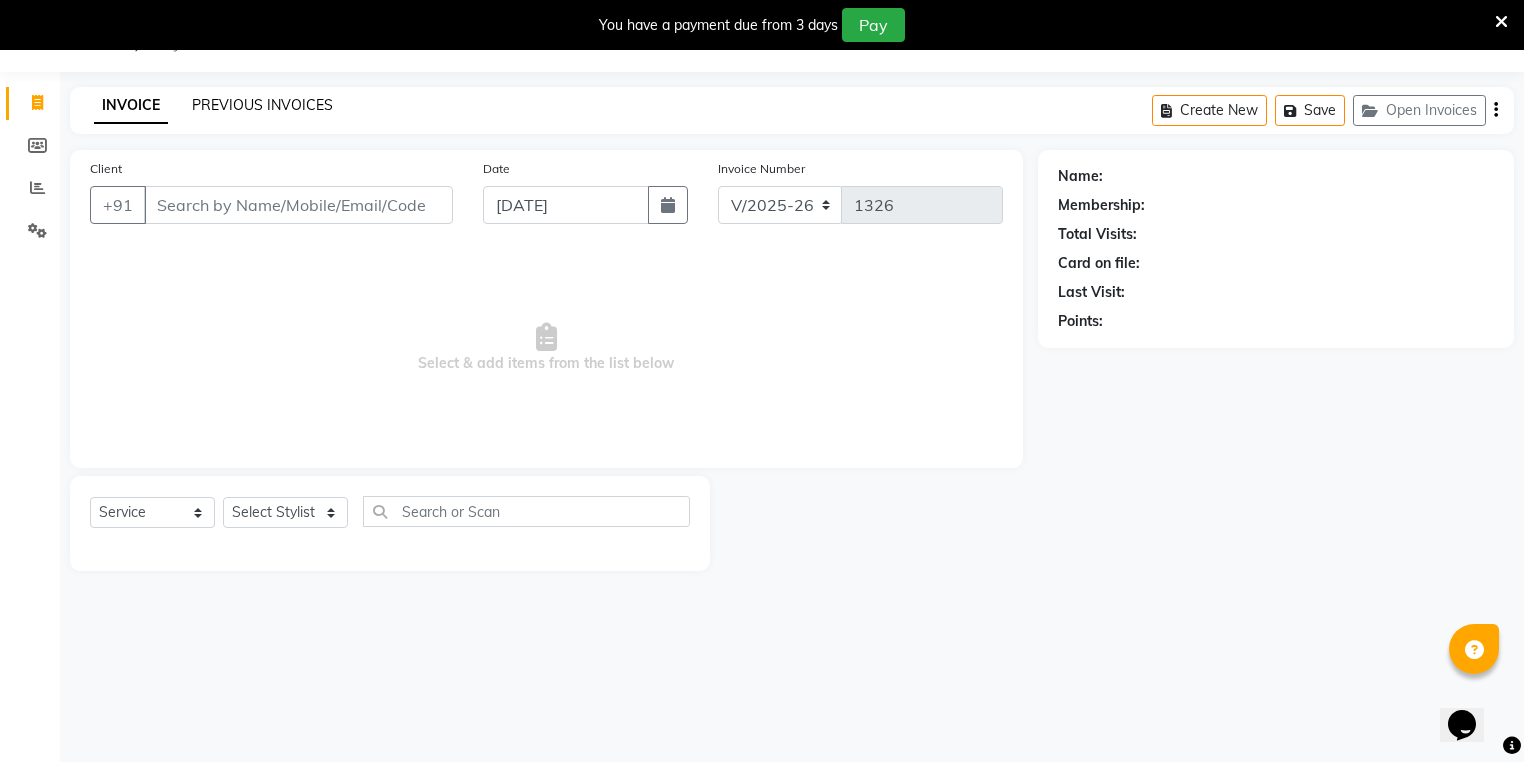 scroll, scrollTop: 0, scrollLeft: 0, axis: both 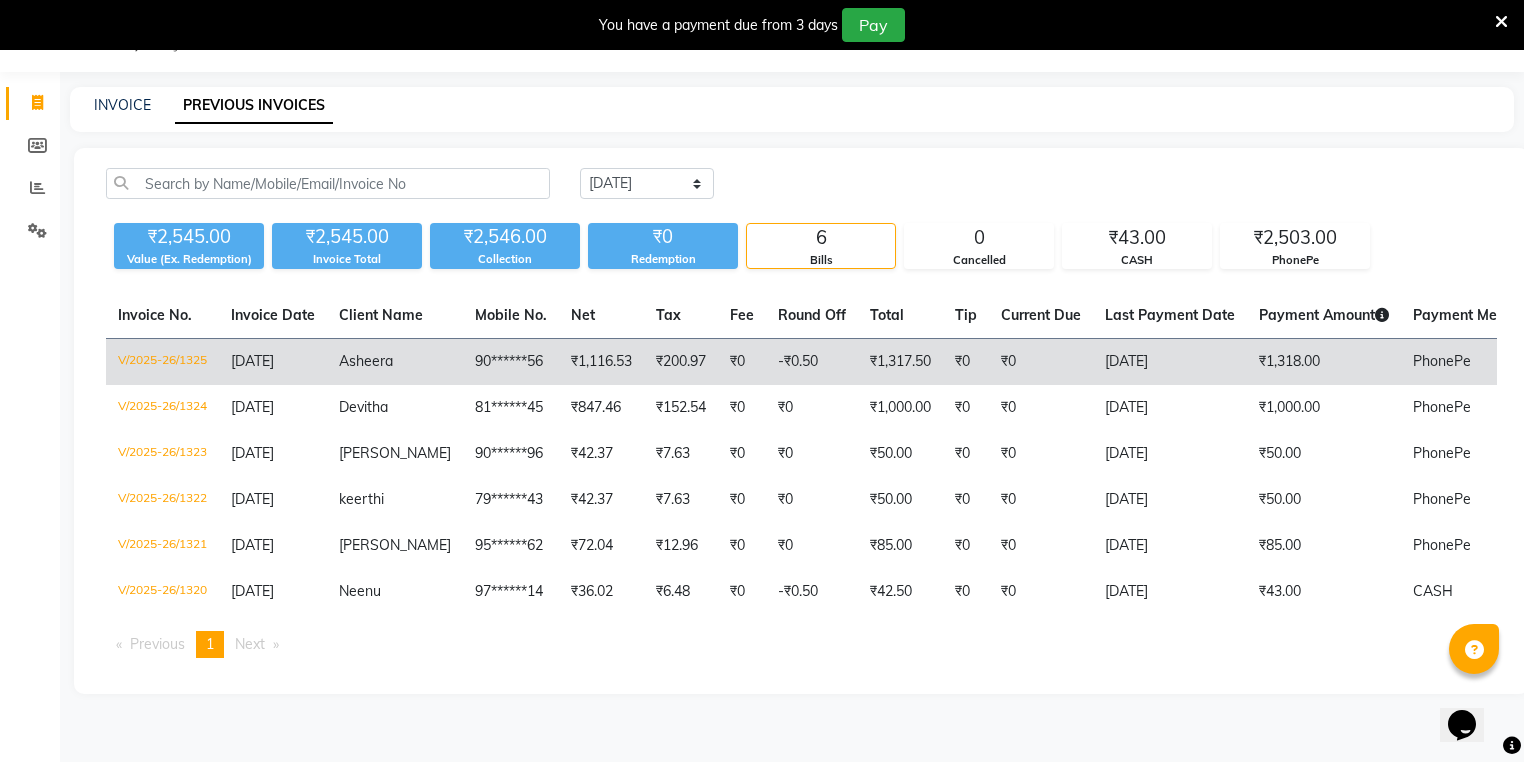 click on "[DATE]" 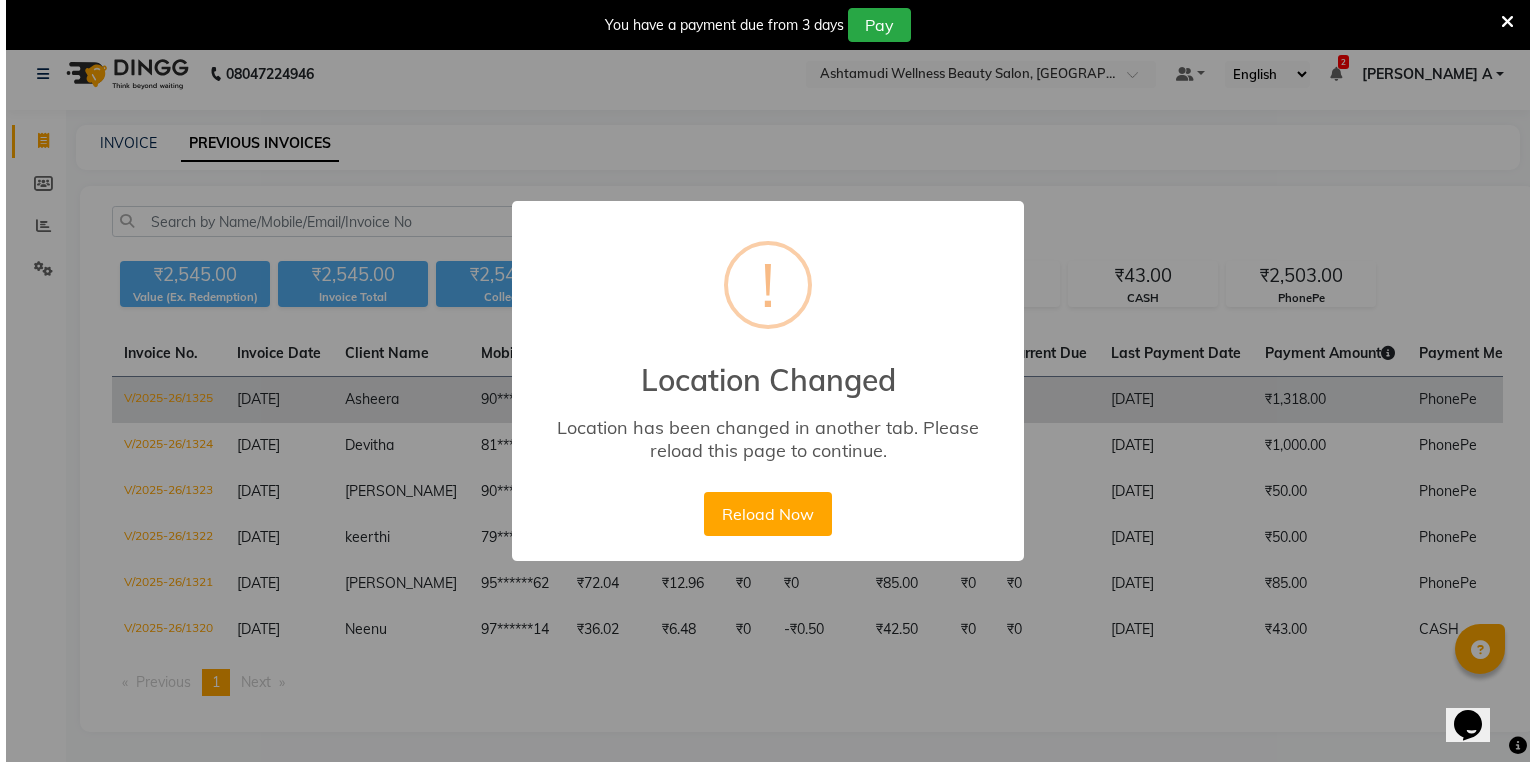 scroll, scrollTop: 0, scrollLeft: 0, axis: both 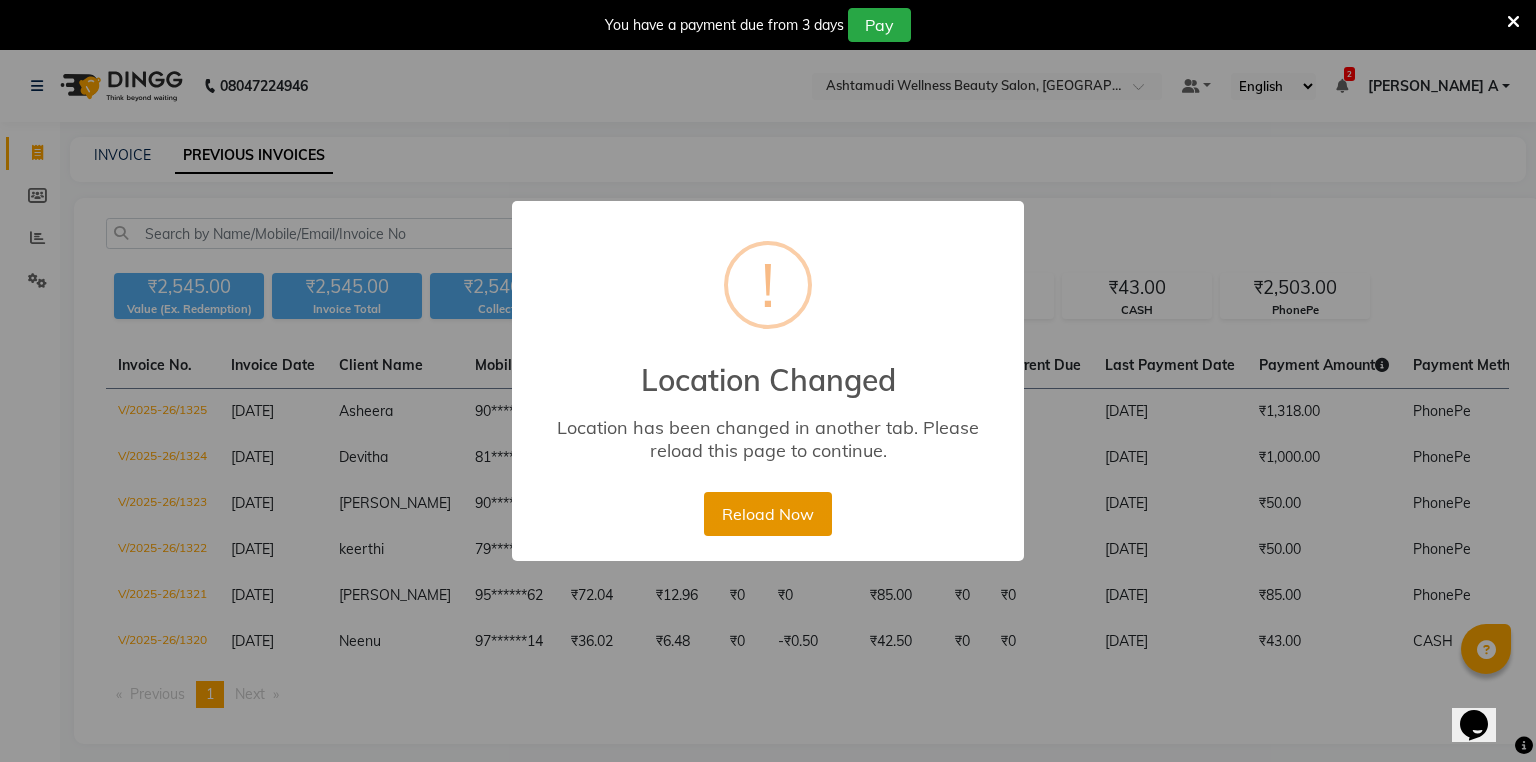 click on "Reload Now" at bounding box center [767, 514] 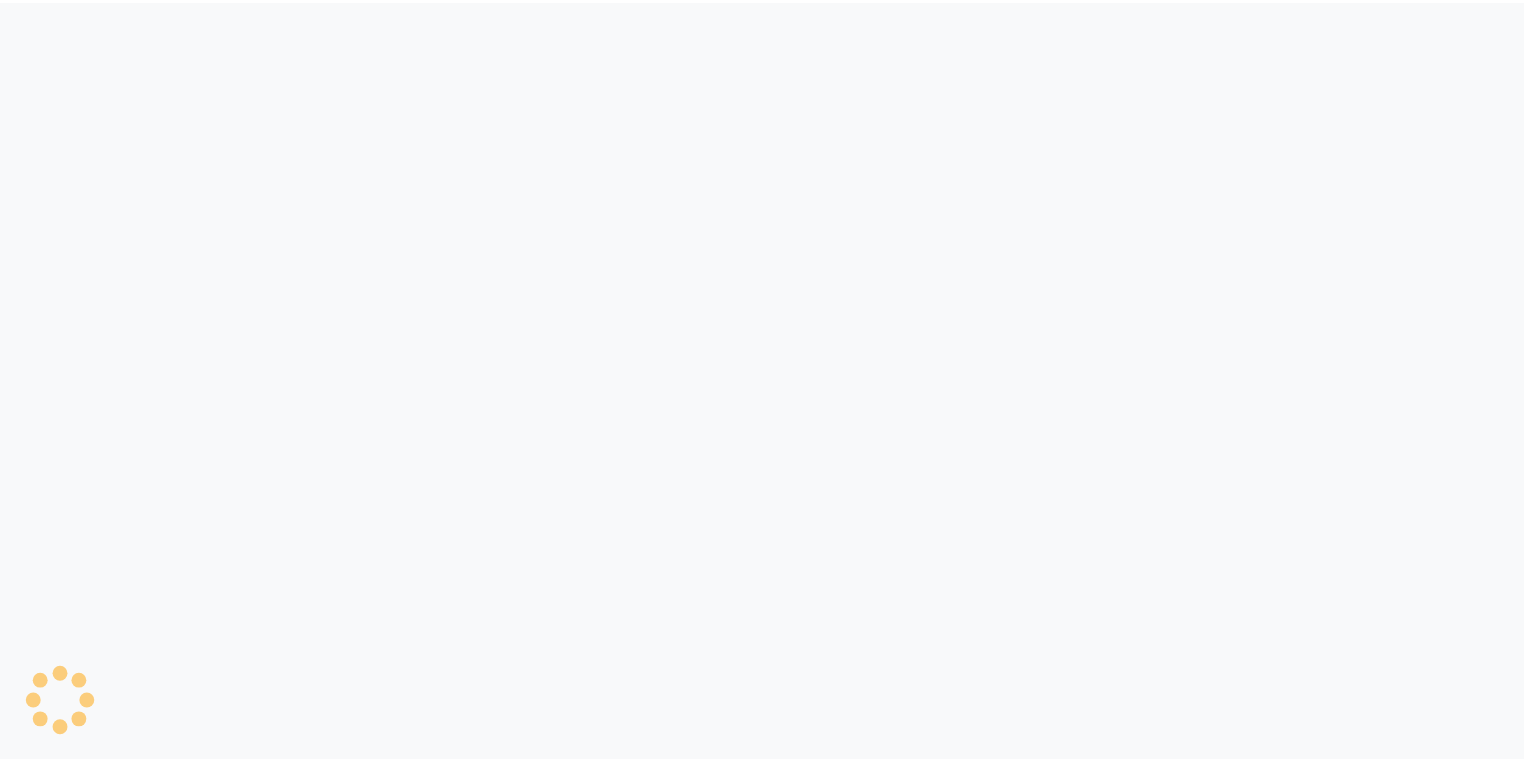 scroll, scrollTop: 0, scrollLeft: 0, axis: both 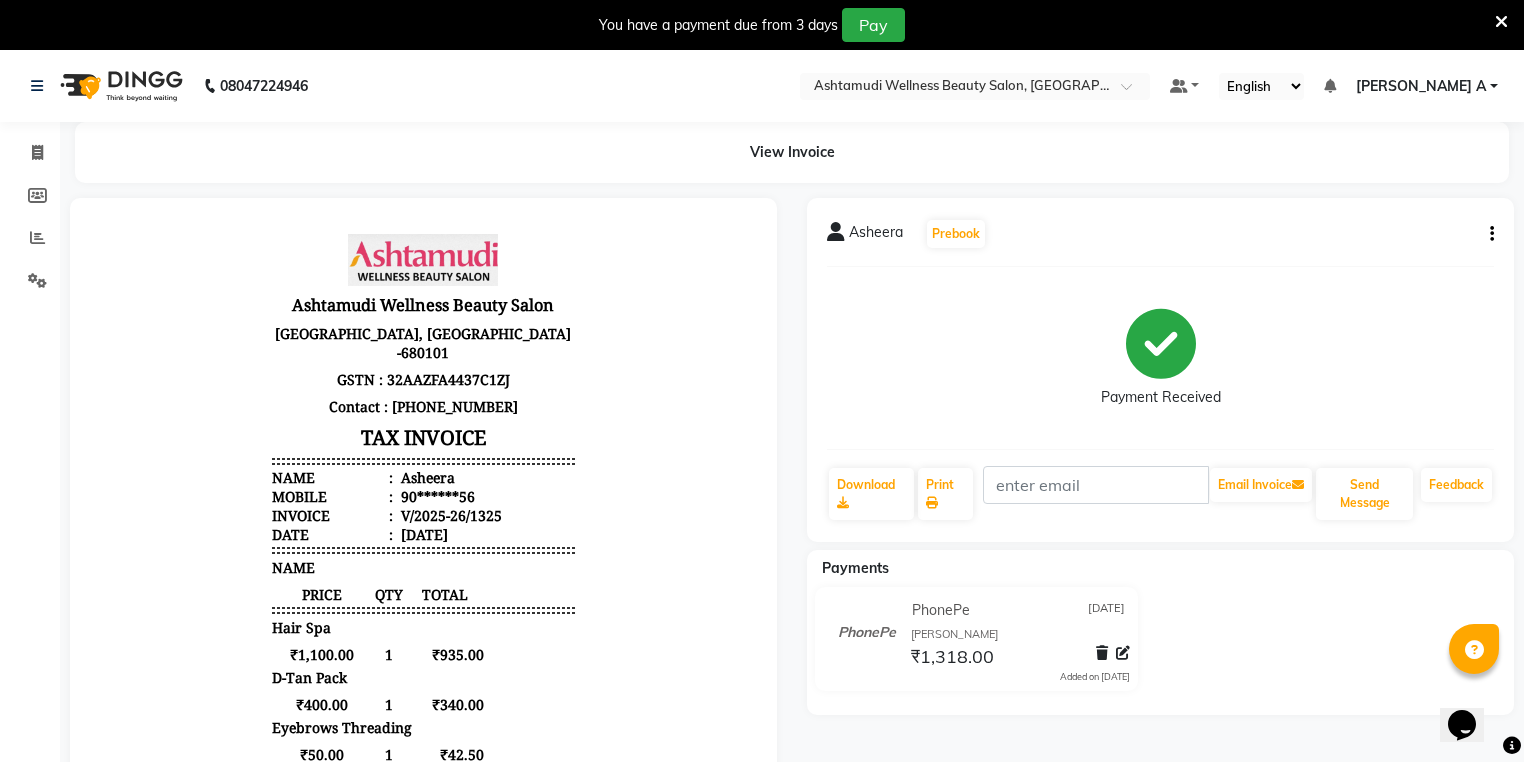 click 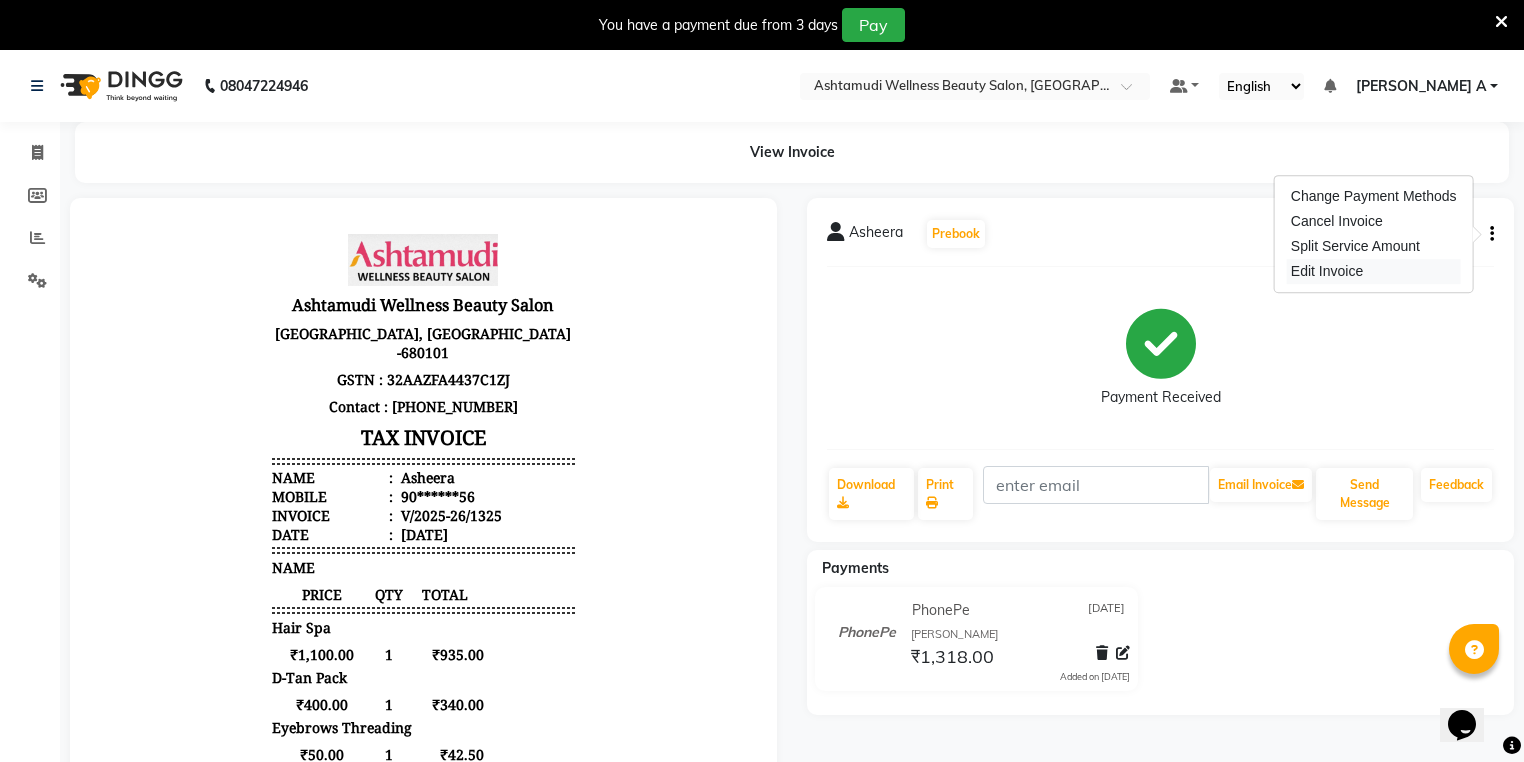 click on "Edit Invoice" at bounding box center [1374, 271] 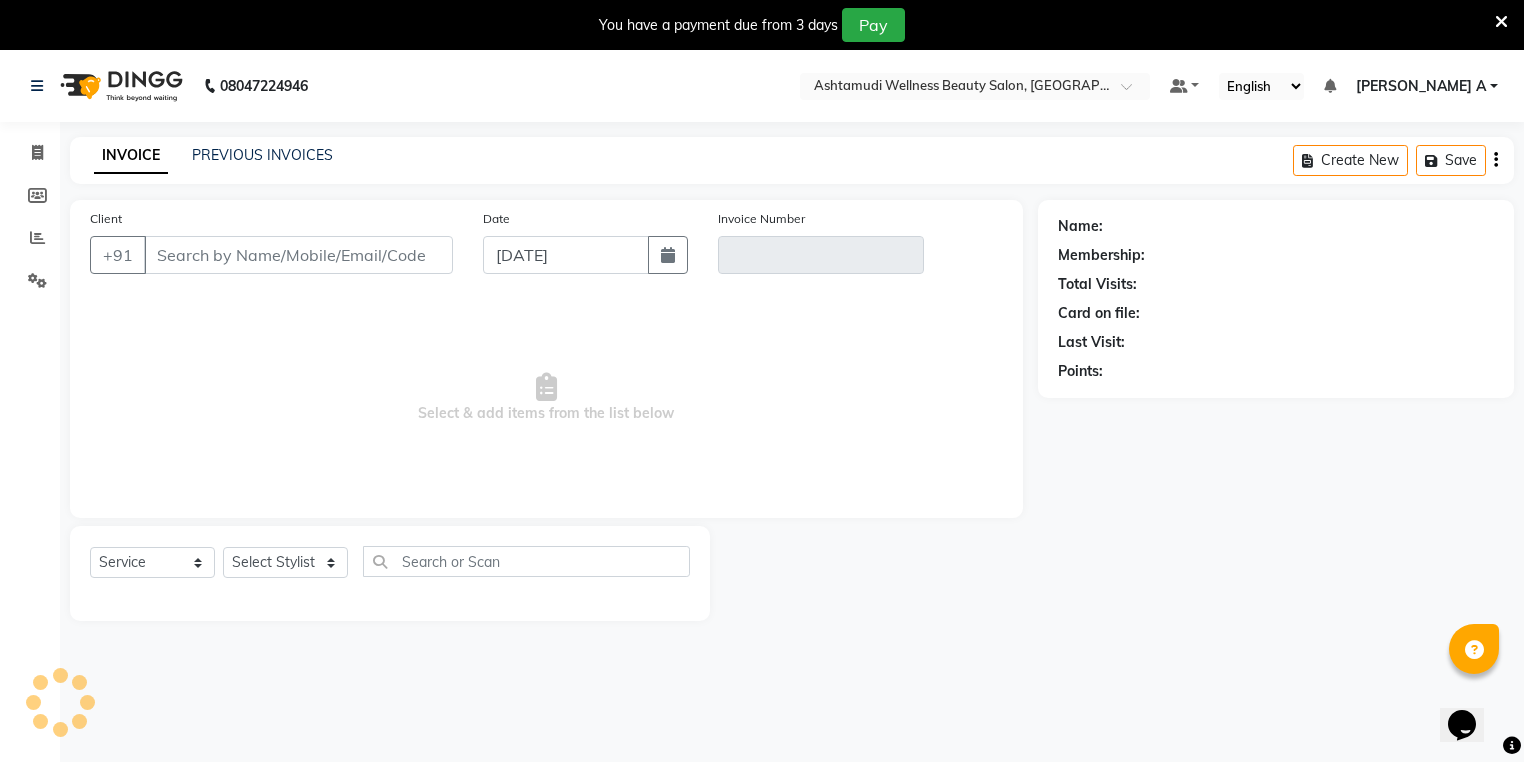 scroll, scrollTop: 50, scrollLeft: 0, axis: vertical 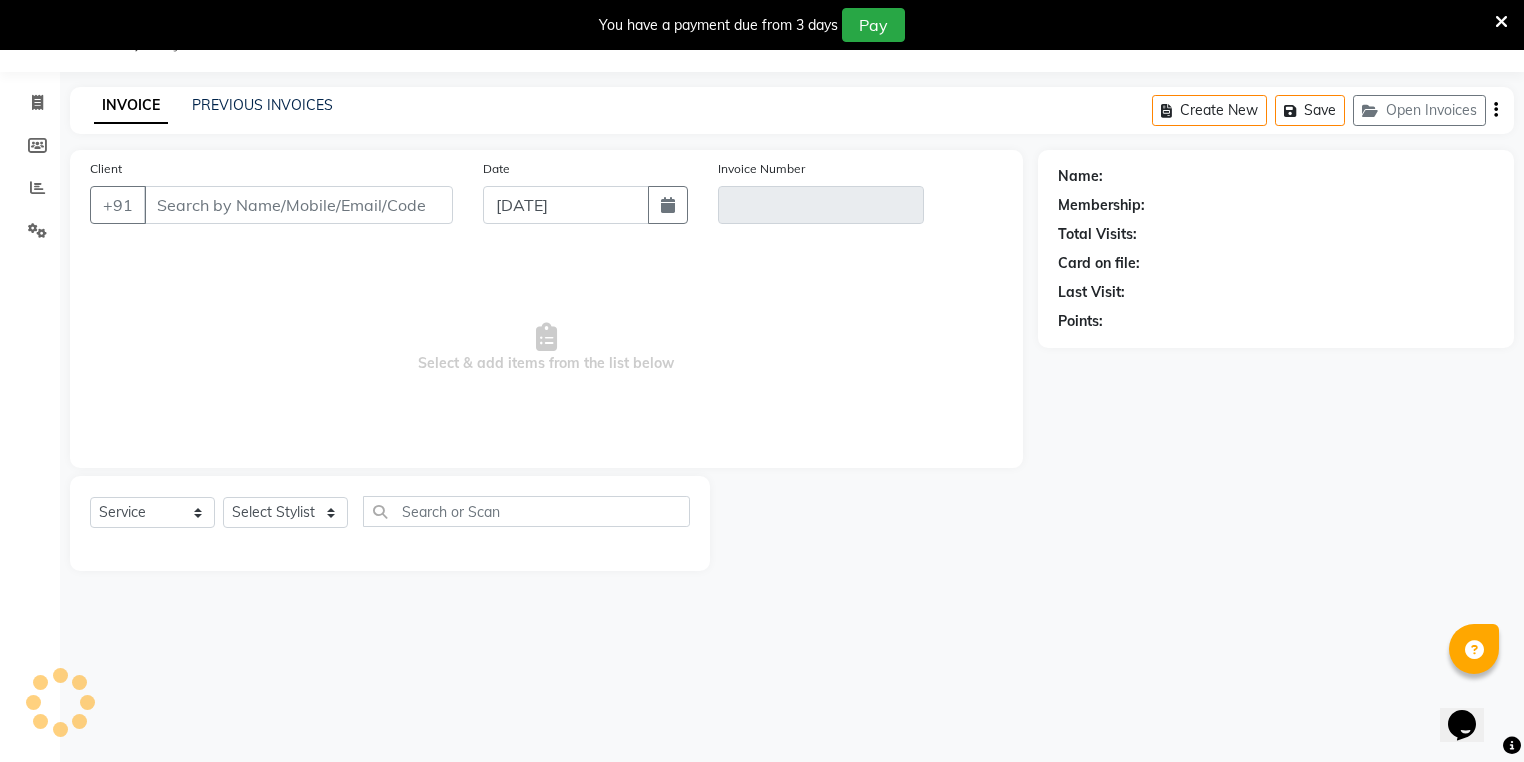 type on "90******56" 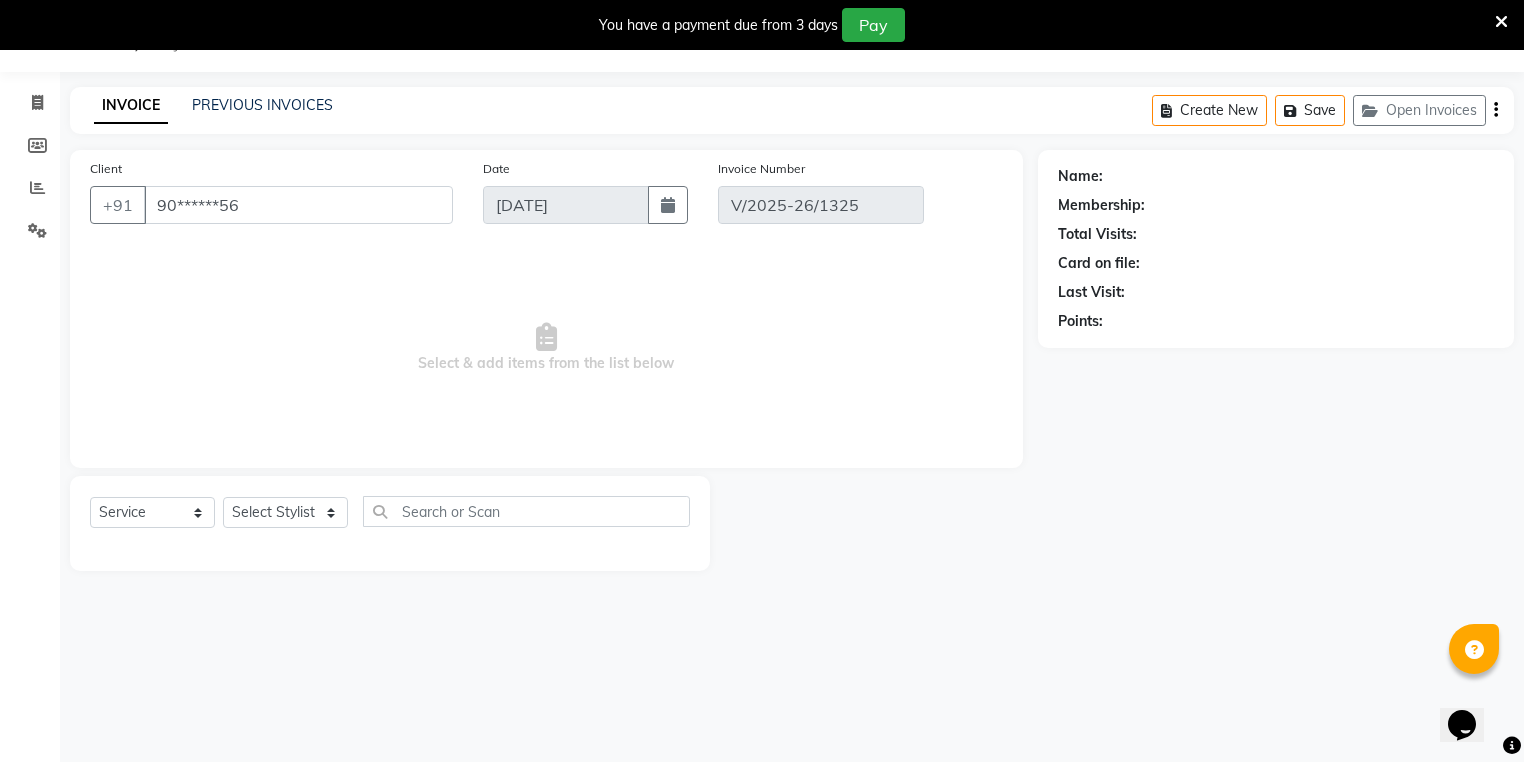 select on "1: Object" 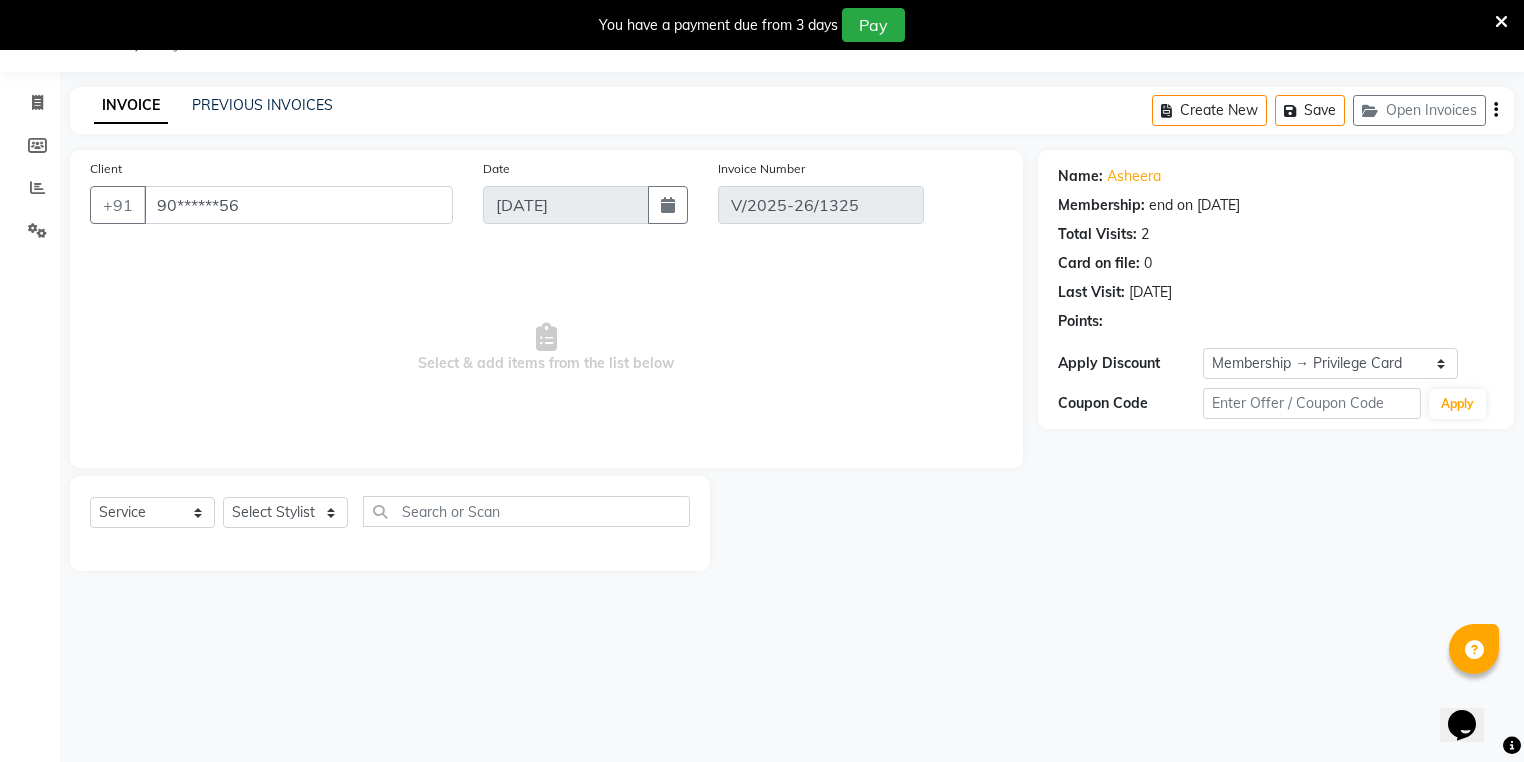 select on "select" 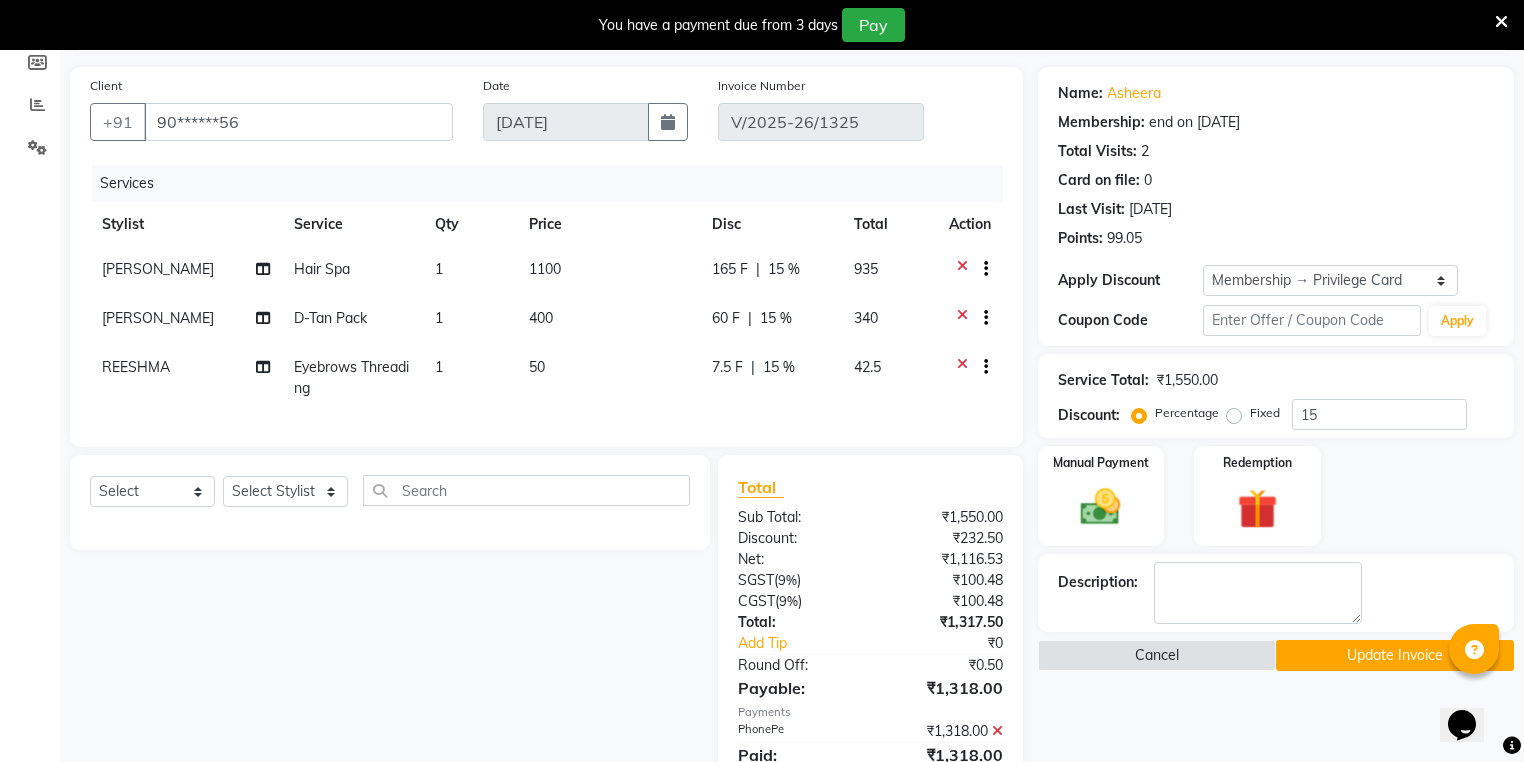 scroll, scrollTop: 0, scrollLeft: 0, axis: both 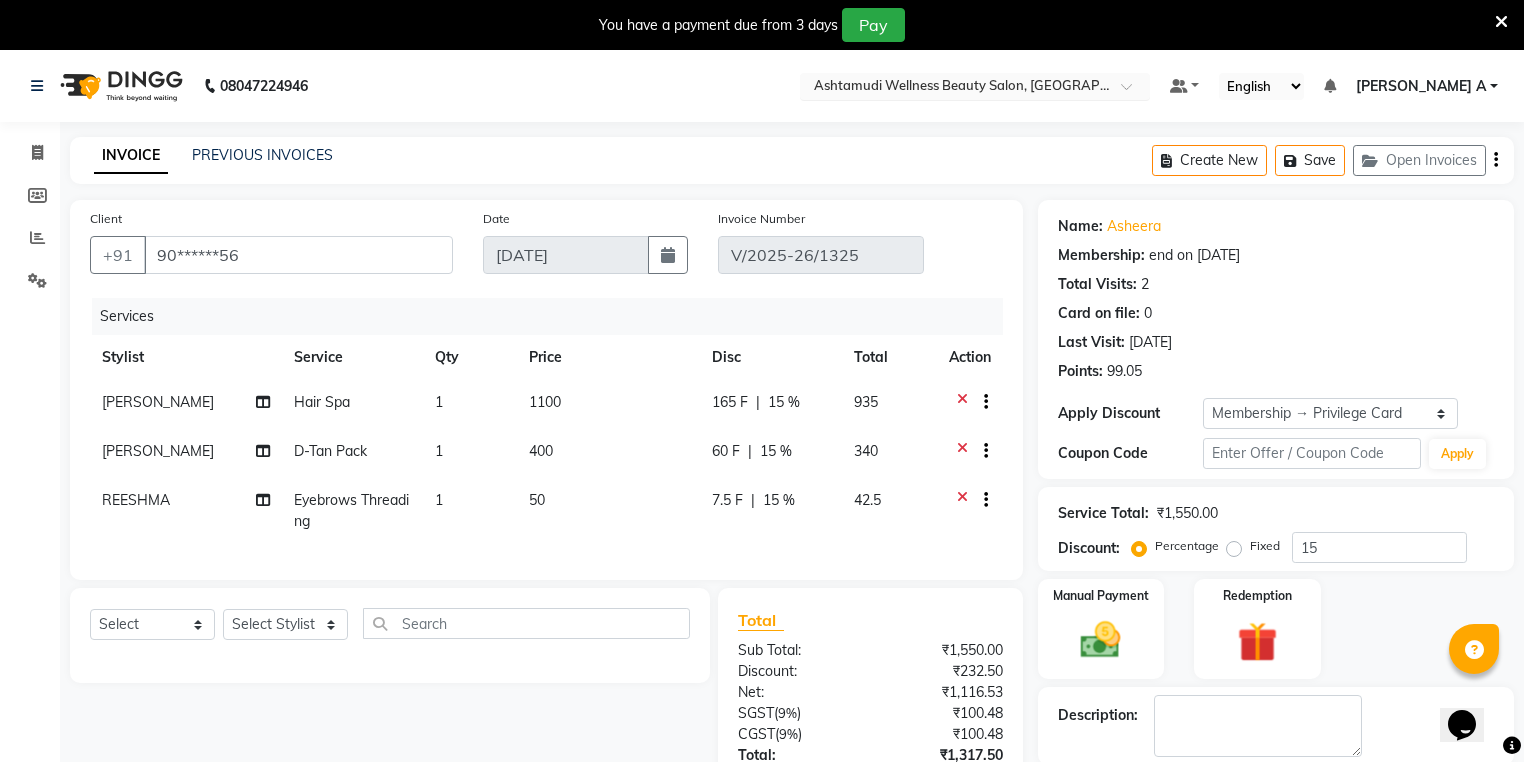 click at bounding box center (955, 88) 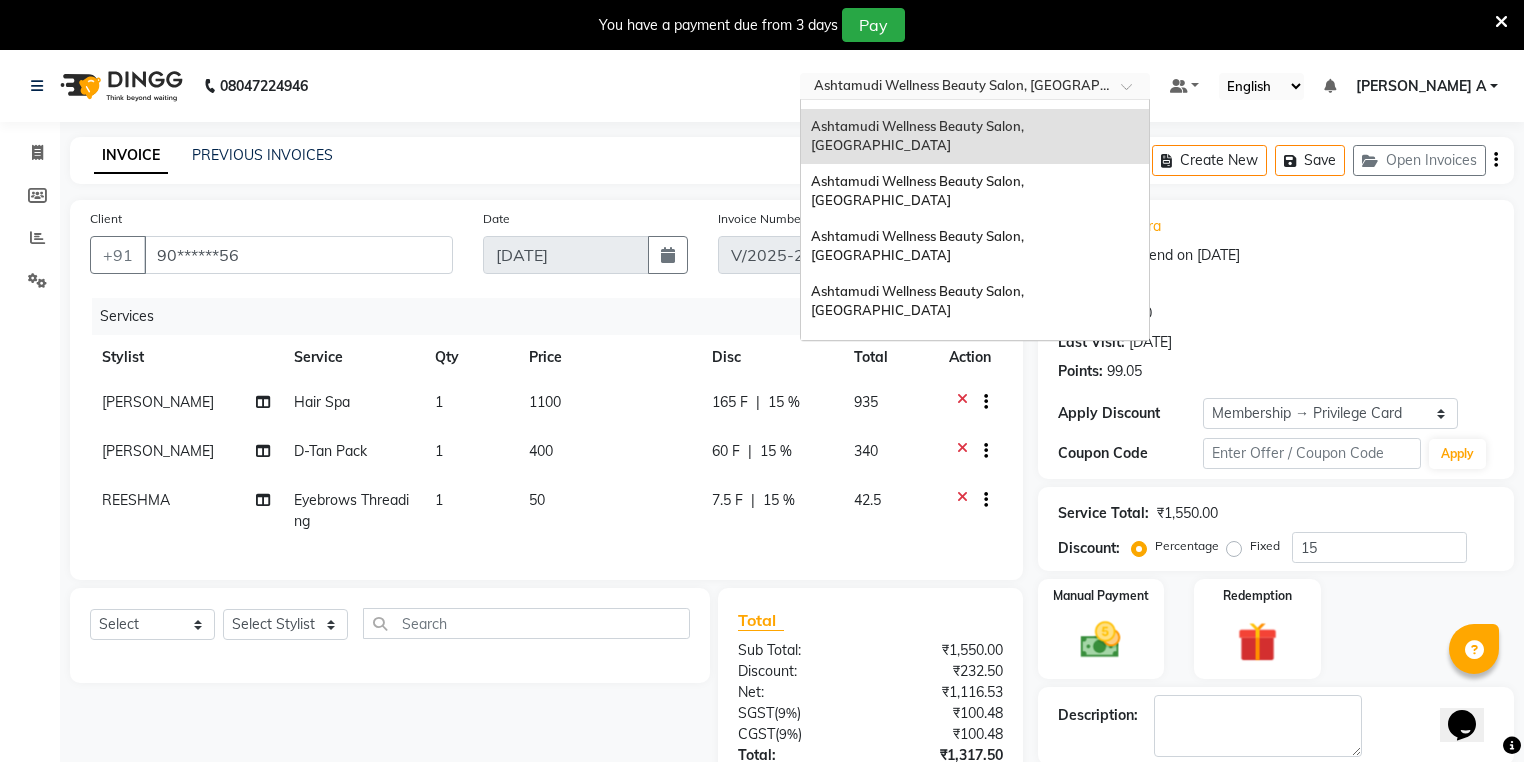 scroll, scrollTop: 80, scrollLeft: 0, axis: vertical 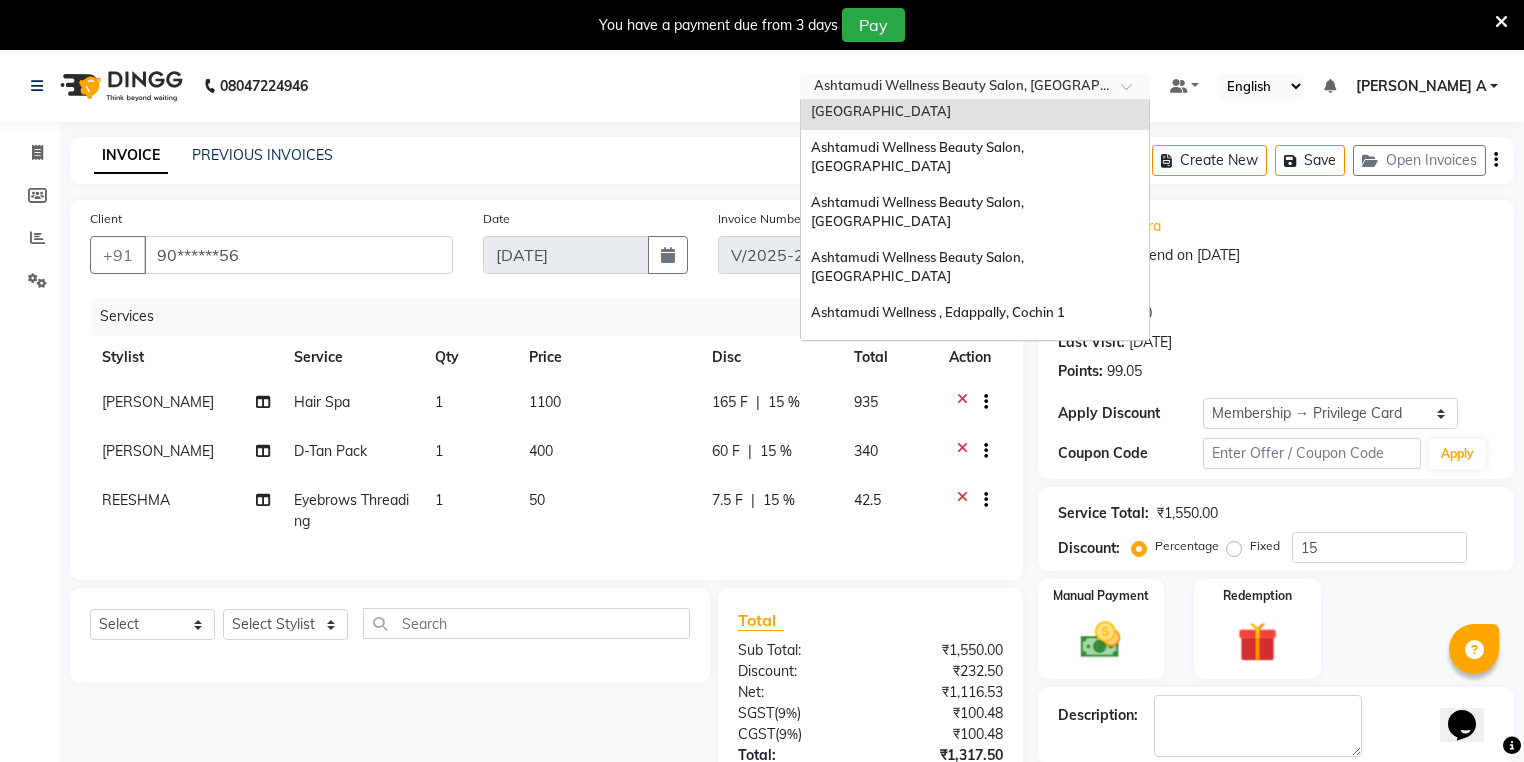 click on "Ashtamudi Wellness Beauty Salon, [GEOGRAPHIC_DATA]" at bounding box center (919, 393) 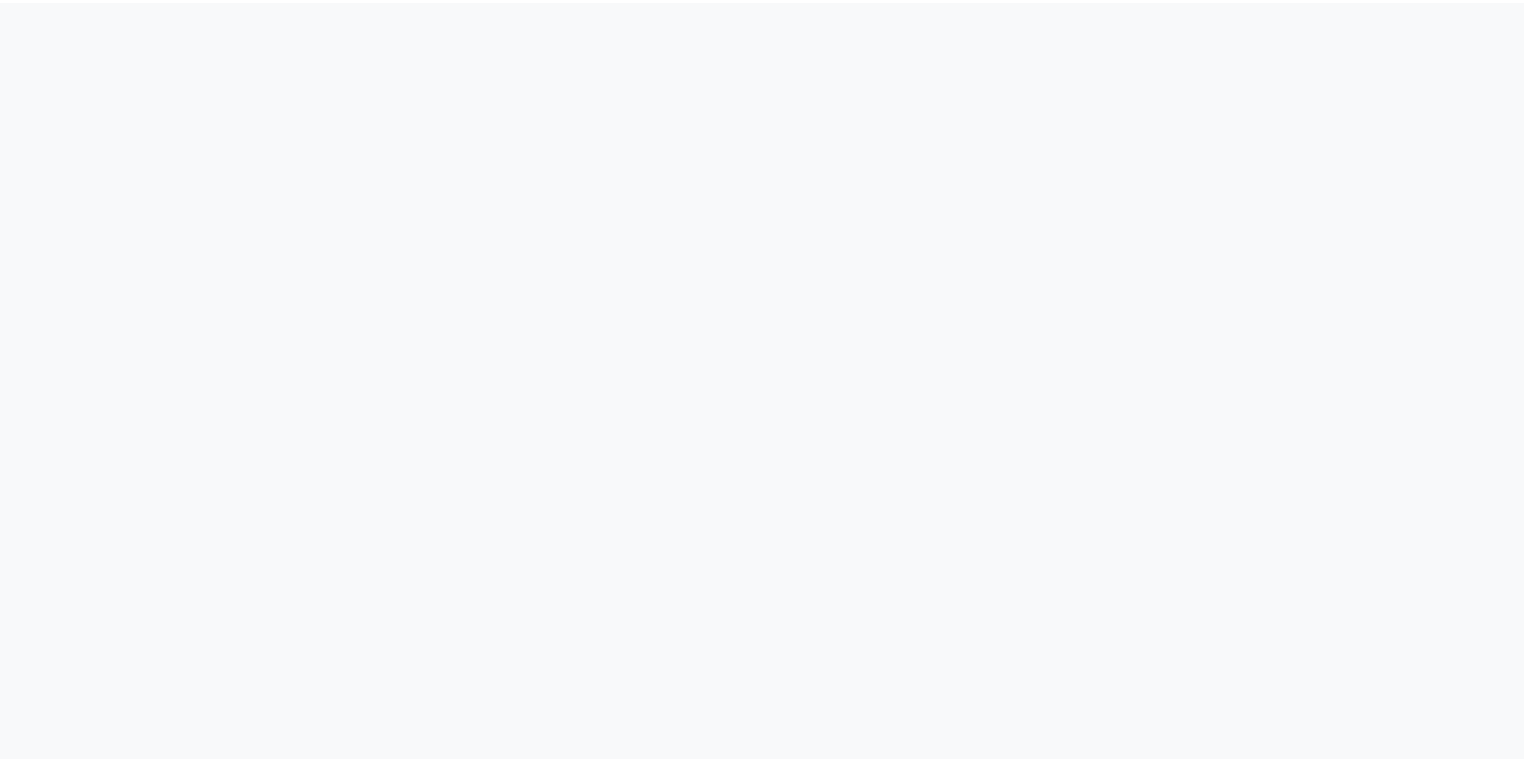 scroll, scrollTop: 0, scrollLeft: 0, axis: both 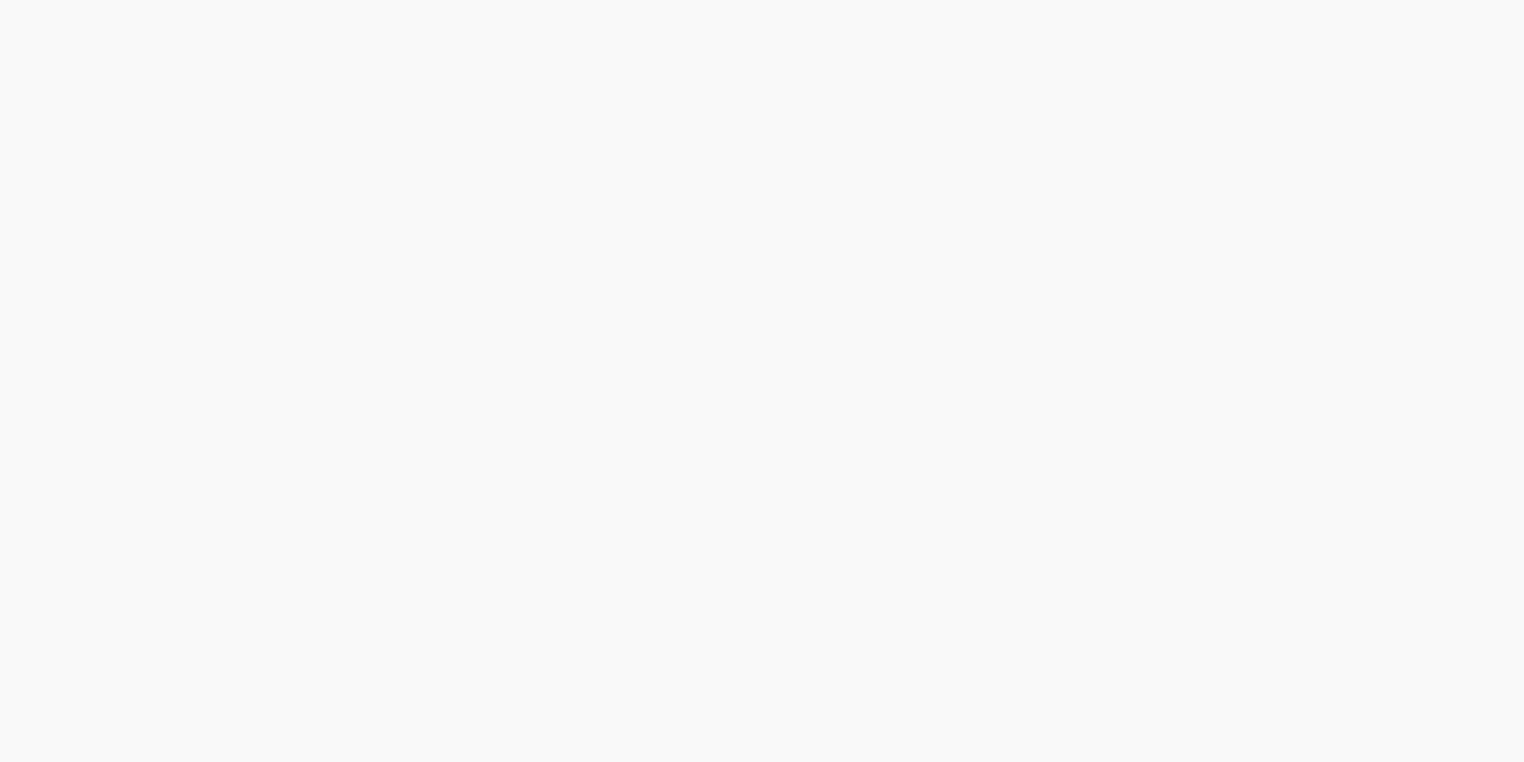 select on "service" 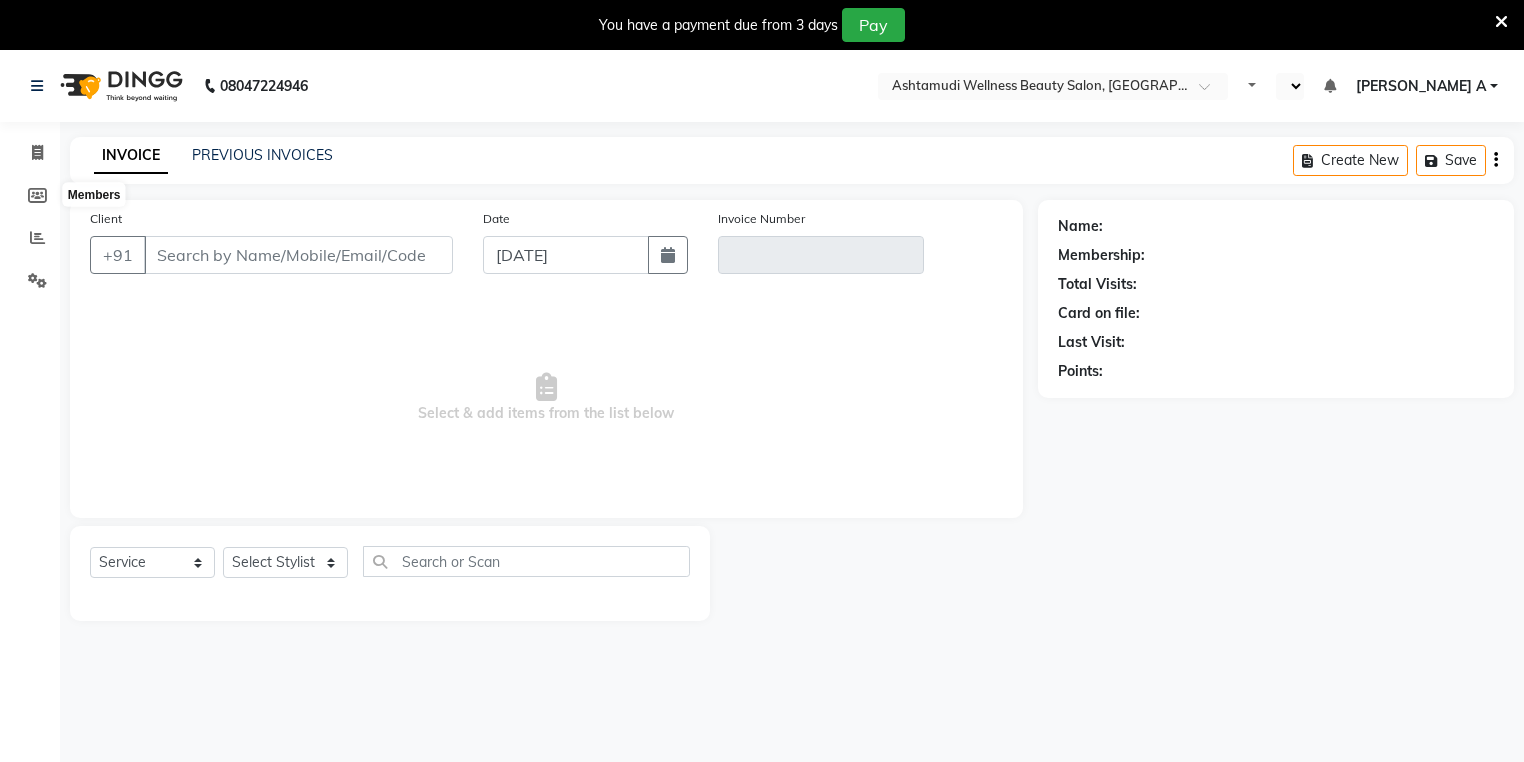 select on "en" 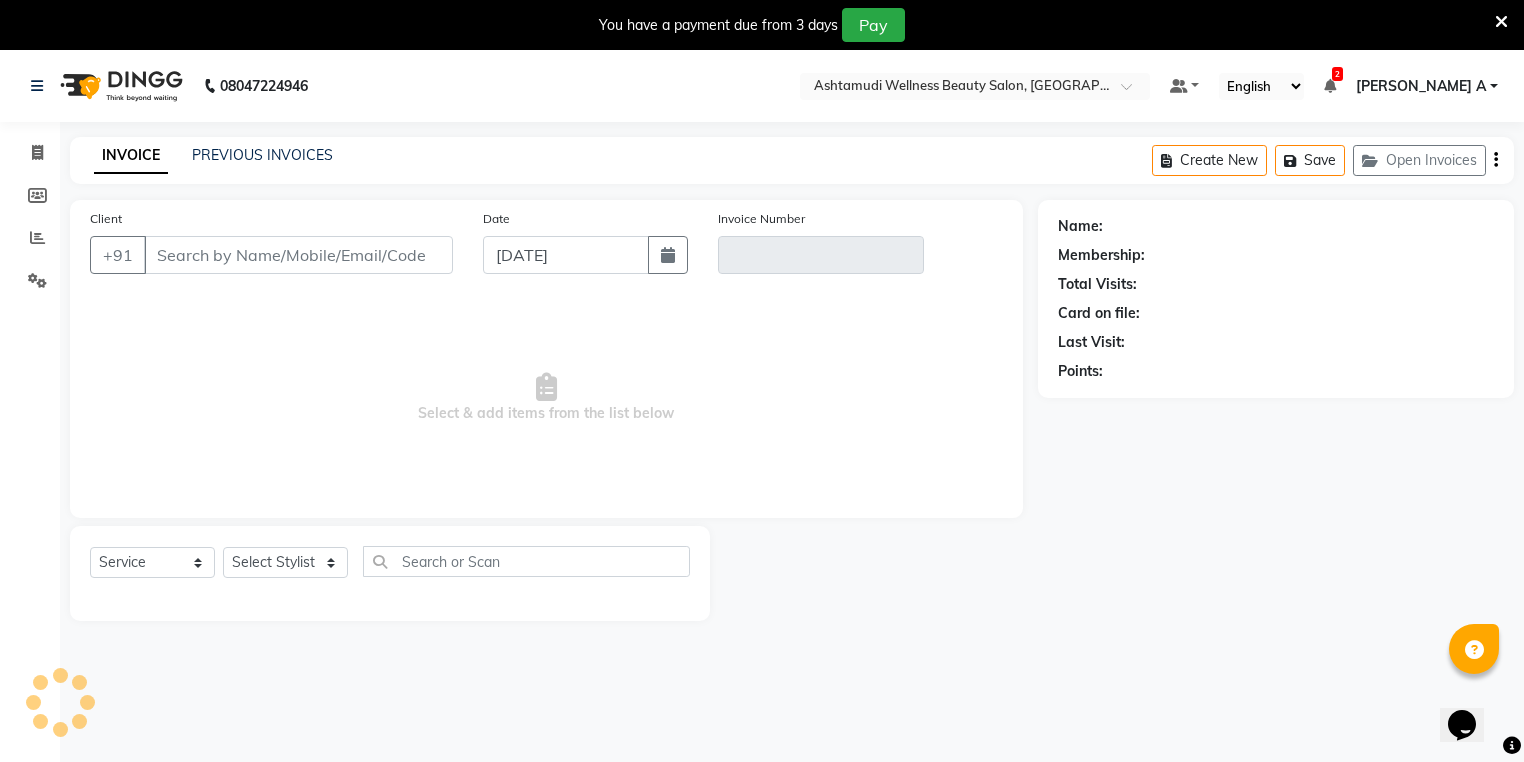 scroll, scrollTop: 0, scrollLeft: 0, axis: both 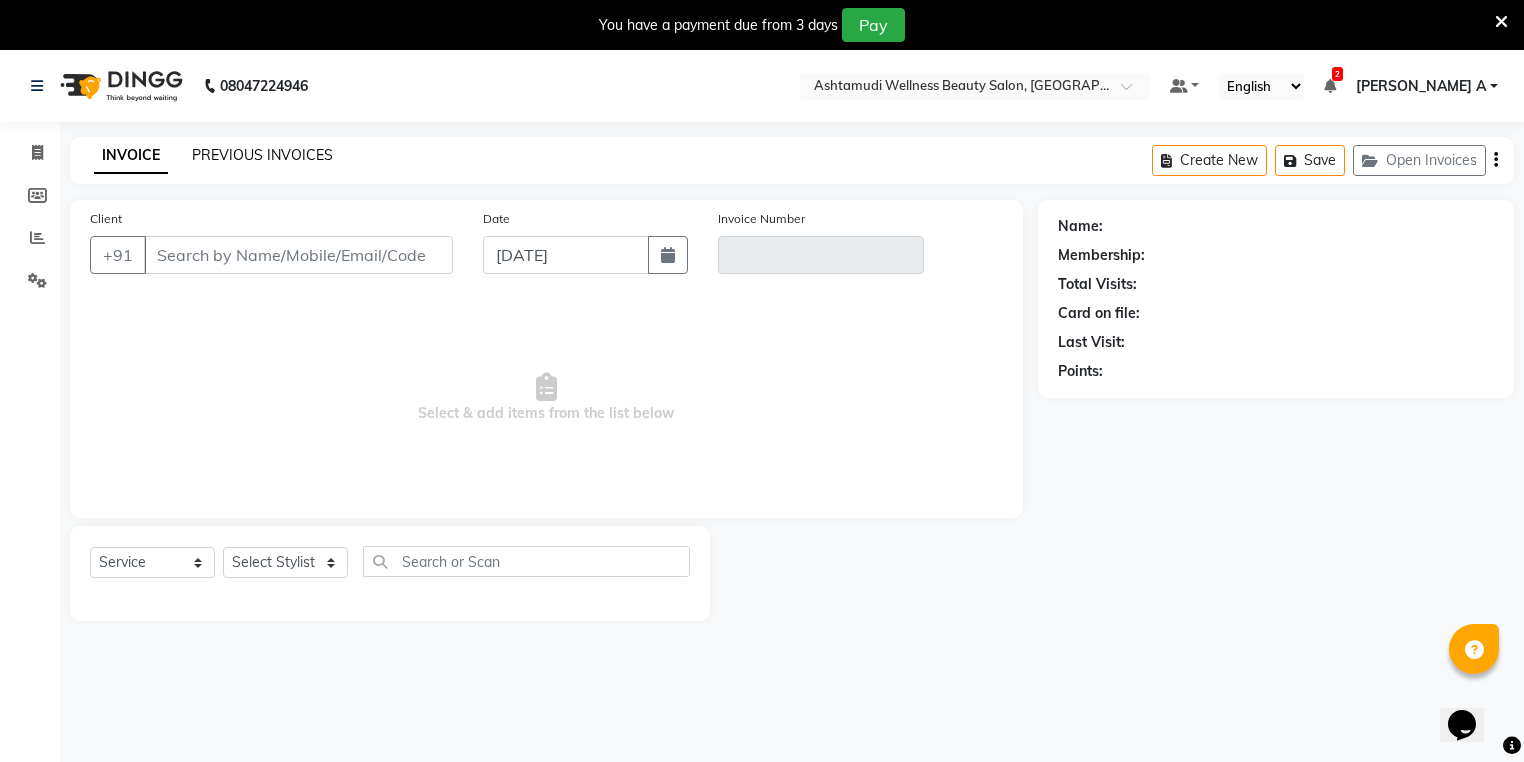 click on "PREVIOUS INVOICES" 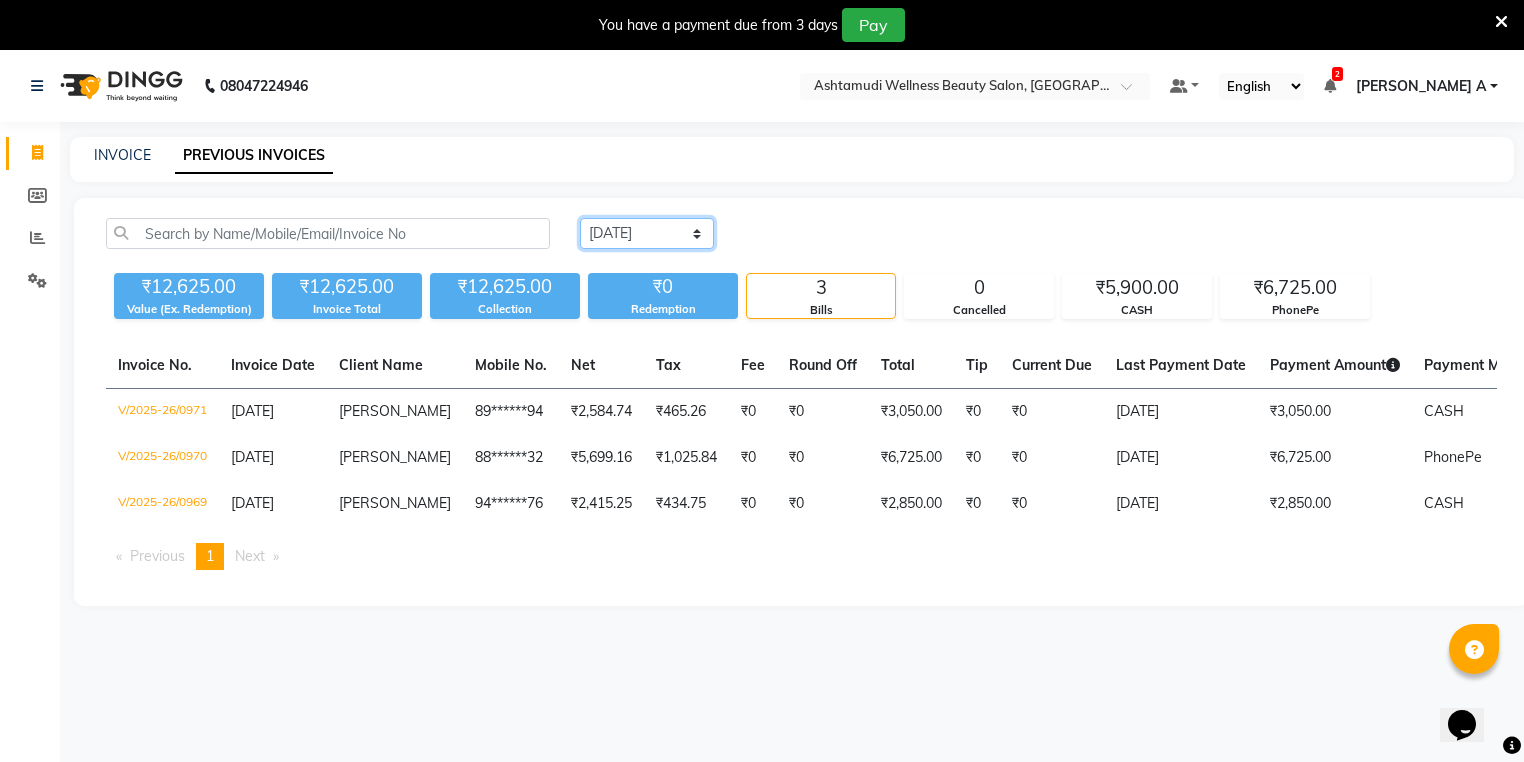 click on "[DATE] [DATE] Custom Range" 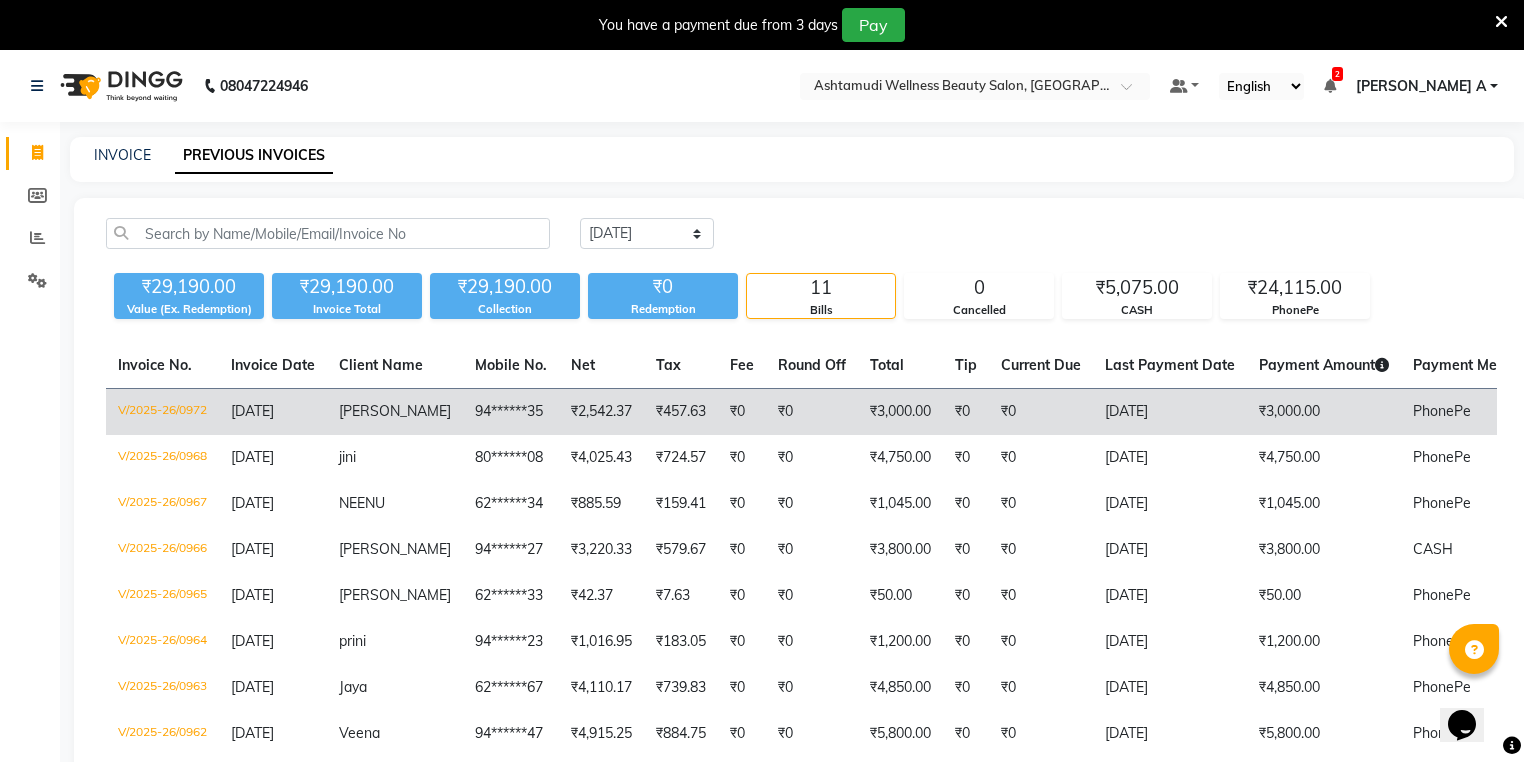 click on "10-07-2025" 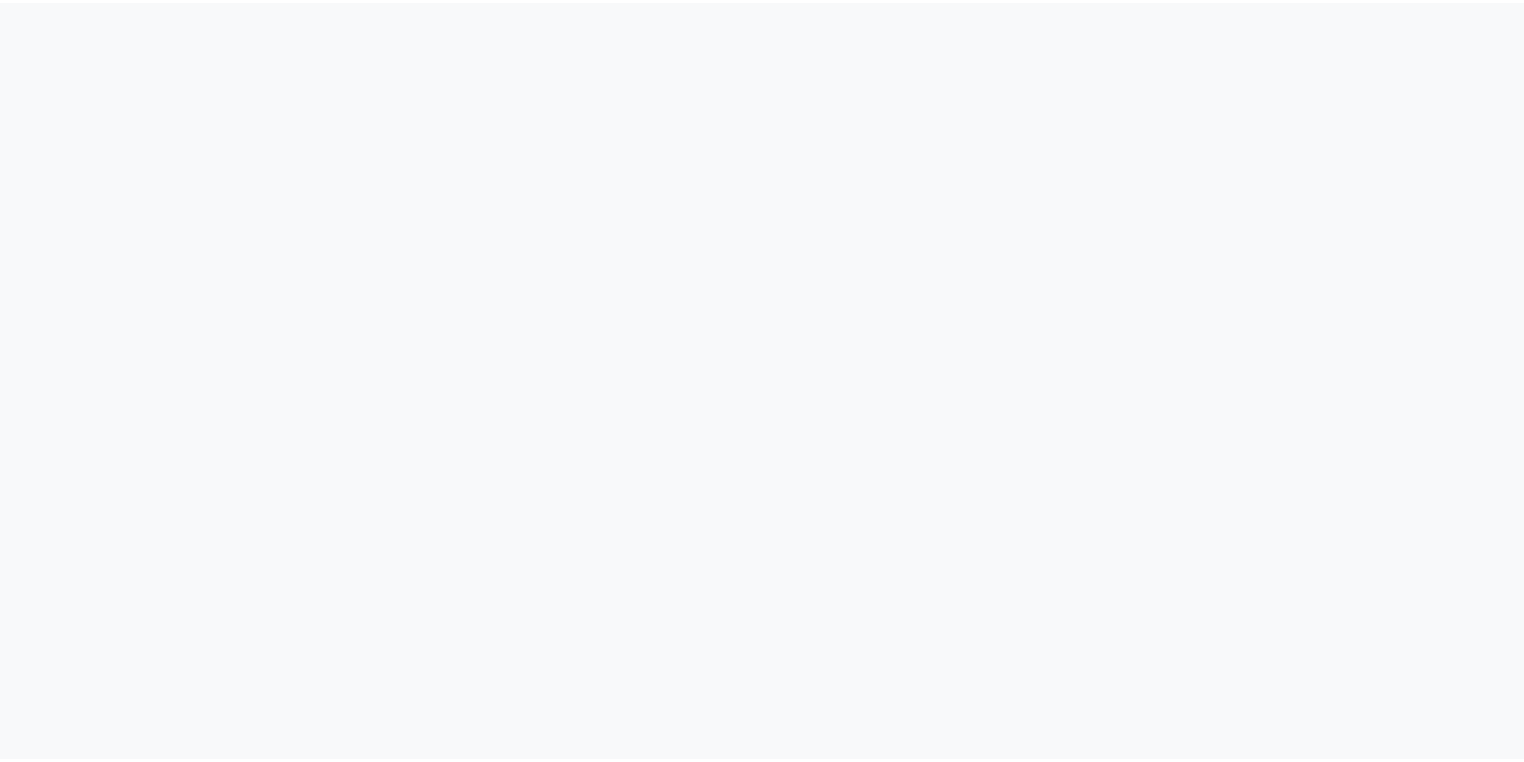 scroll, scrollTop: 0, scrollLeft: 0, axis: both 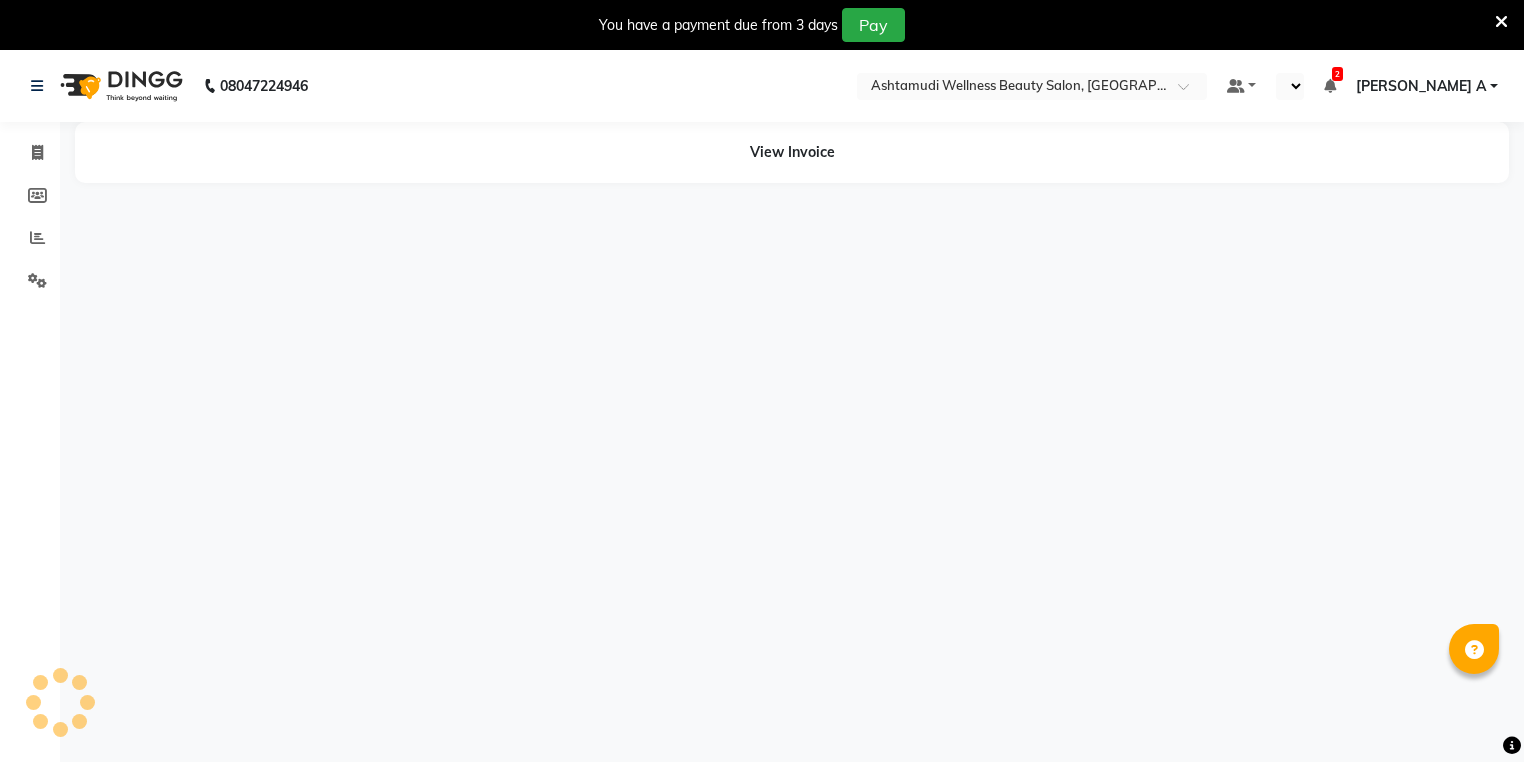 select on "en" 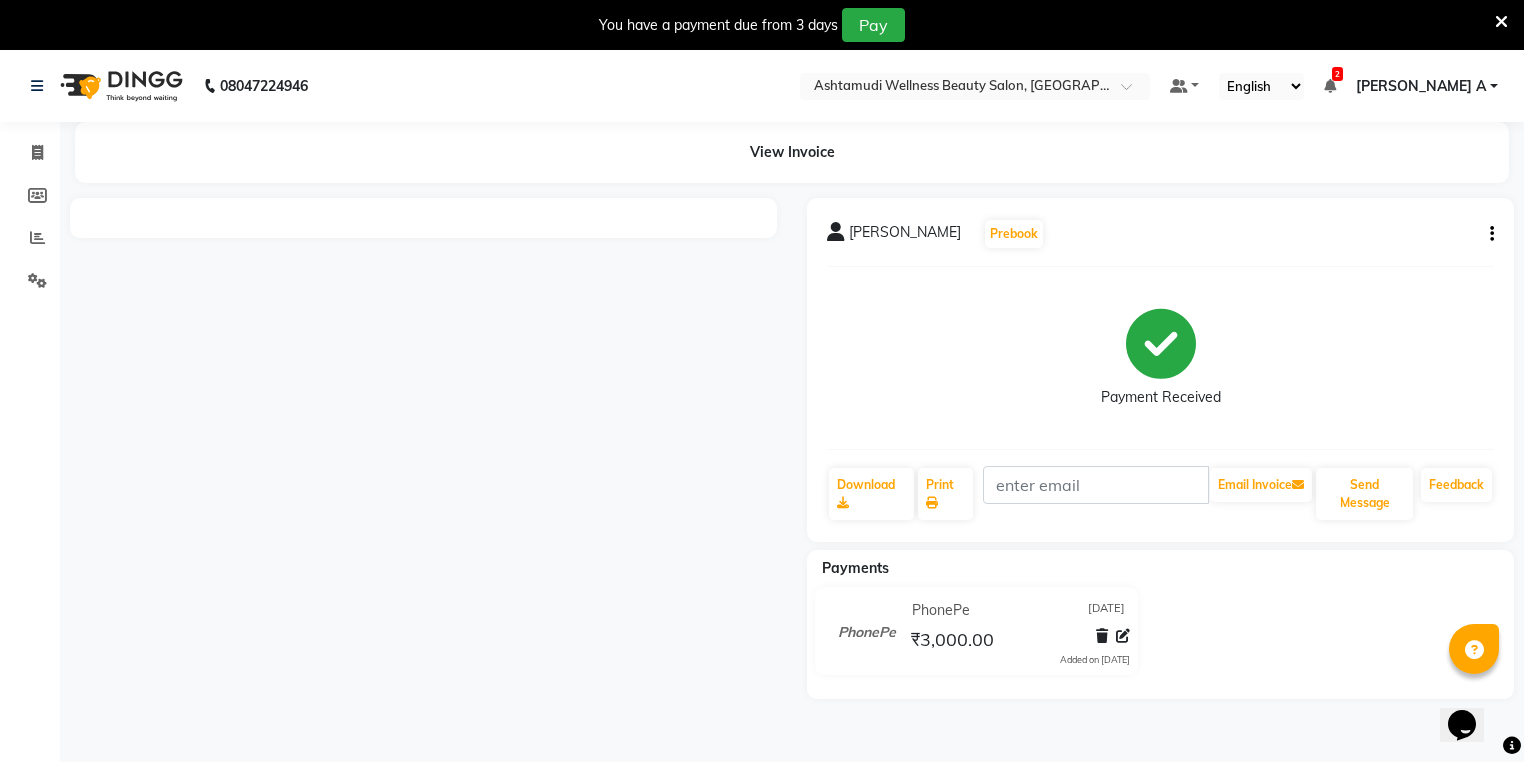 scroll, scrollTop: 0, scrollLeft: 0, axis: both 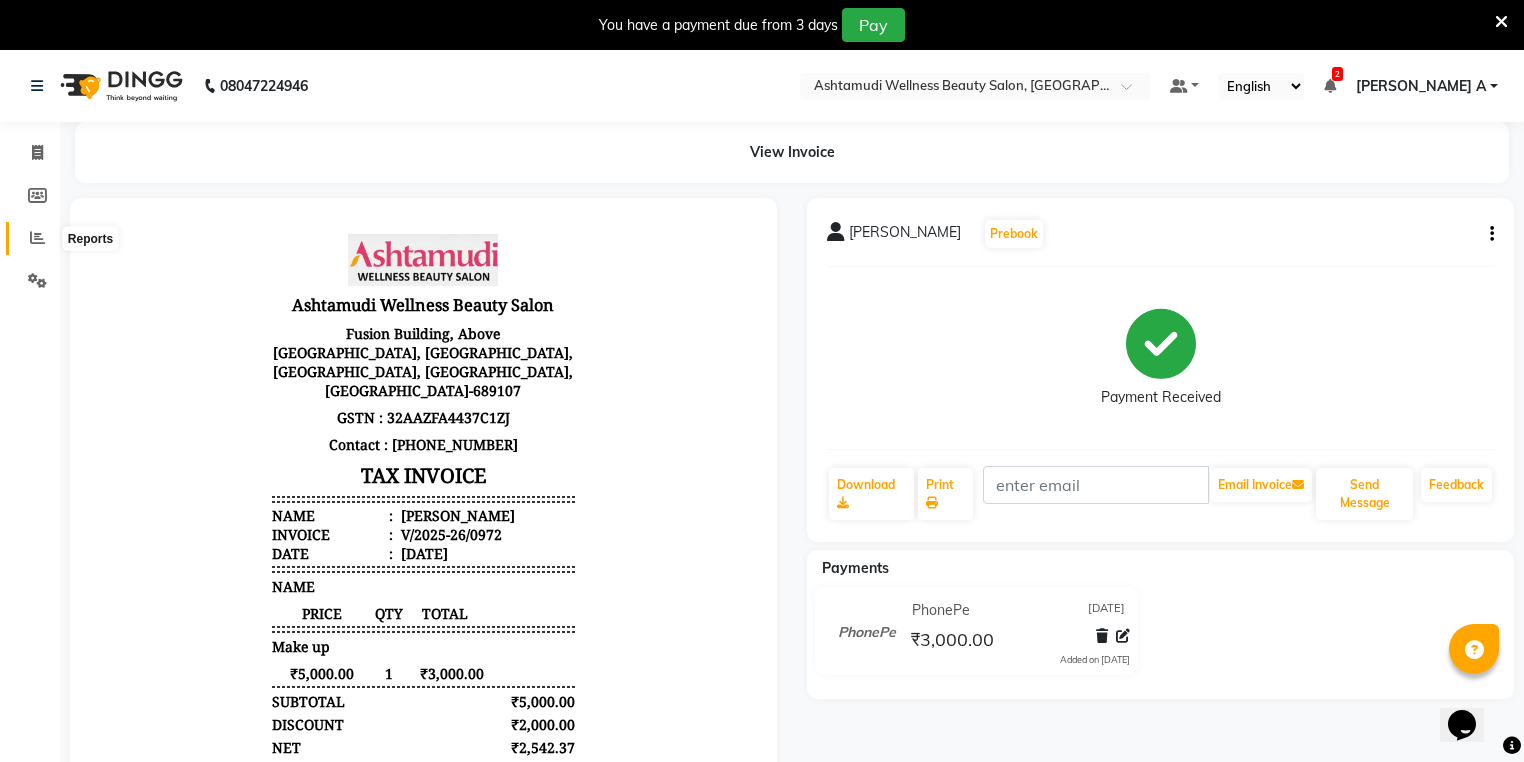 click 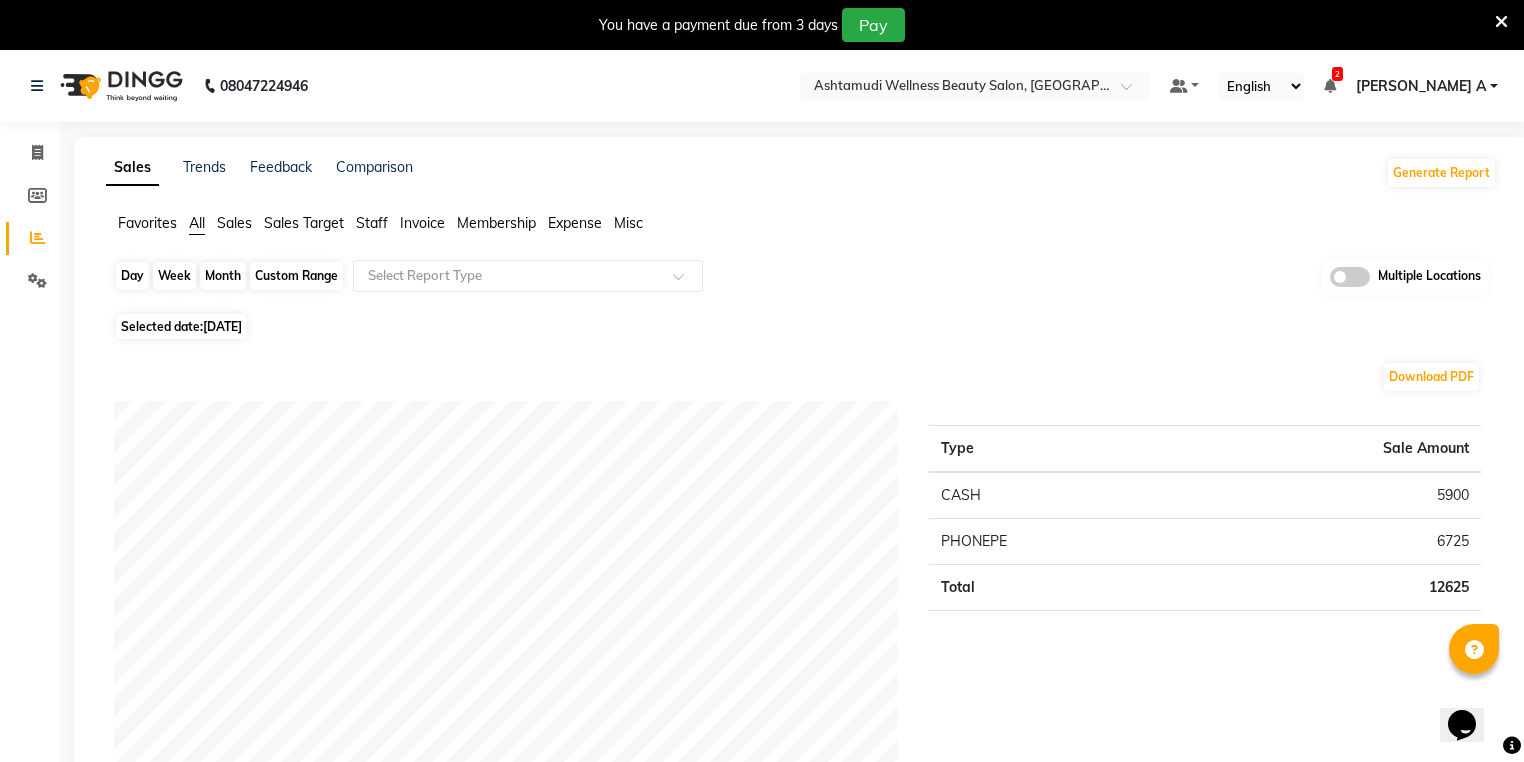 click on "Day" 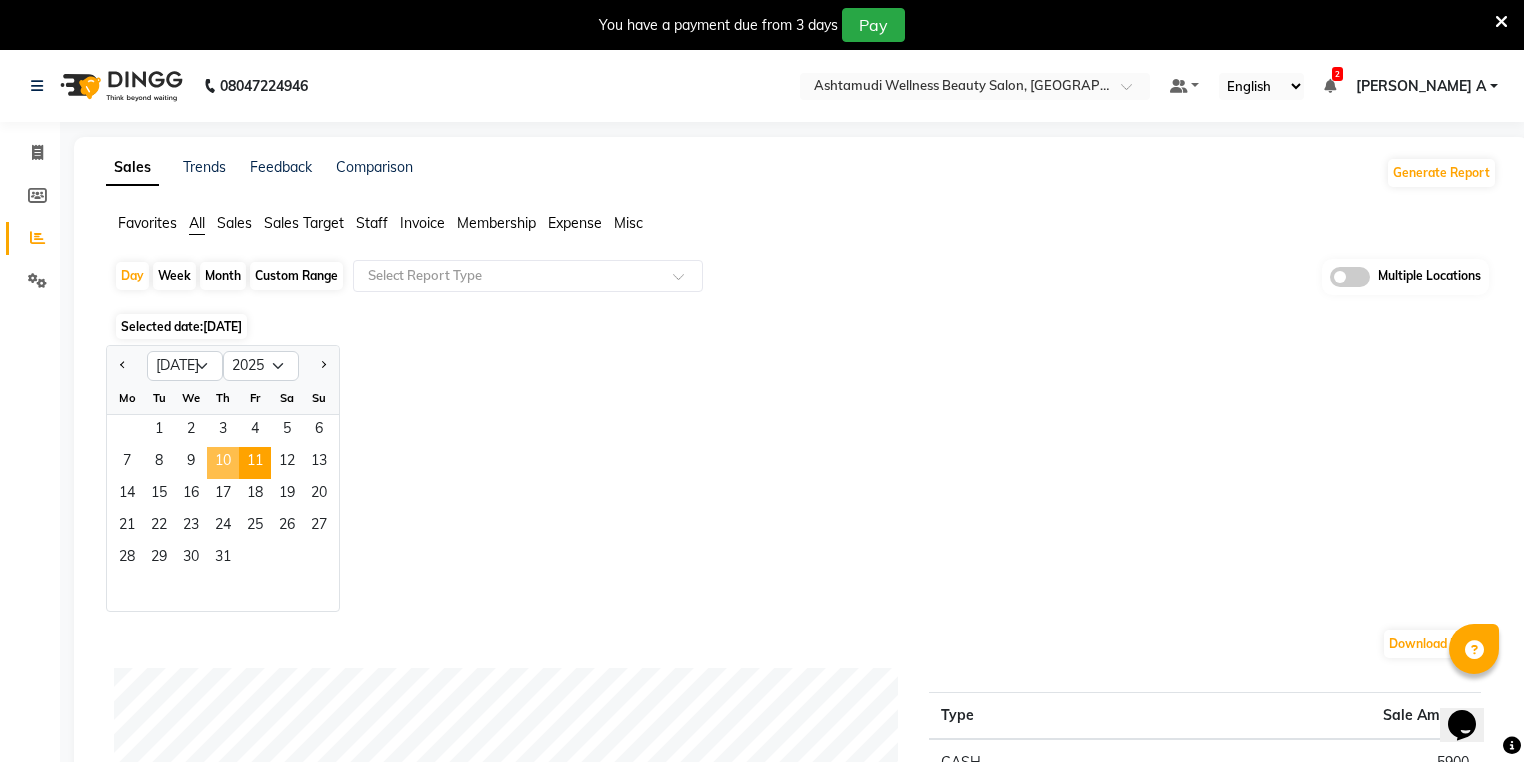 click on "10" 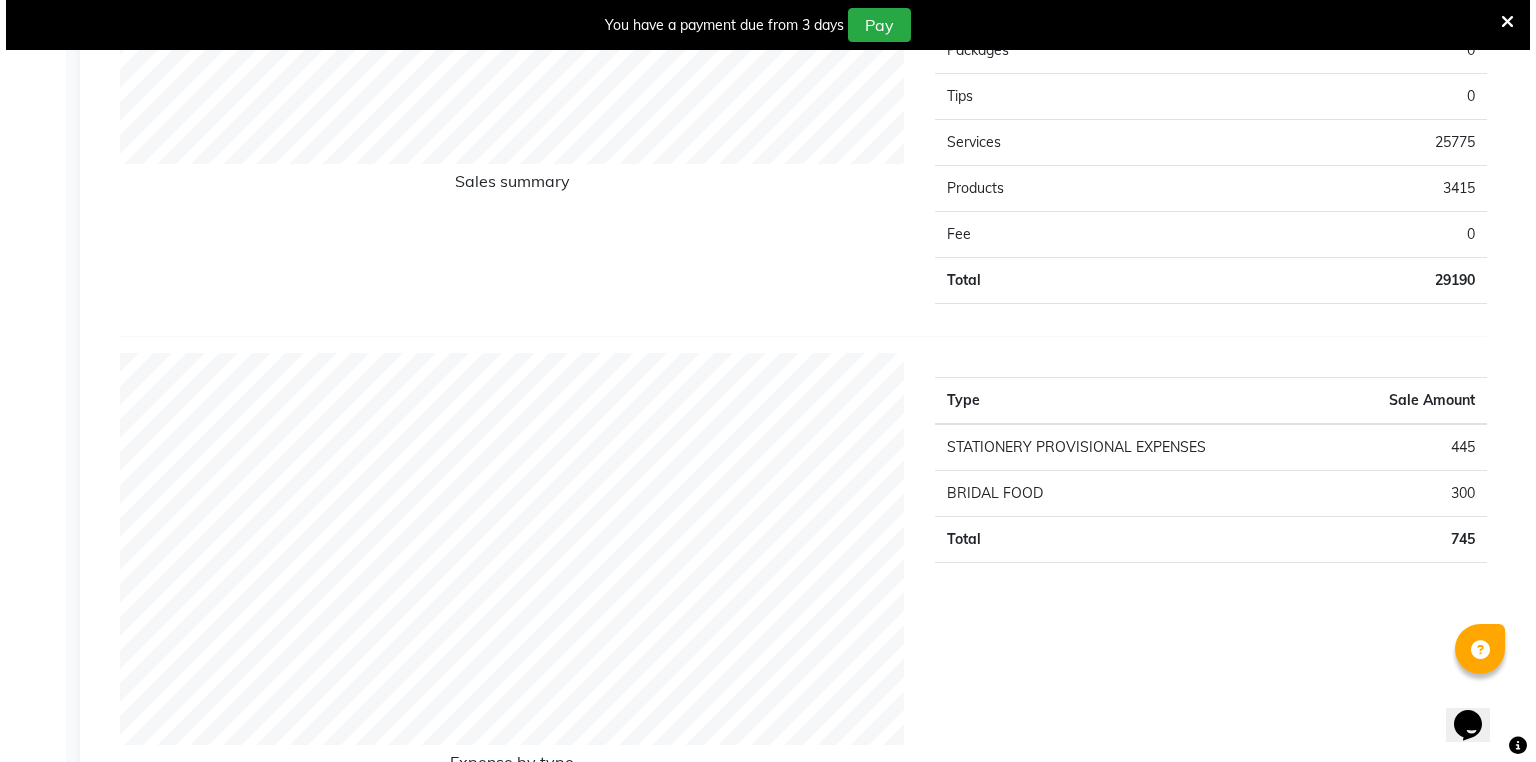 scroll, scrollTop: 1360, scrollLeft: 0, axis: vertical 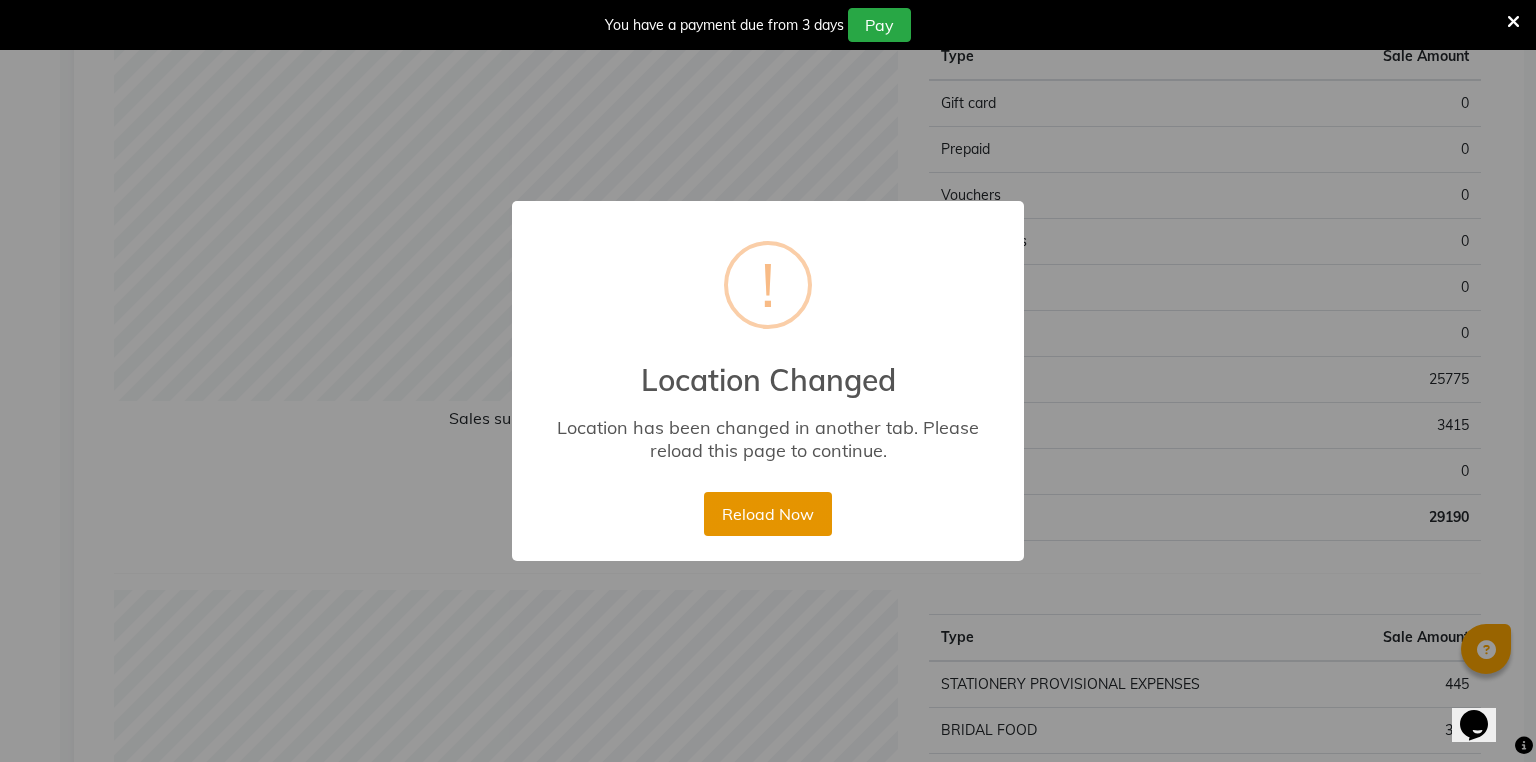 click on "Reload Now" at bounding box center [767, 514] 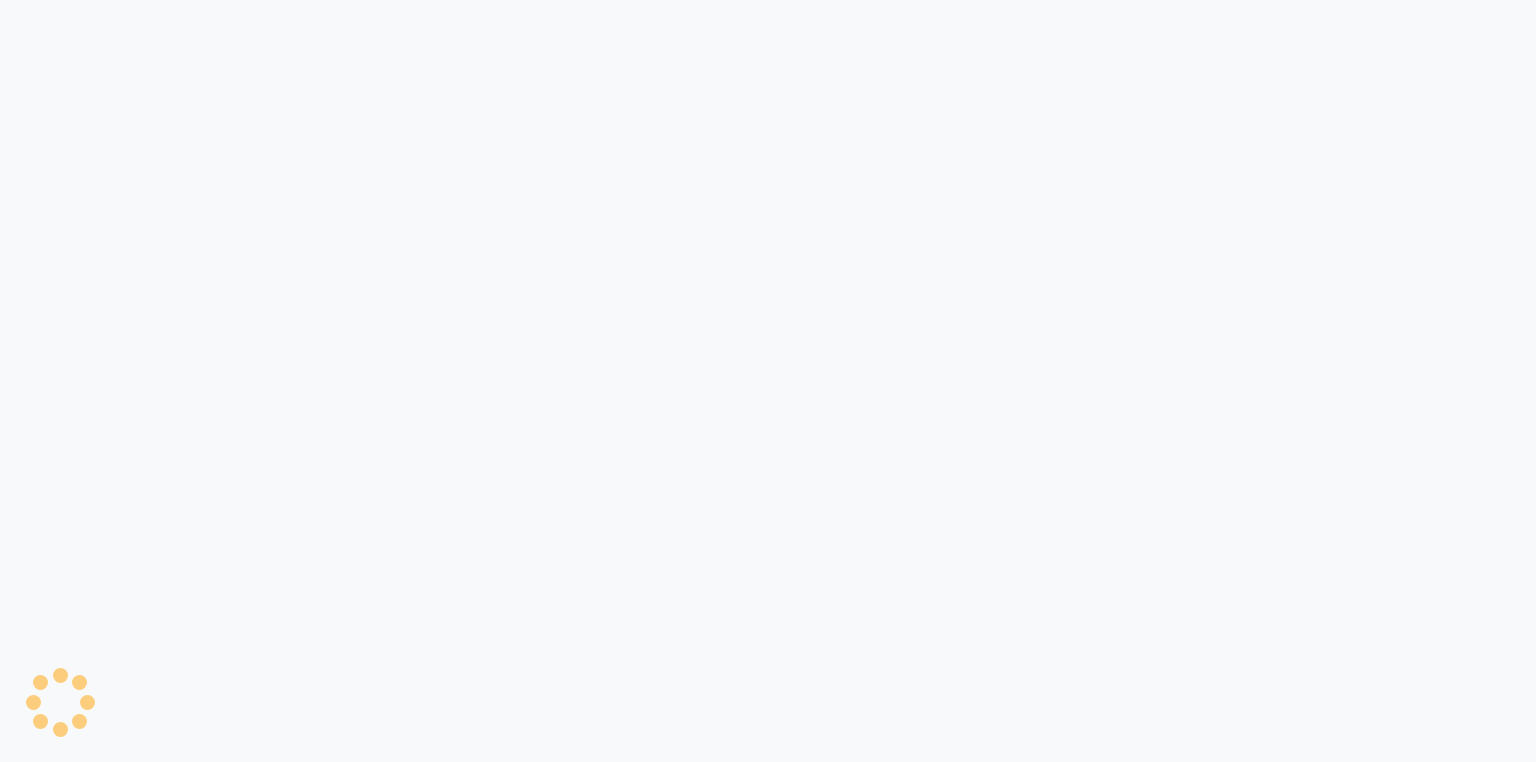 scroll, scrollTop: 0, scrollLeft: 0, axis: both 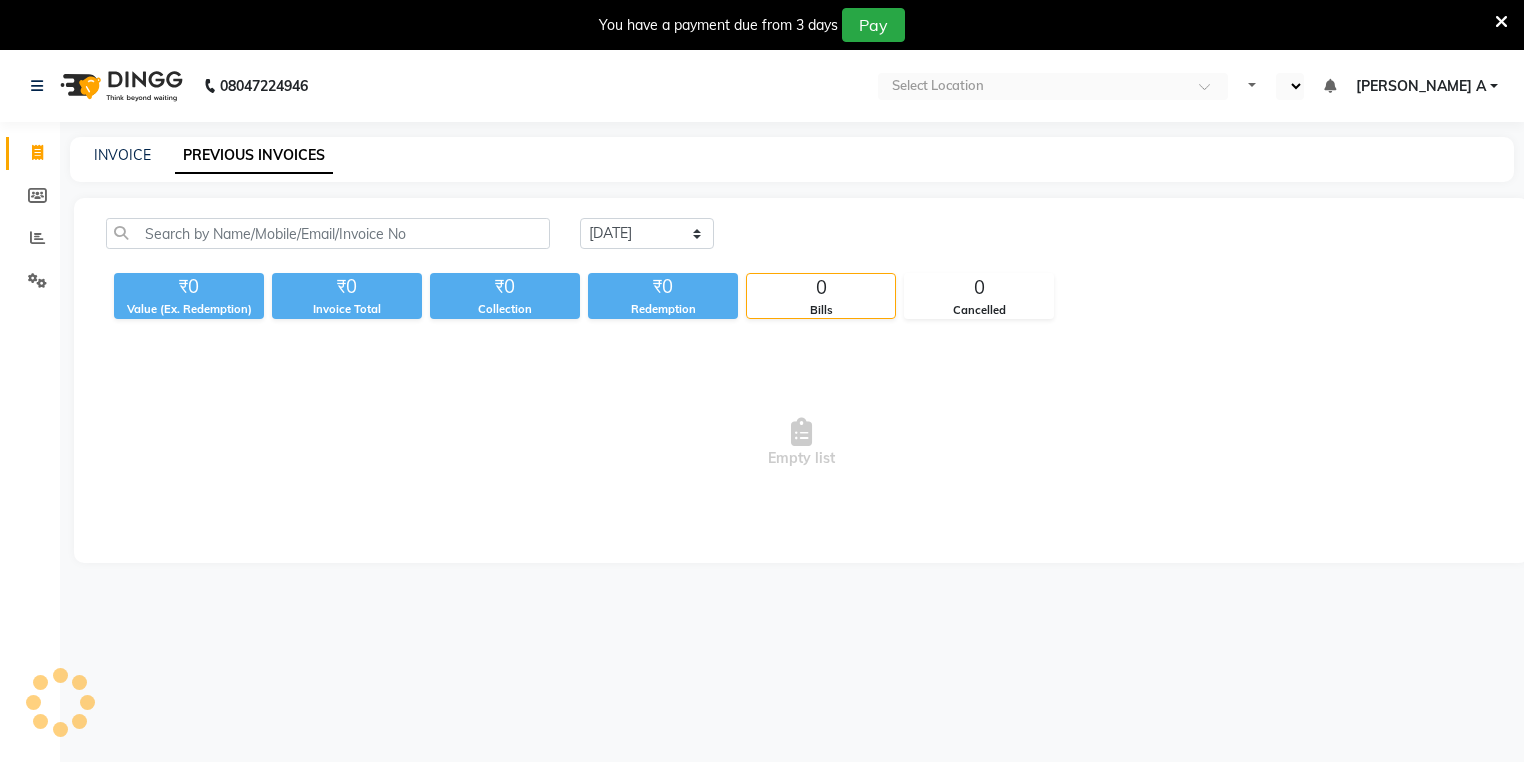 select on "en" 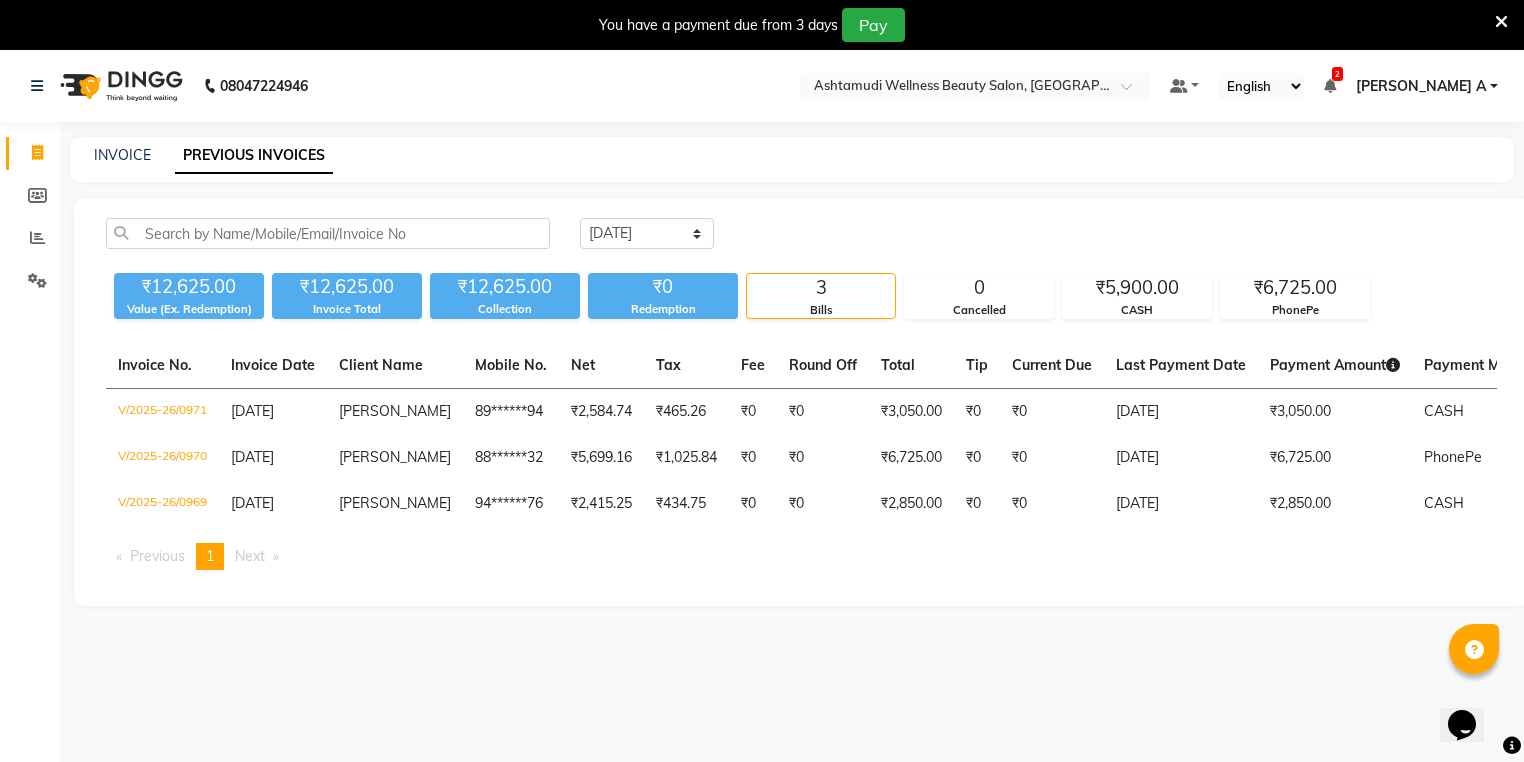 scroll, scrollTop: 0, scrollLeft: 0, axis: both 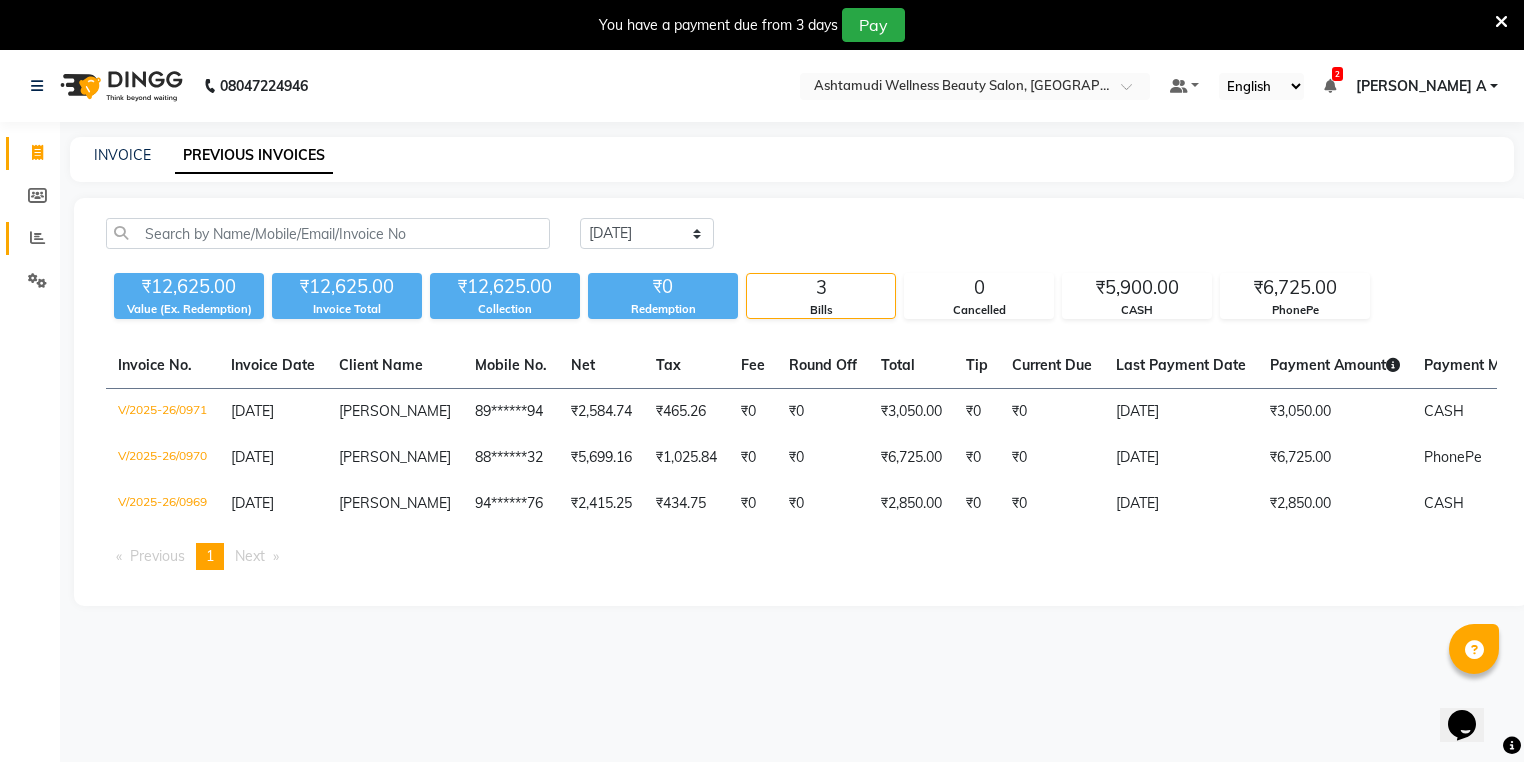 click 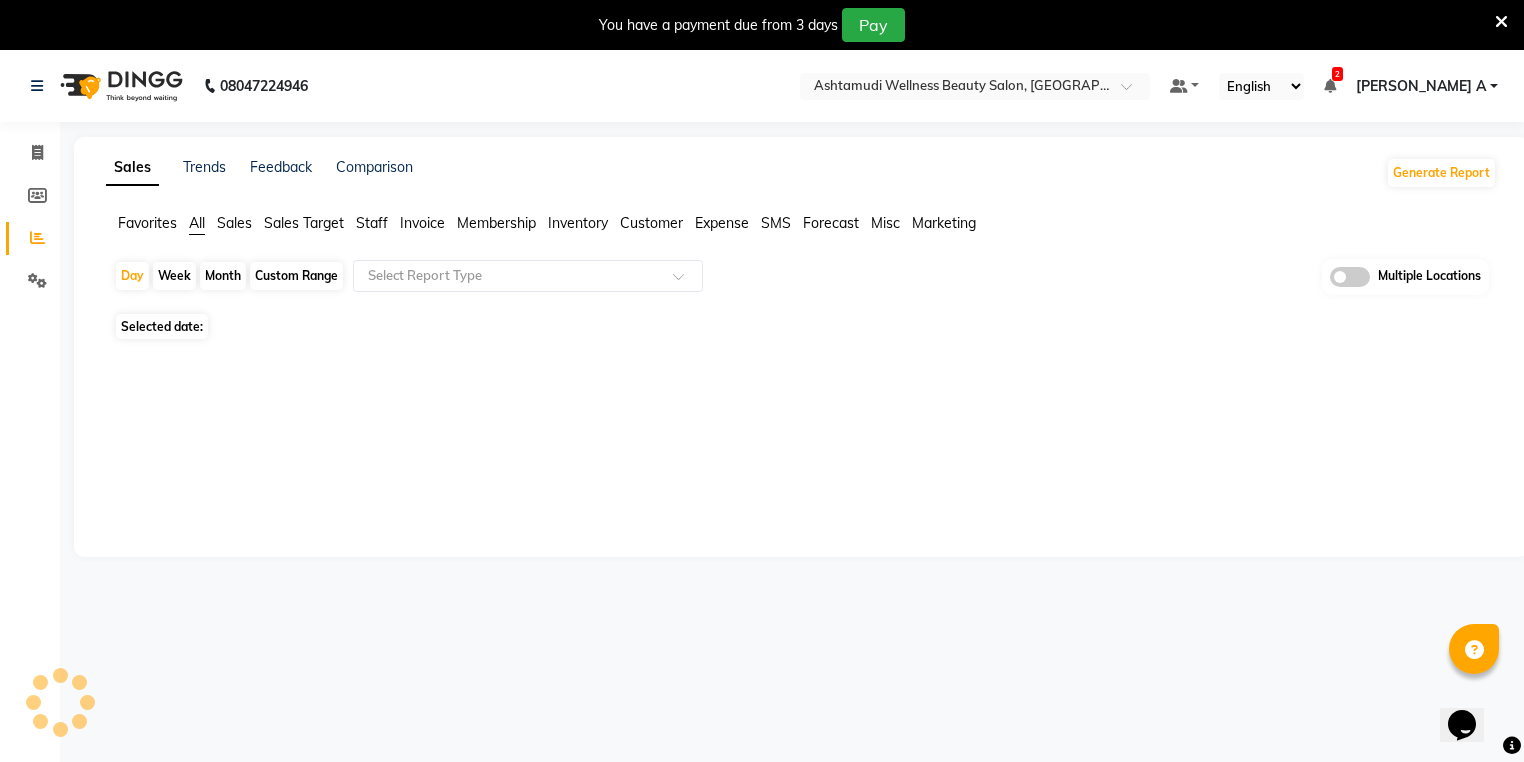 click at bounding box center [1501, 22] 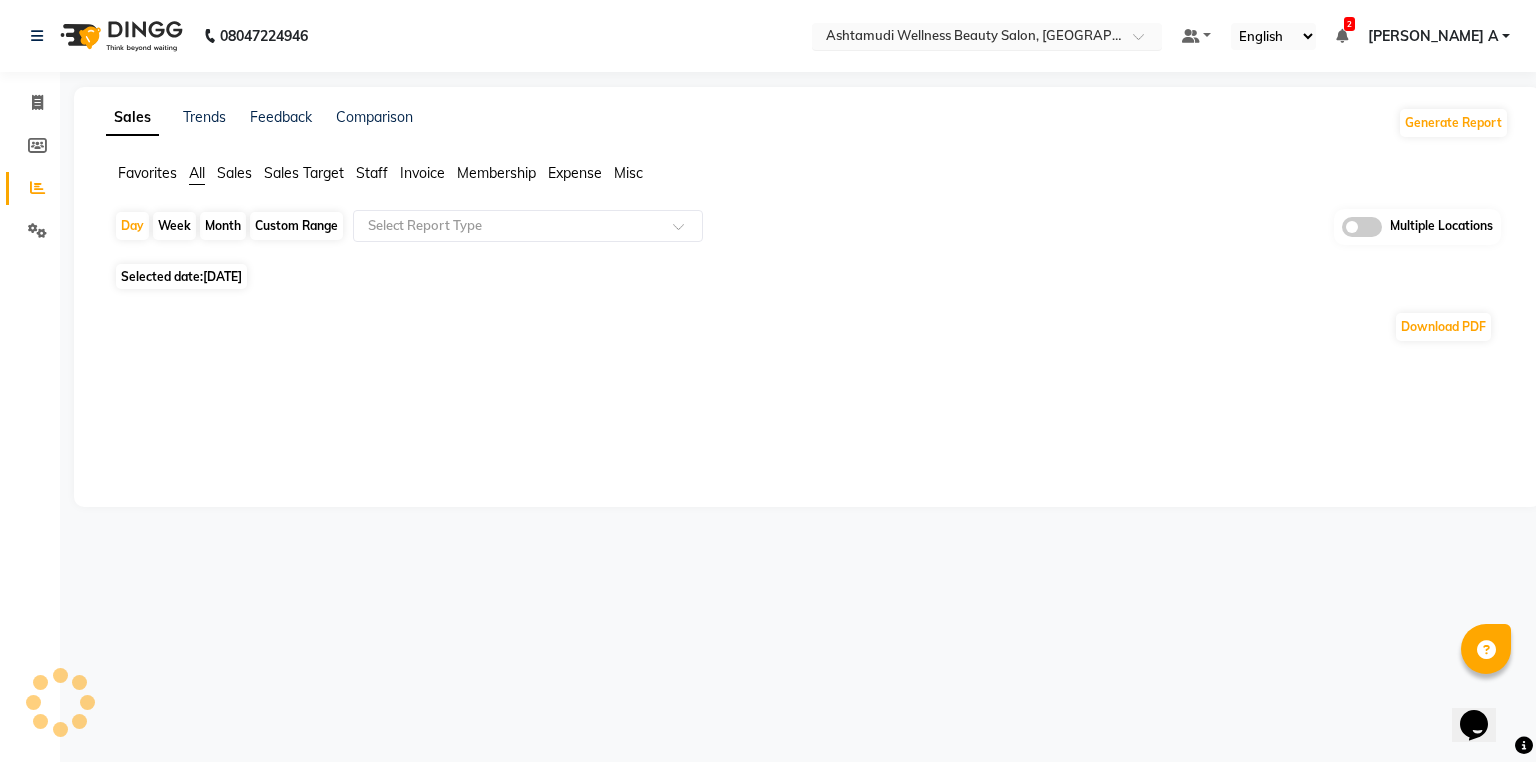 click at bounding box center (967, 38) 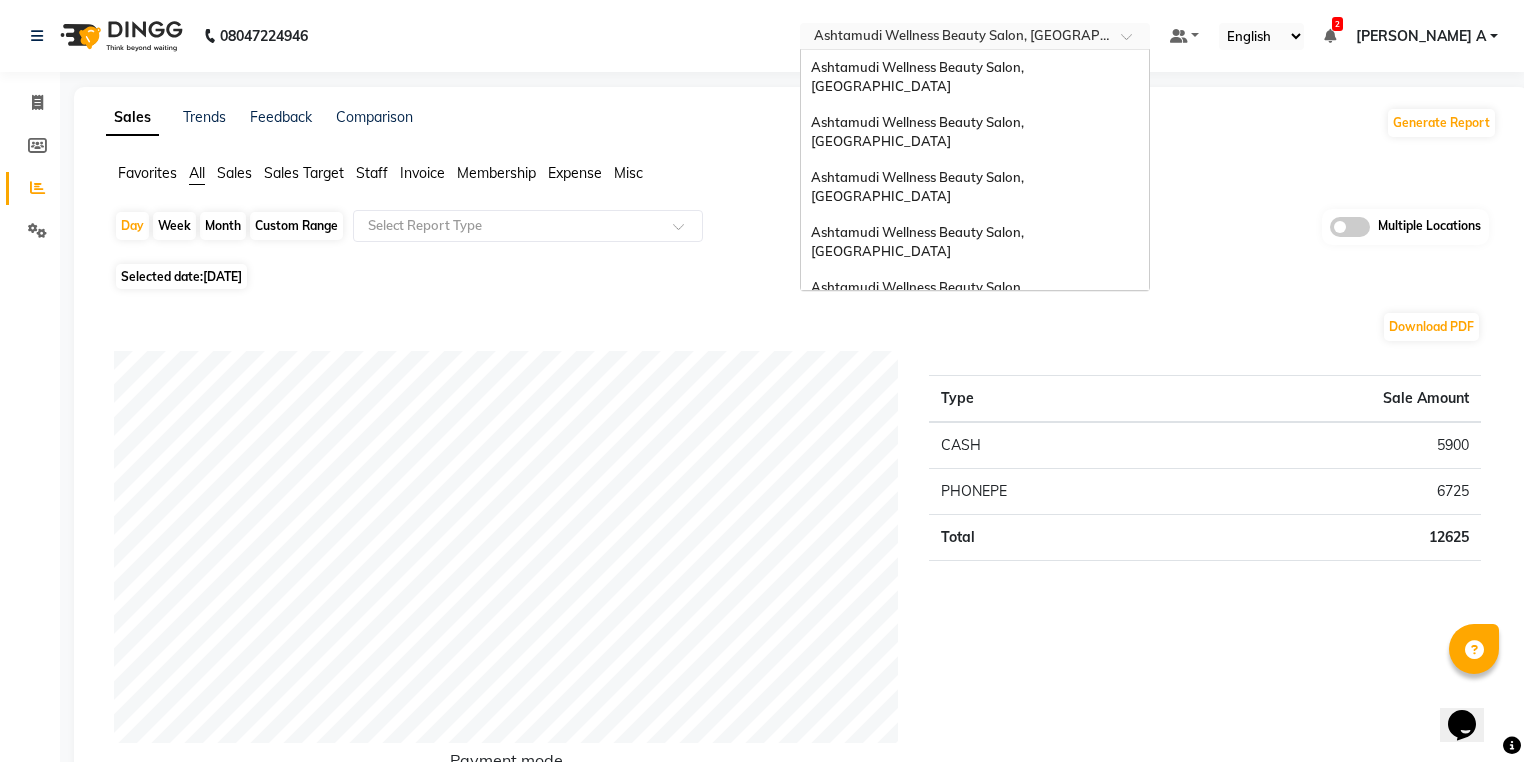 scroll, scrollTop: 248, scrollLeft: 0, axis: vertical 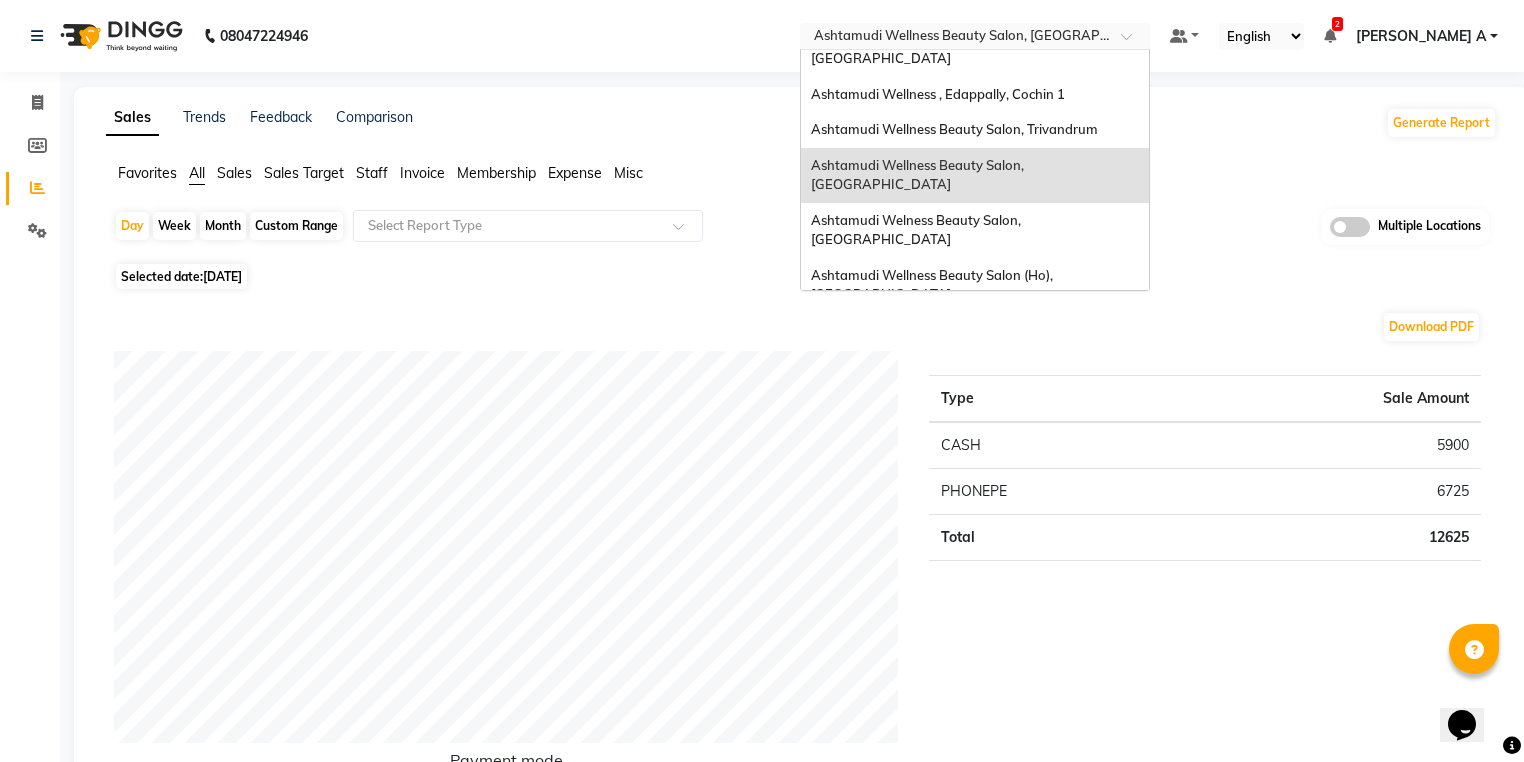 click on "Ashtamudi Wellness Beauty Salon, [GEOGRAPHIC_DATA]" at bounding box center [919, 485] 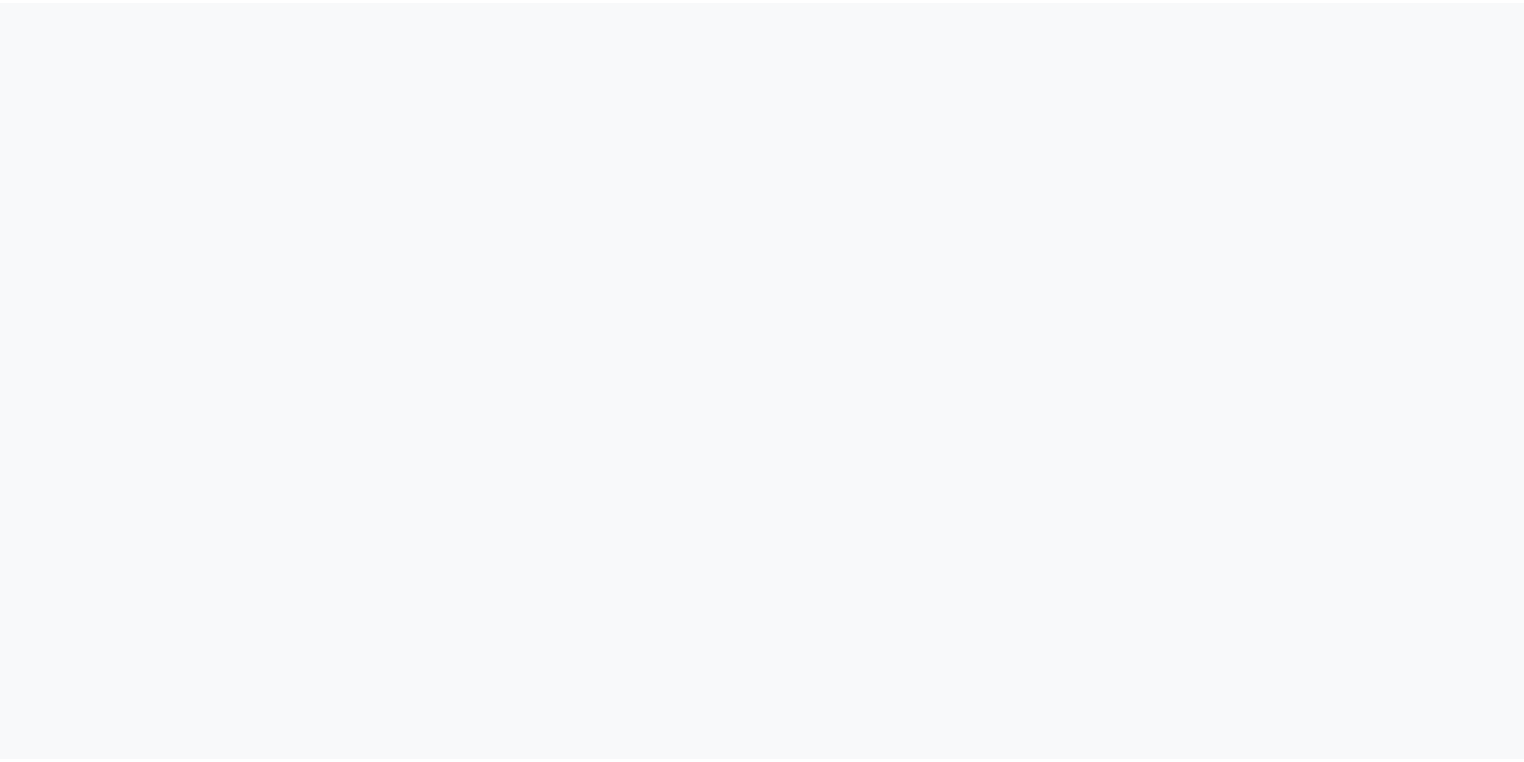 scroll, scrollTop: 0, scrollLeft: 0, axis: both 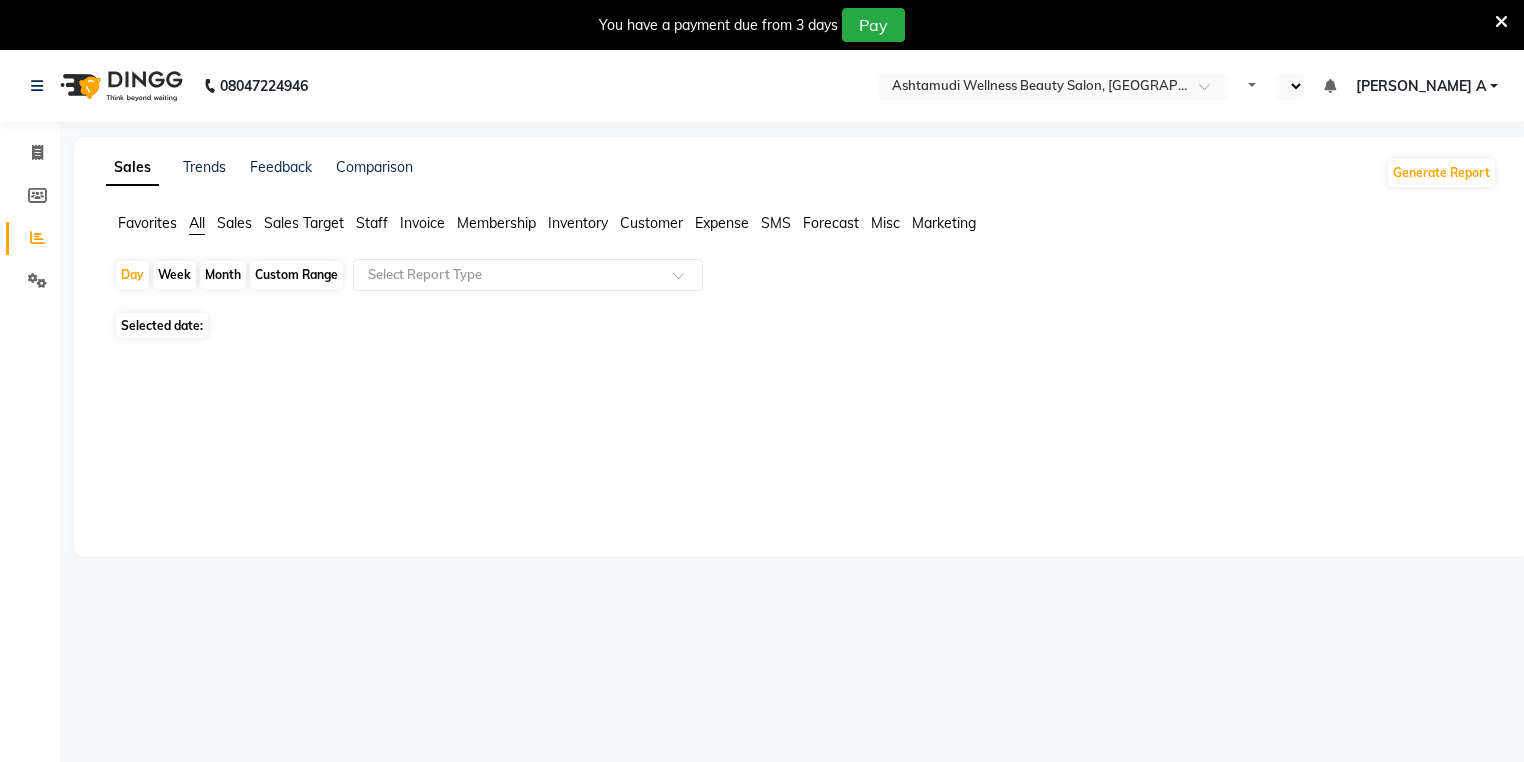 select on "en" 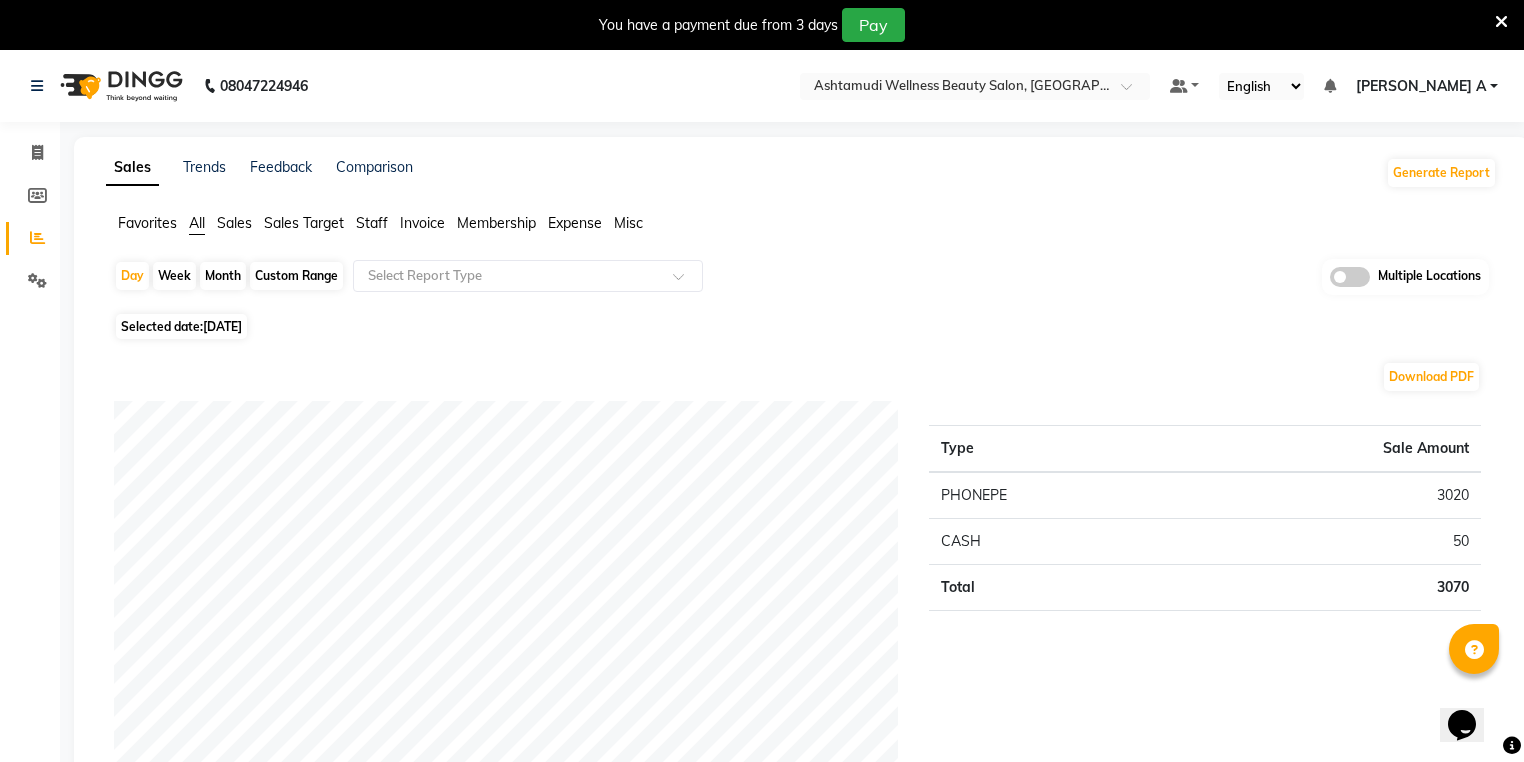 click on "Day   Week   Month   Custom Range  Select Report Type Multiple Locations" 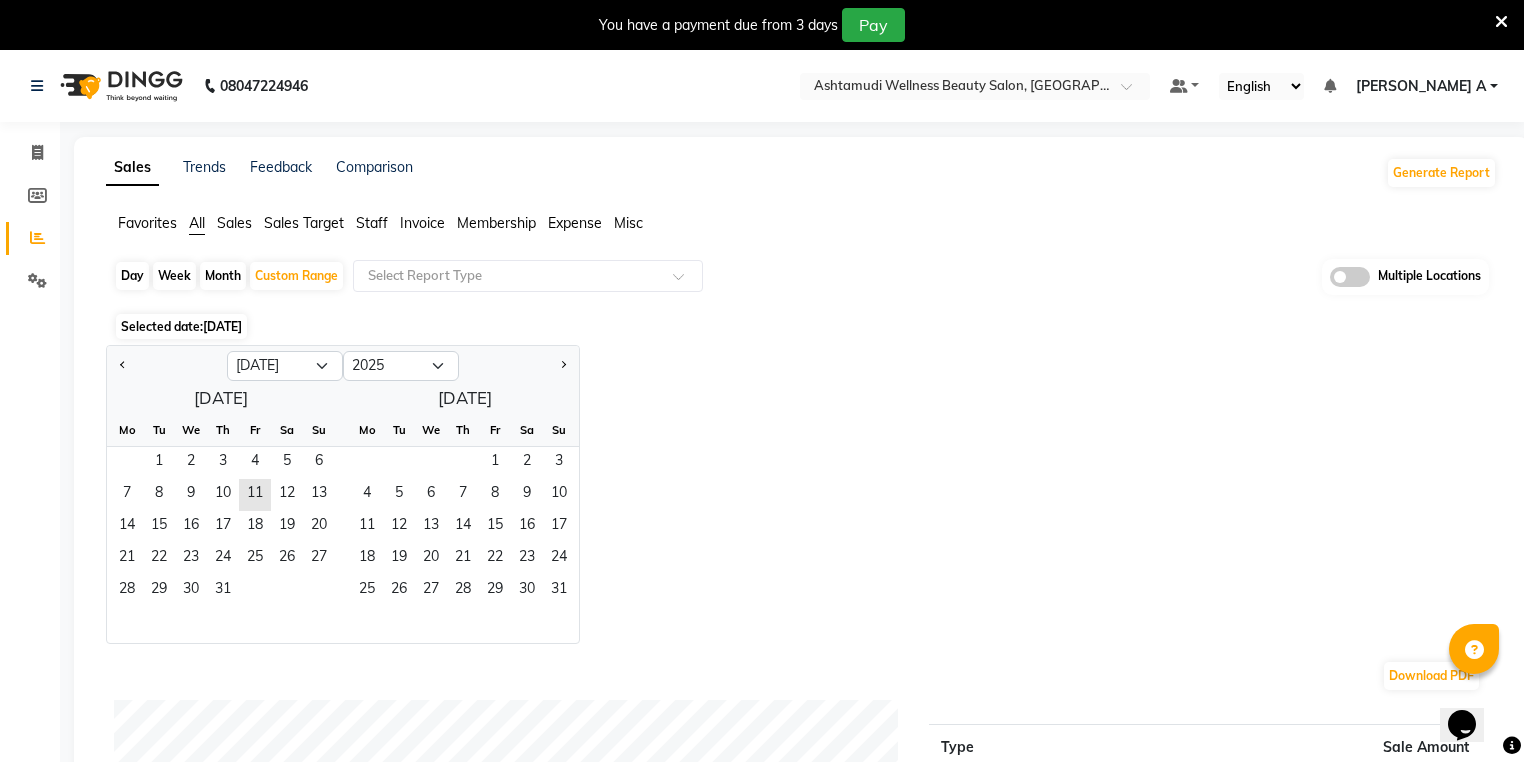 click 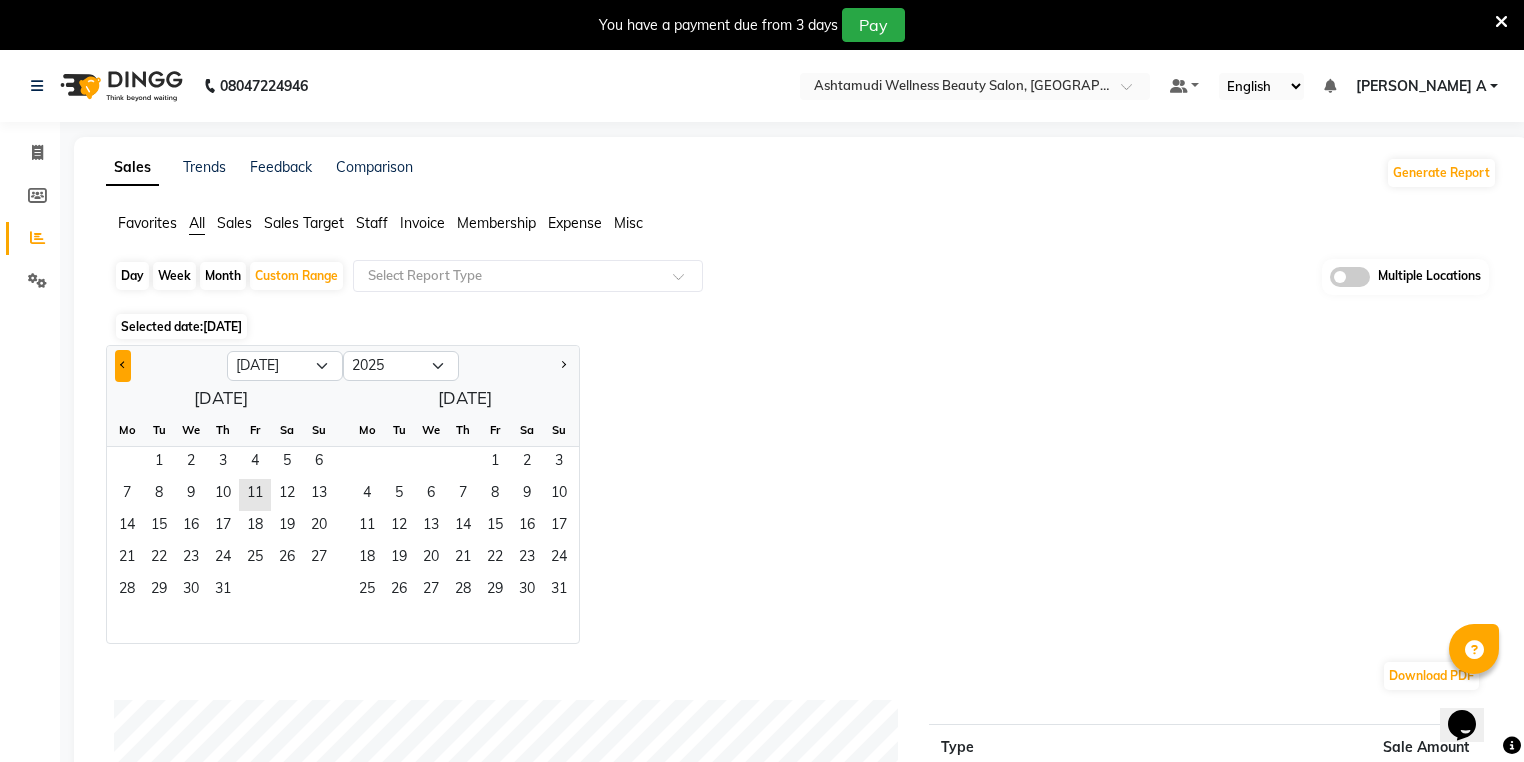 click 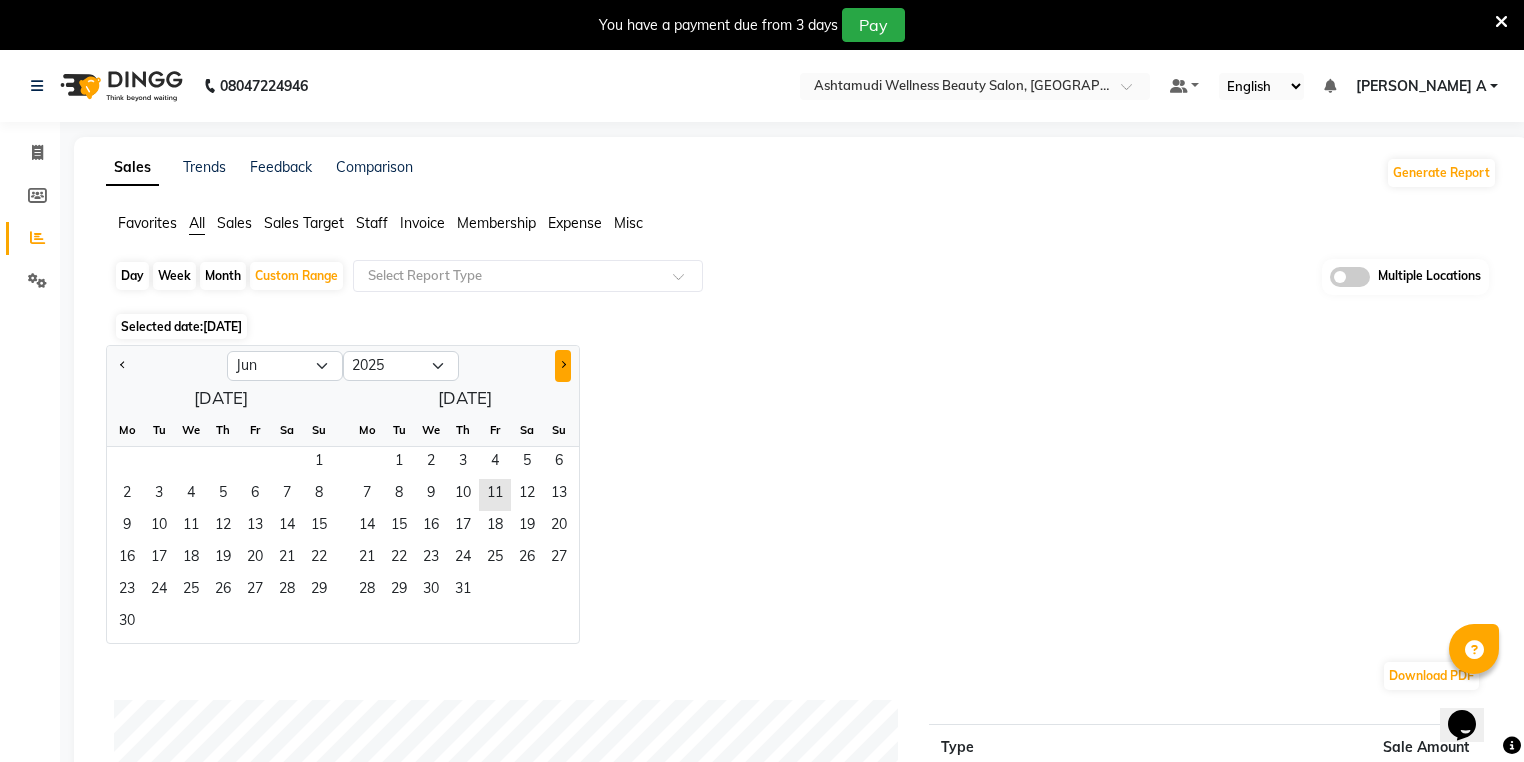 click 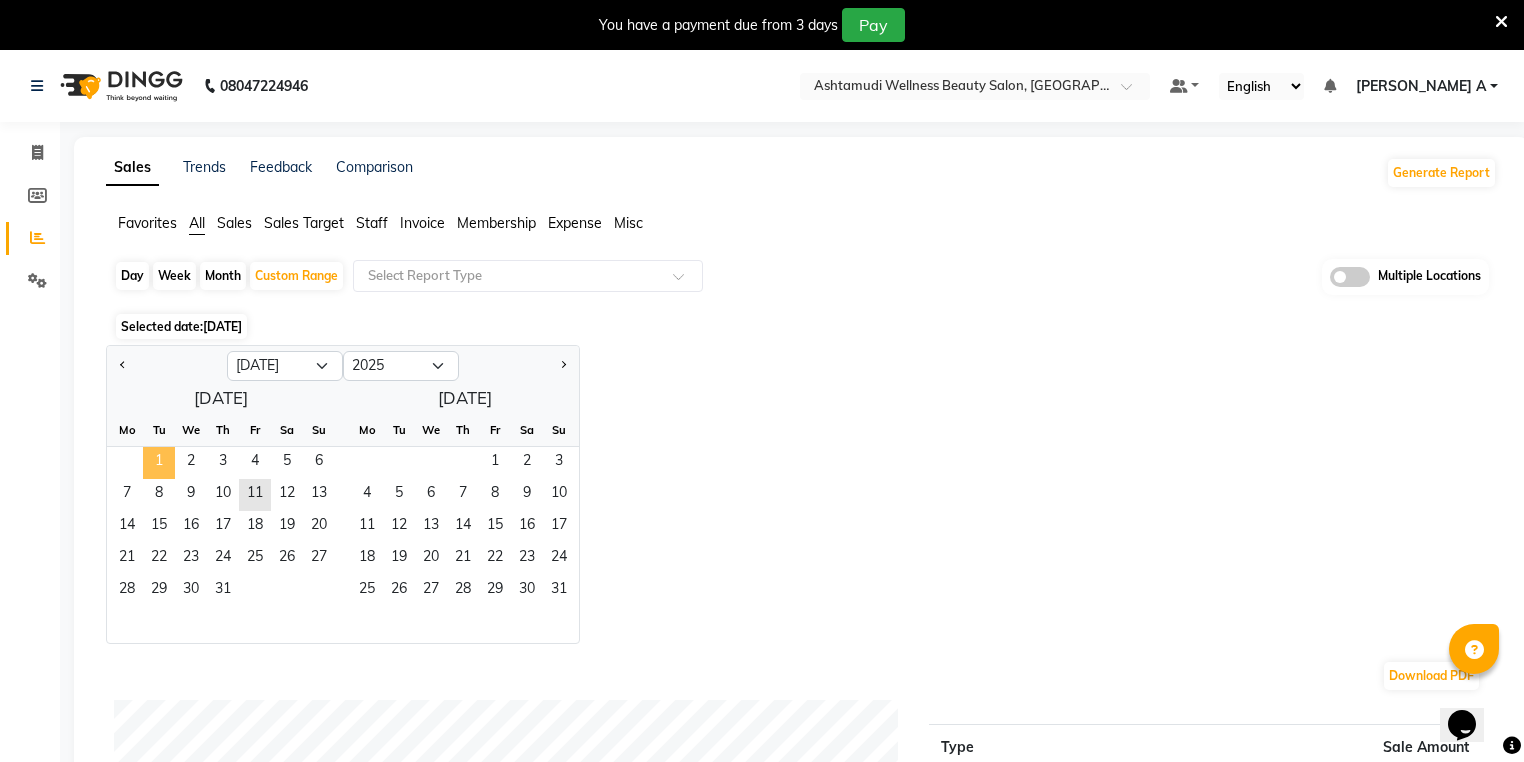 click on "1" 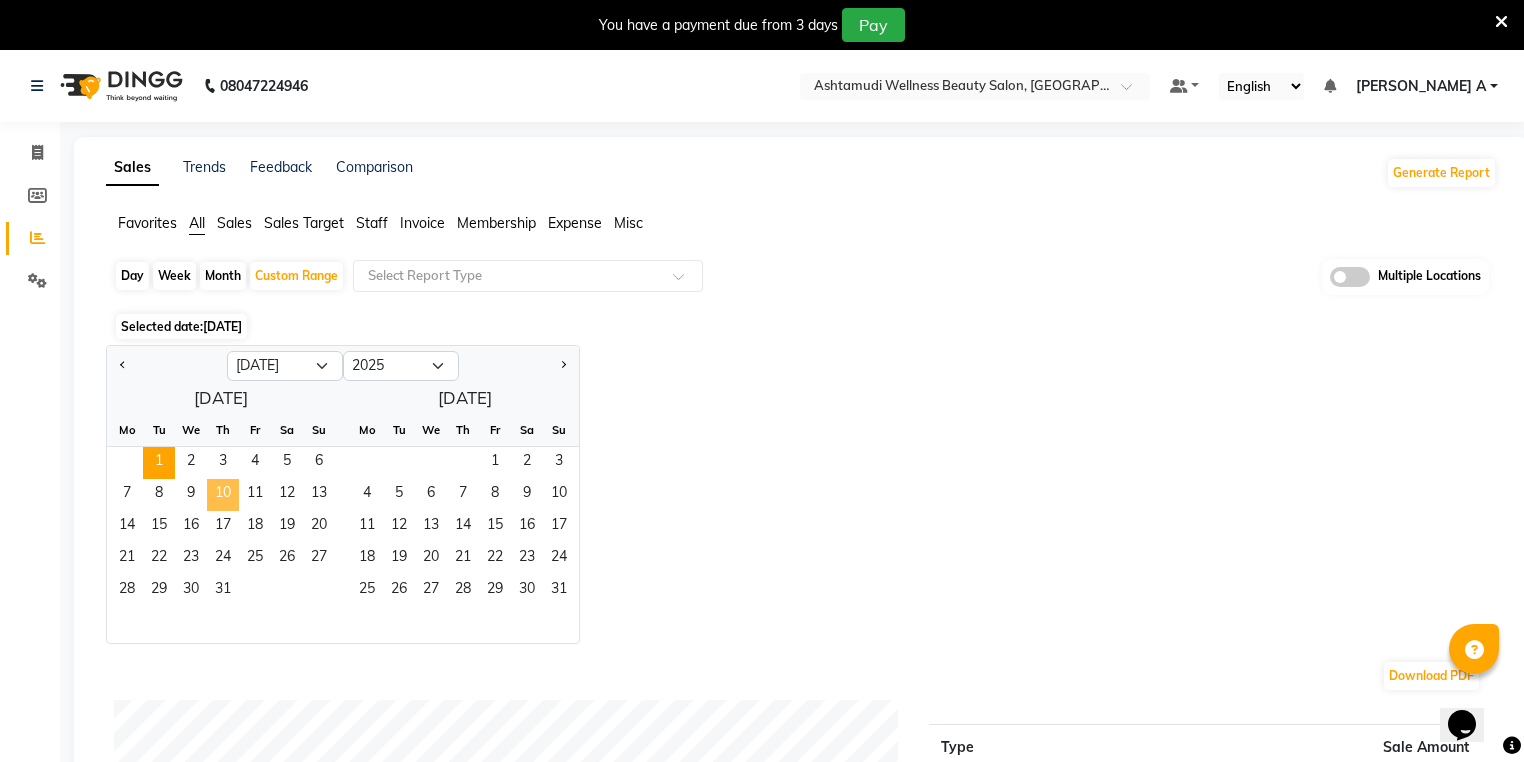 click on "10" 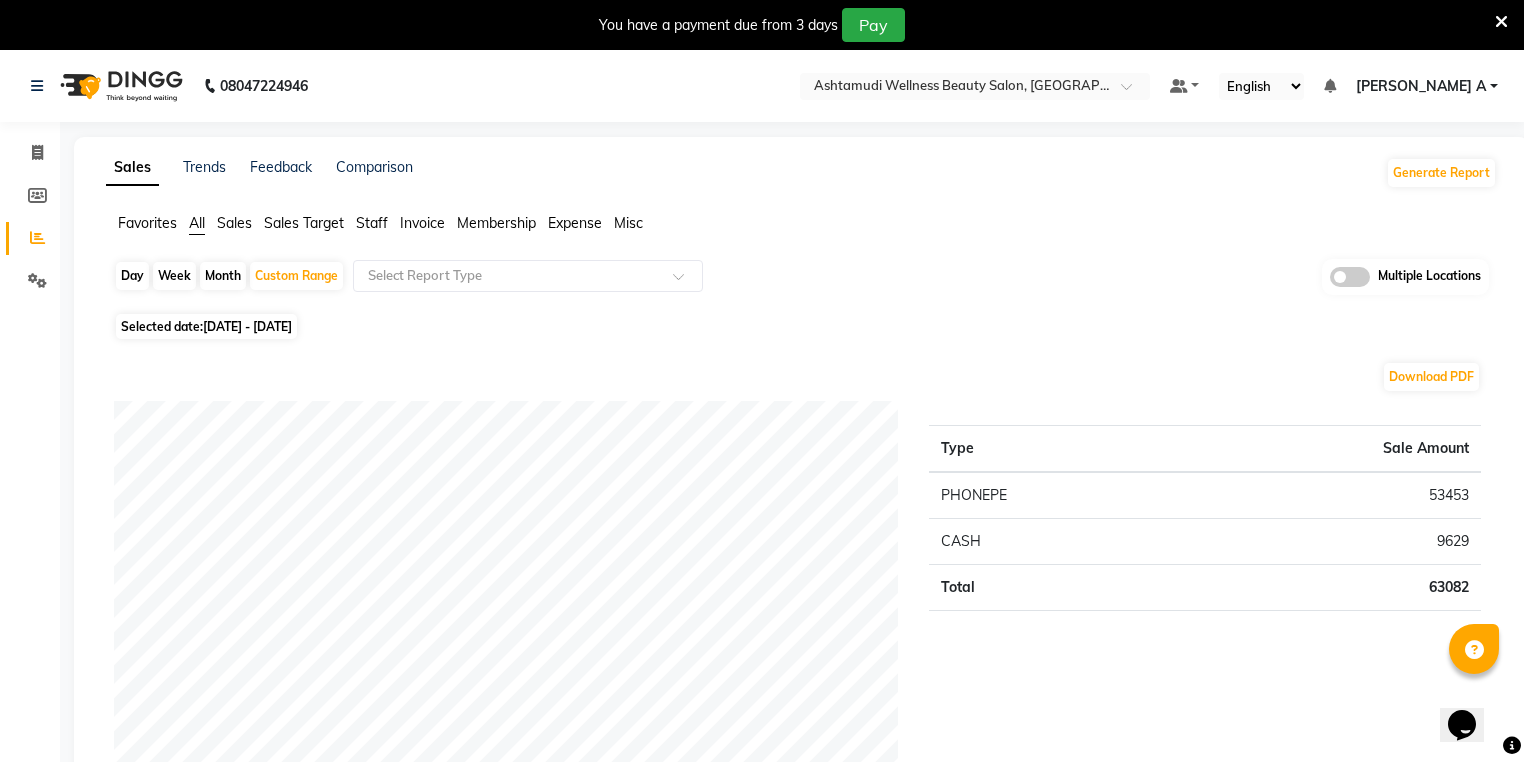 click on "Invoice" 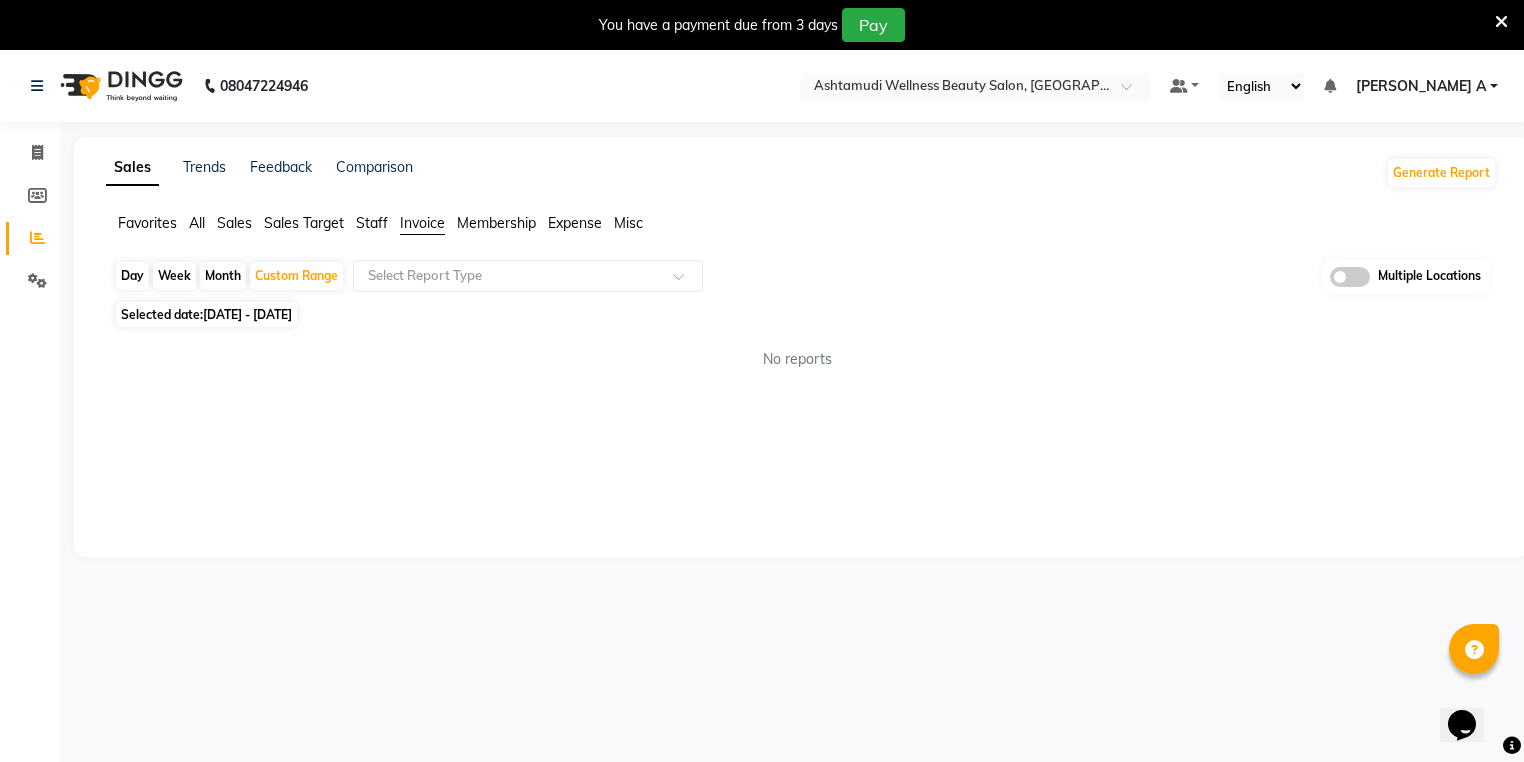 click on "Day   Week   Month   Custom Range  Select Report Type Multiple Locations" 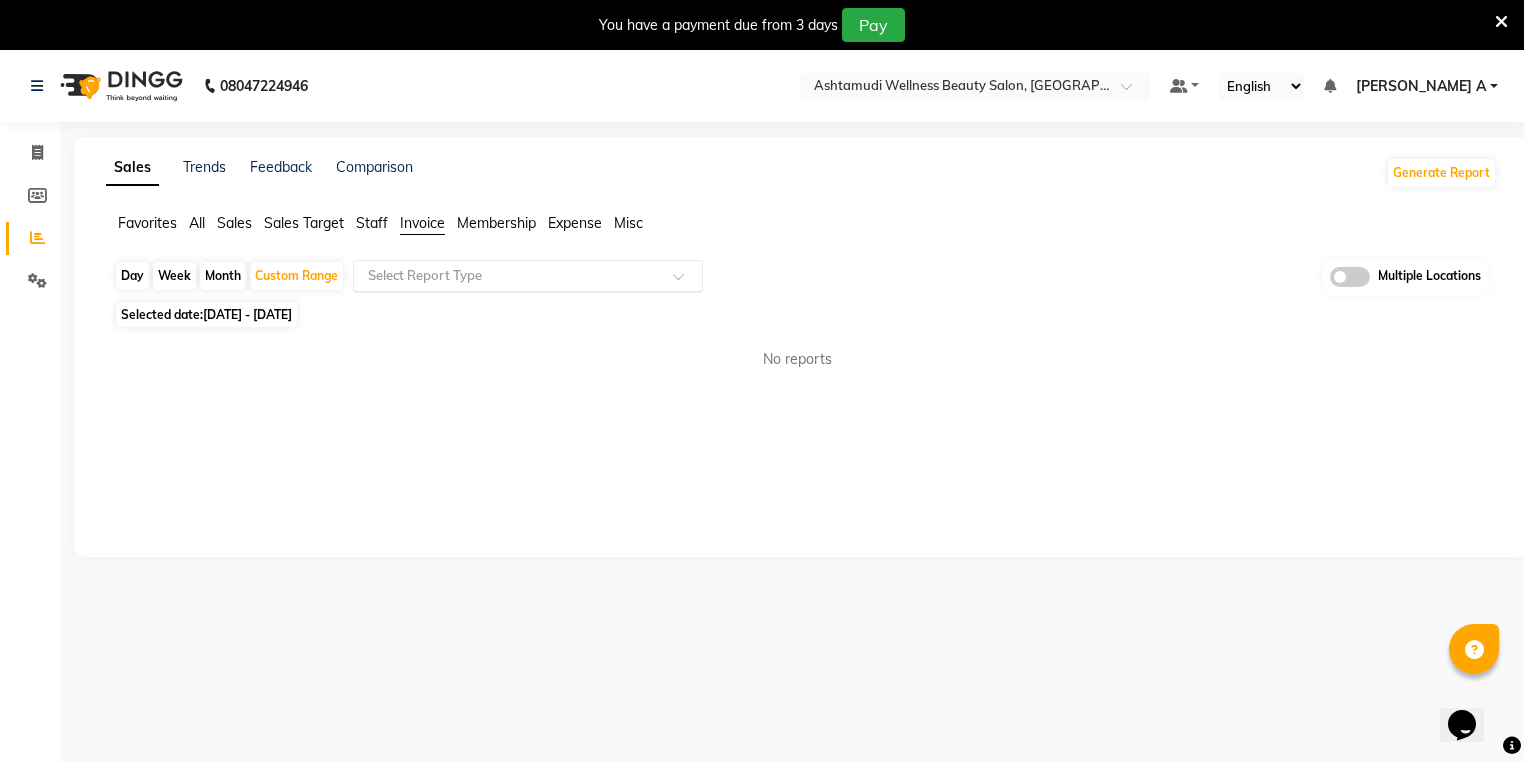 click on "Select Report Type" 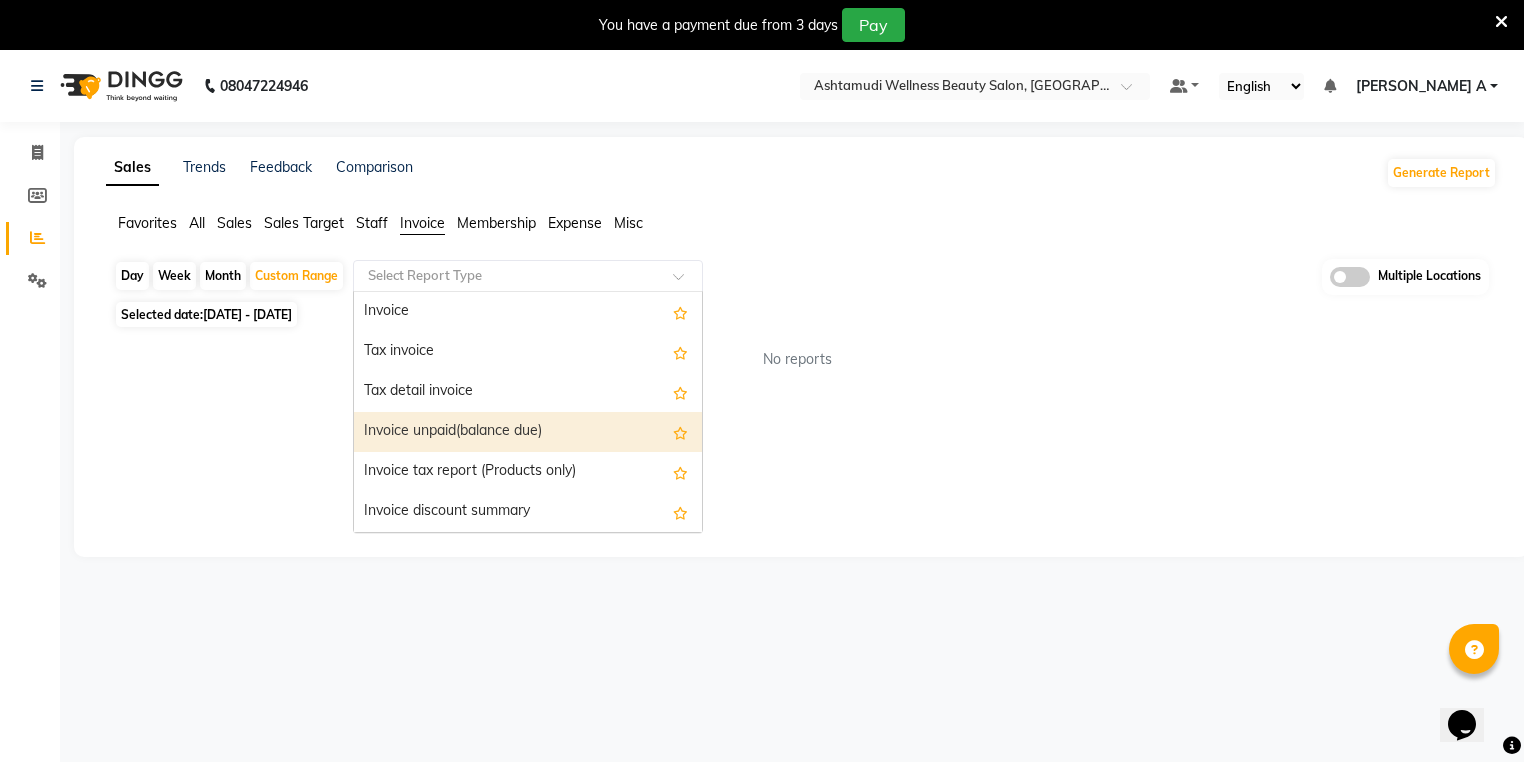 click on "Invoice unpaid(balance due)" at bounding box center (528, 432) 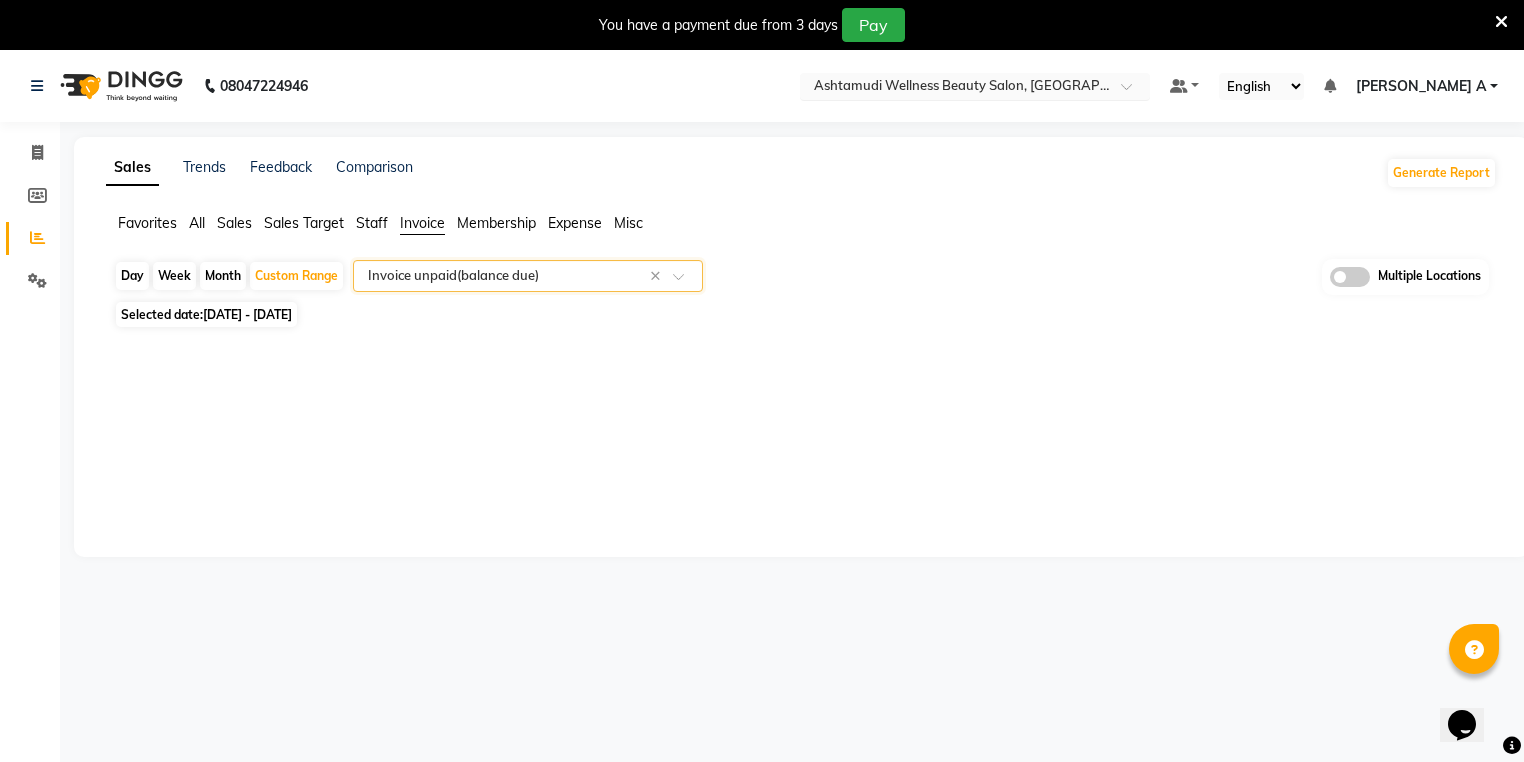 click at bounding box center [955, 88] 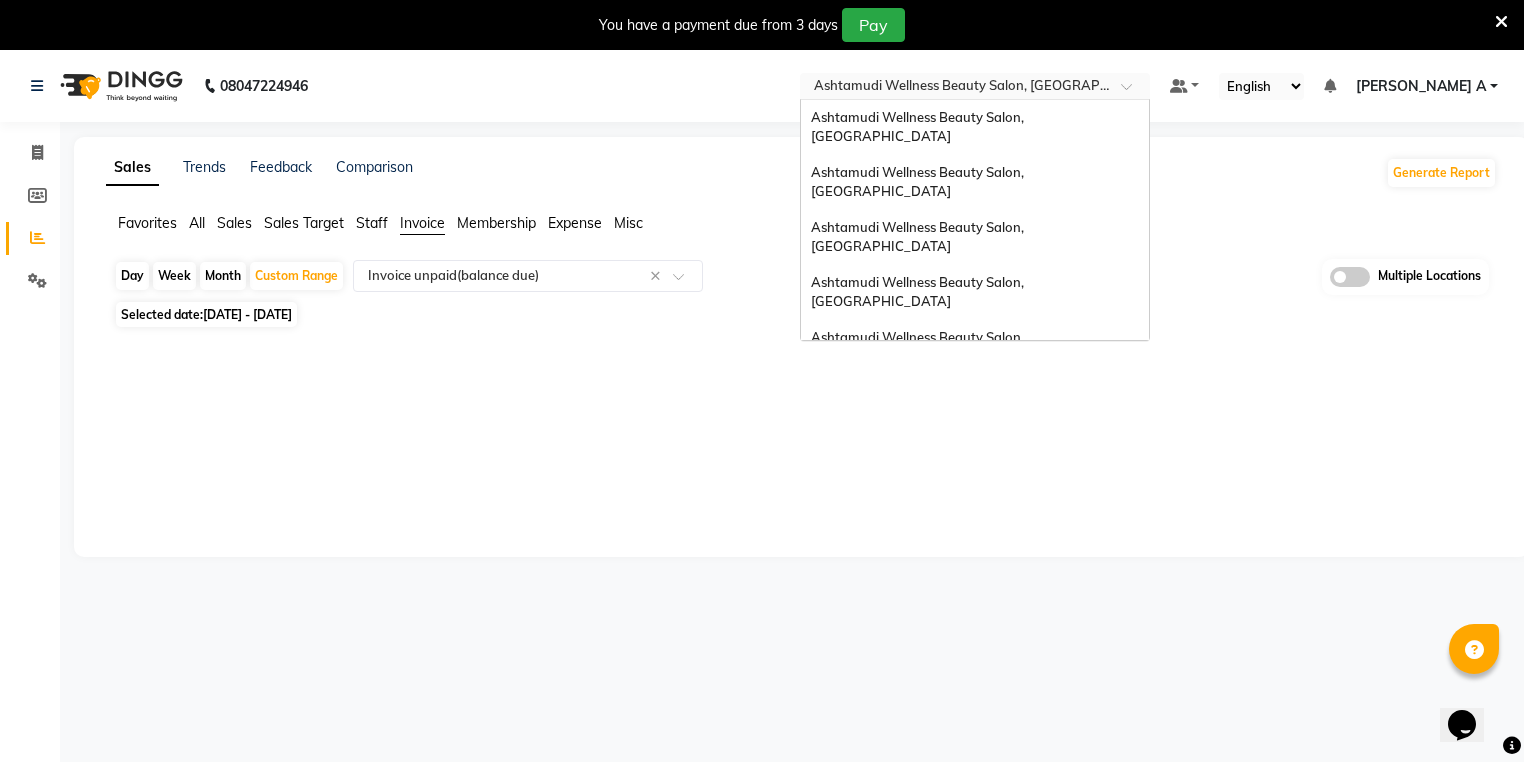 scroll, scrollTop: 312, scrollLeft: 0, axis: vertical 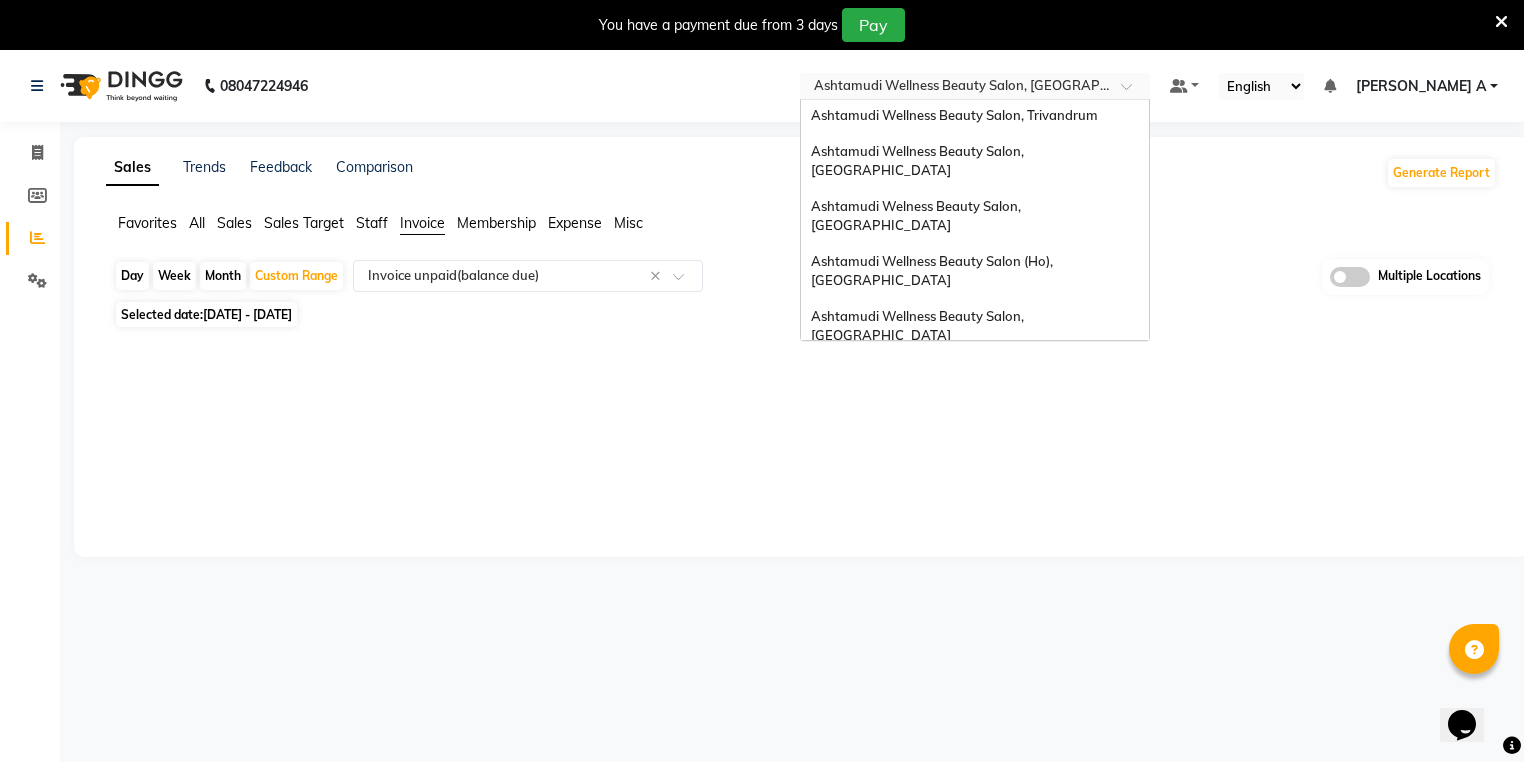 click on "Ashtamudi Beauty Lounge, [GEOGRAPHIC_DATA]" at bounding box center [975, 427] 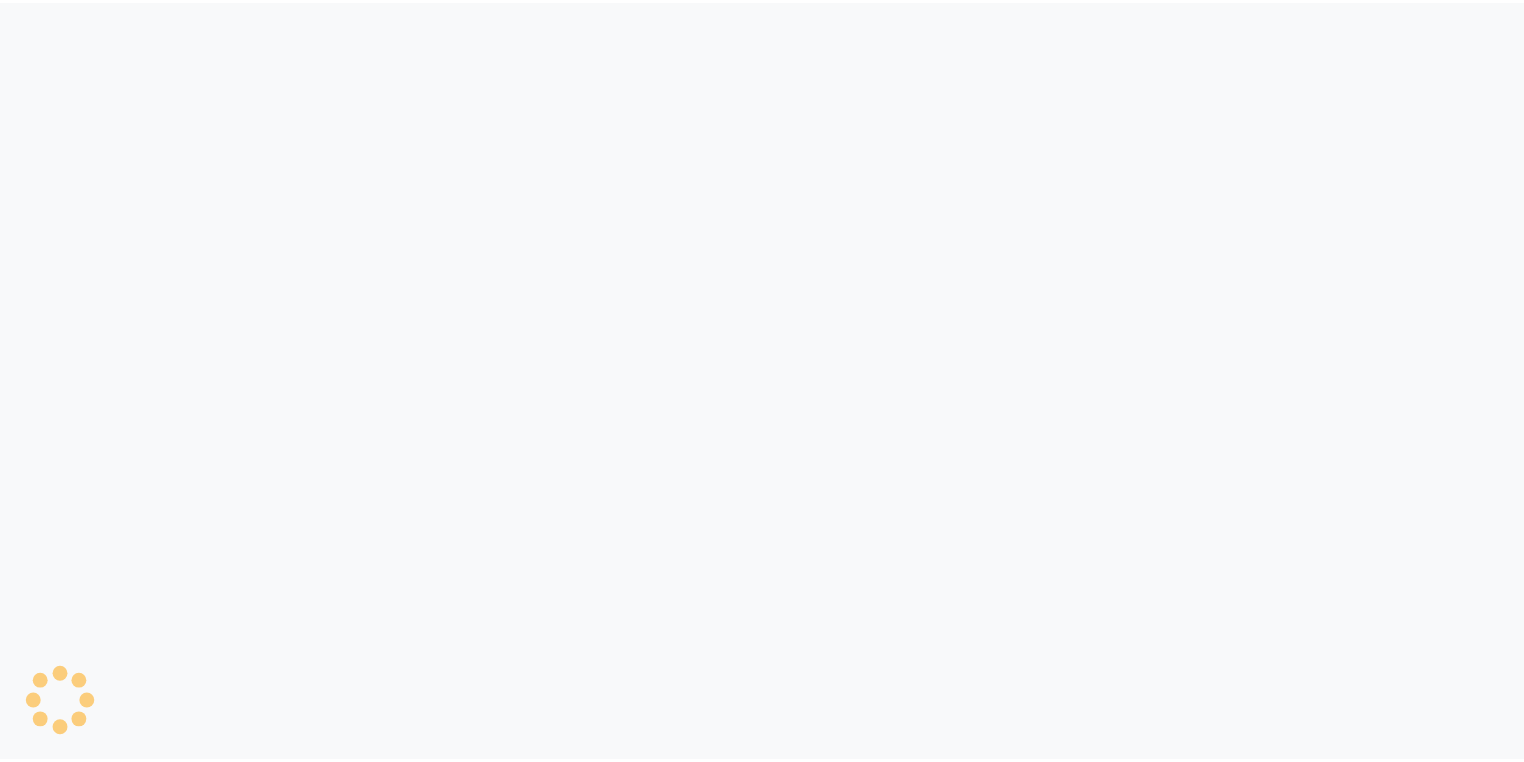 scroll, scrollTop: 0, scrollLeft: 0, axis: both 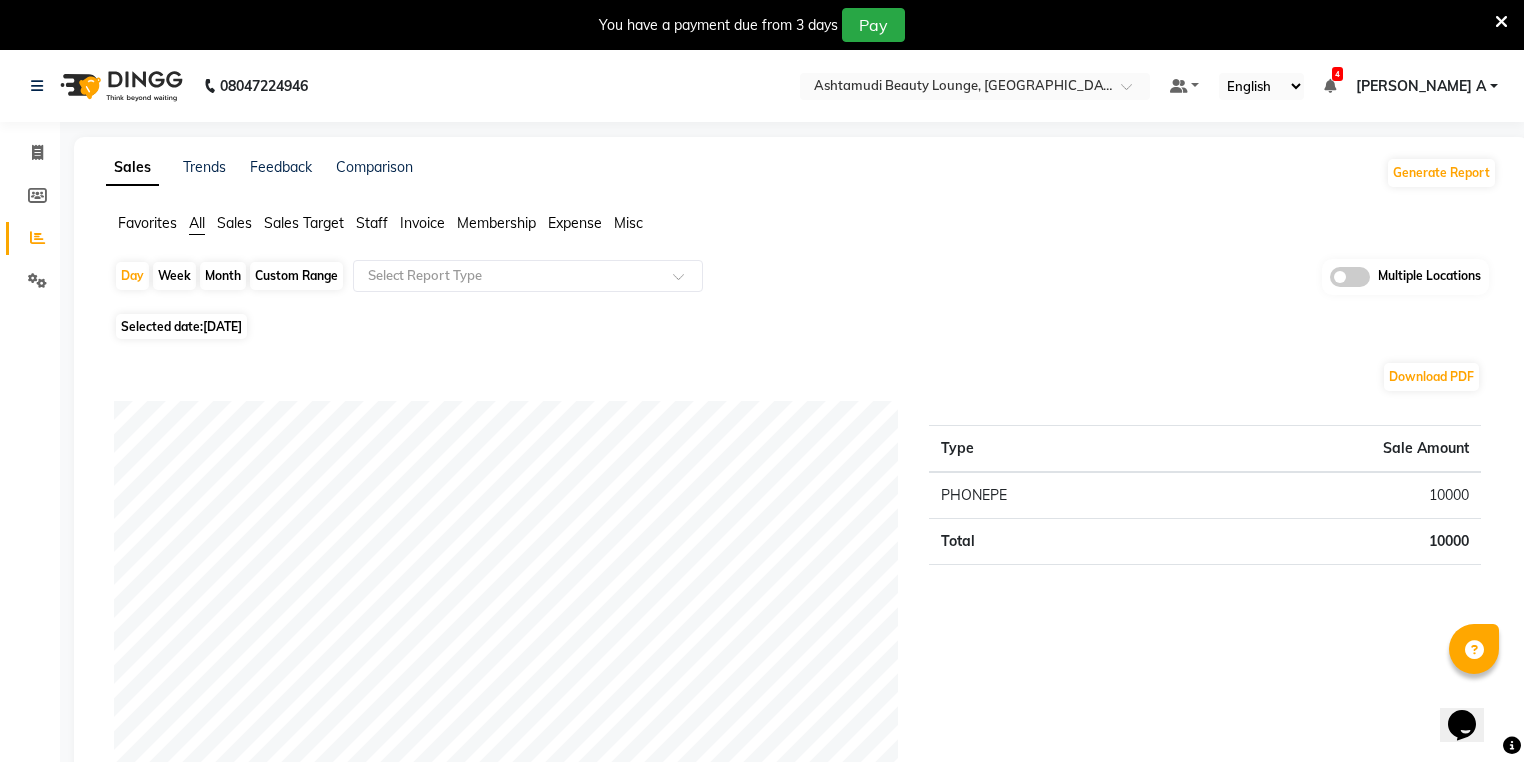 click on "Custom Range" 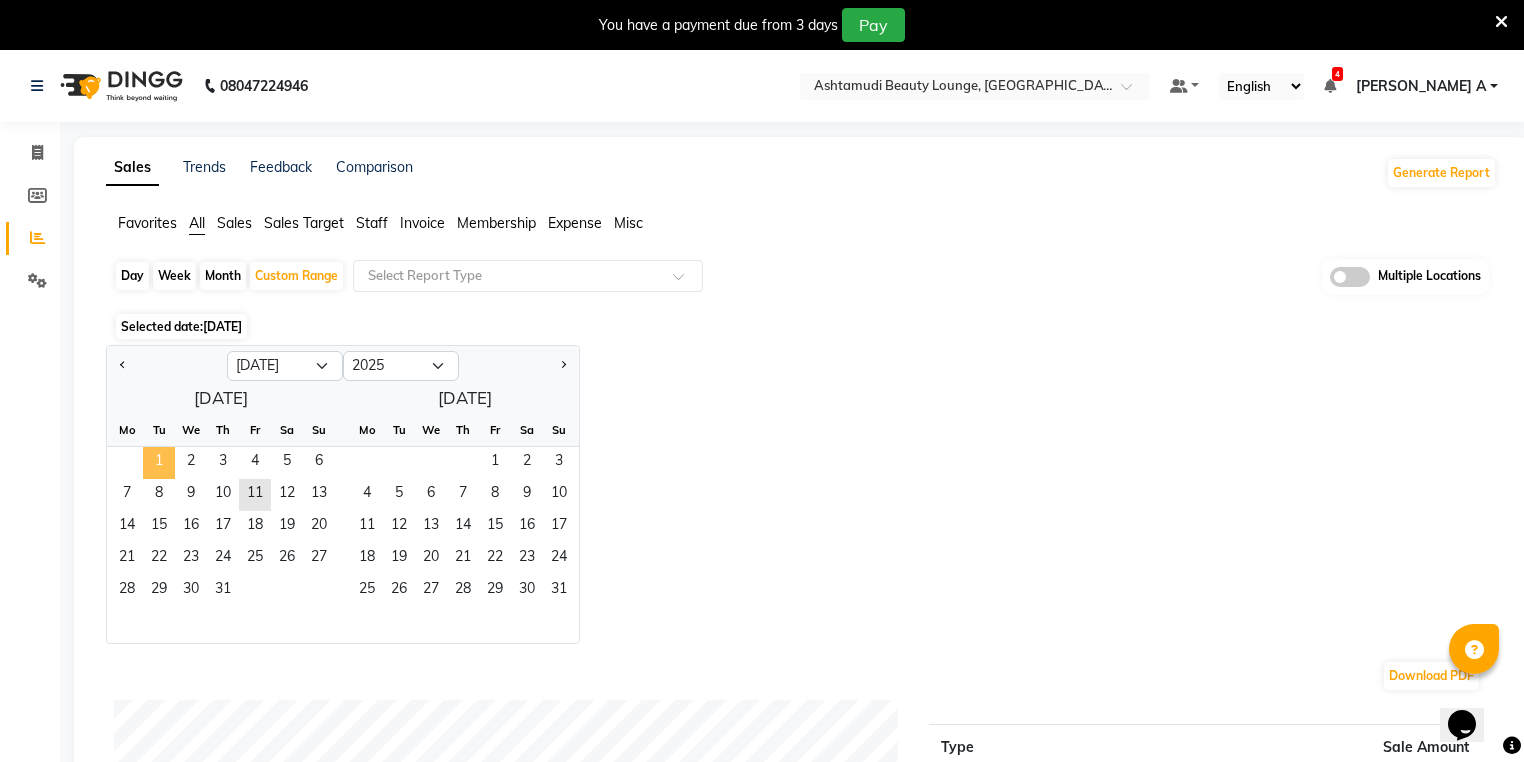 click on "1" 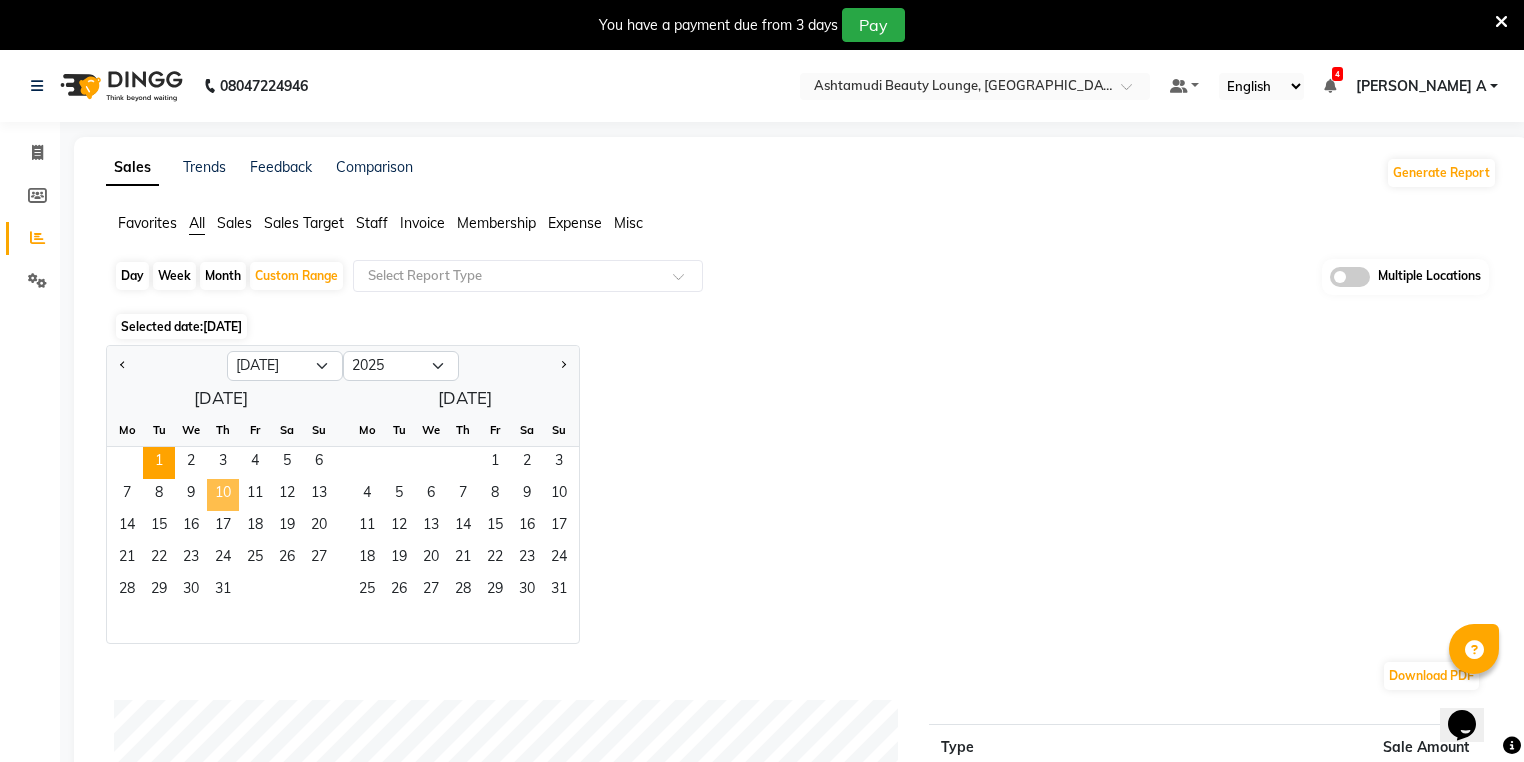 click on "10" 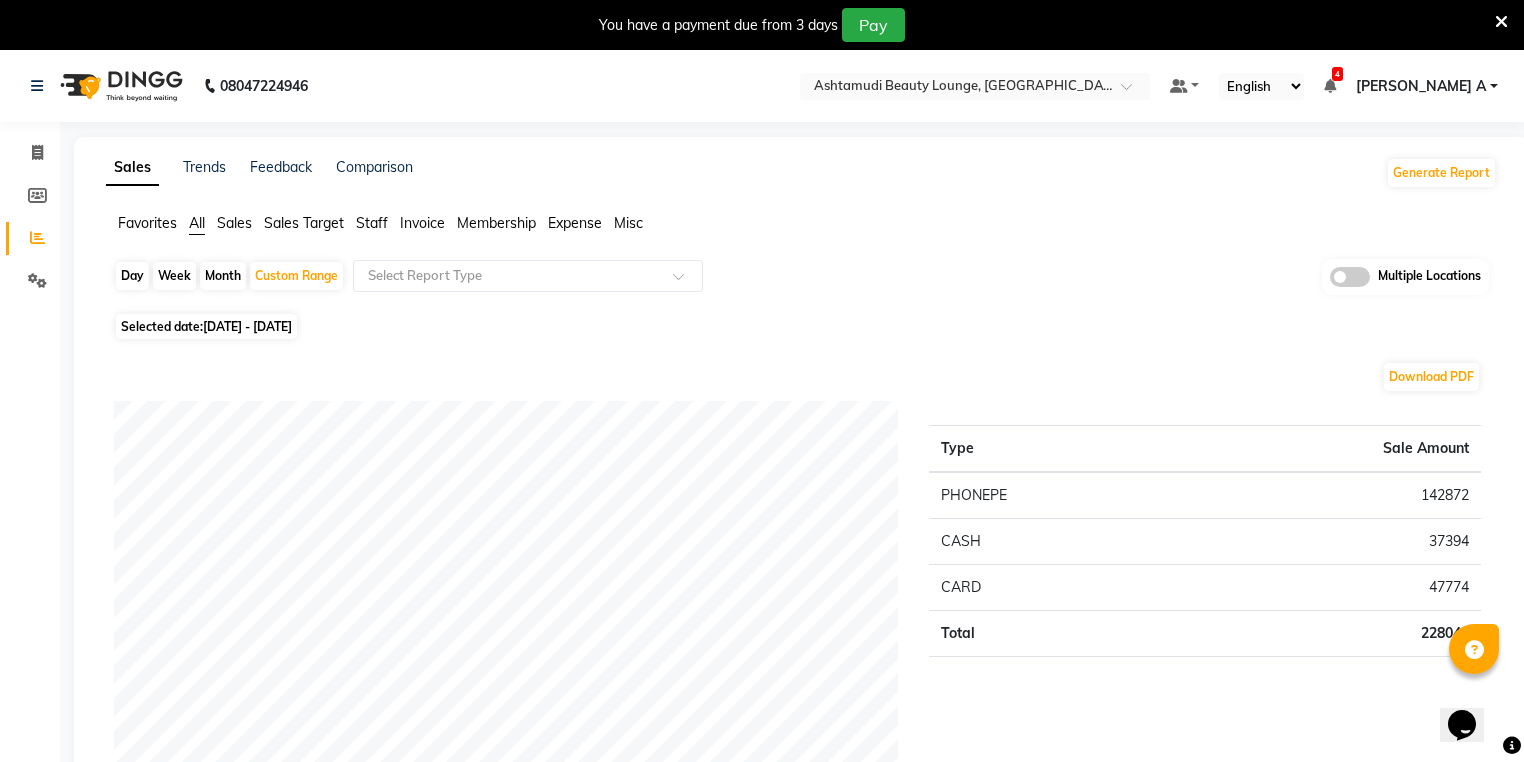 click on "Invoice" 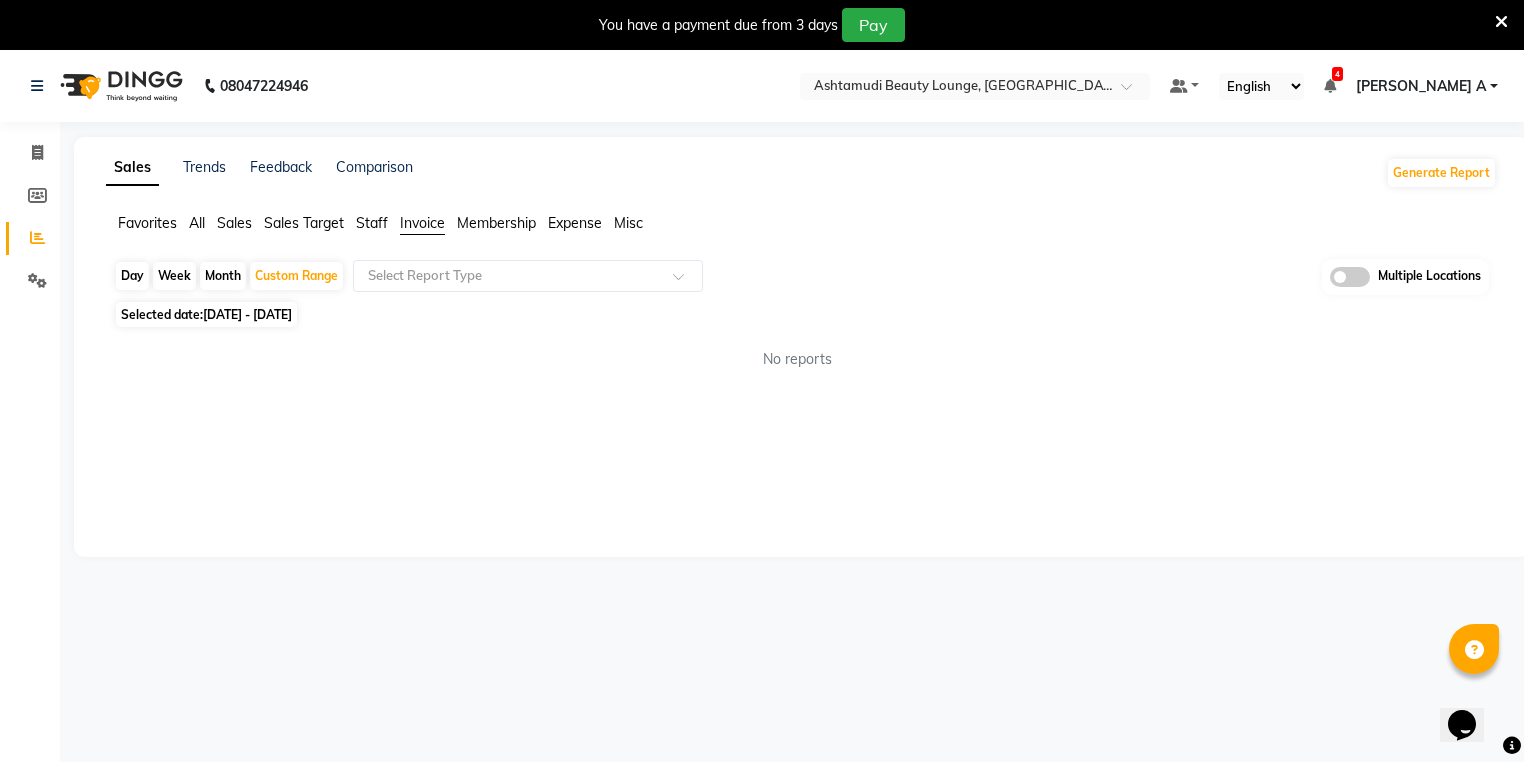 click 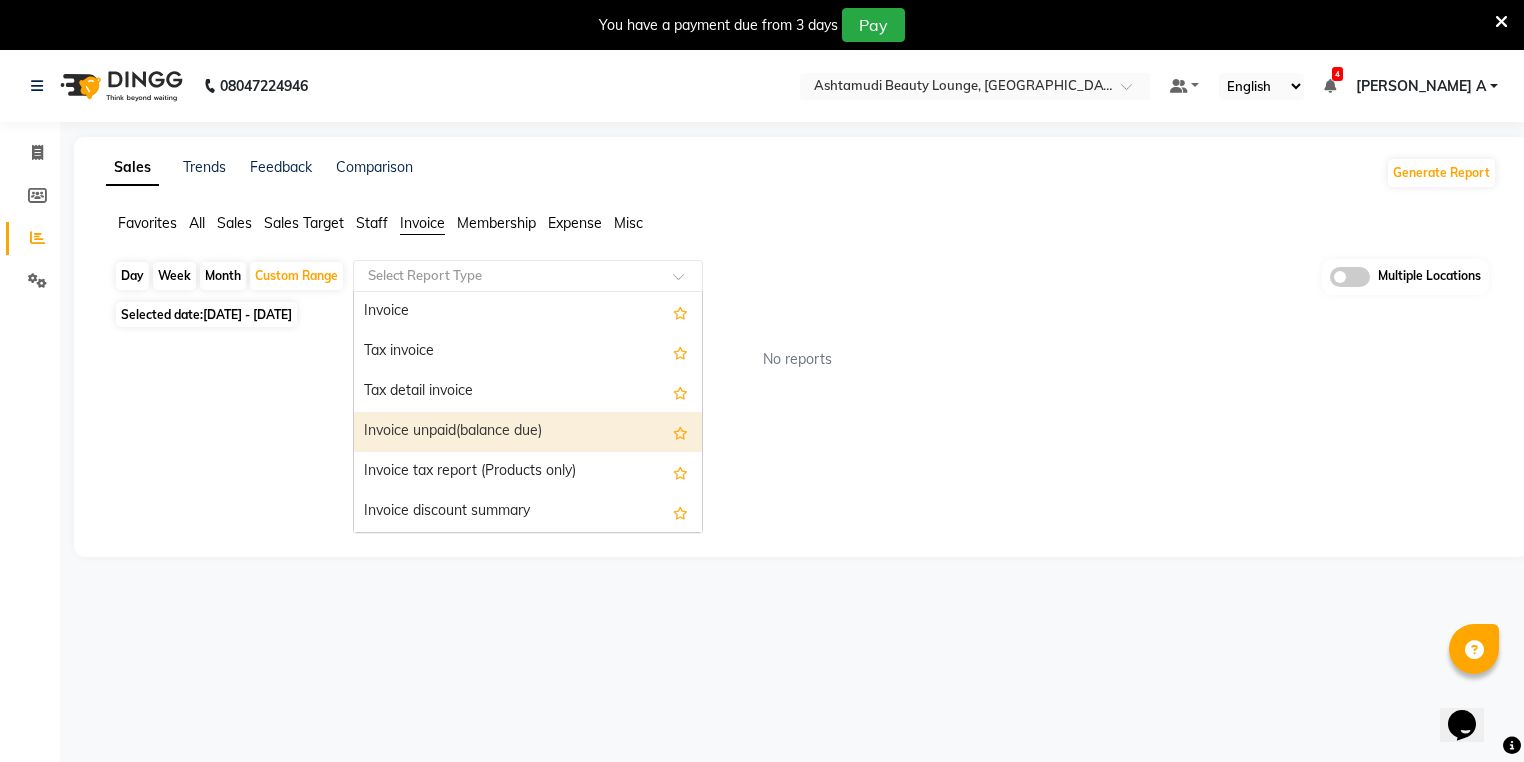 click on "Invoice unpaid(balance due)" at bounding box center (528, 432) 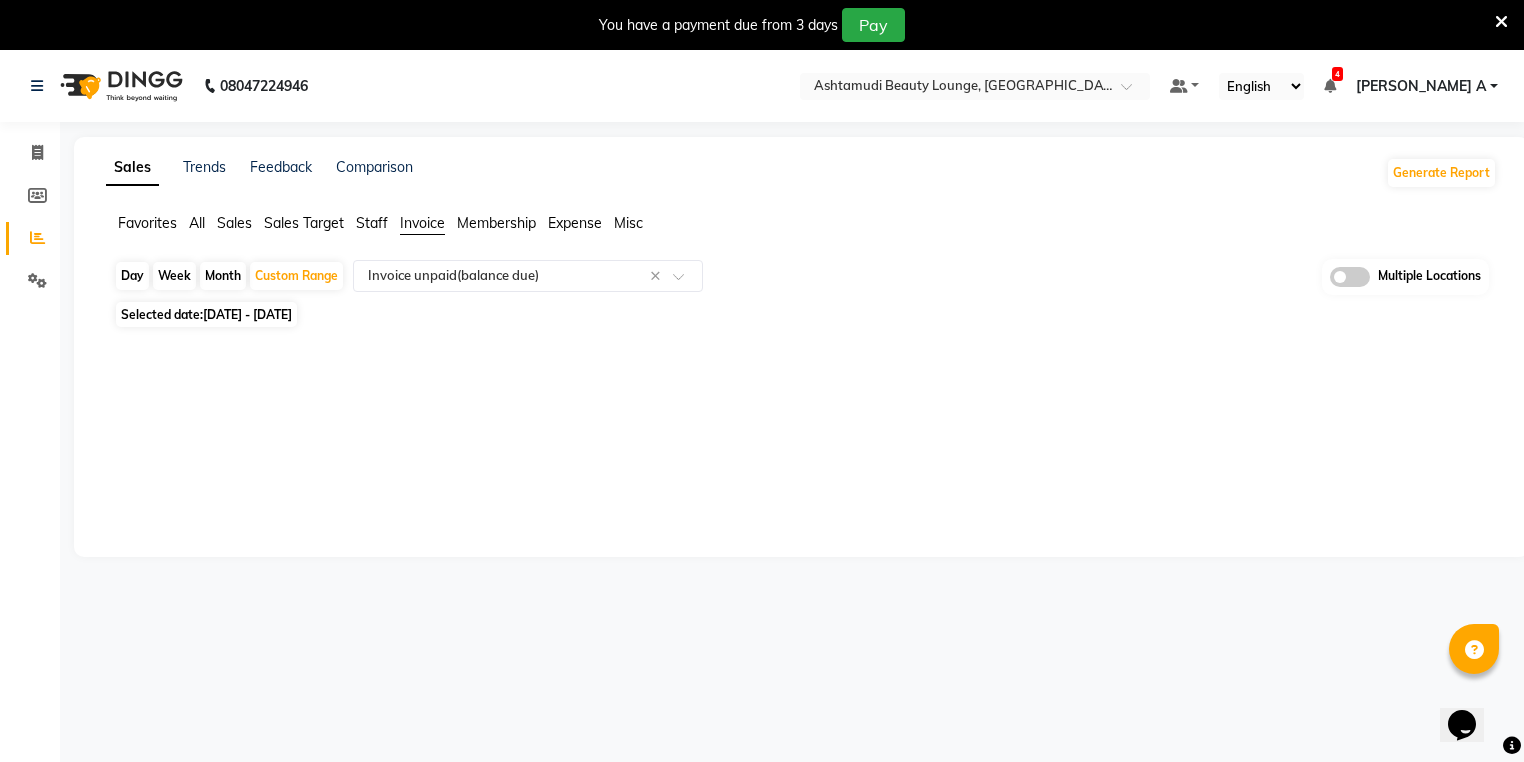 click on "08047224946 Select Location × Ashtamudi Beauty Lounge, Attingal Default Panel My Panel English ENGLISH Español العربية मराठी हिंदी ગુજરાતી தமிழ் 中文 4 Notifications nothing to show ATHIRA A Manage Profile Change Password Sign out  Version:3.15.4" 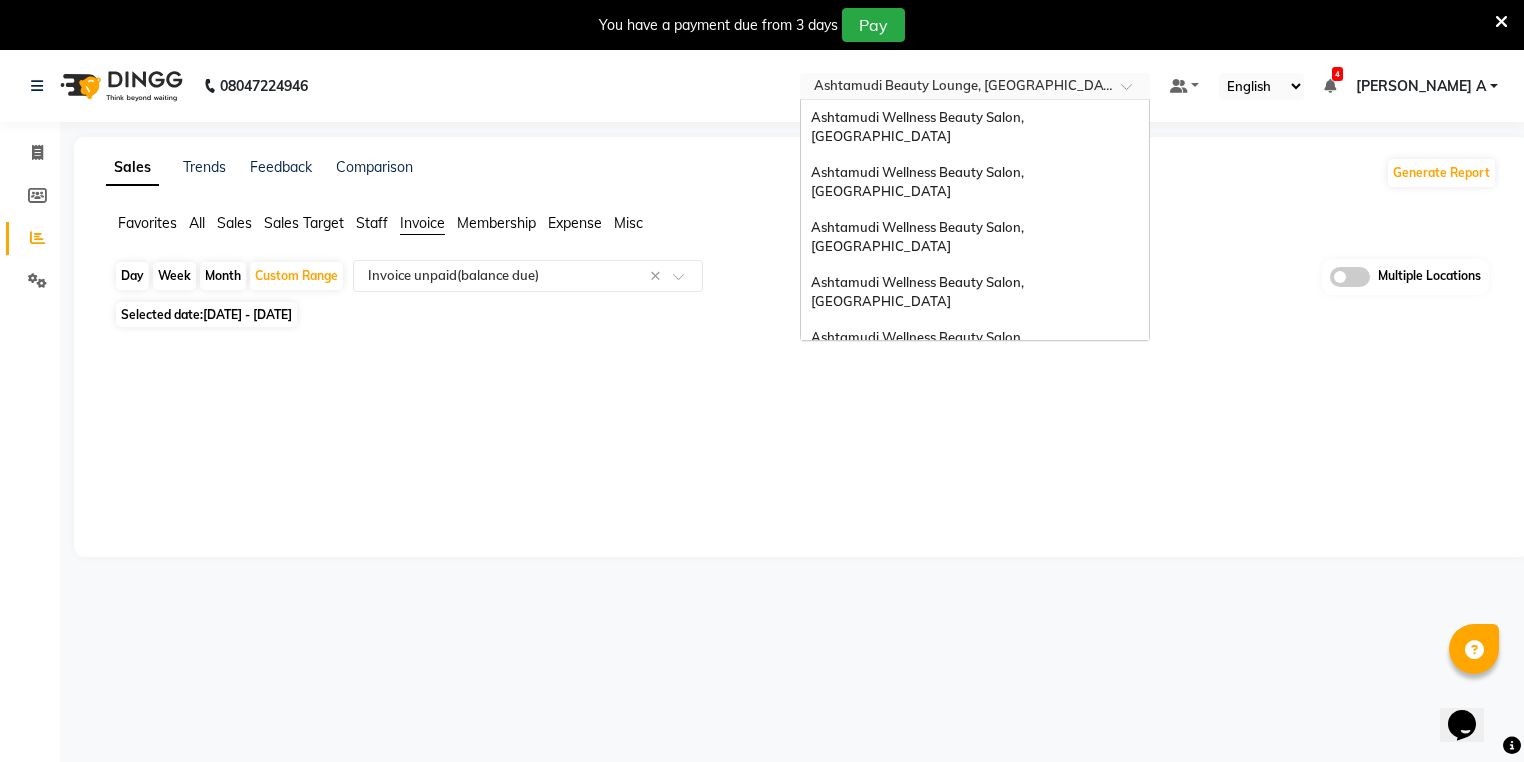 click at bounding box center [955, 88] 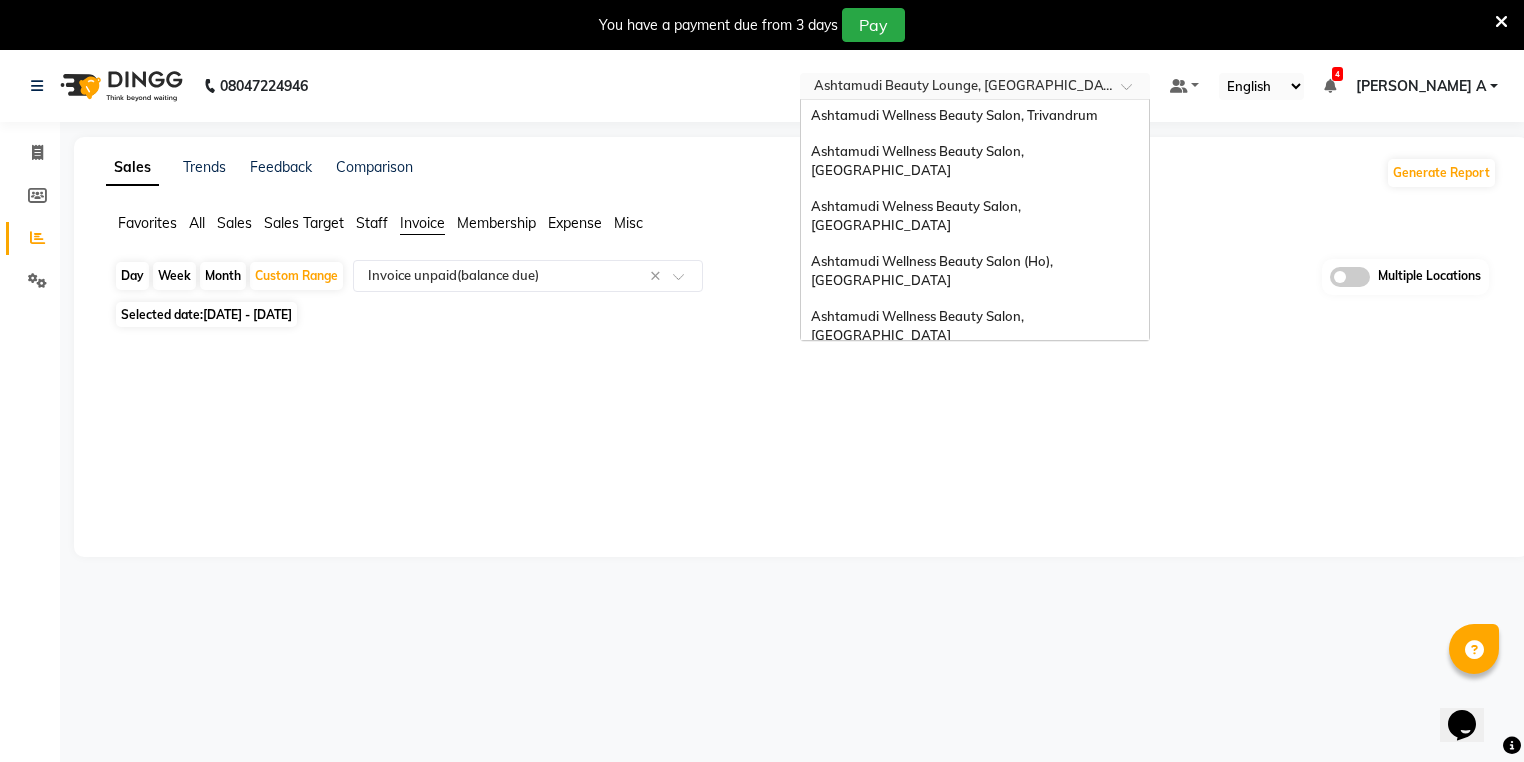 click on "Ashtamudi Wellness Beauty Salon, Calicut" at bounding box center (975, 381) 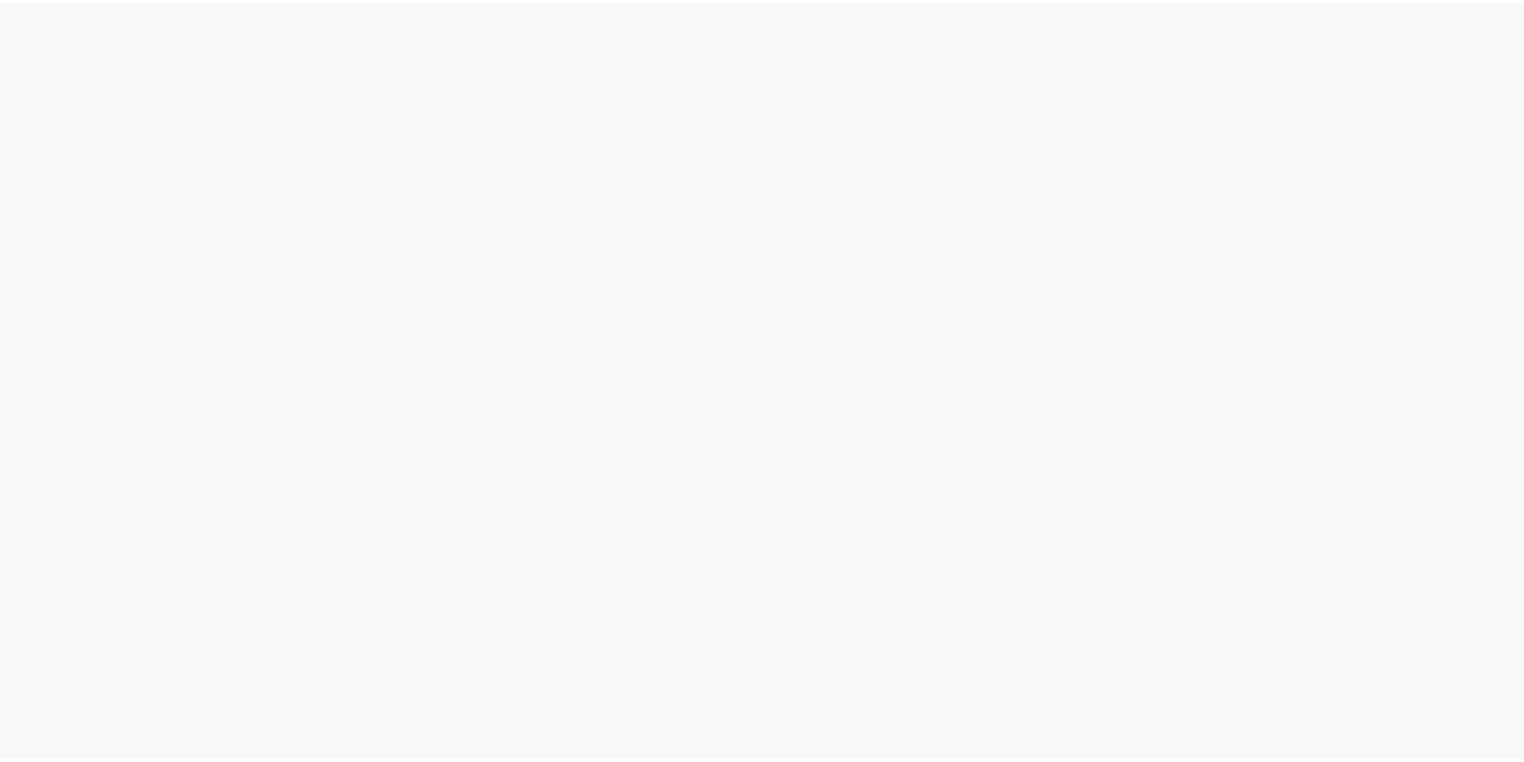 scroll, scrollTop: 0, scrollLeft: 0, axis: both 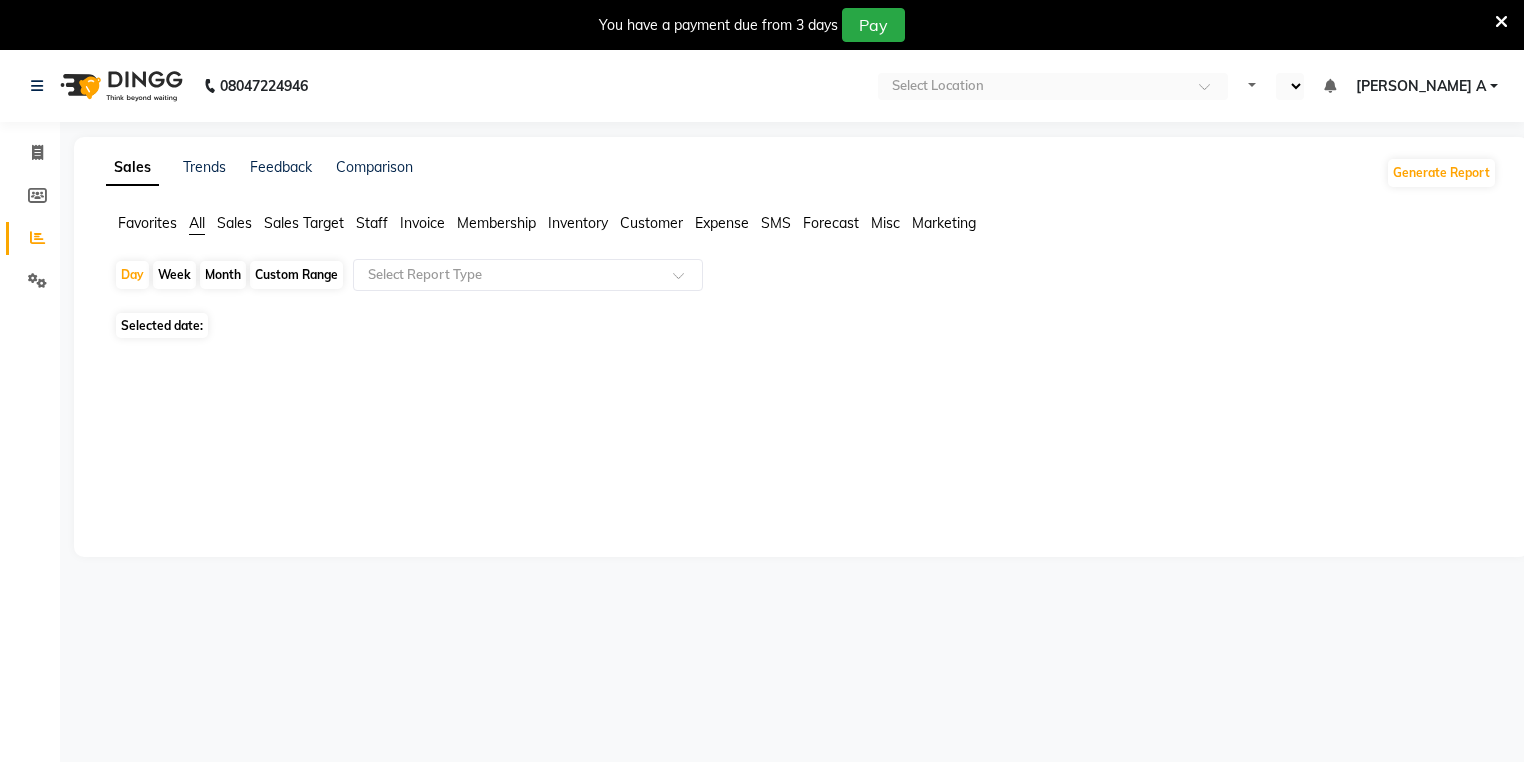 select on "en" 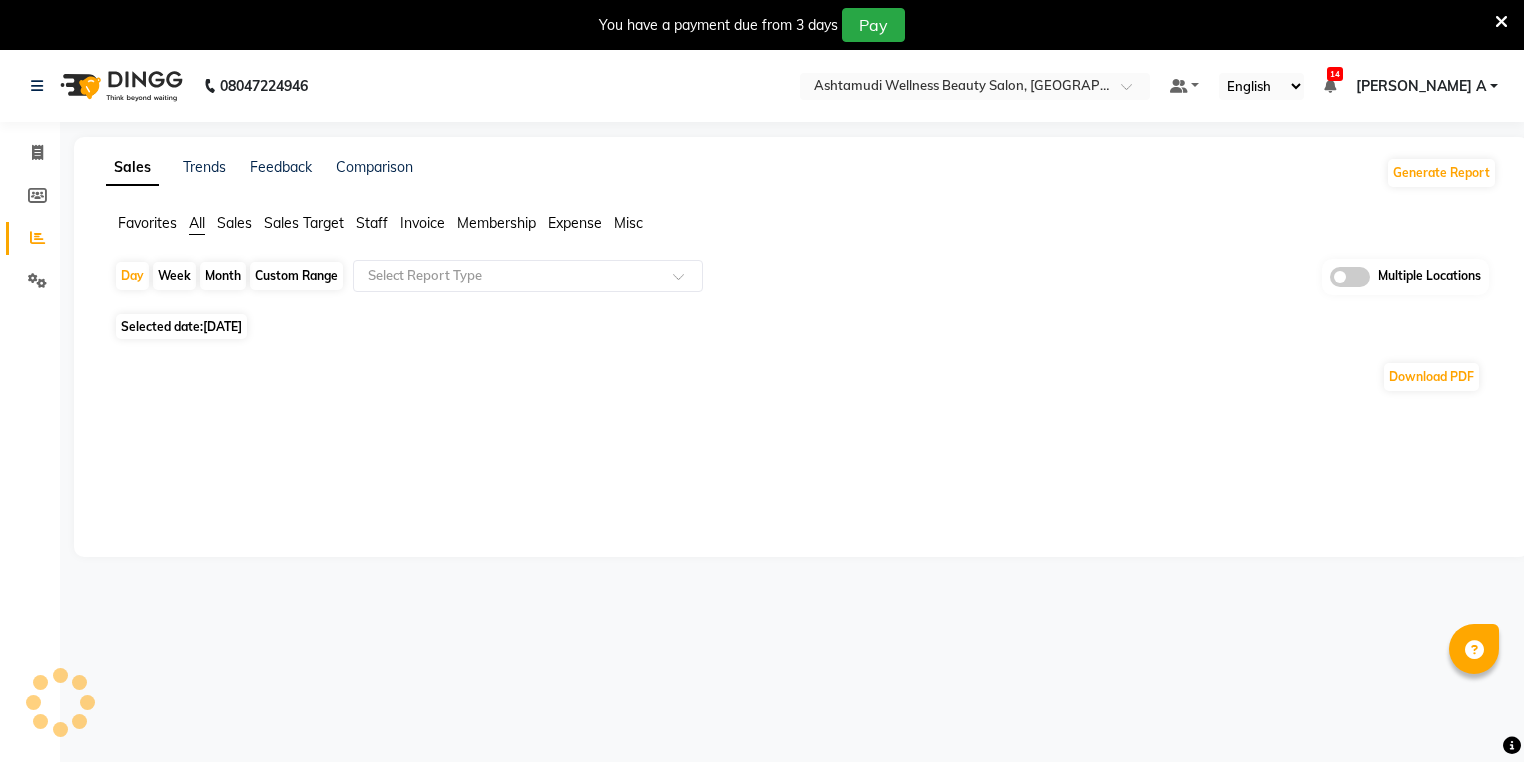 click on "Custom Range" 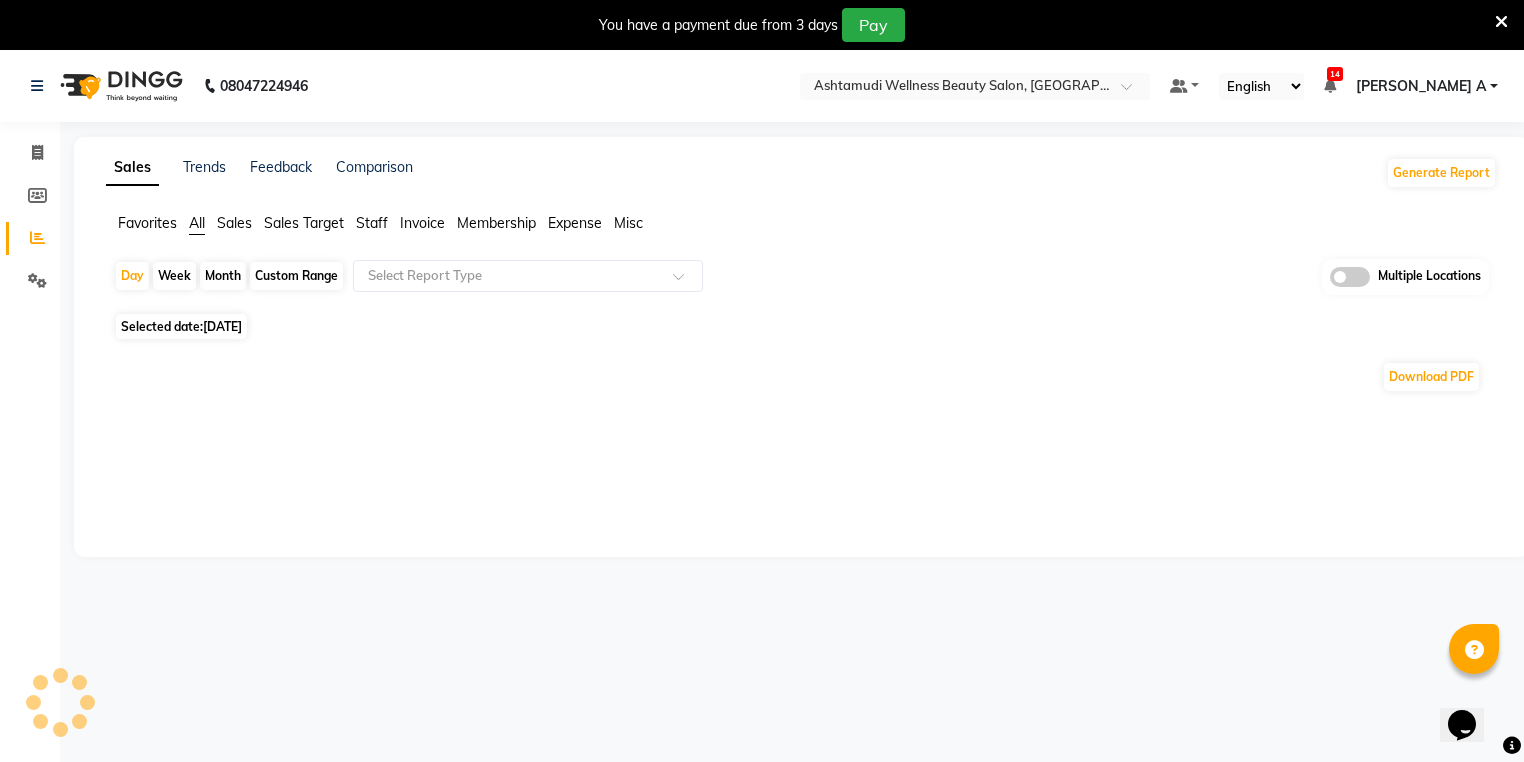 select on "7" 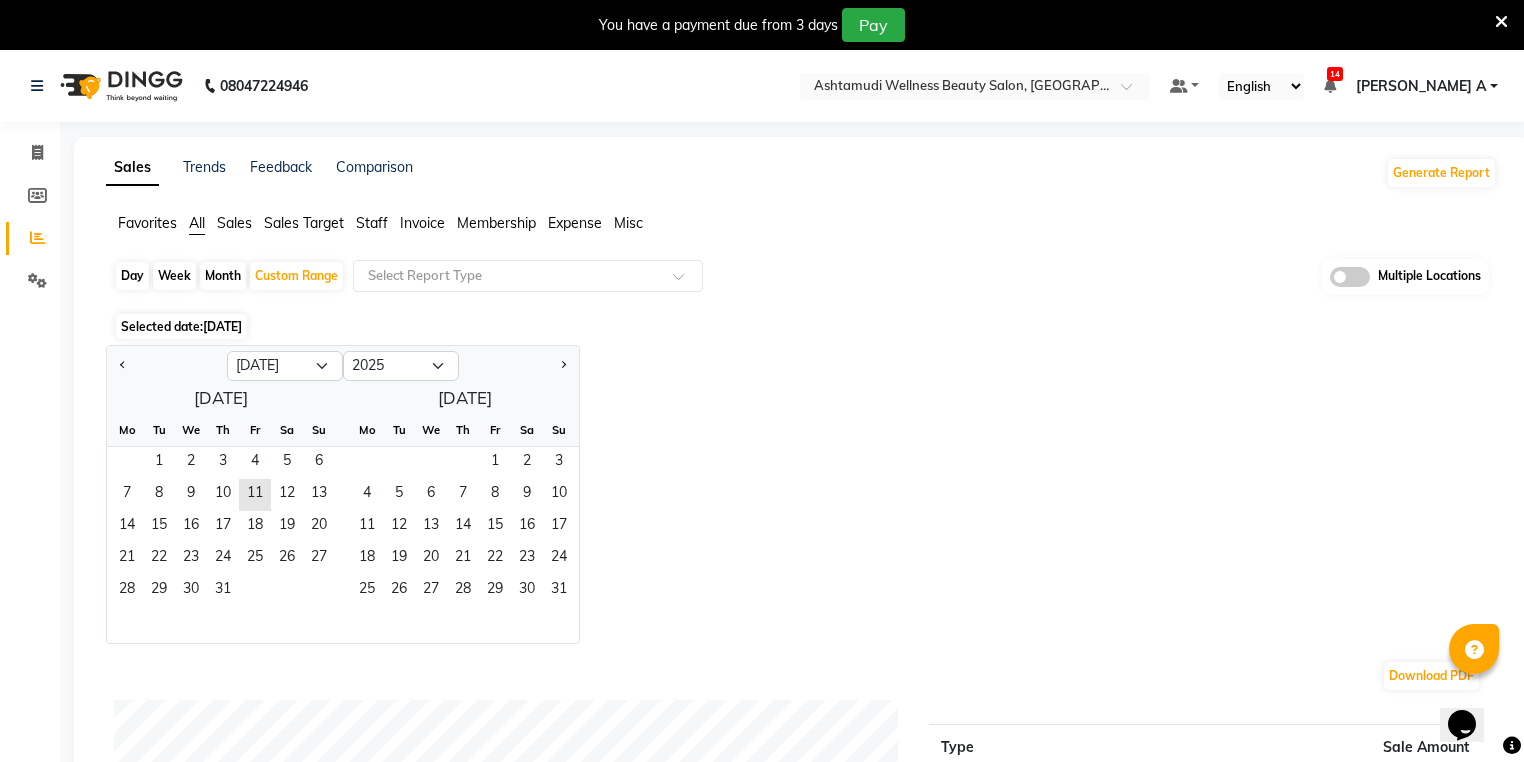 scroll, scrollTop: 0, scrollLeft: 0, axis: both 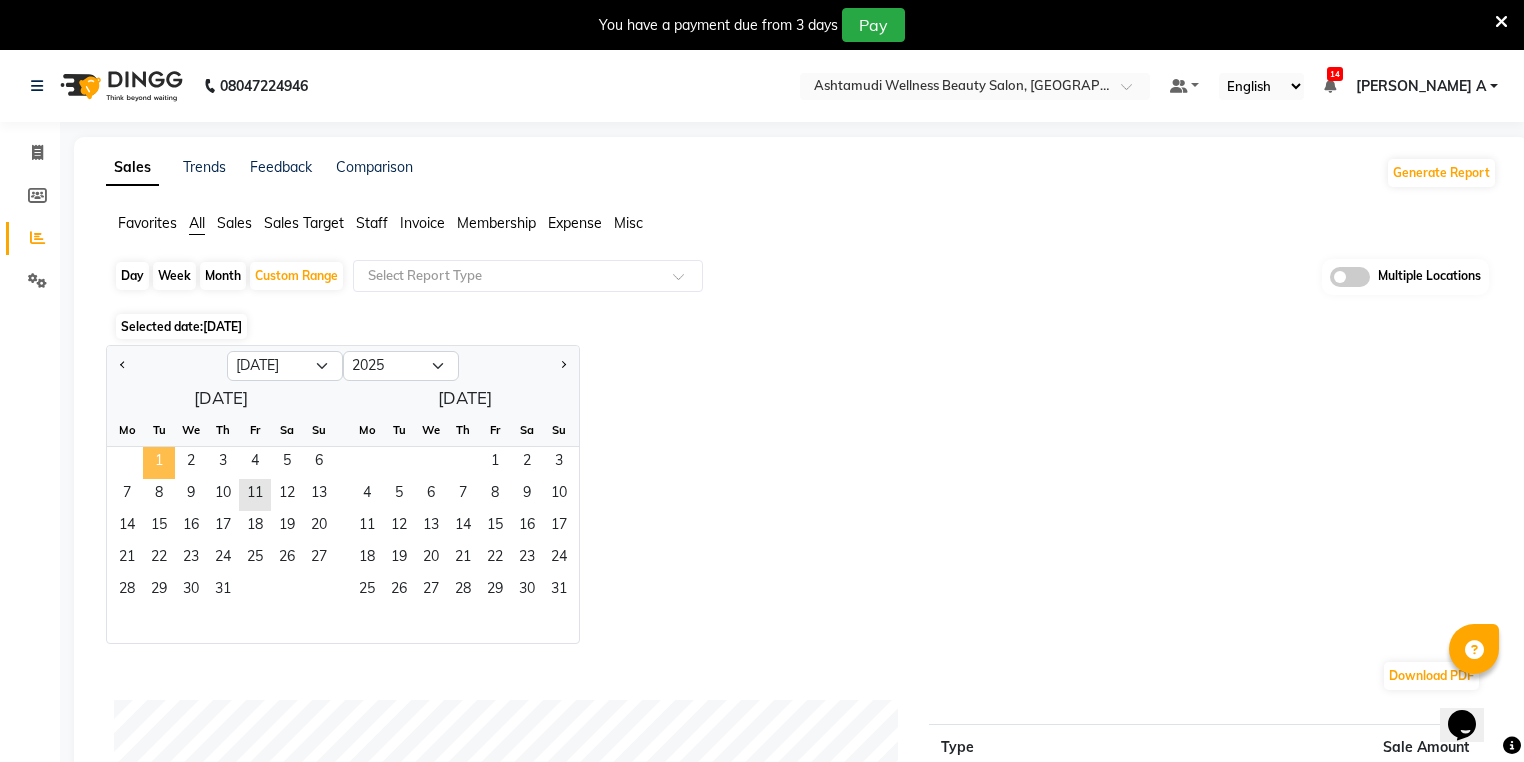 click on "1" 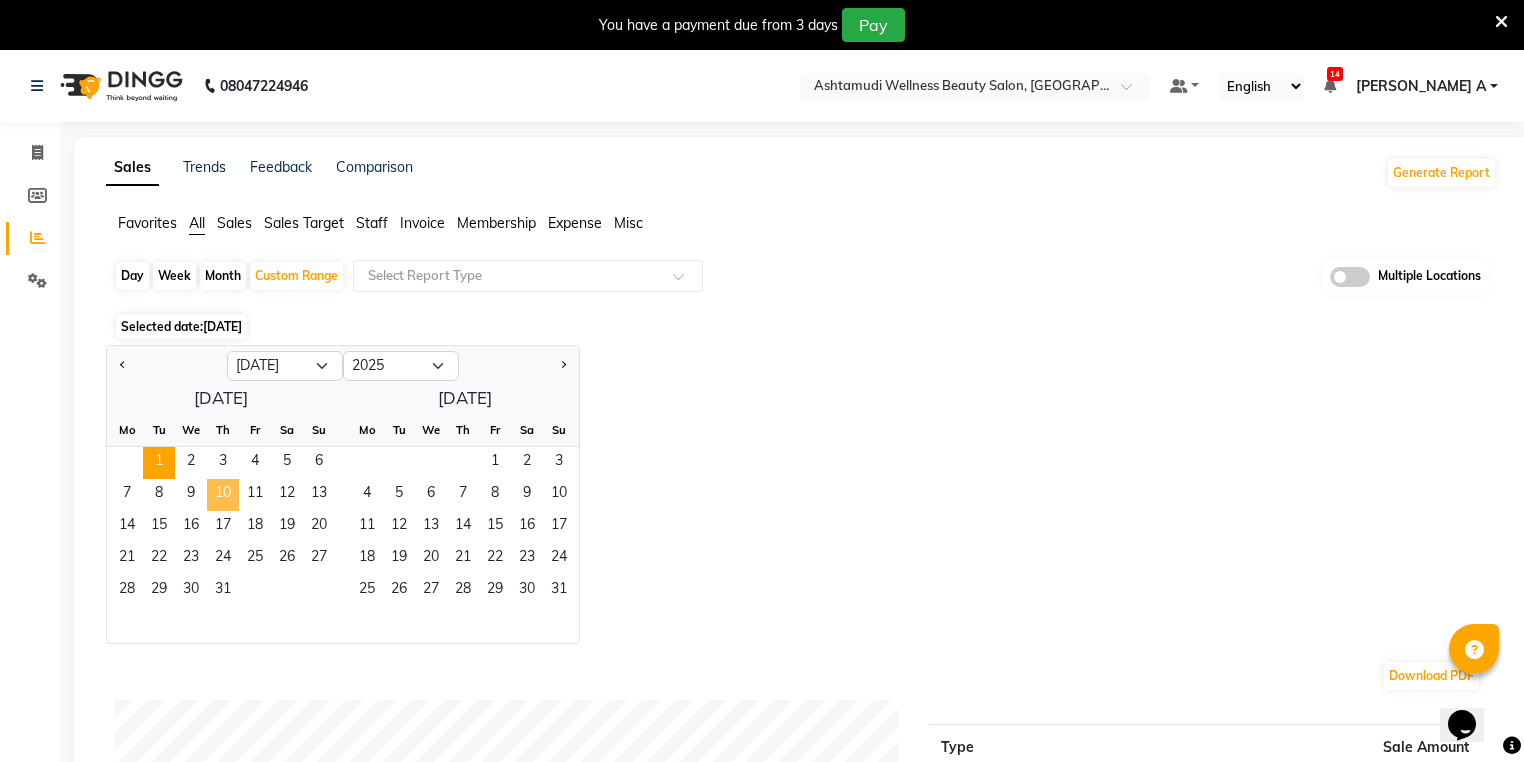 click on "10" 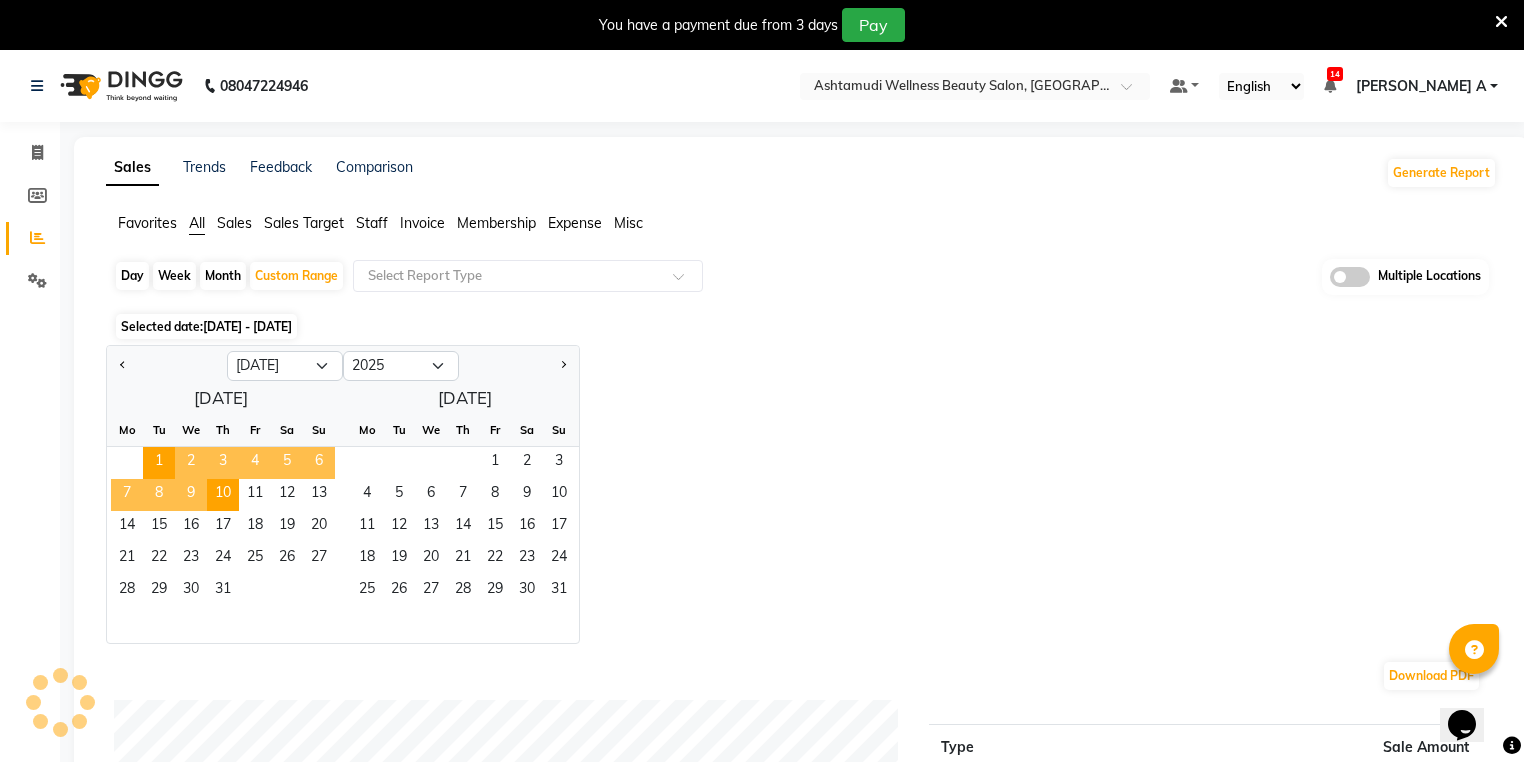 click on "Invoice" 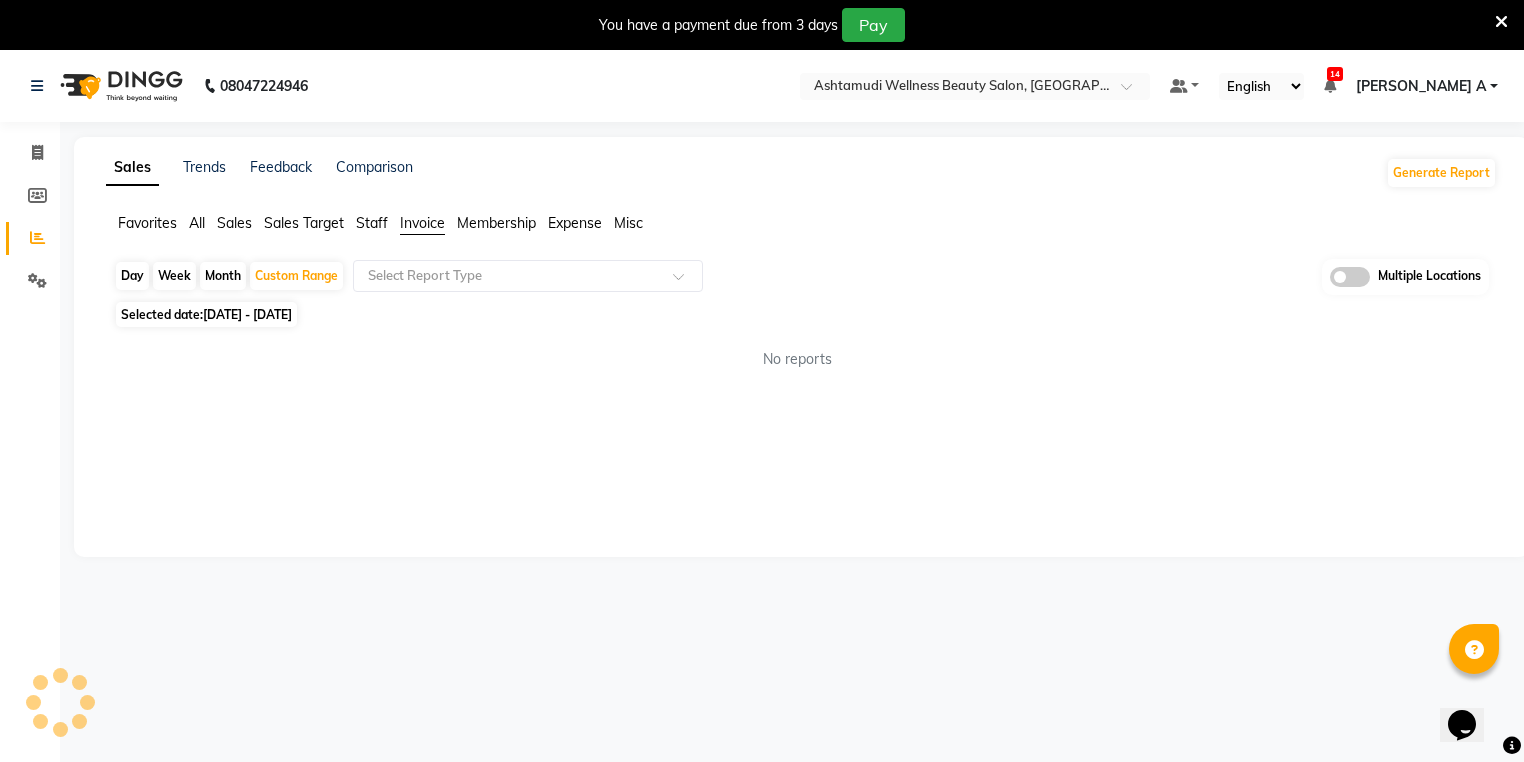 click 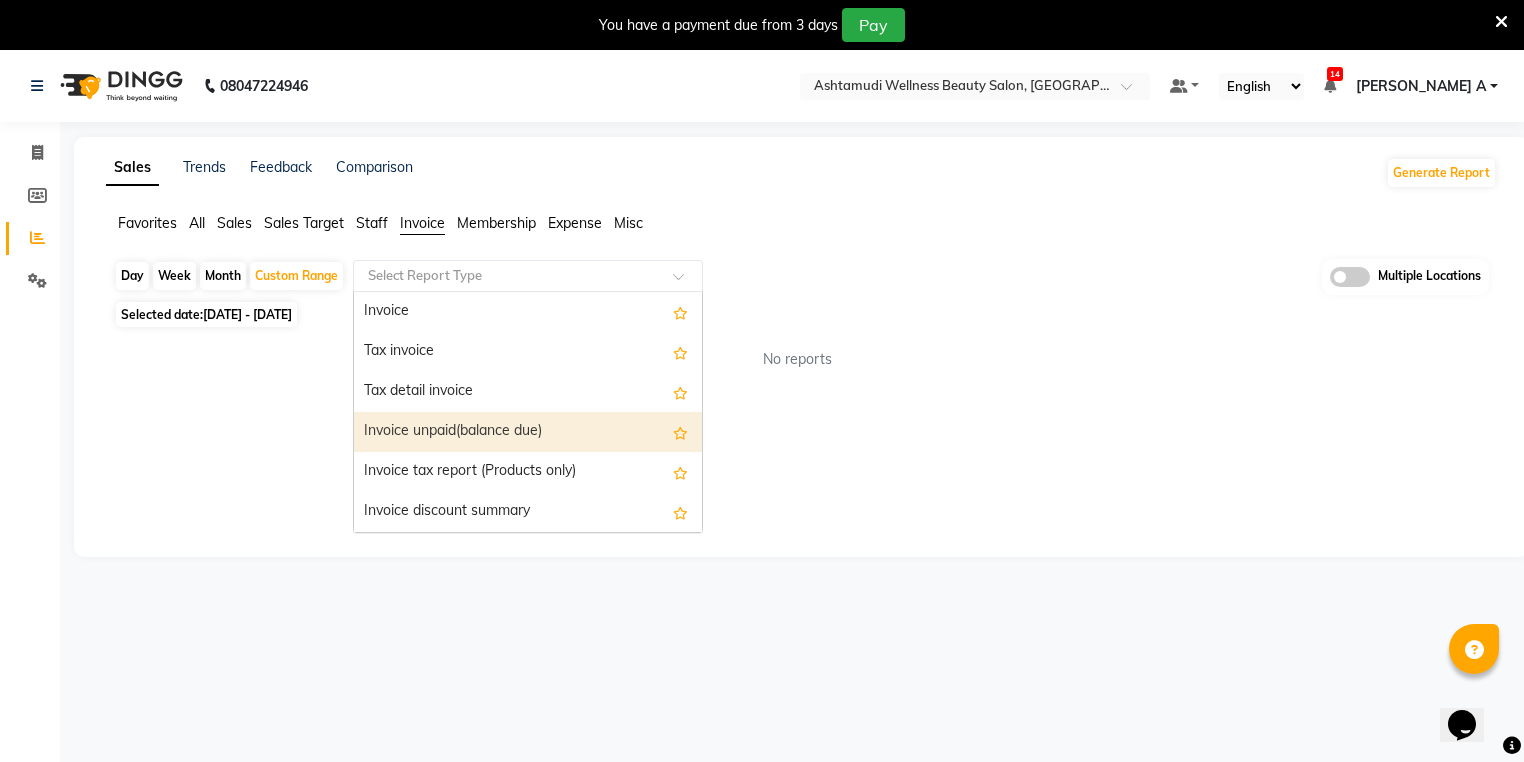 click on "Invoice unpaid(balance due)" at bounding box center [528, 432] 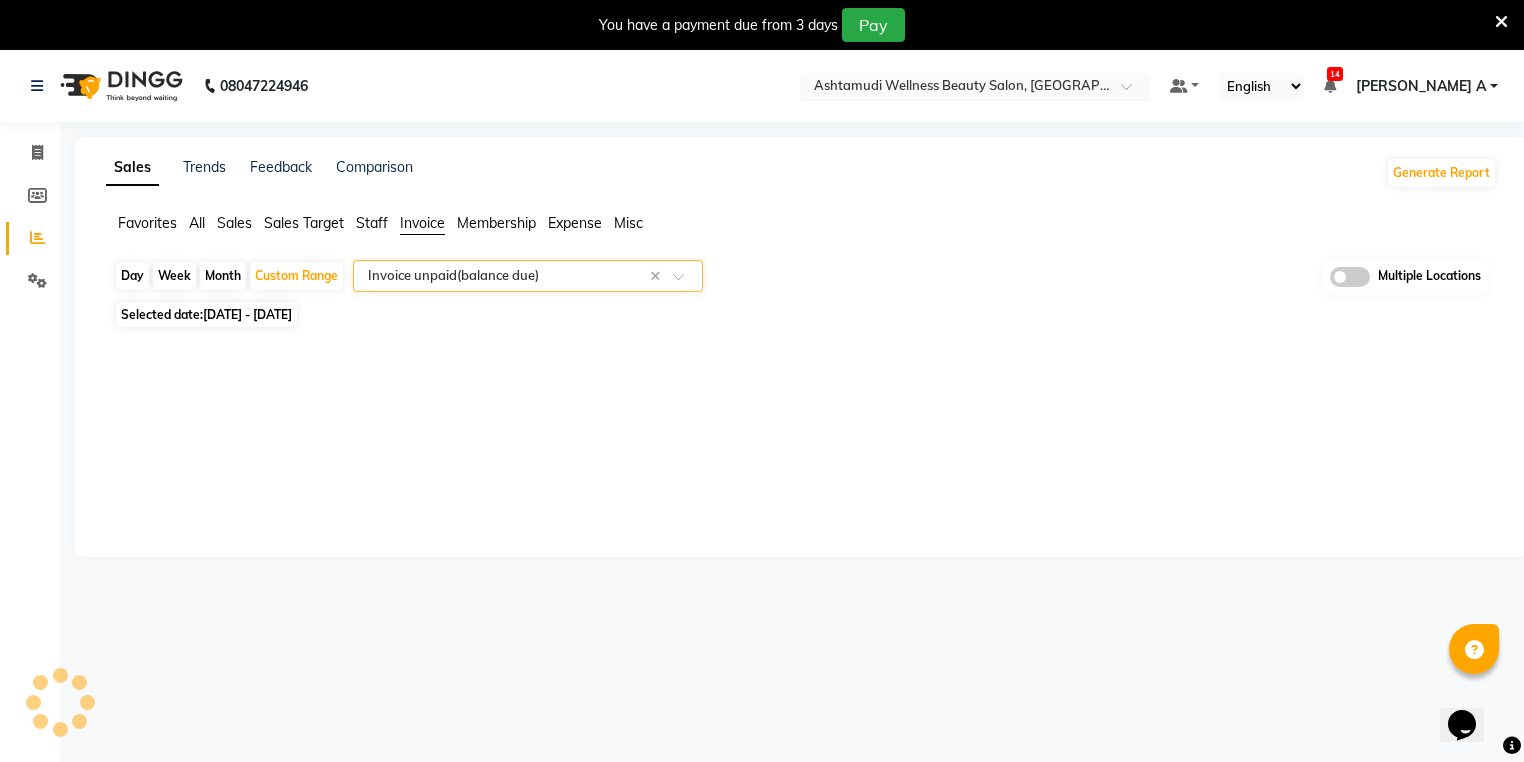 click at bounding box center [955, 88] 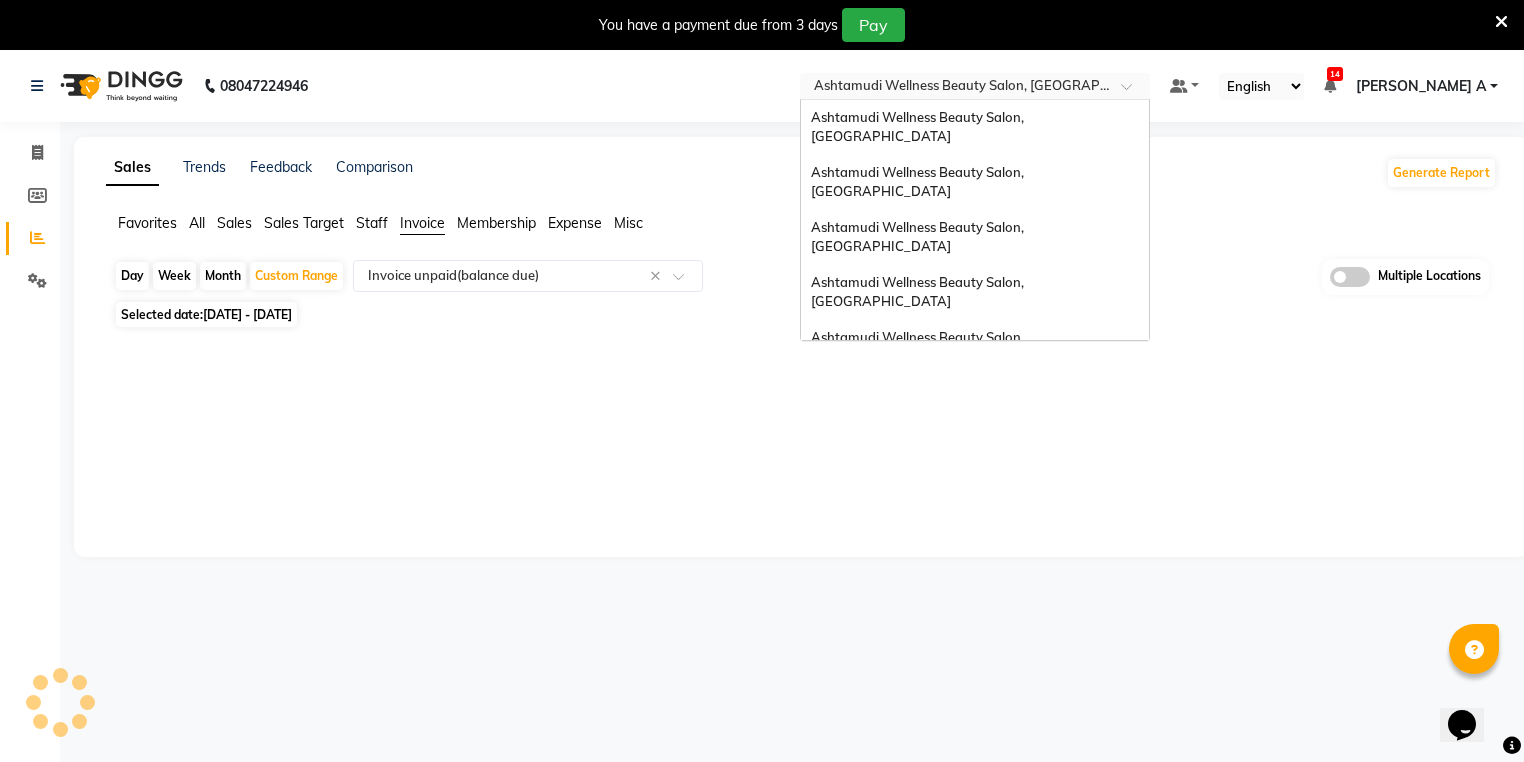 scroll, scrollTop: 312, scrollLeft: 0, axis: vertical 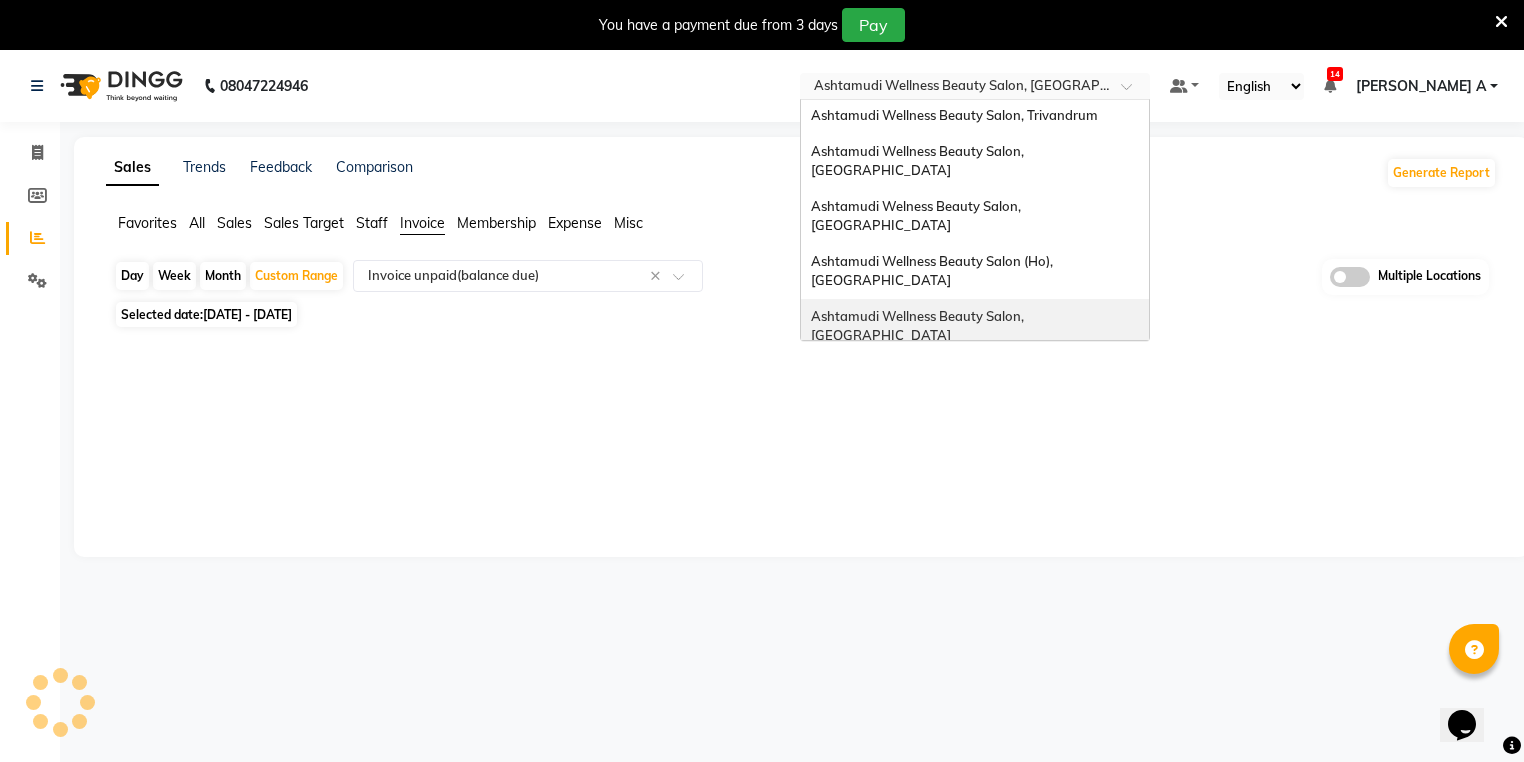 click on "Ashtamudi Wellness Beauty Salon, [GEOGRAPHIC_DATA]" at bounding box center (919, 326) 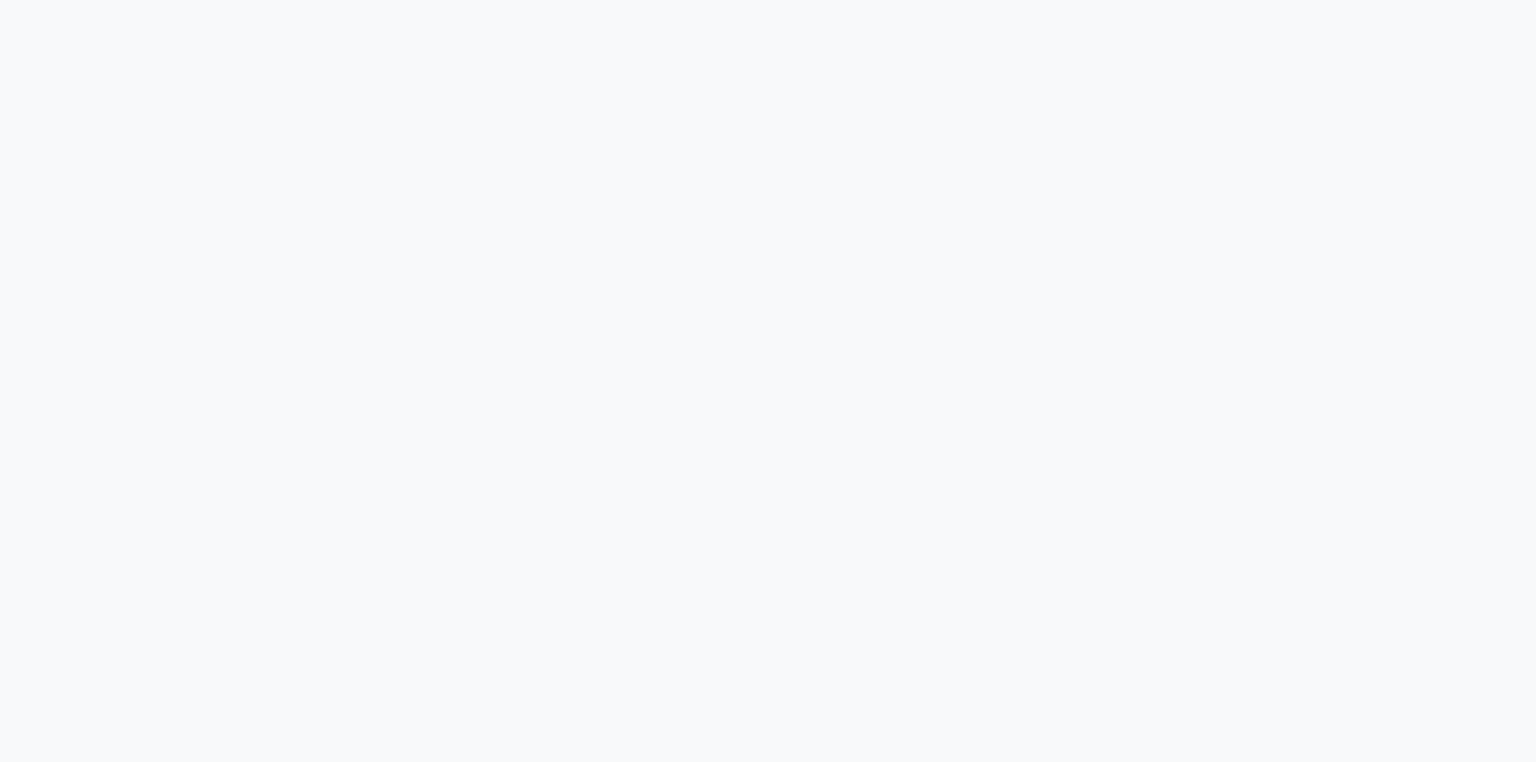 scroll, scrollTop: 0, scrollLeft: 0, axis: both 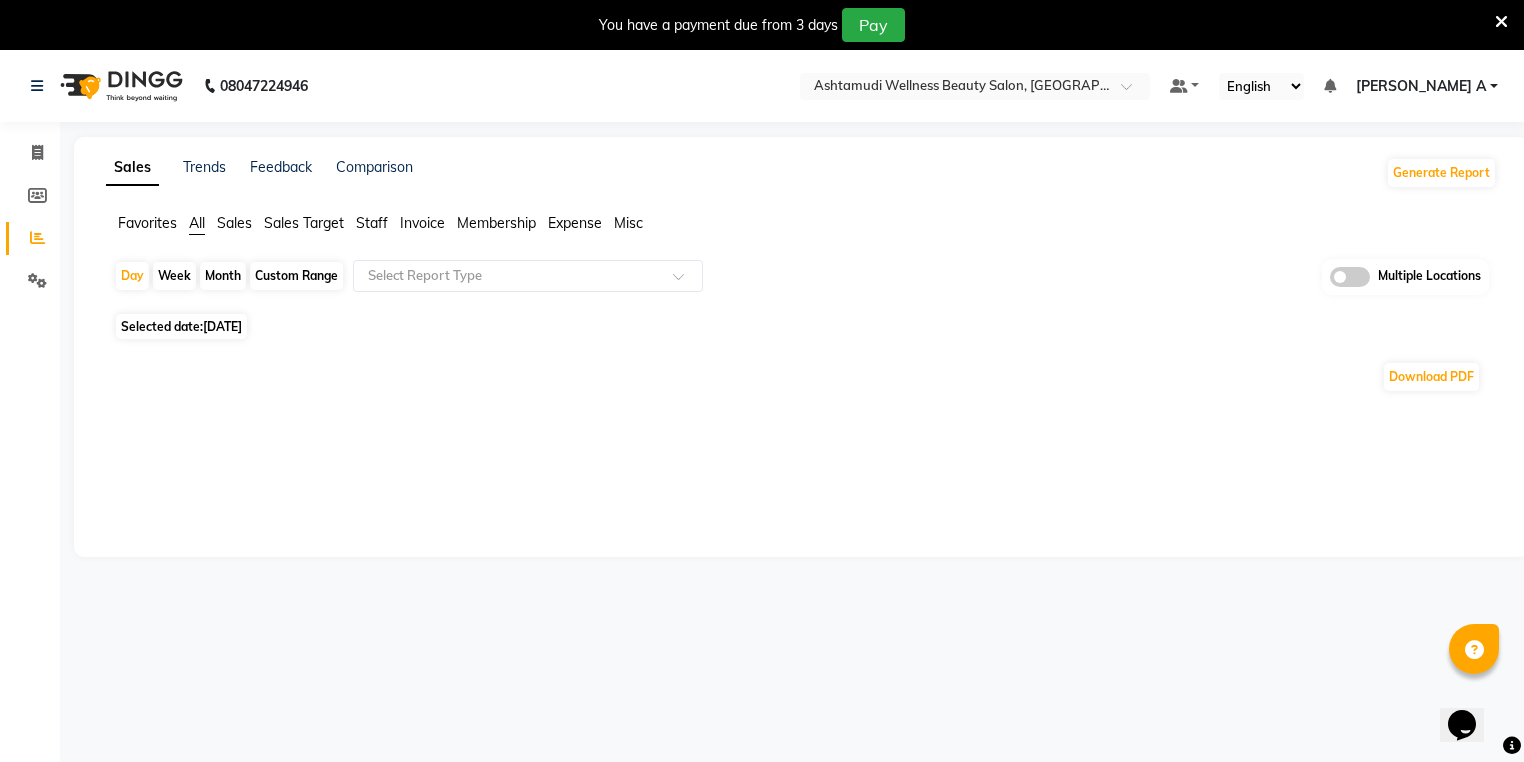 click on "Custom Range" 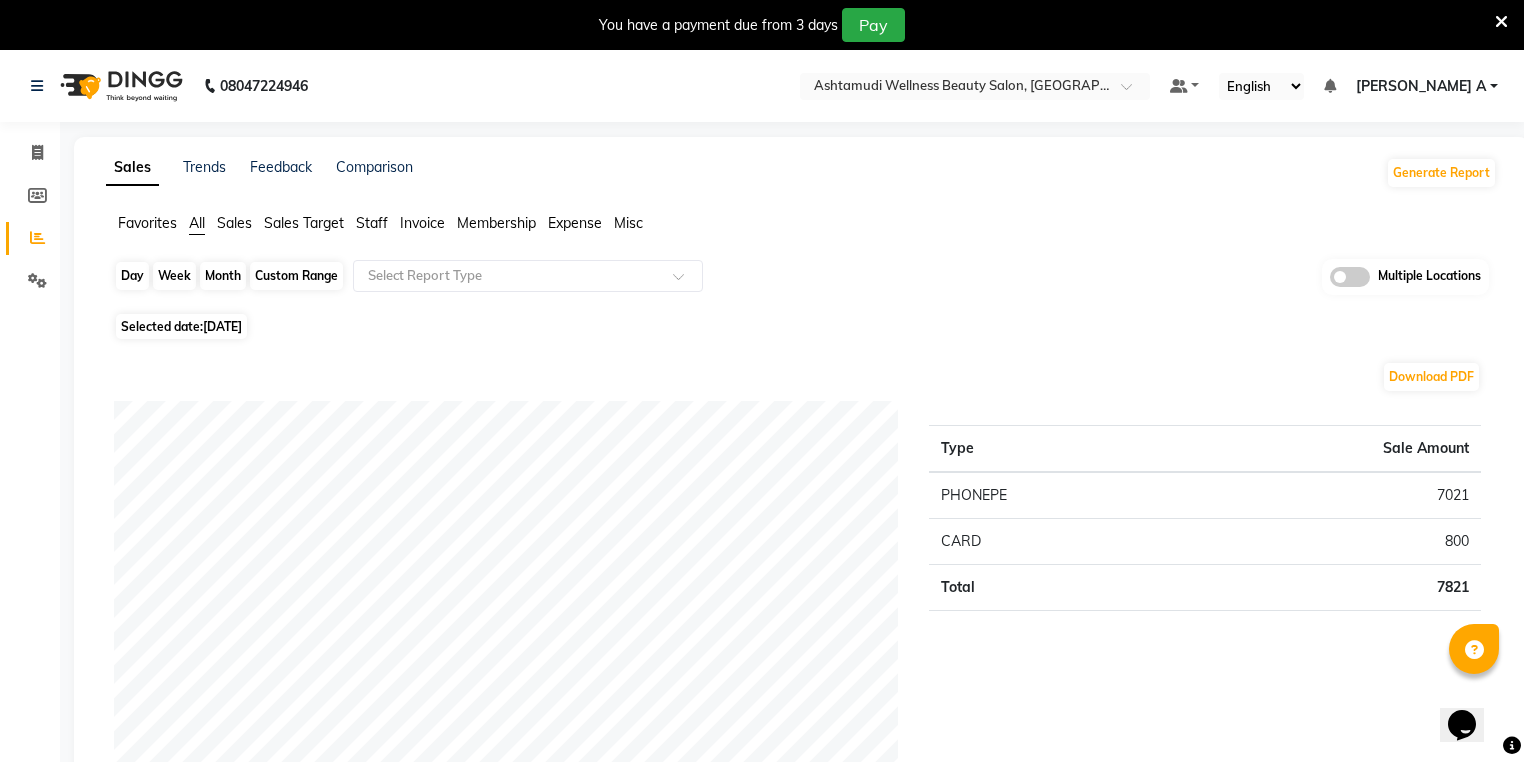 click on "Custom Range" 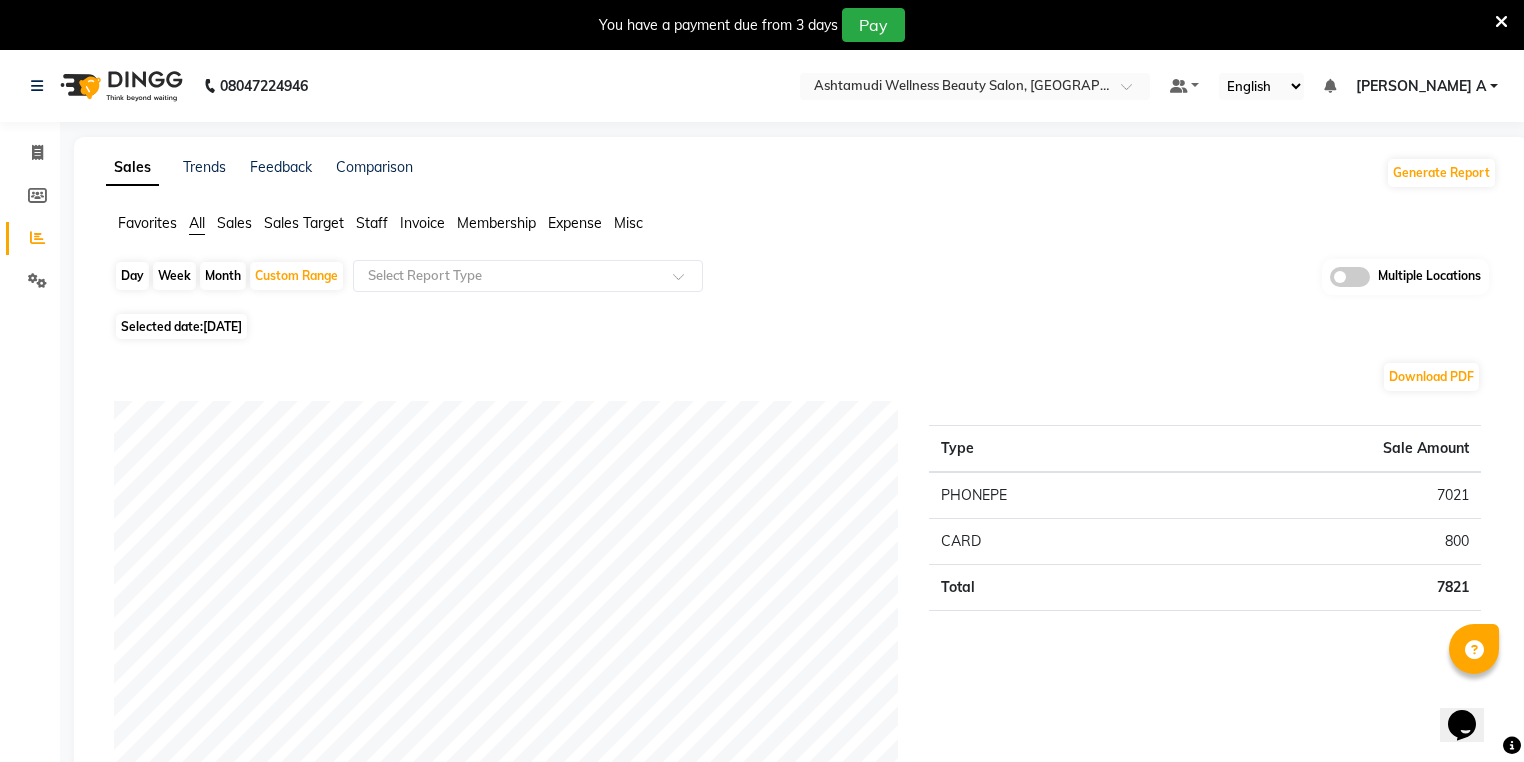 select on "7" 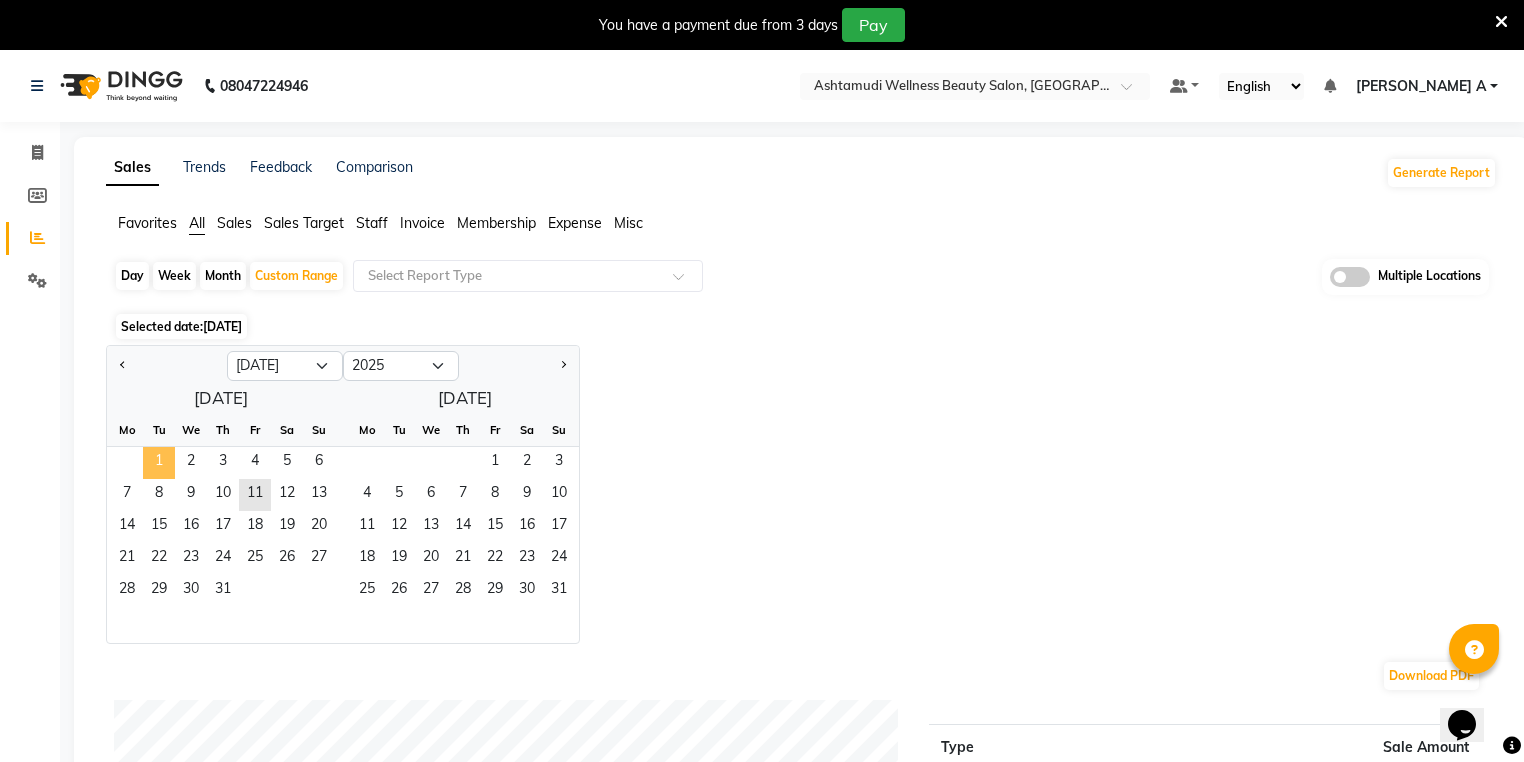 click on "1" 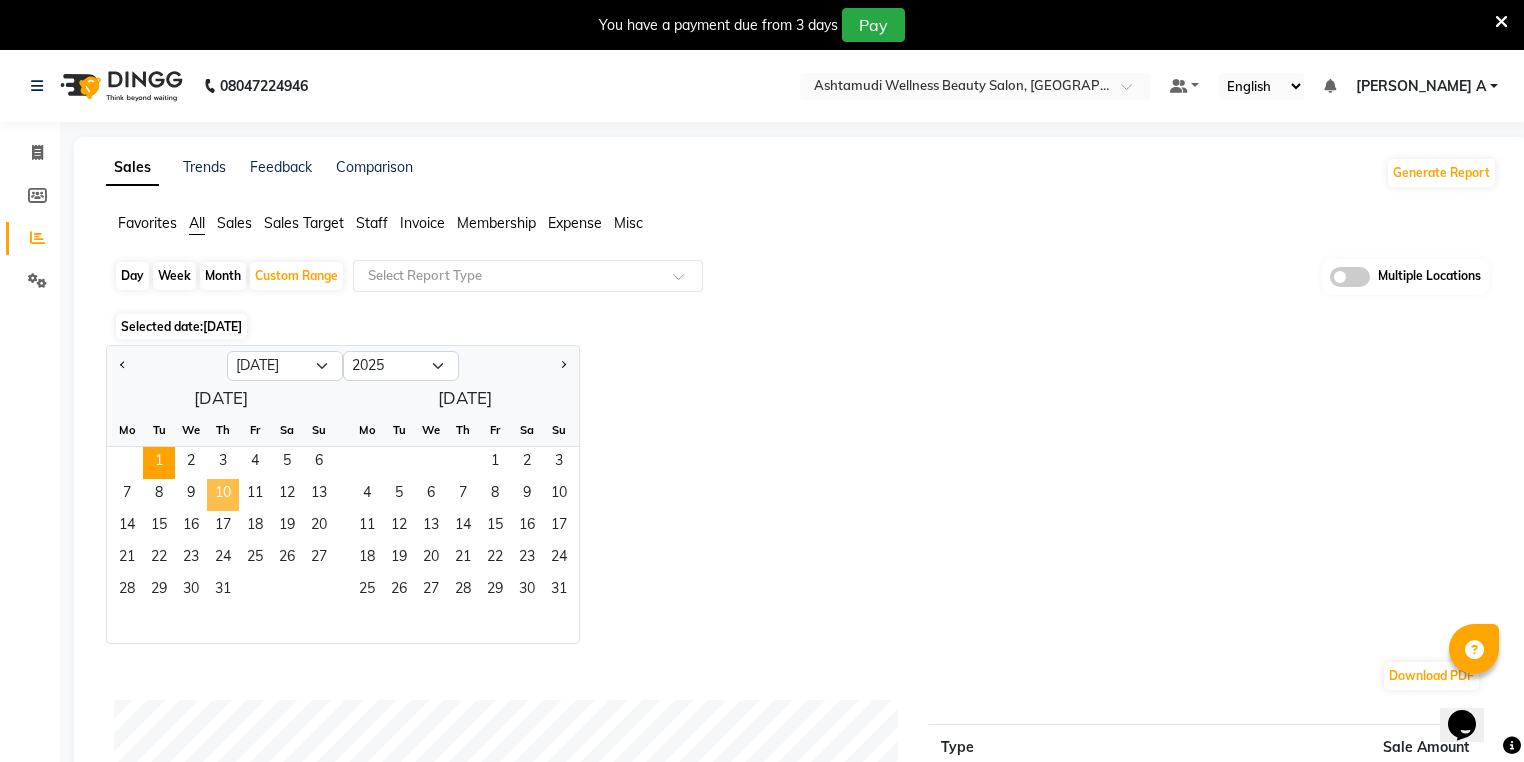 click on "10" 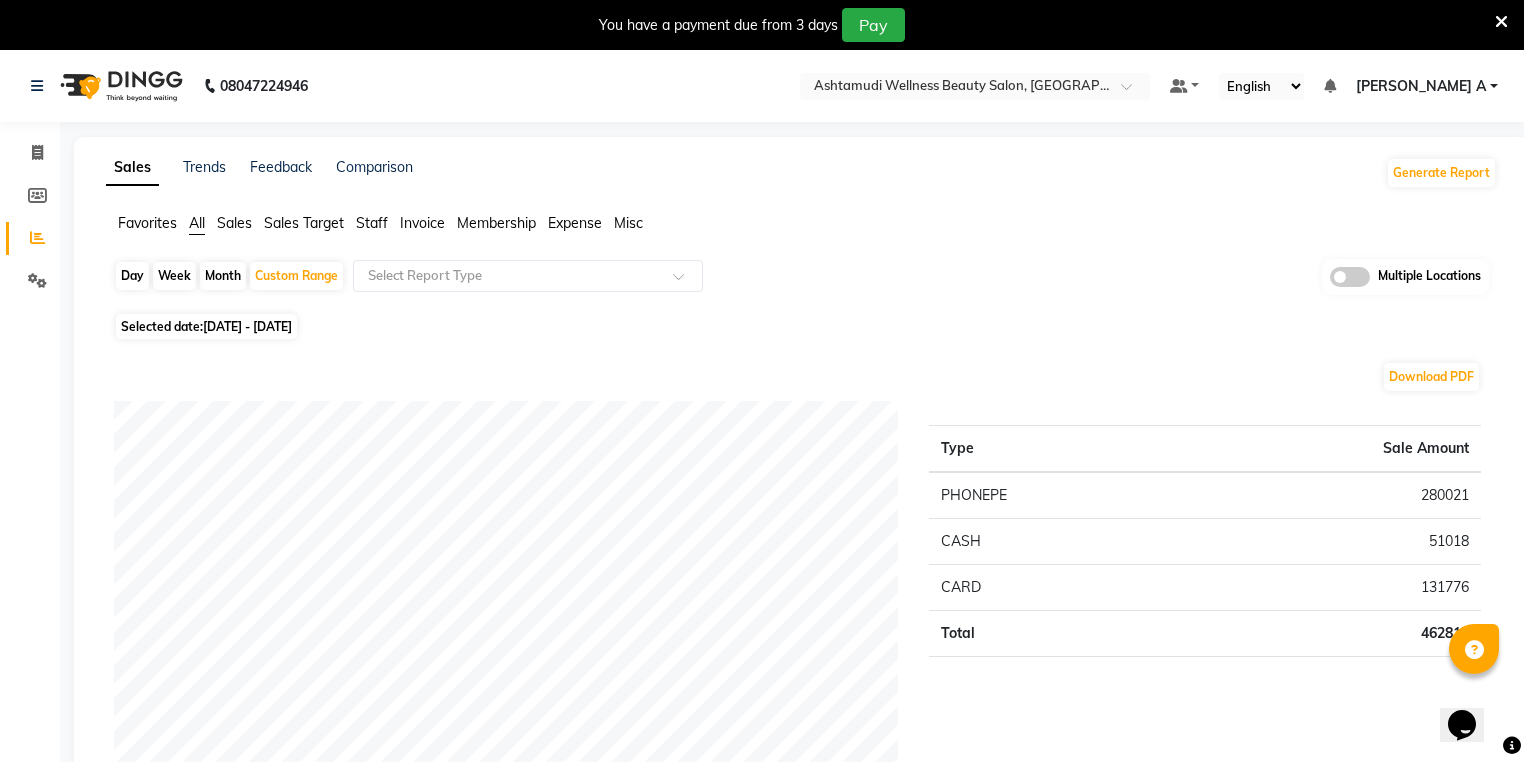 click on "Invoice" 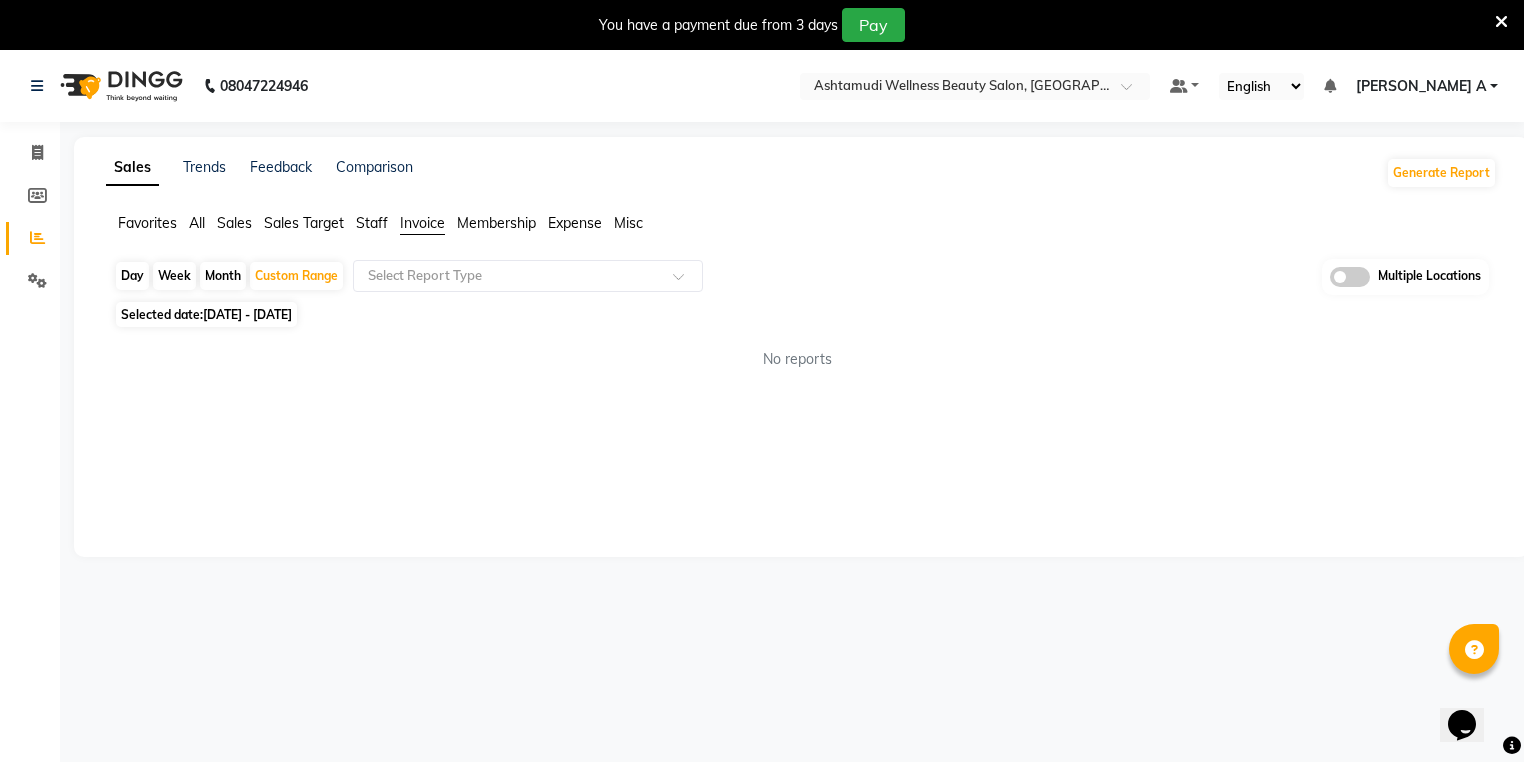 click on "Day   Week   Month   Custom Range  Select Report Type Multiple Locations" 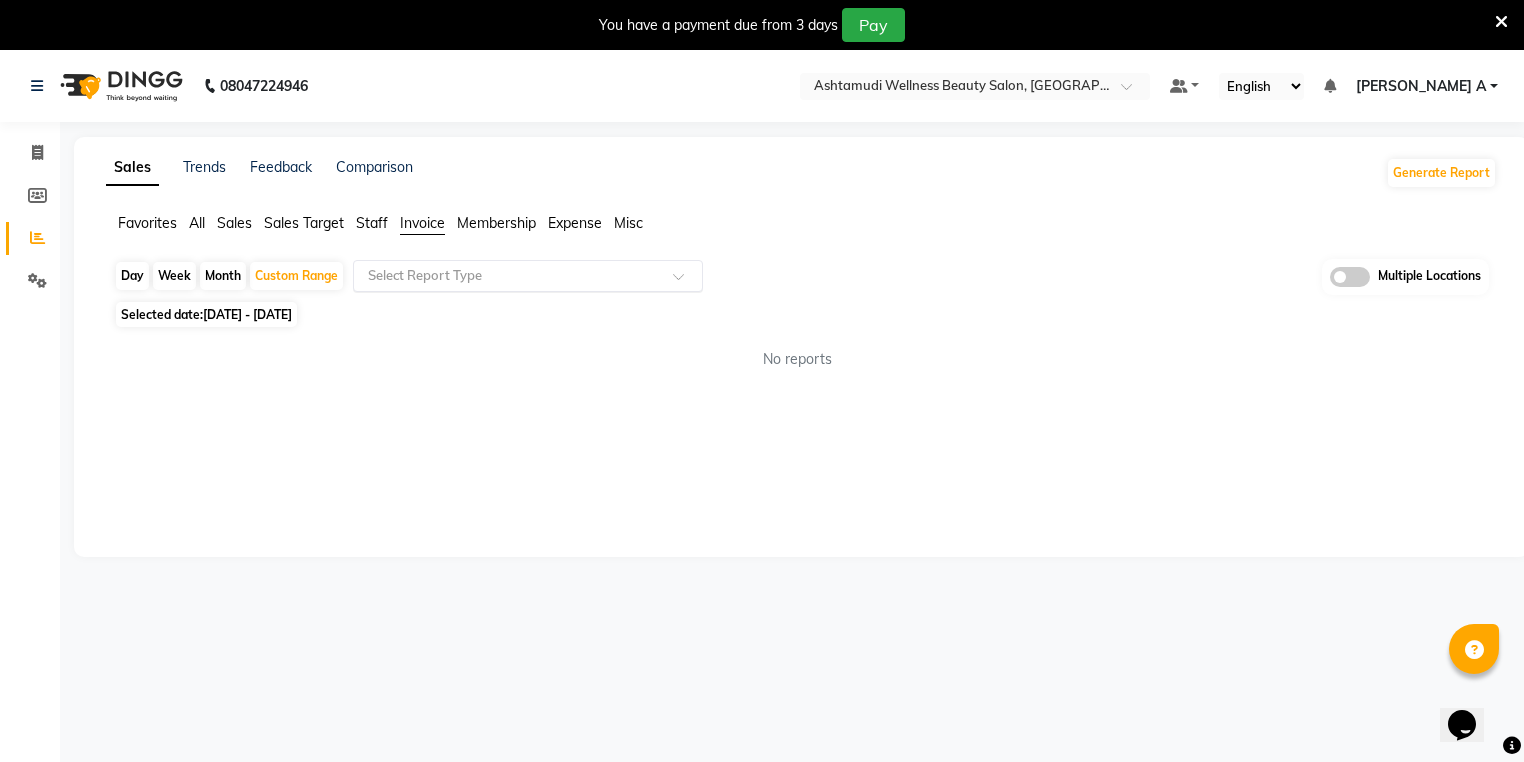click 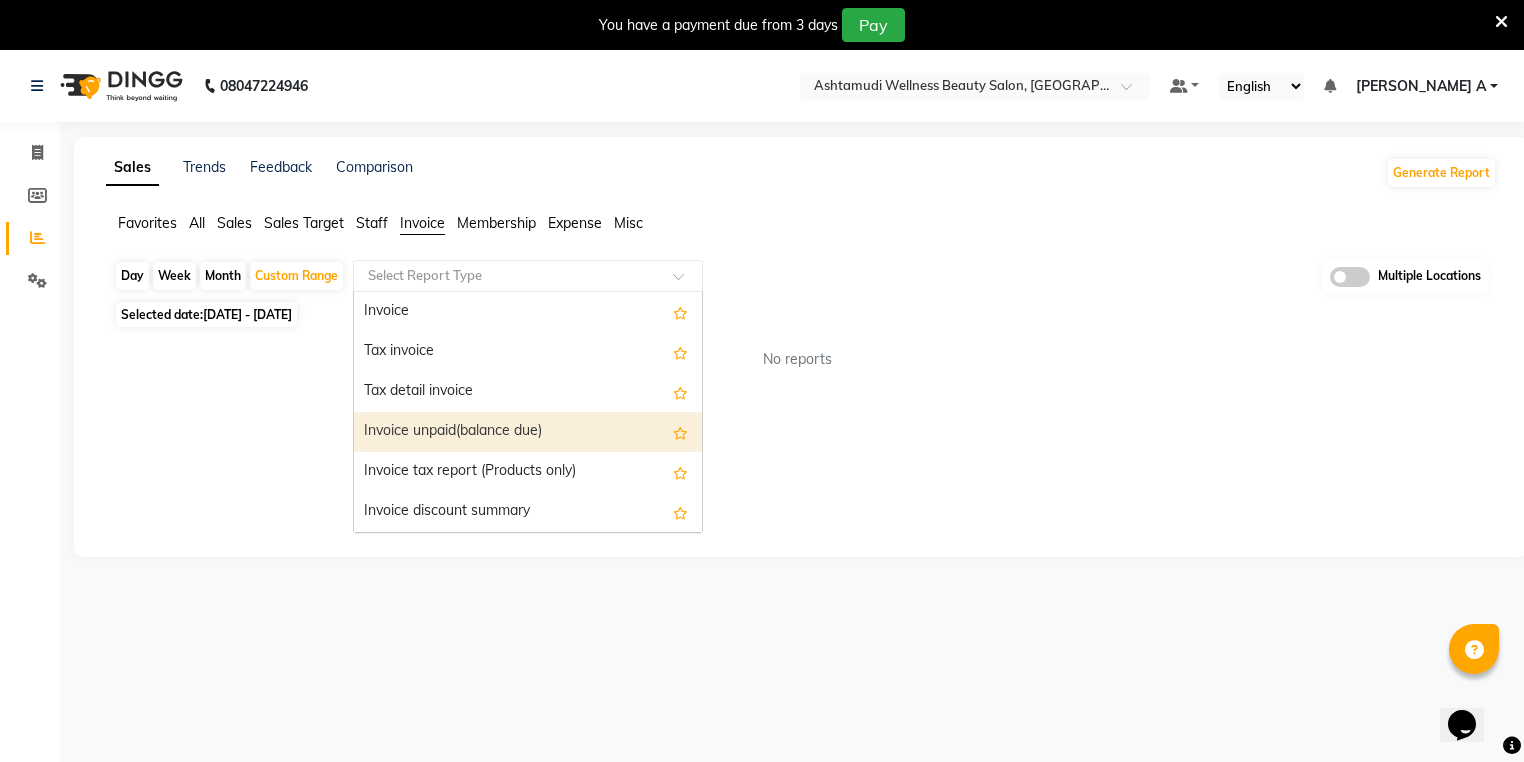 click on "Invoice unpaid(balance due)" at bounding box center (528, 432) 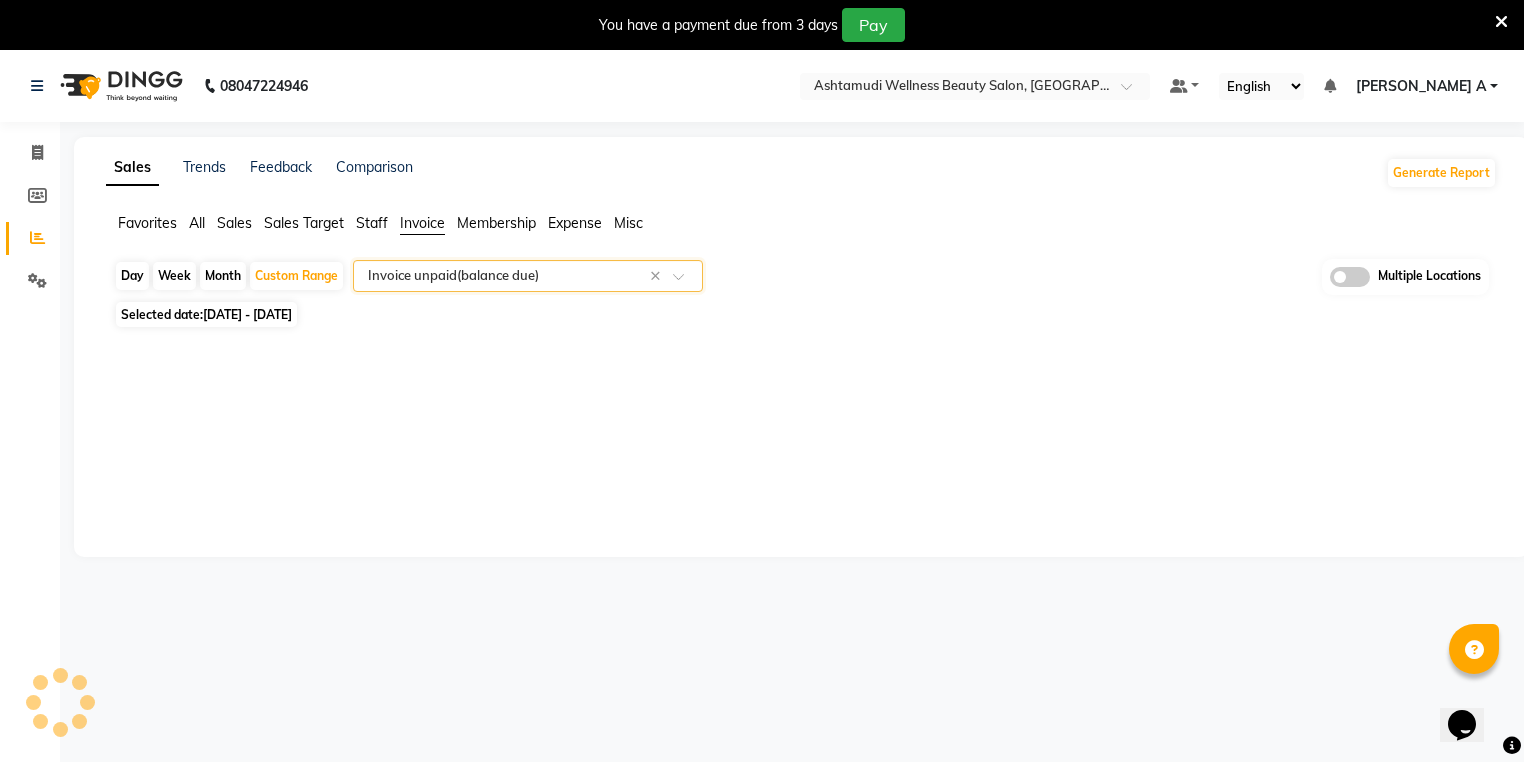select on "full_report" 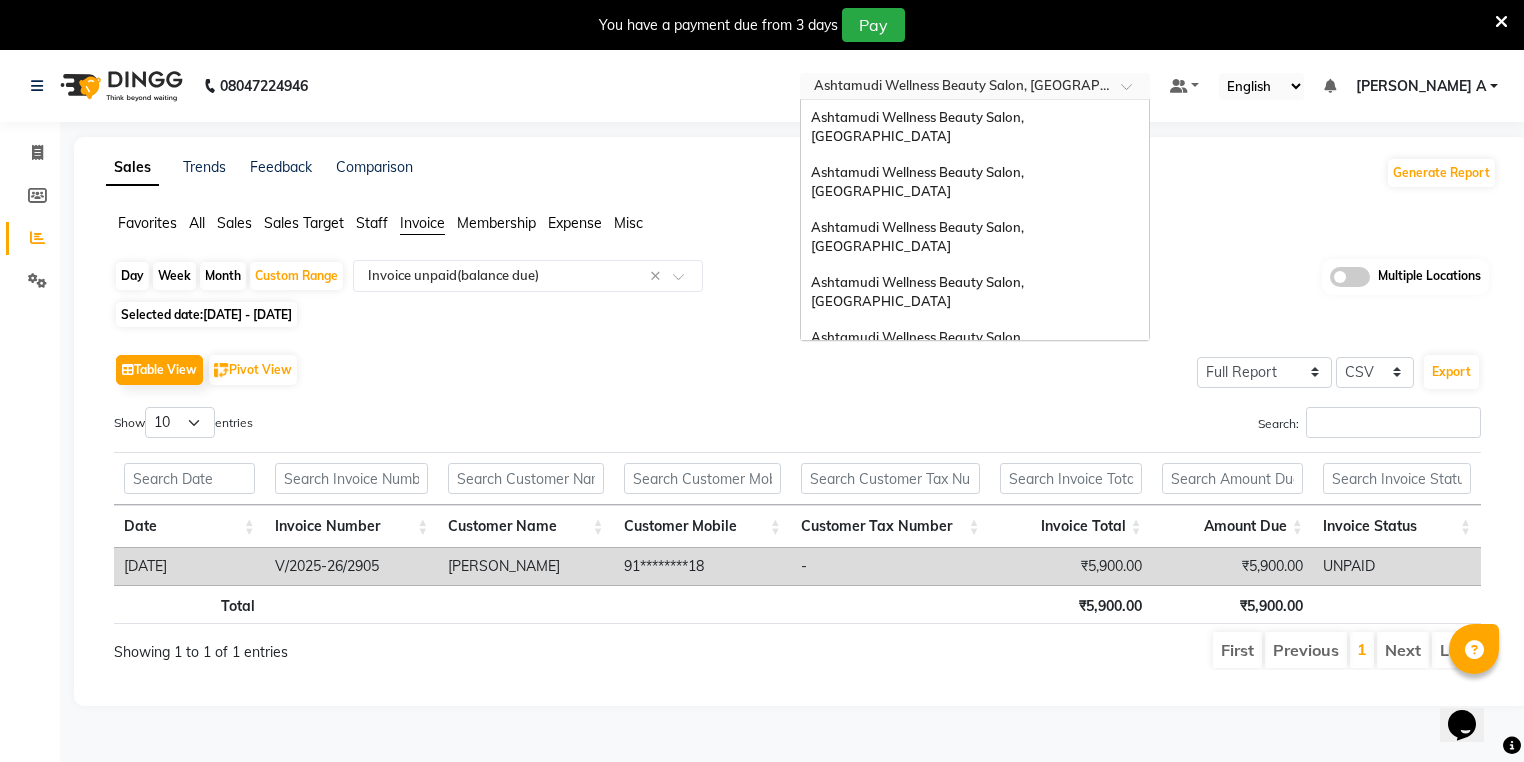 click on "Select Location × Ashtamudi Wellness Beauty Salon, Cochin Ashtamudi Wellness Beauty Salon, Kowdiar Ashtamudi Wellness Beauty Salon, Guruvayur Ashtamudi Wellness Beauty Salon, Kazakoottam Ashtamudi Wellness Beauty Salon, Kottiyam Ashtamudi Wellness Beauty Salon, Kottarakkara Ashtamudi Wellness , Edappally, Cochin 1 Ashtamudi Wellness Beauty Salon, Trivandrum Ashtamudi Wellness Beauty Salon, Thiruvalla Ashtamudi Welness Beauty Salon, Chinnakkada Ashtamudi Wellness Beauty Salon (Ho), Kottiyam Ashtamudi Wellness Beauty Salon, Cochin Ashtamudi Wellness Beauty Salon, Calicut Ashtamudi Beauty Lounge, Attingal Ashtamudi Wellness Beauty Salon, Alappuzha Ashtamudi Unisex Salon, Dreams Mall, Dreams Mall Kottiyam" at bounding box center (975, 86) 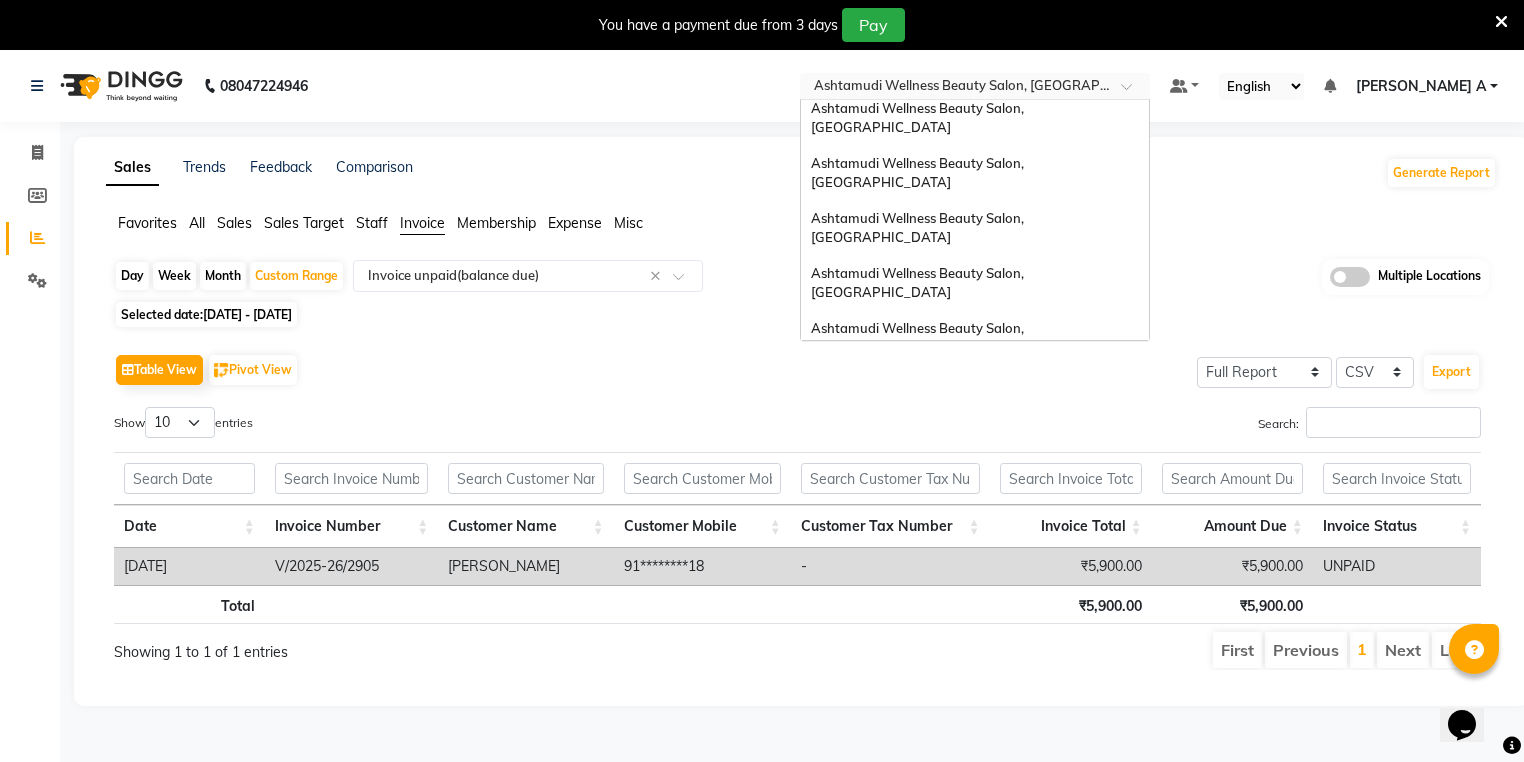 scroll, scrollTop: 0, scrollLeft: 0, axis: both 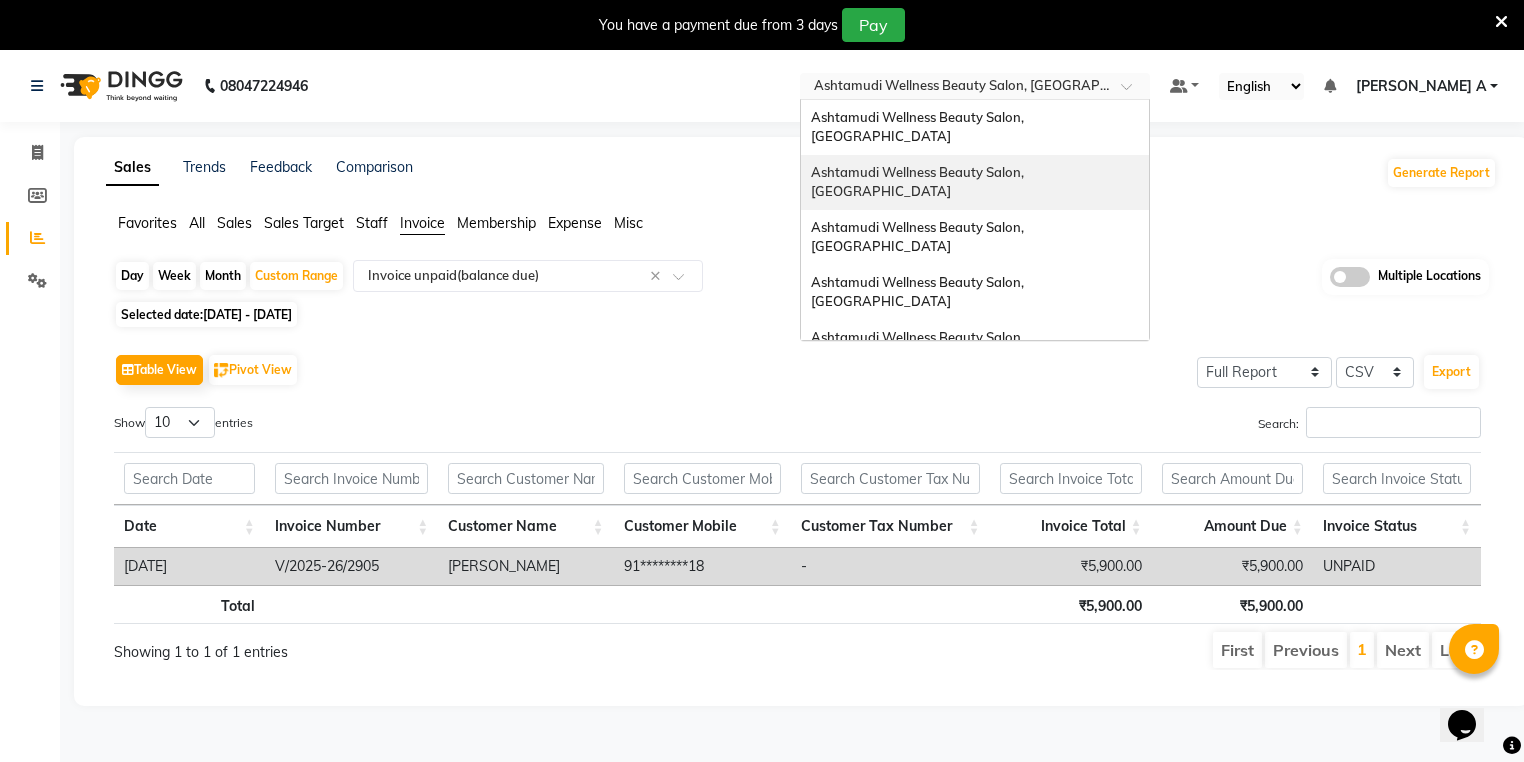 click on "Ashtamudi Wellness Beauty Salon, [GEOGRAPHIC_DATA]" at bounding box center (919, 182) 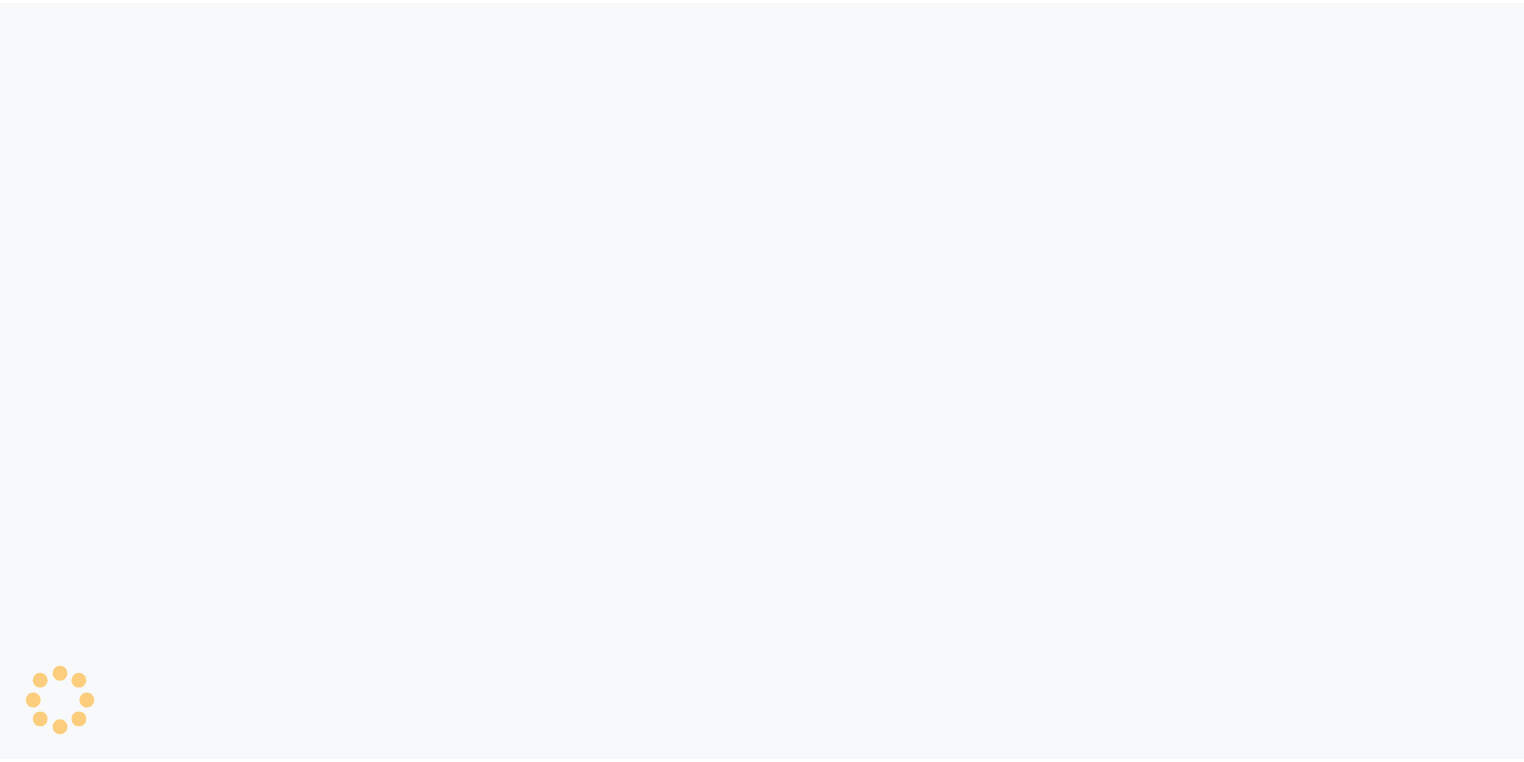 scroll, scrollTop: 0, scrollLeft: 0, axis: both 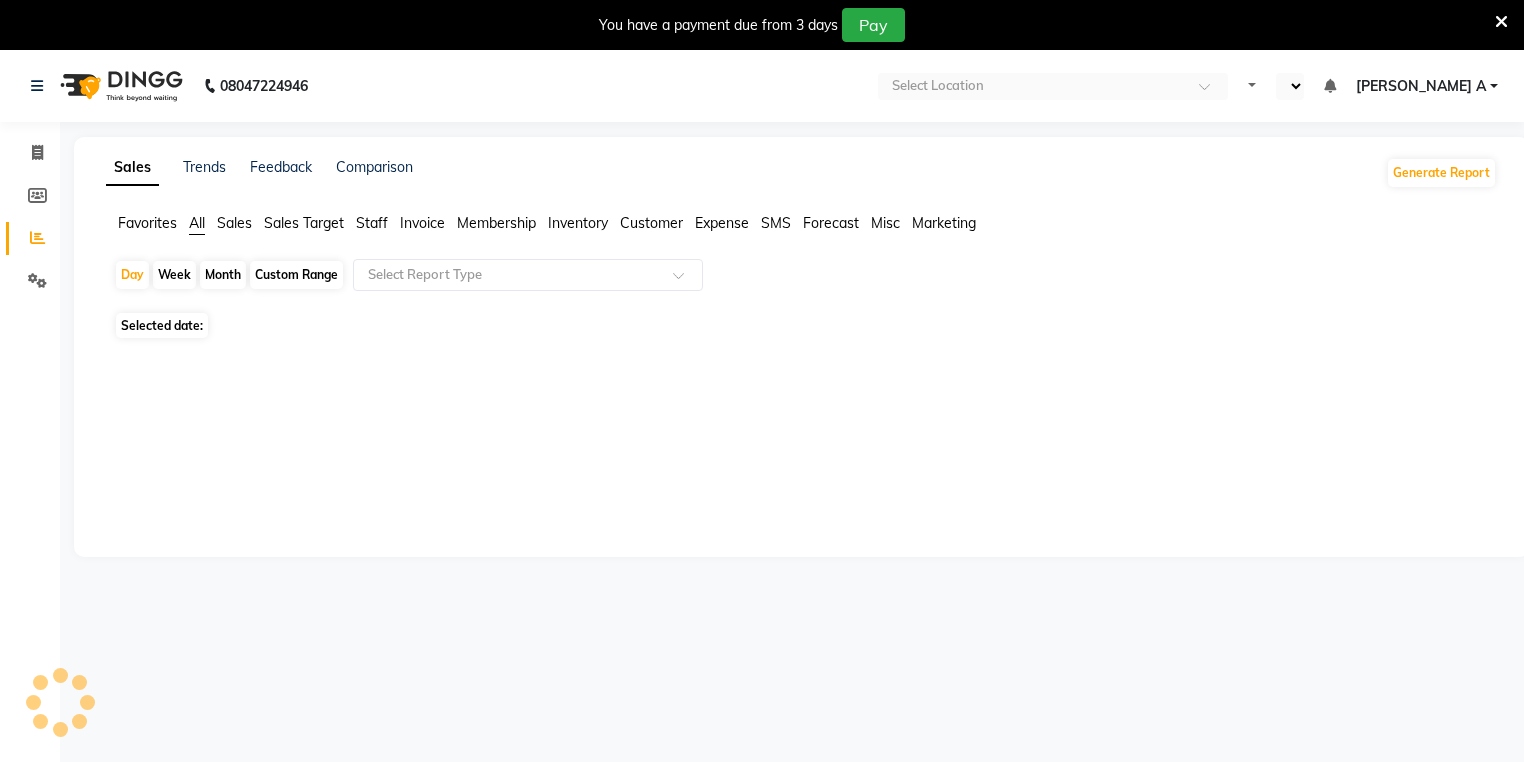 select on "en" 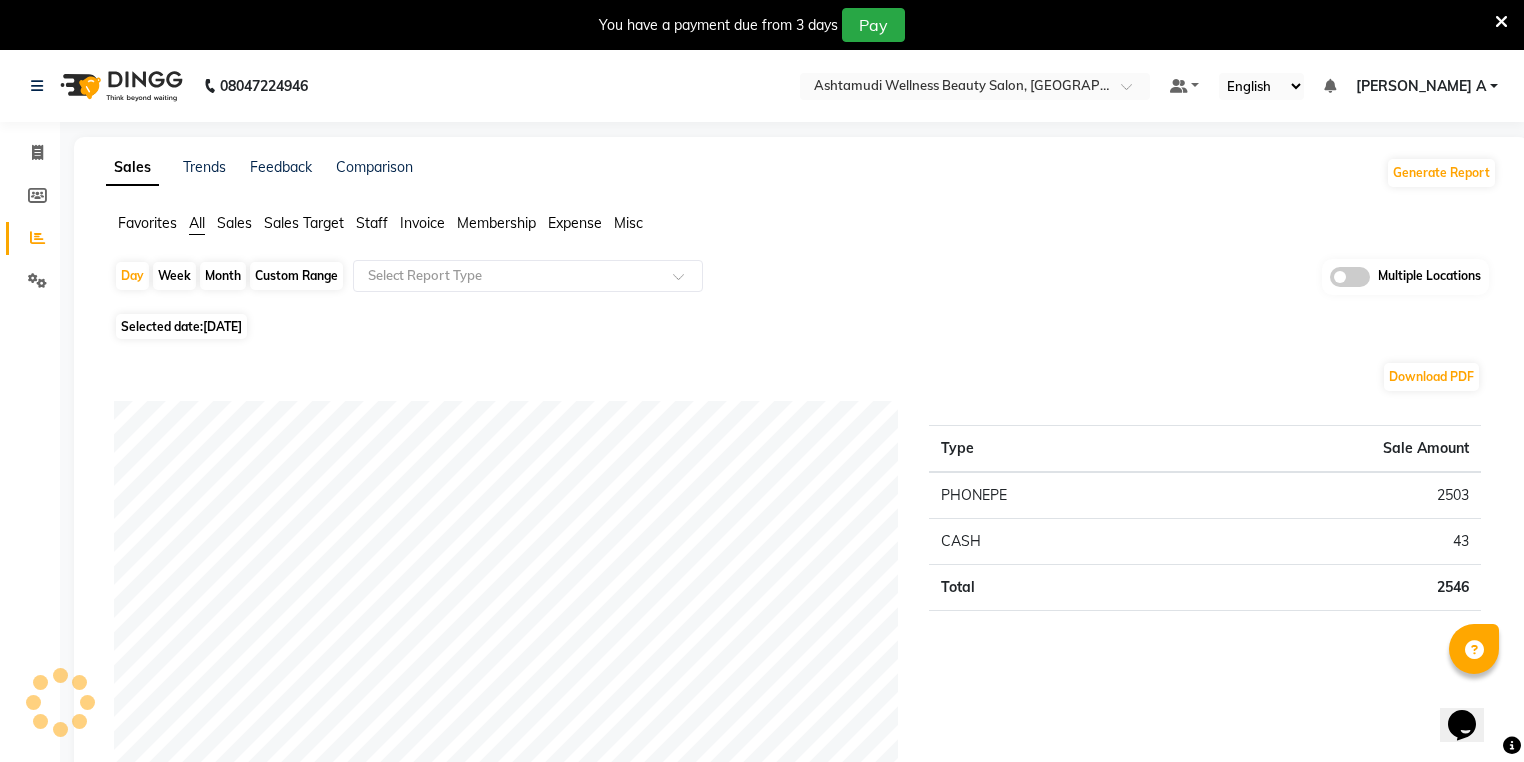 scroll, scrollTop: 0, scrollLeft: 0, axis: both 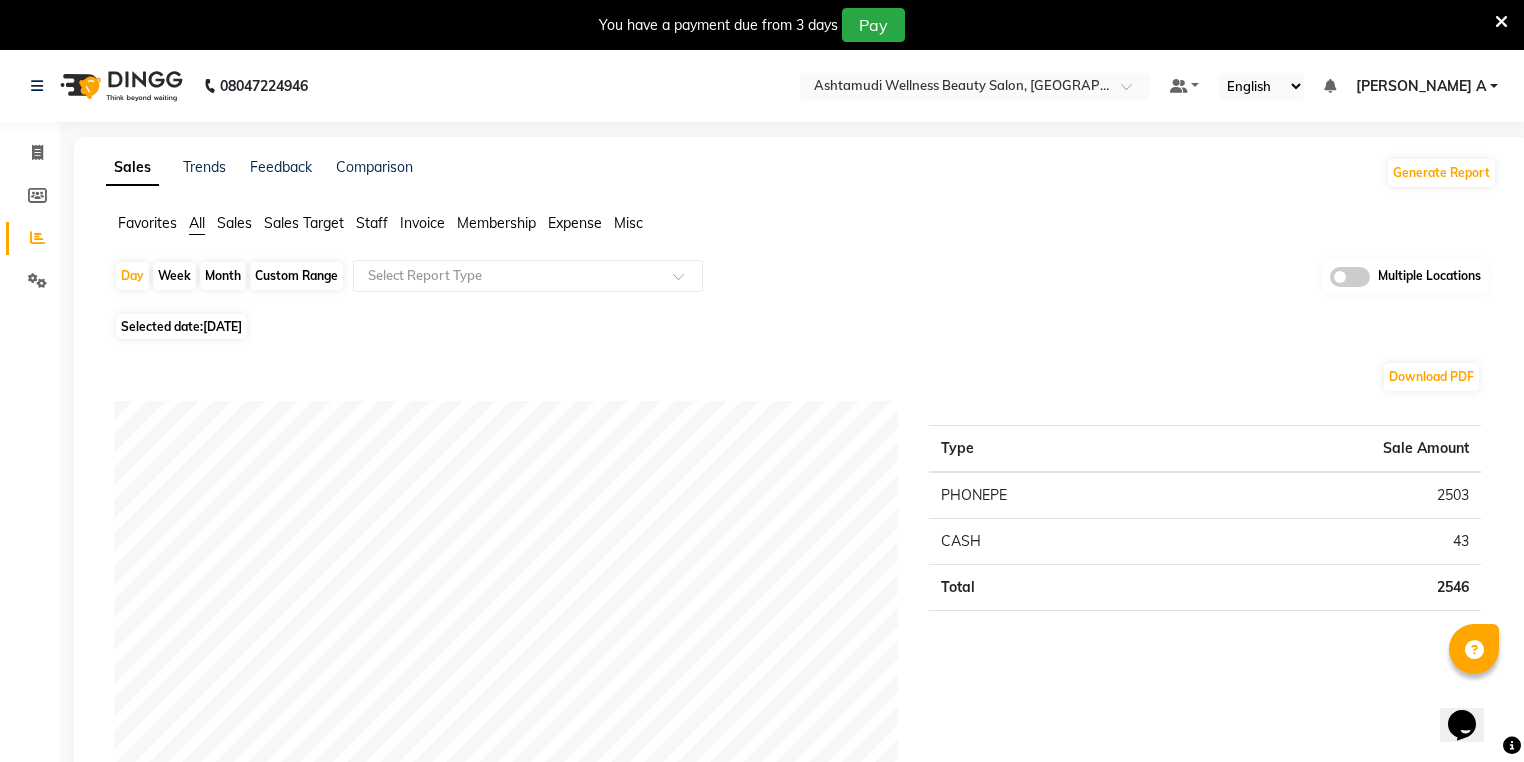 click on "Custom Range" 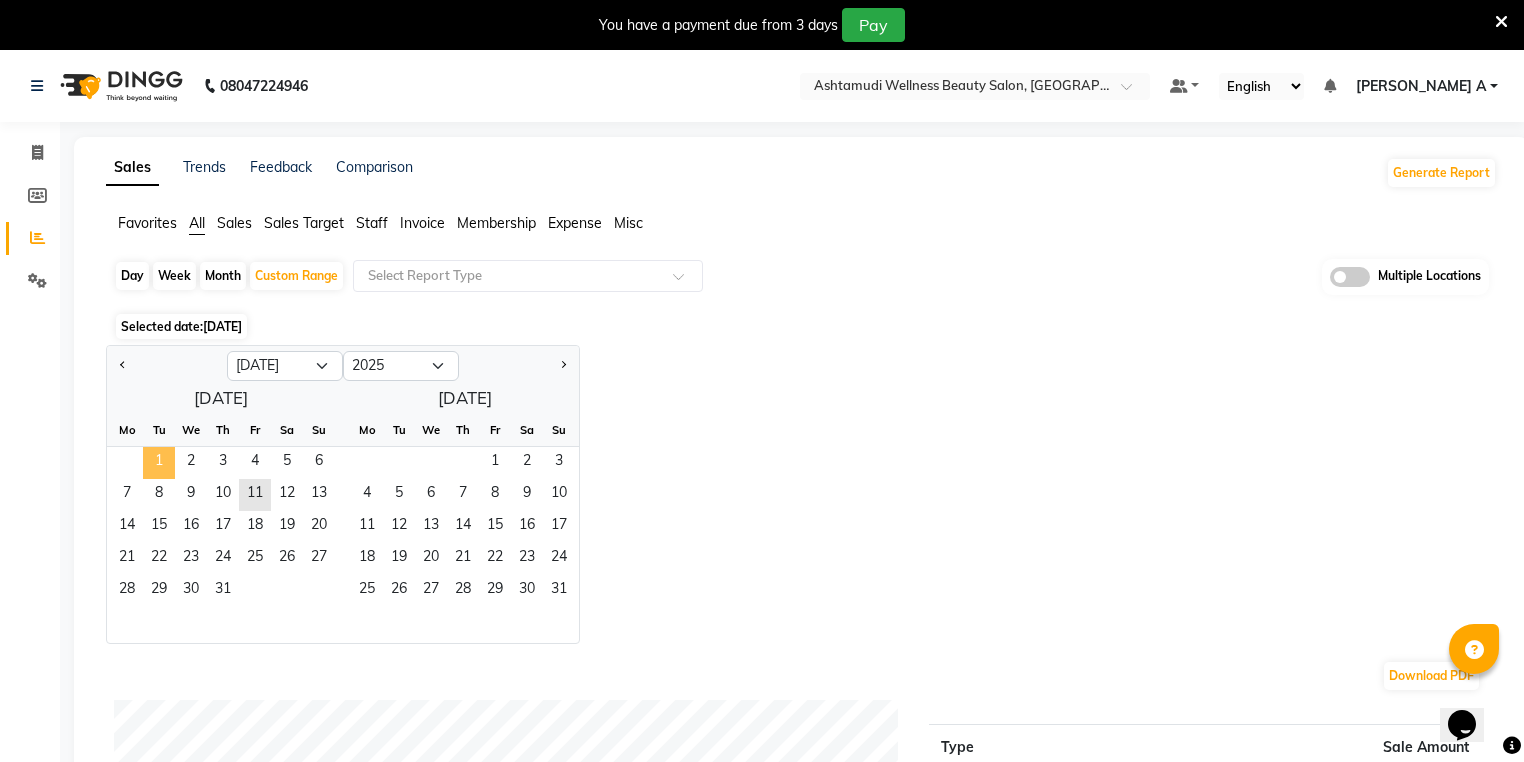 click on "1" 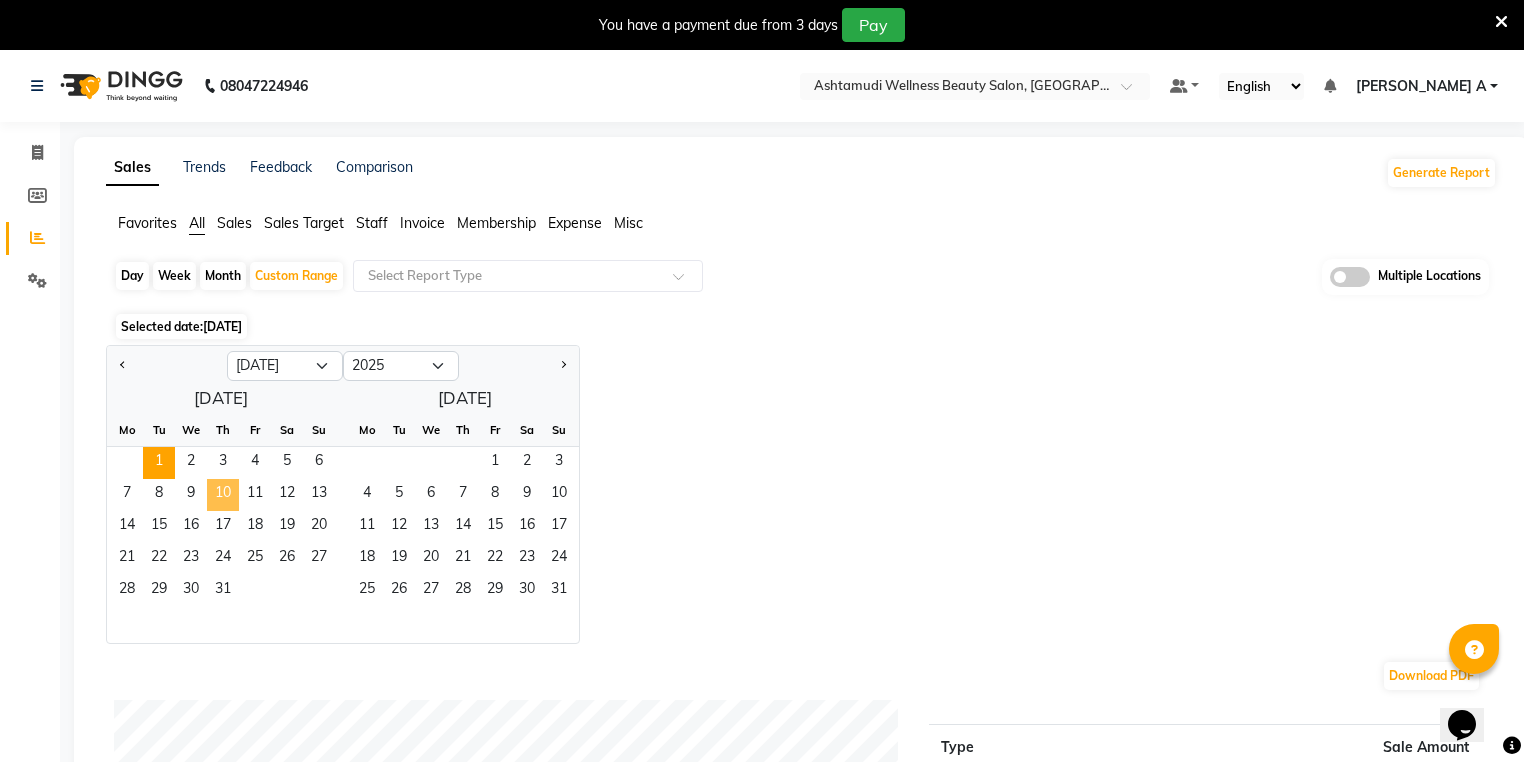 click on "10" 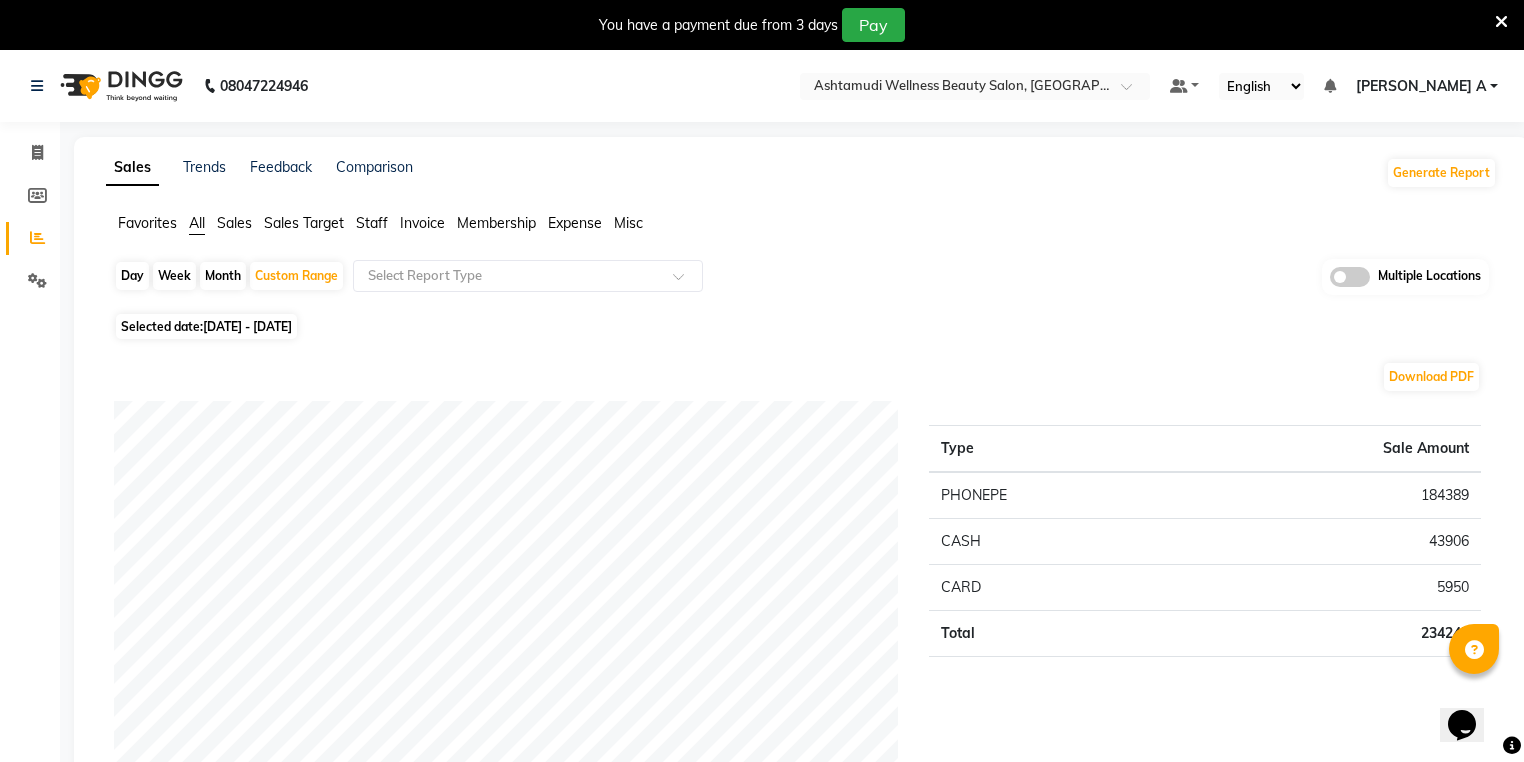 click on "Invoice" 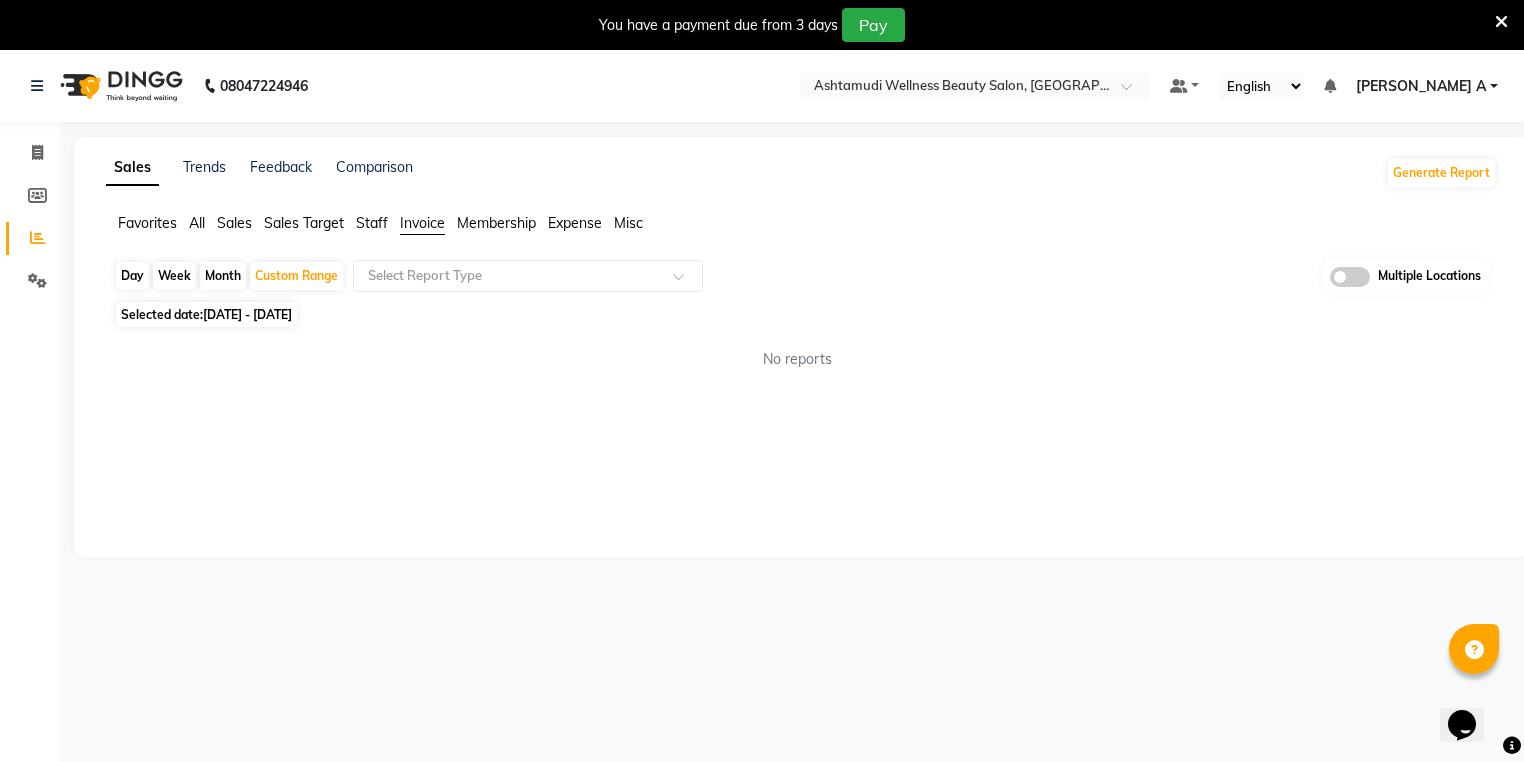 click 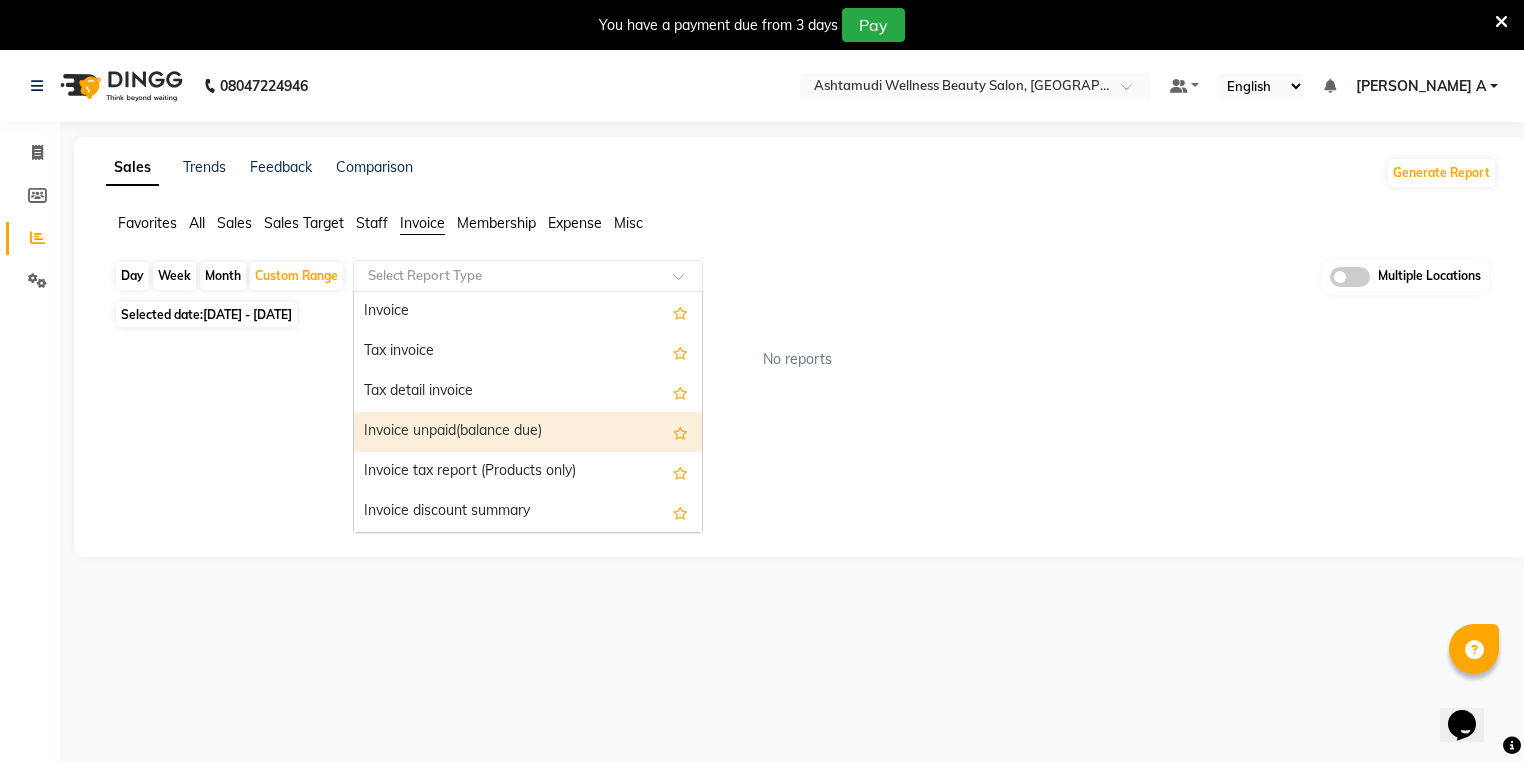 click on "Invoice unpaid(balance due)" at bounding box center (528, 432) 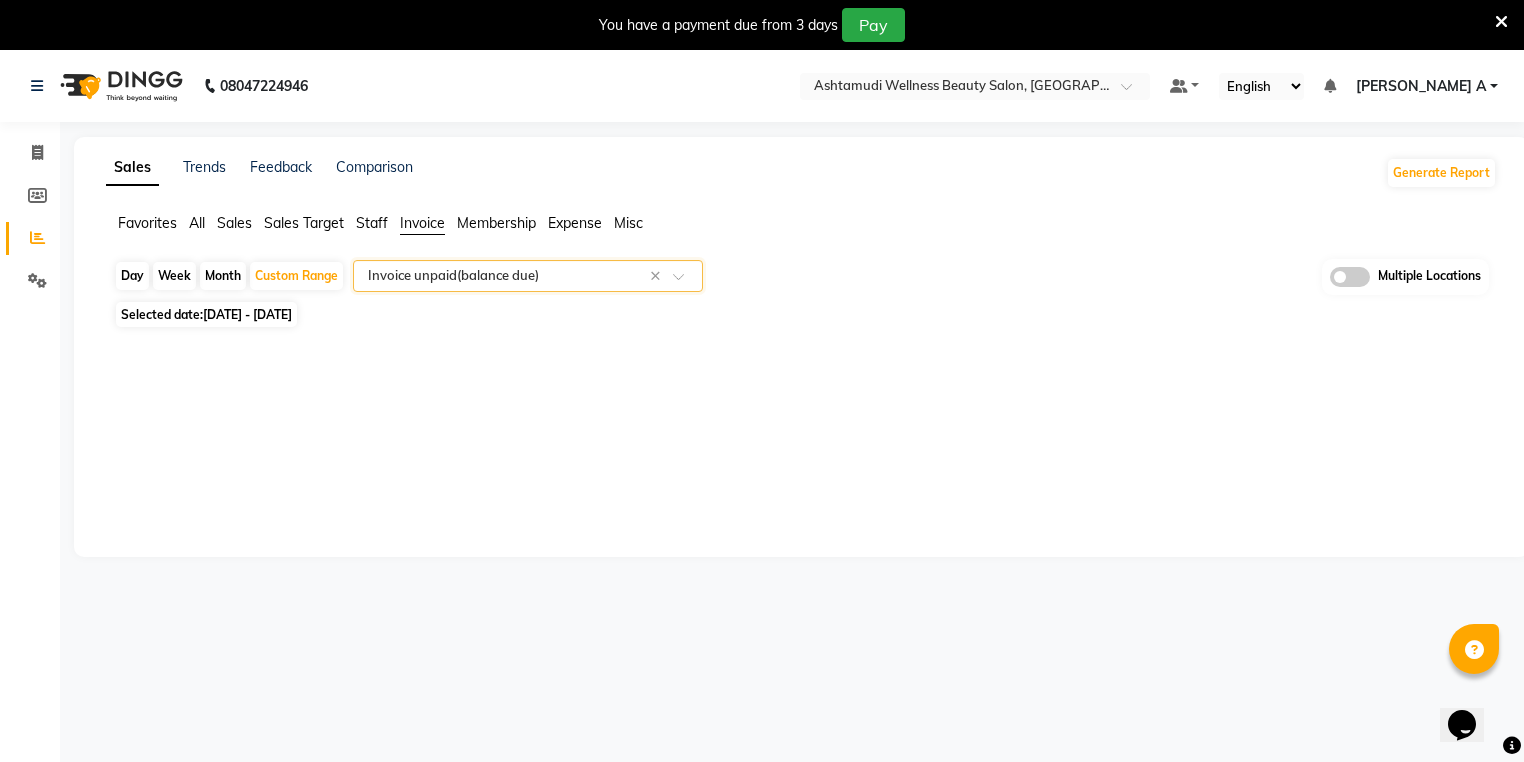click on "08047224946 Select Location × Ashtamudi Wellness Beauty Salon, Guruvayur Default Panel My Panel English ENGLISH Español العربية मराठी हिंदी ગુજરાતી தமிழ் 中文 Notifications nothing to show ATHIRA A Manage Profile Change Password Sign out  Version:3.15.4" 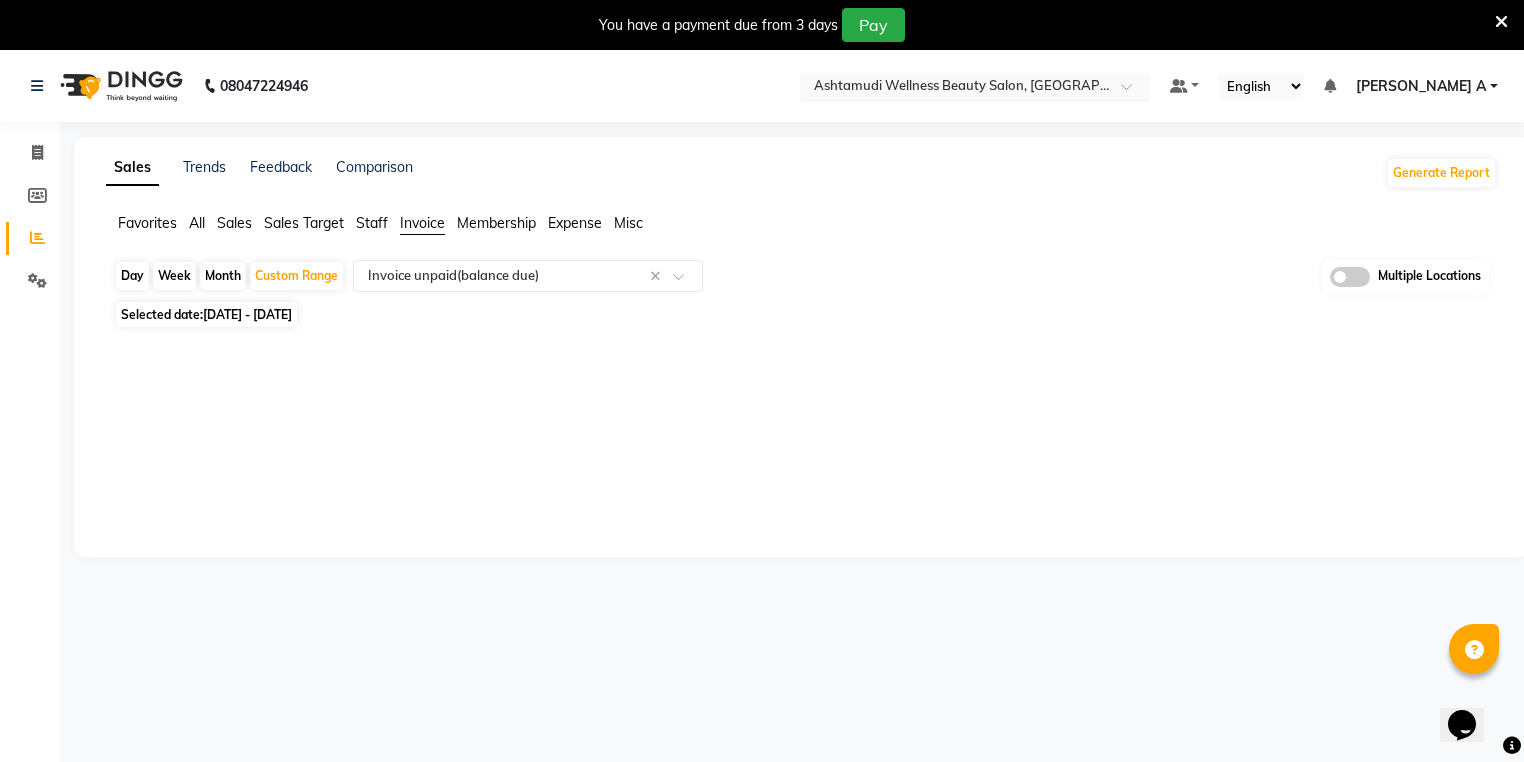 click on "Select Location × Ashtamudi Wellness Beauty Salon, Guruvayur" at bounding box center (975, 86) 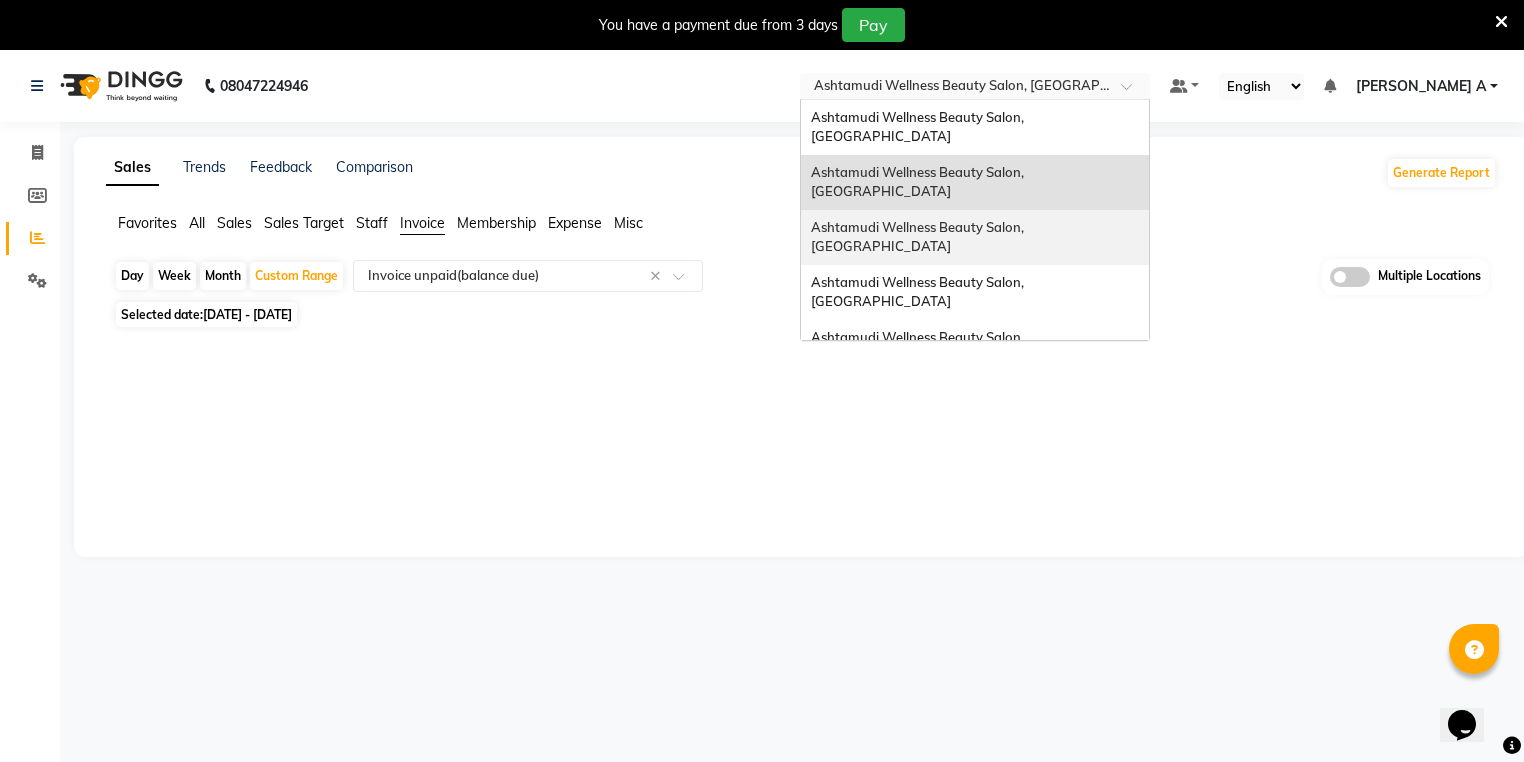 click on "Ashtamudi Wellness Beauty Salon, [GEOGRAPHIC_DATA]" at bounding box center [975, 237] 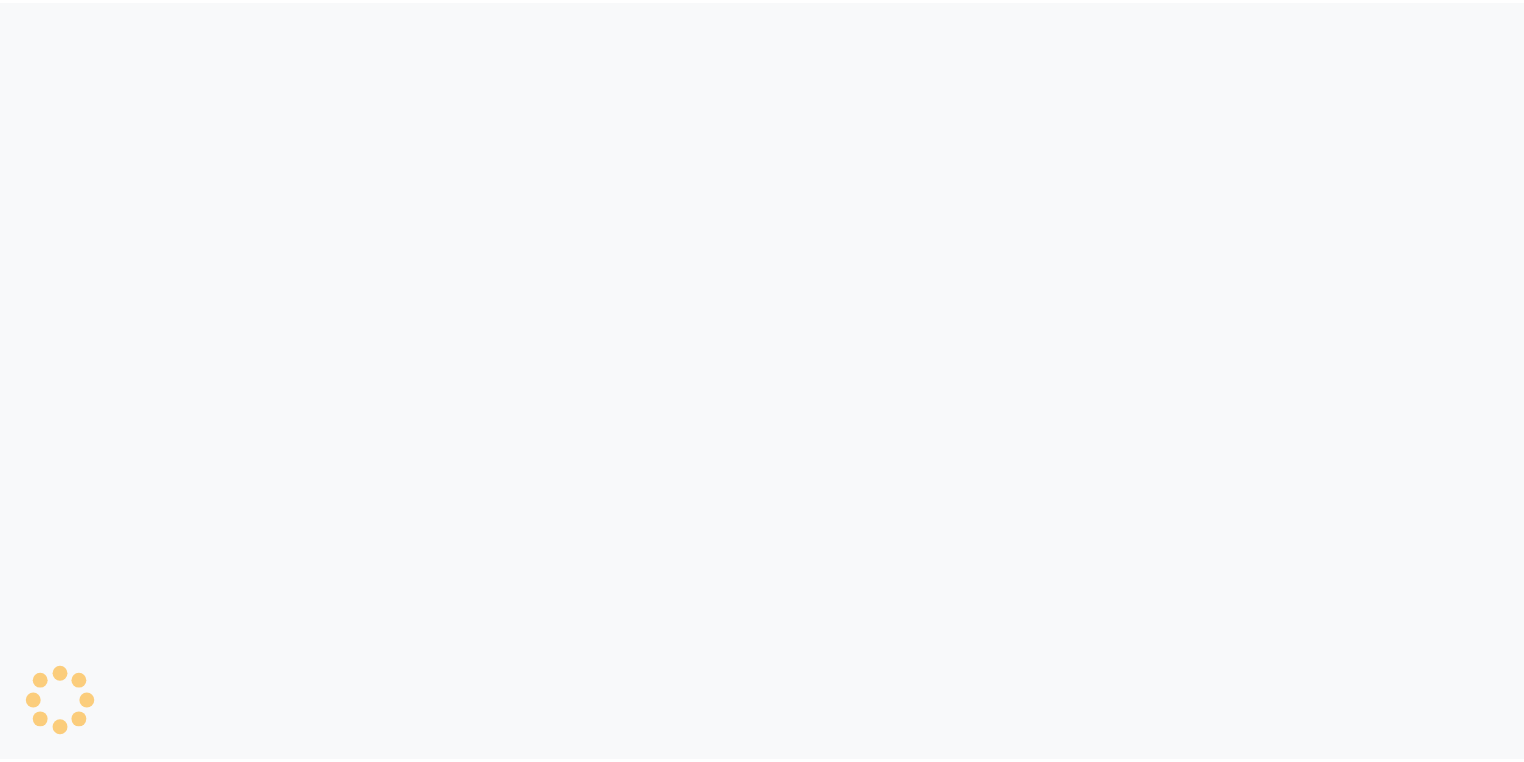 scroll, scrollTop: 0, scrollLeft: 0, axis: both 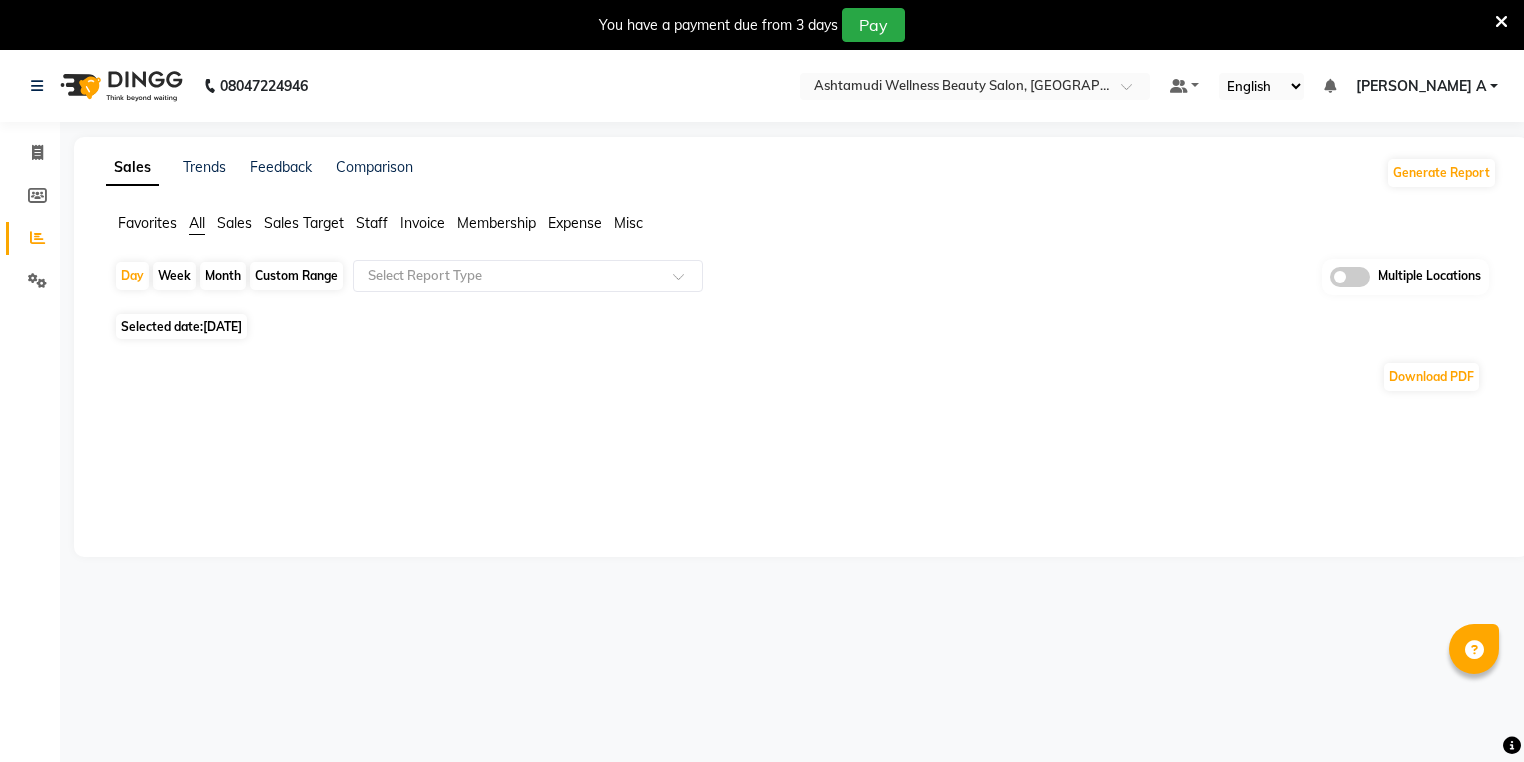 click on "Custom Range" 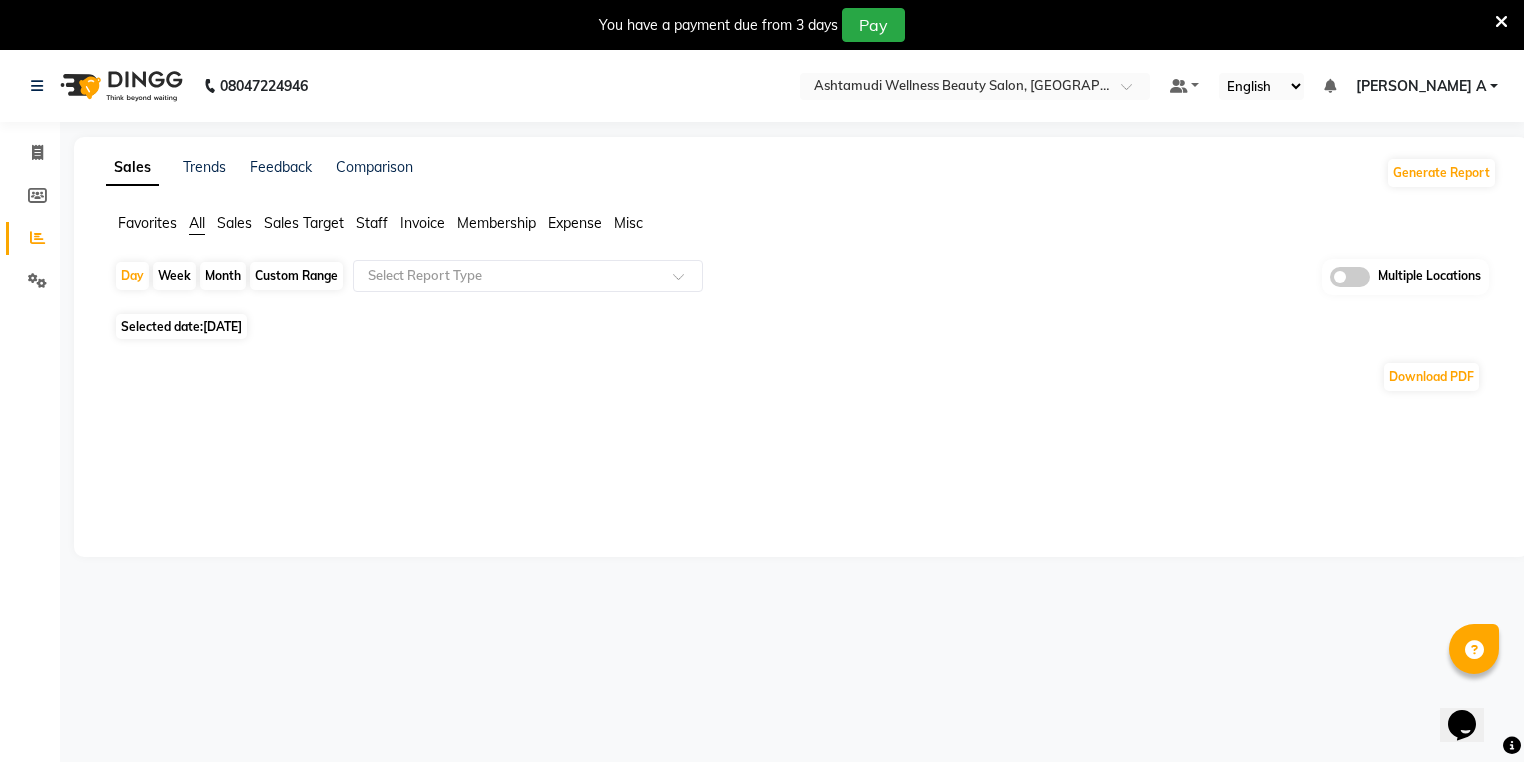 scroll, scrollTop: 0, scrollLeft: 0, axis: both 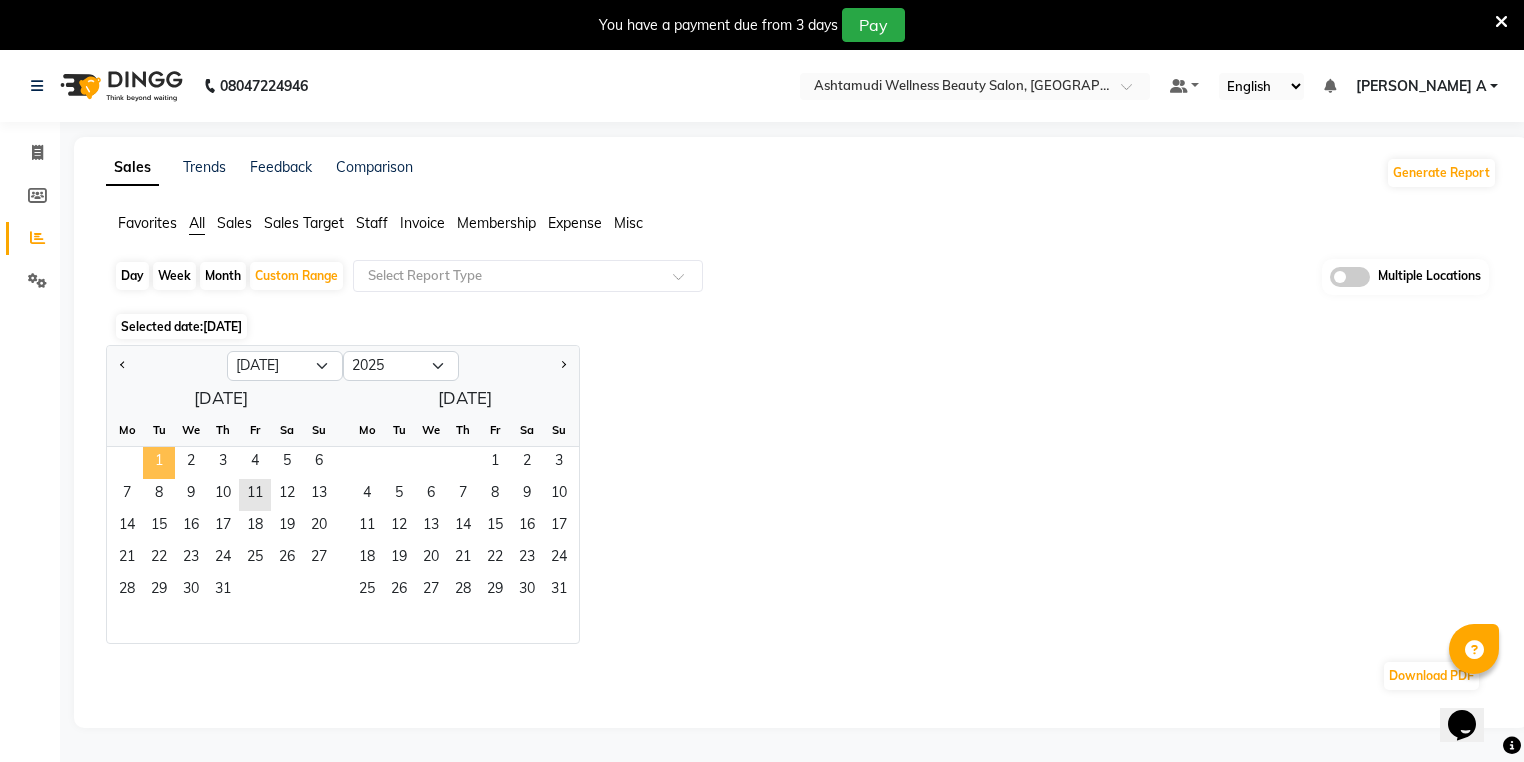 click on "1" 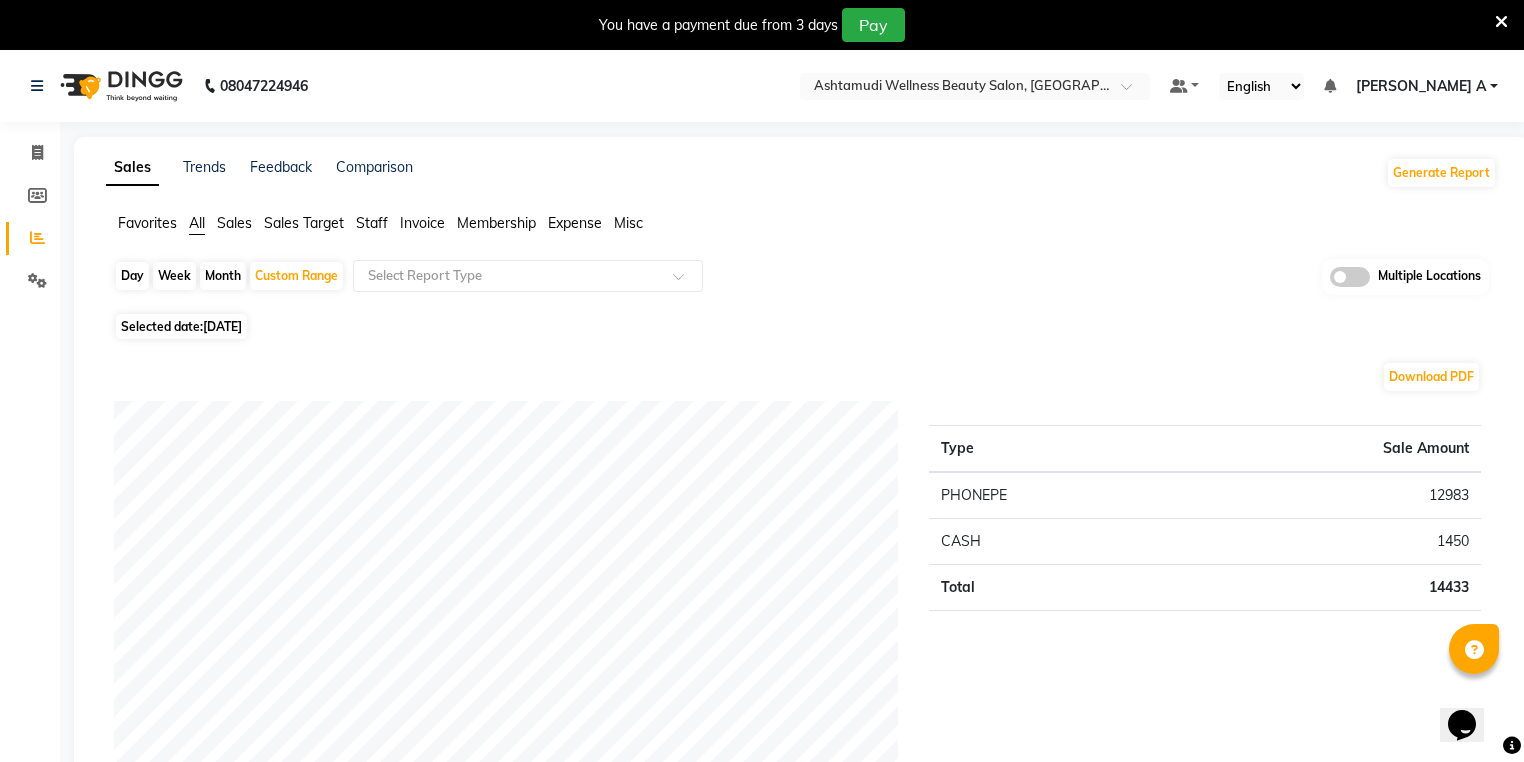 drag, startPoint x: 278, startPoint y: 281, endPoint x: 272, endPoint y: 322, distance: 41.4367 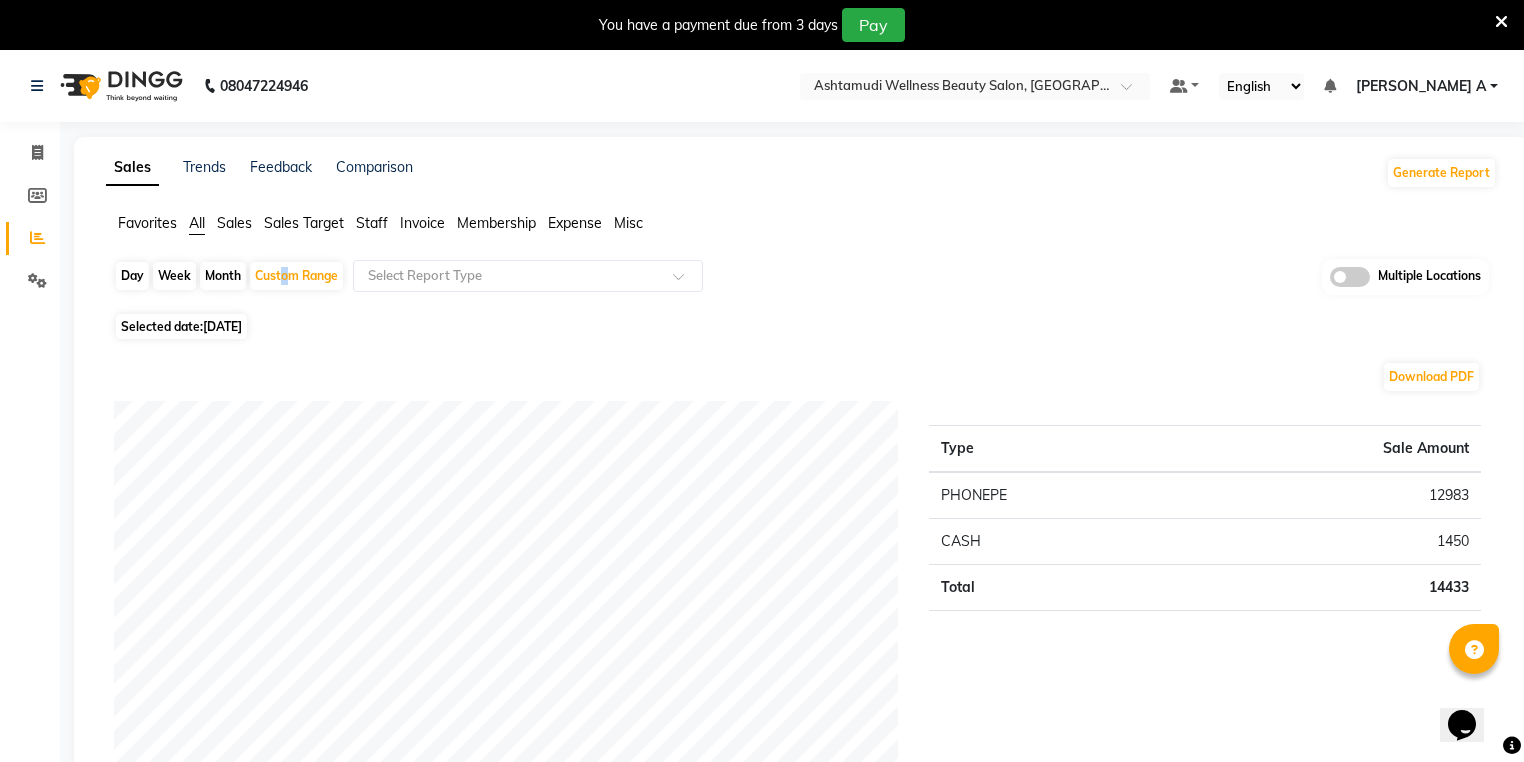 select on "7" 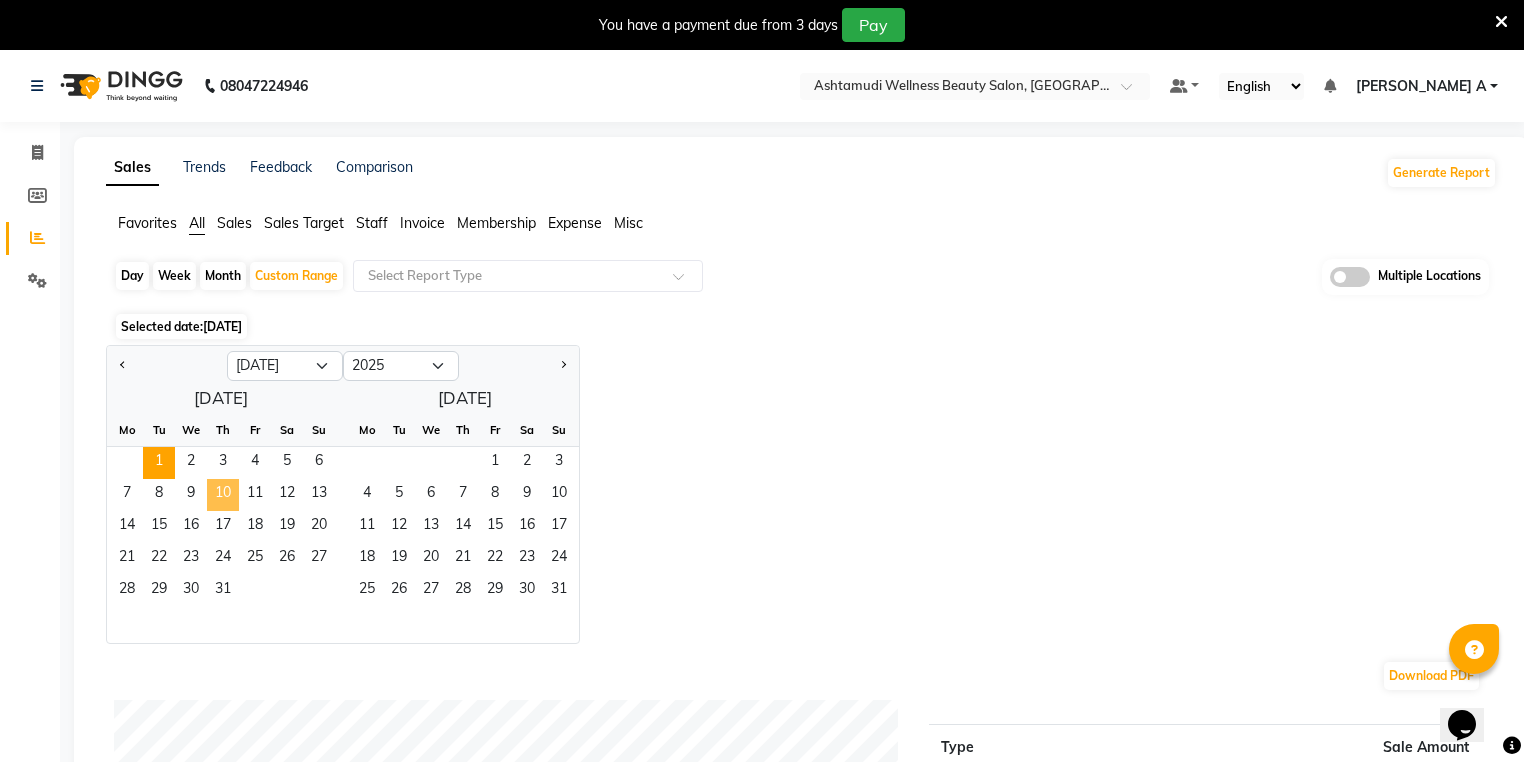 click on "10" 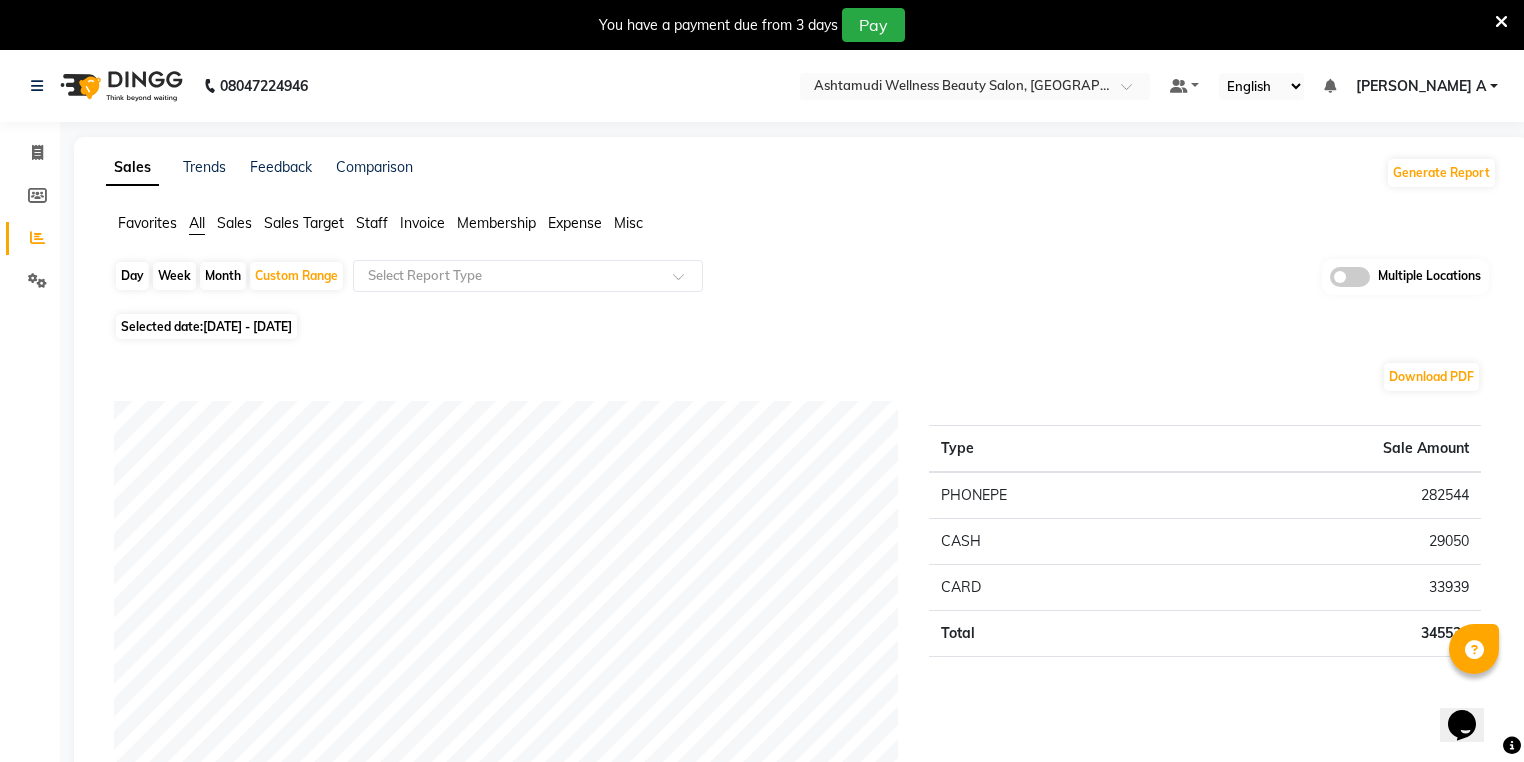 click on "Invoice" 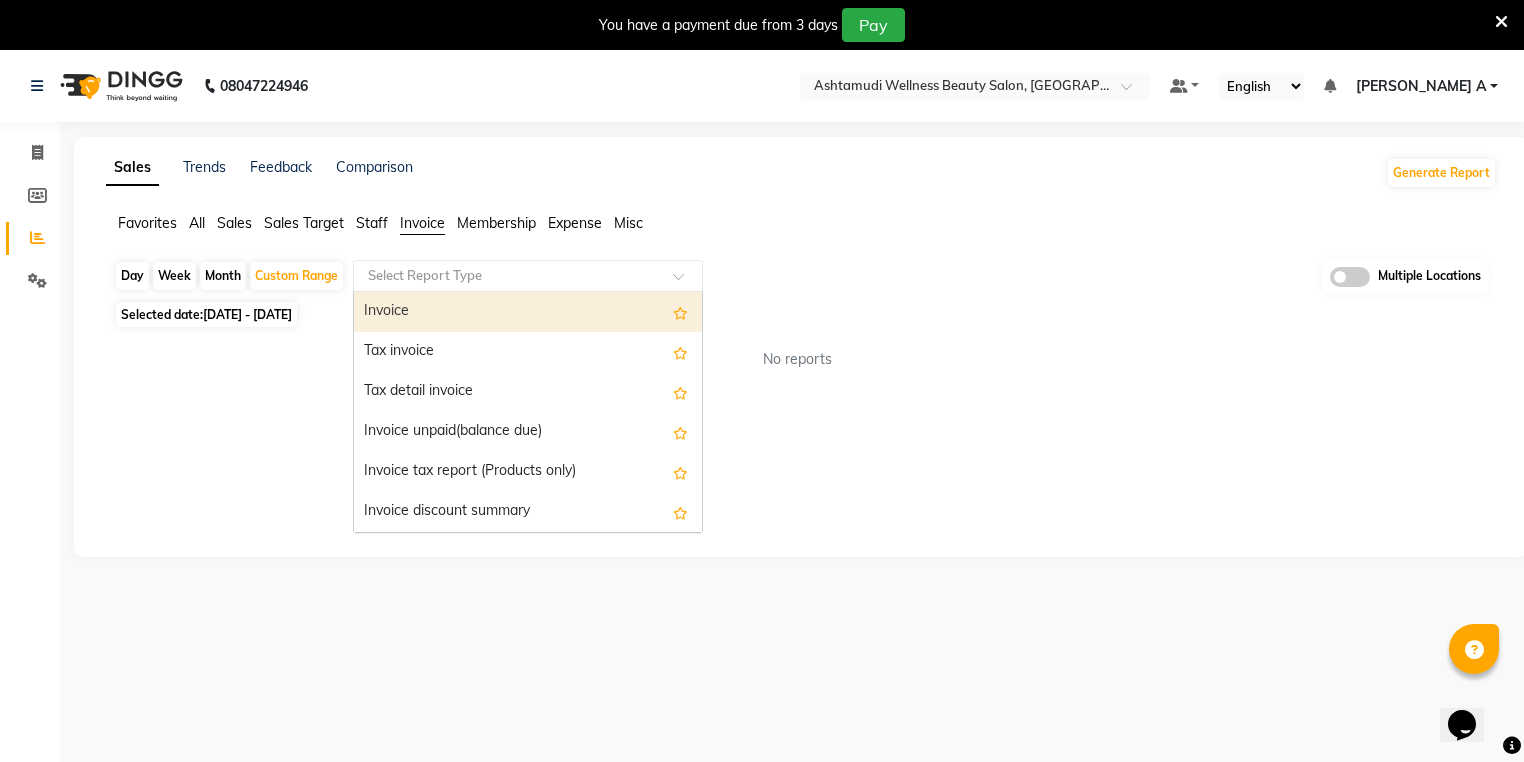 click 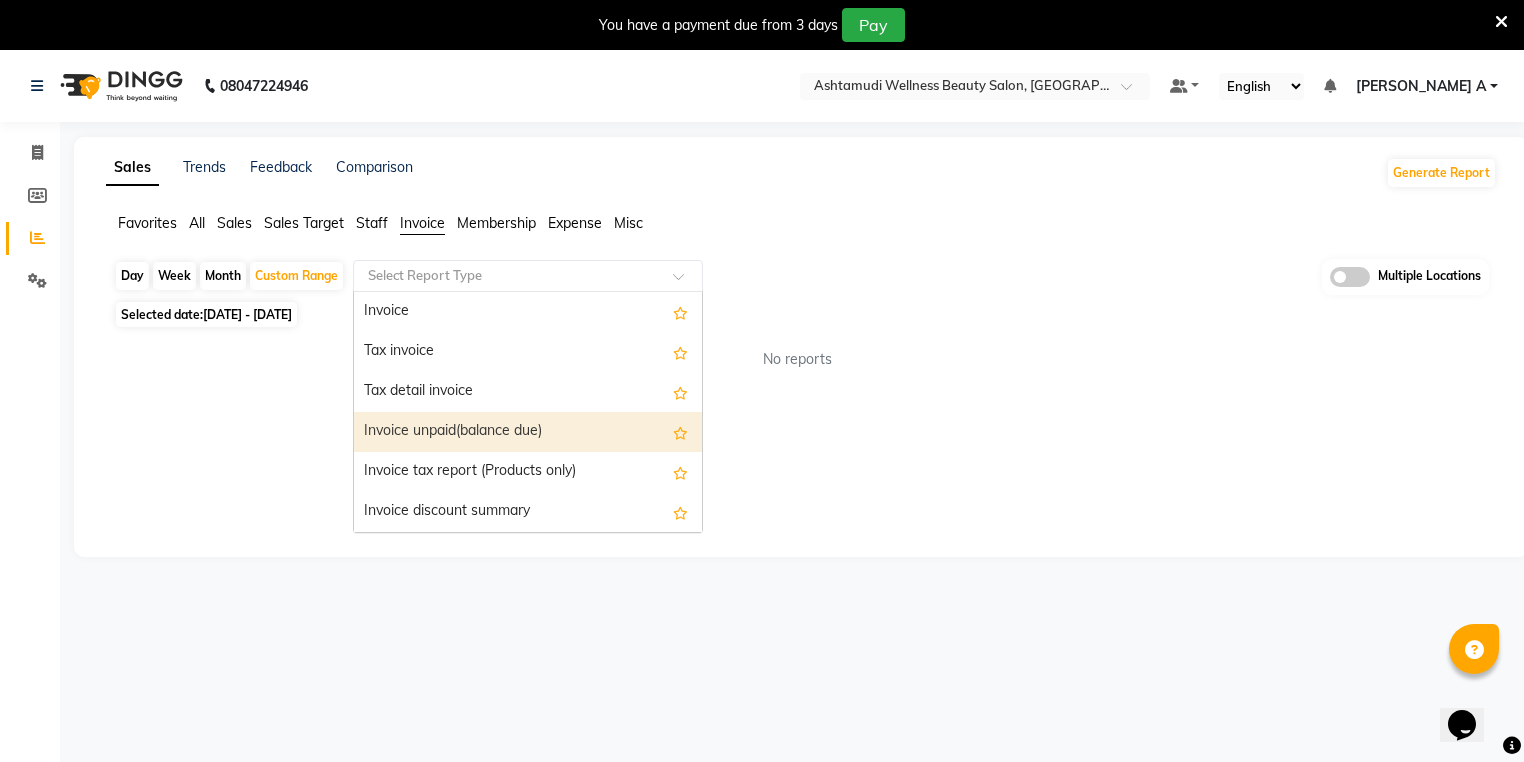 click on "Invoice unpaid(balance due)" at bounding box center (528, 432) 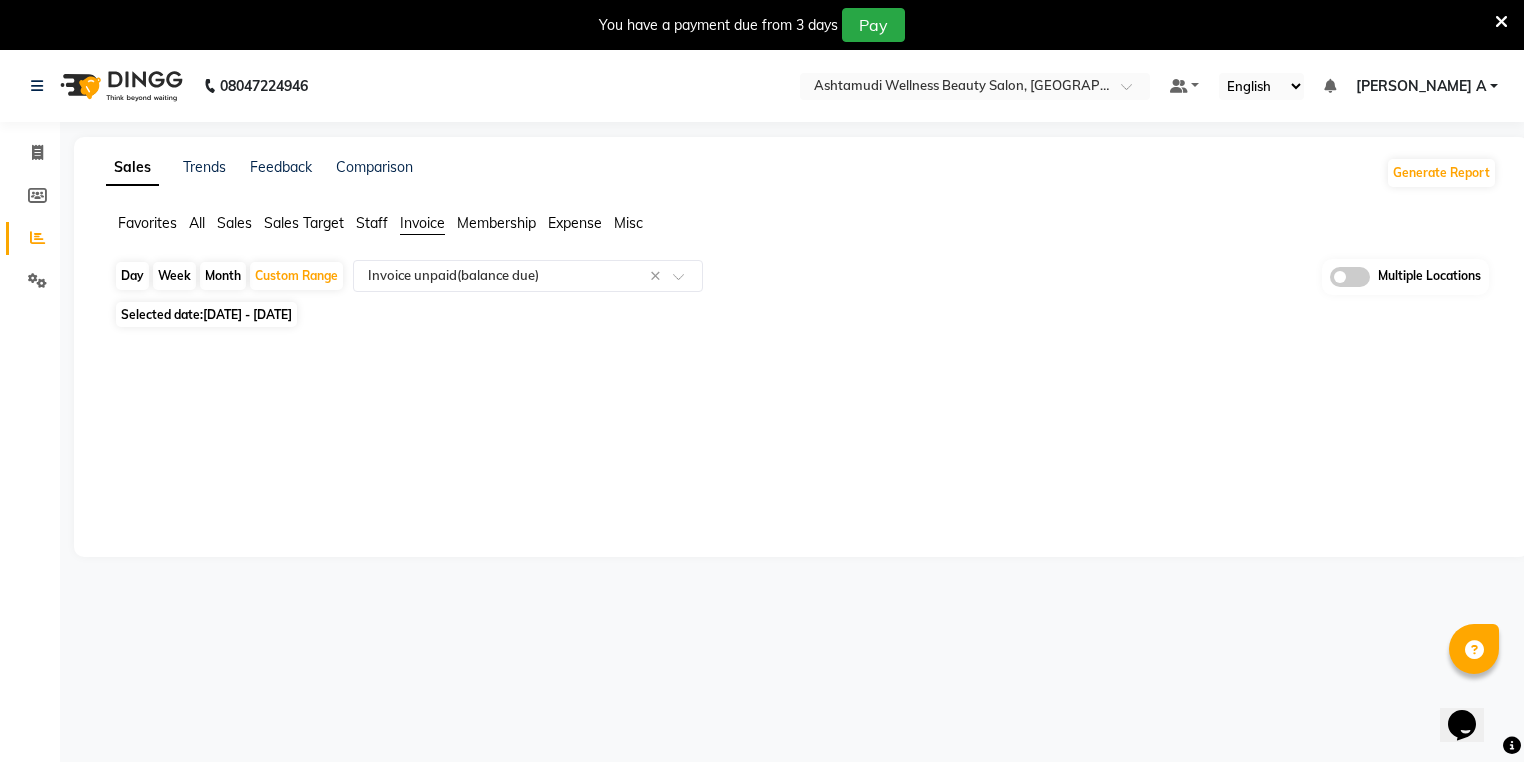 click on "08047224946 Select Location × Ashtamudi Wellness Beauty Salon, Kazakoottam Default Panel My Panel English ENGLISH Español العربية मराठी हिंदी ગુજરાતી தமிழ் 中文 Notifications nothing to show ATHIRA A Manage Profile Change Password Sign out  Version:3.15.4" 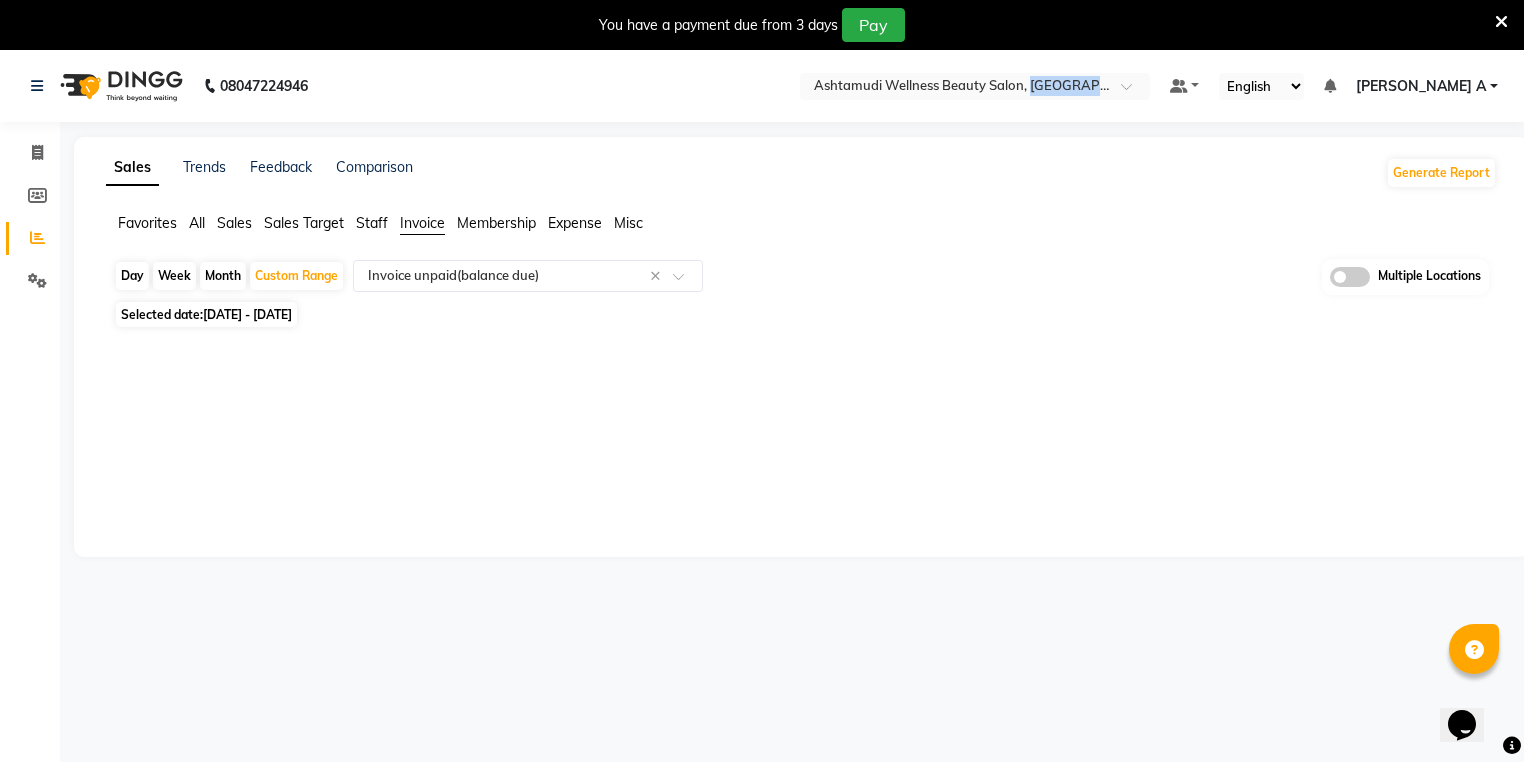 click on "08047224946 Select Location × Ashtamudi Wellness Beauty Salon, Kazakoottam Default Panel My Panel English ENGLISH Español العربية मराठी हिंदी ગુજરાતી தமிழ் 中文 Notifications nothing to show ATHIRA A Manage Profile Change Password Sign out  Version:3.15.4" 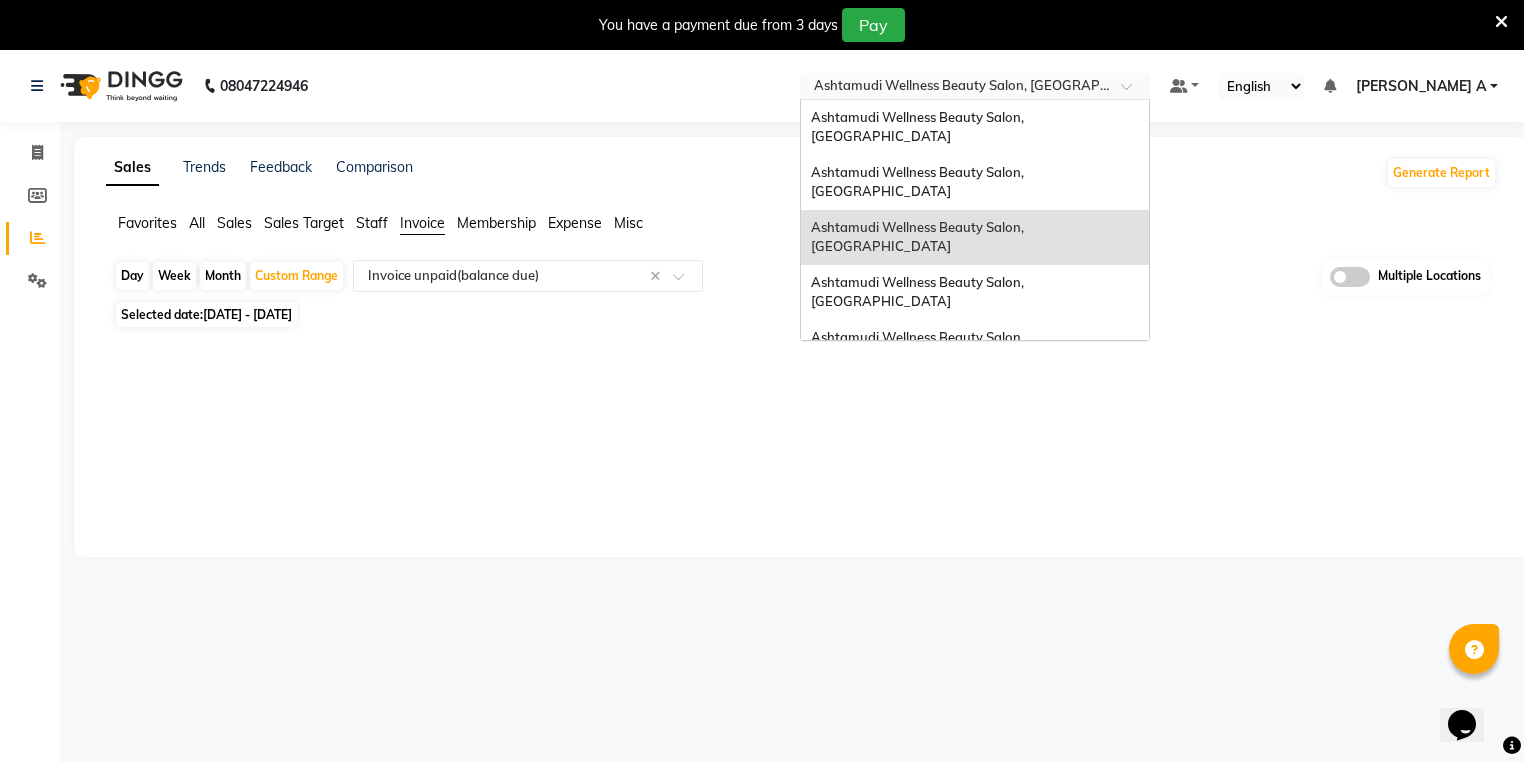 click on "Select Location × Ashtamudi Wellness Beauty Salon, Kazakoottam" at bounding box center (975, 86) 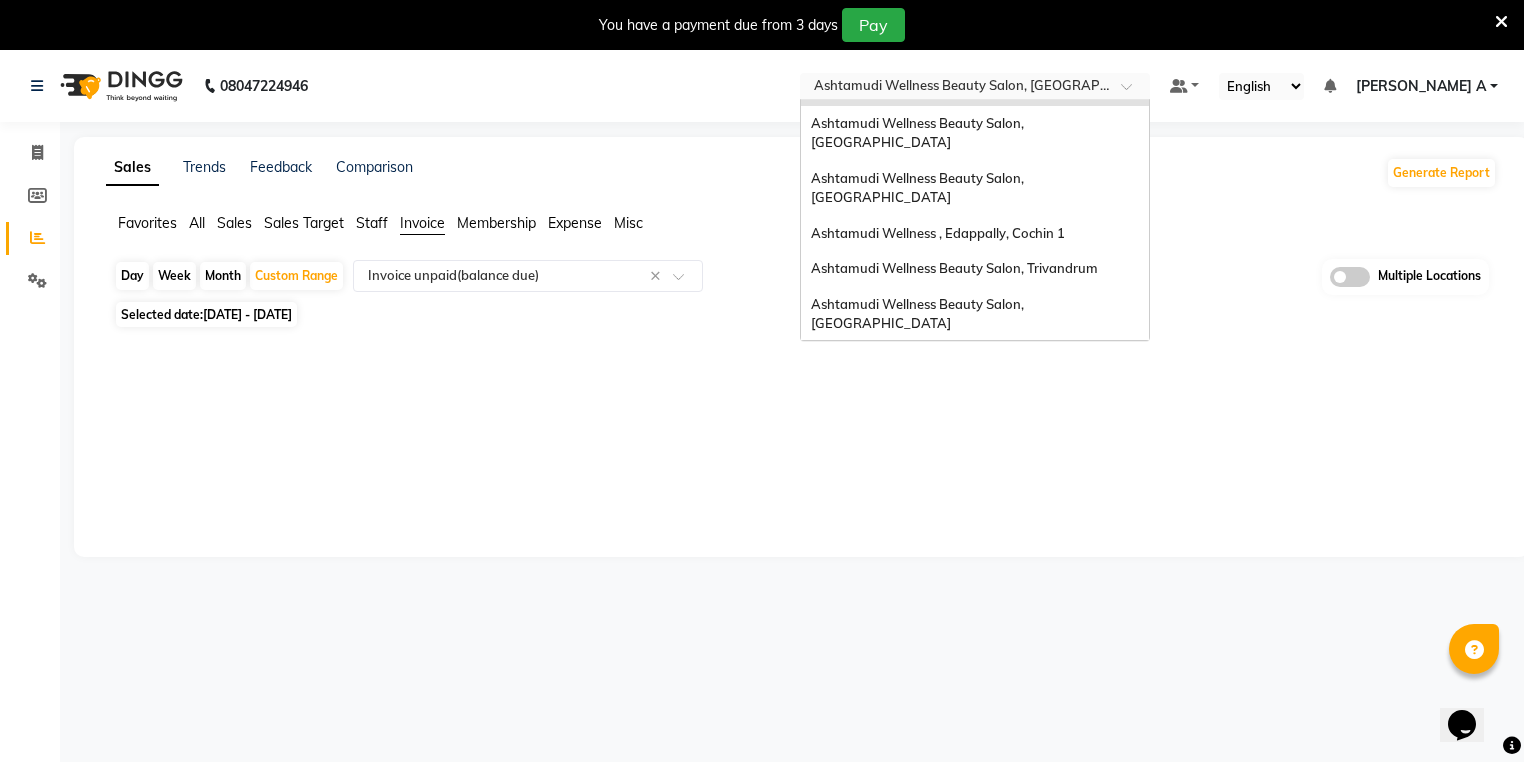 scroll, scrollTop: 160, scrollLeft: 0, axis: vertical 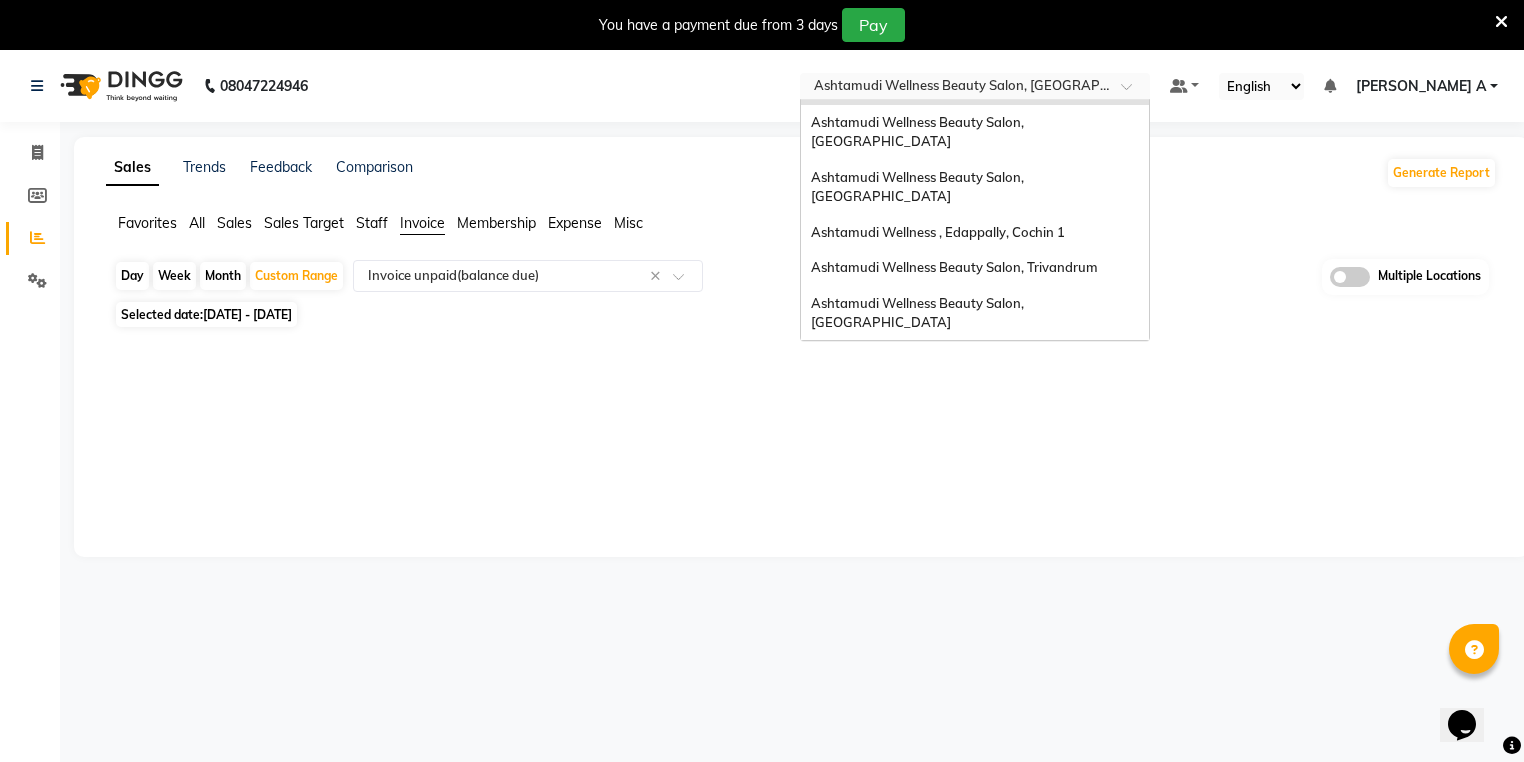click on "Ashtamudi Welness Beauty Salon, [GEOGRAPHIC_DATA]" at bounding box center [917, 368] 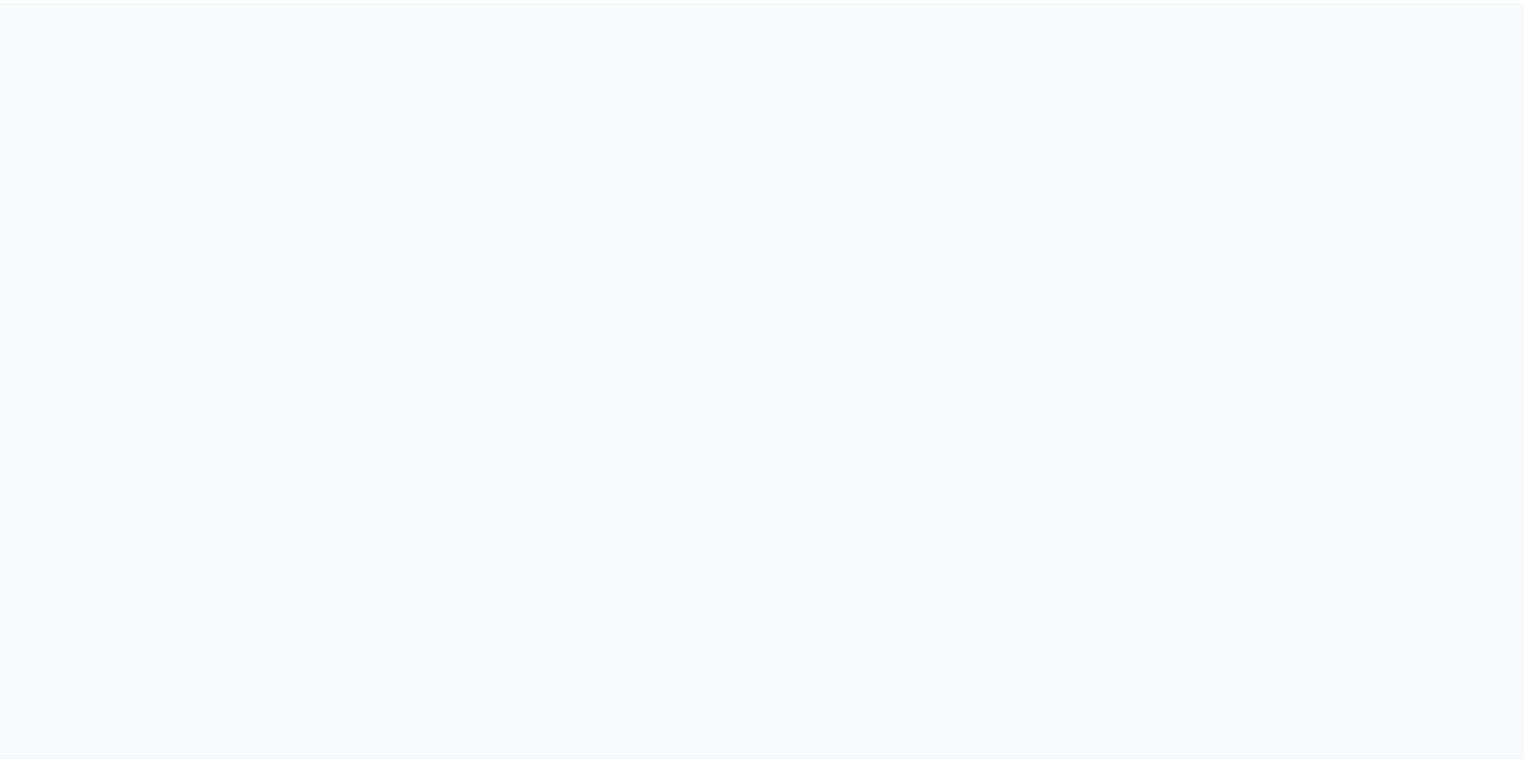 scroll, scrollTop: 0, scrollLeft: 0, axis: both 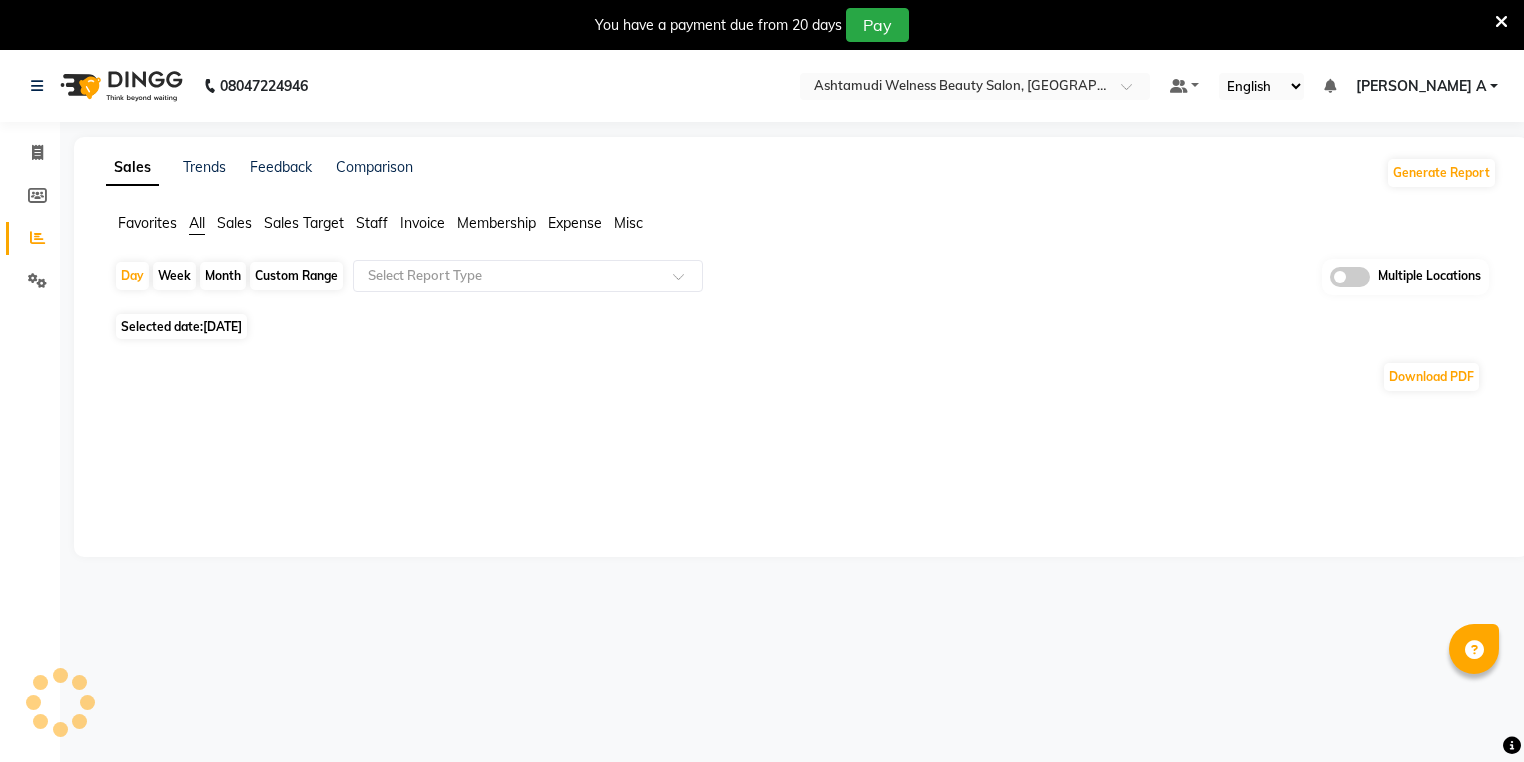 select on "en" 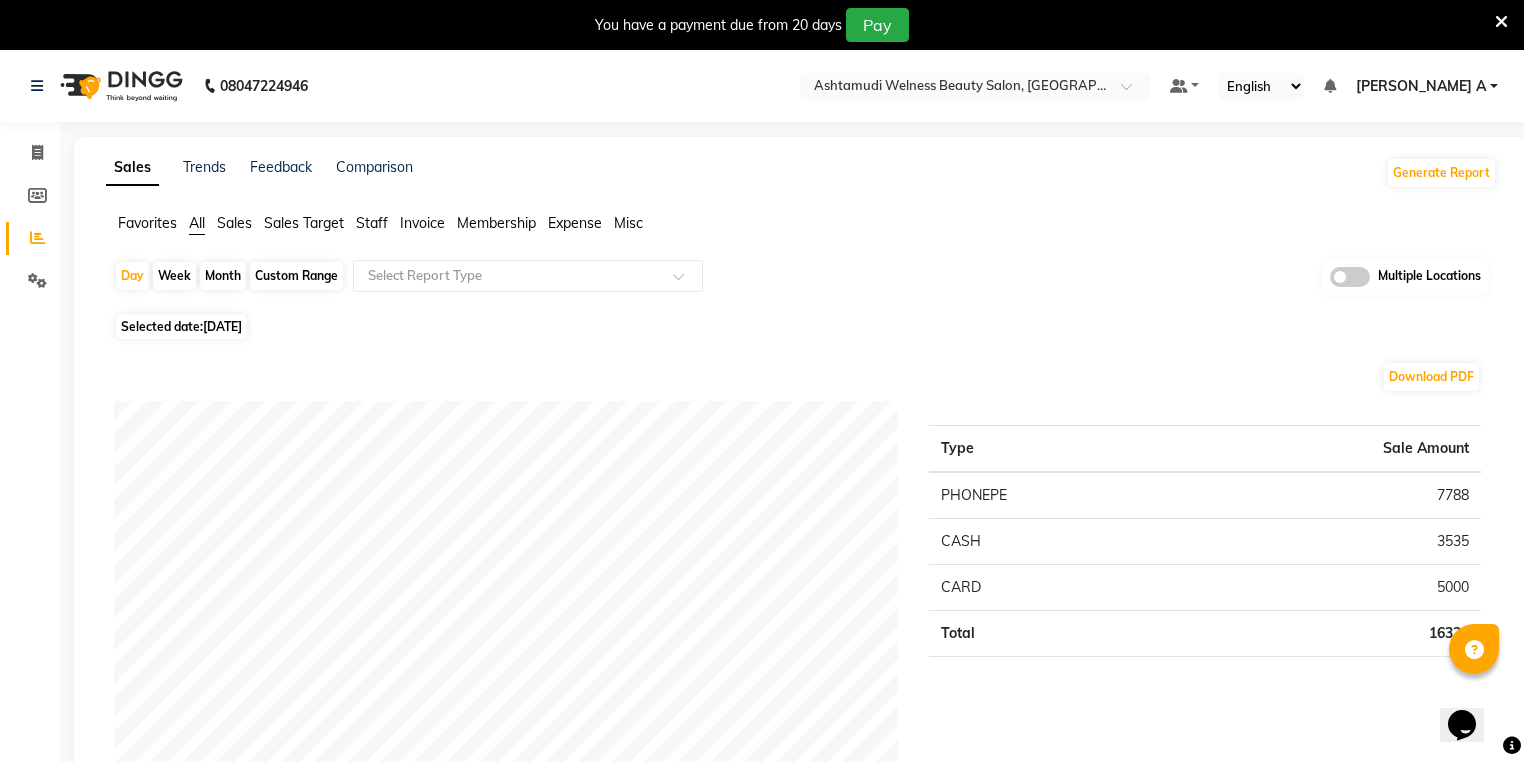 scroll, scrollTop: 0, scrollLeft: 0, axis: both 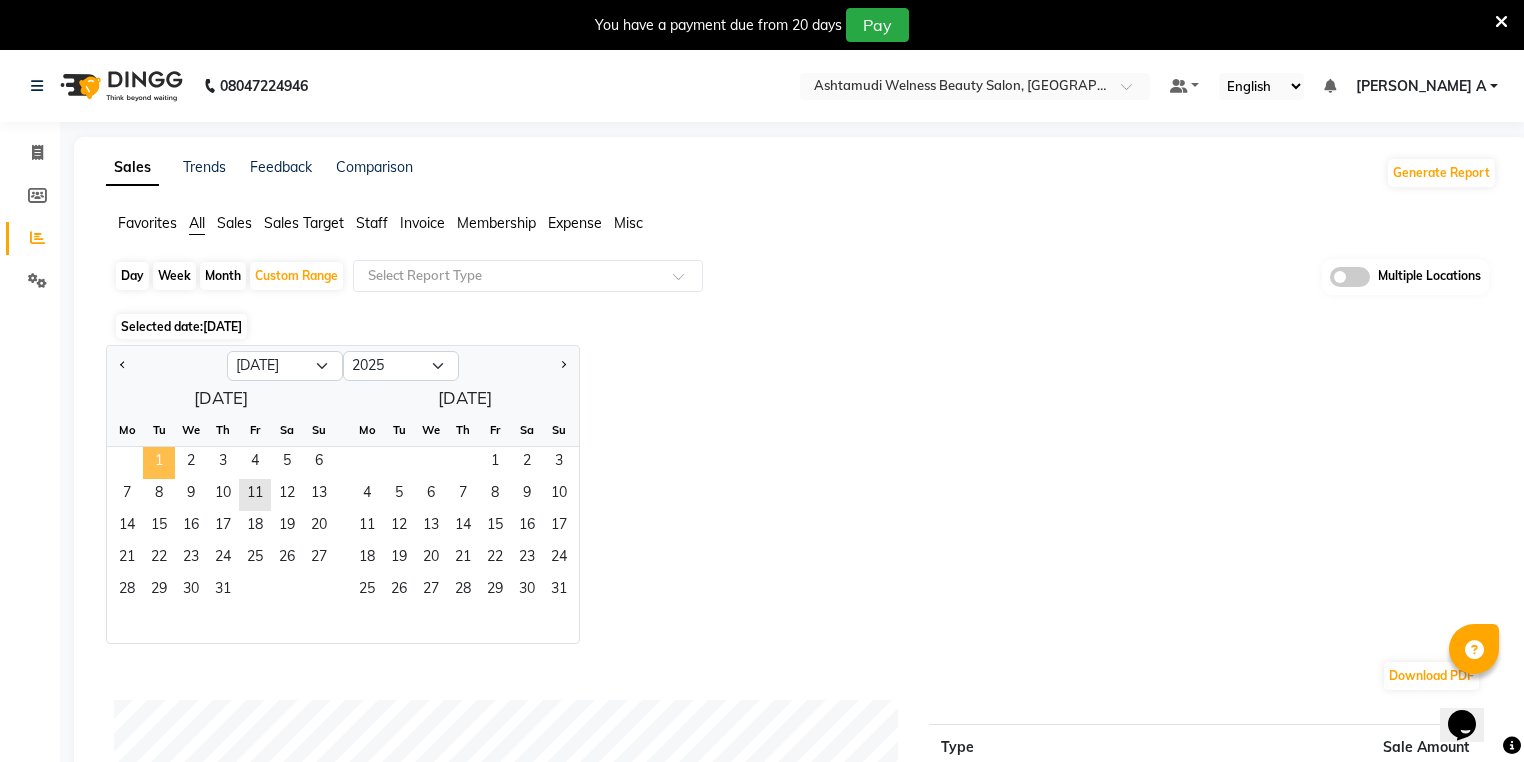 click on "1" 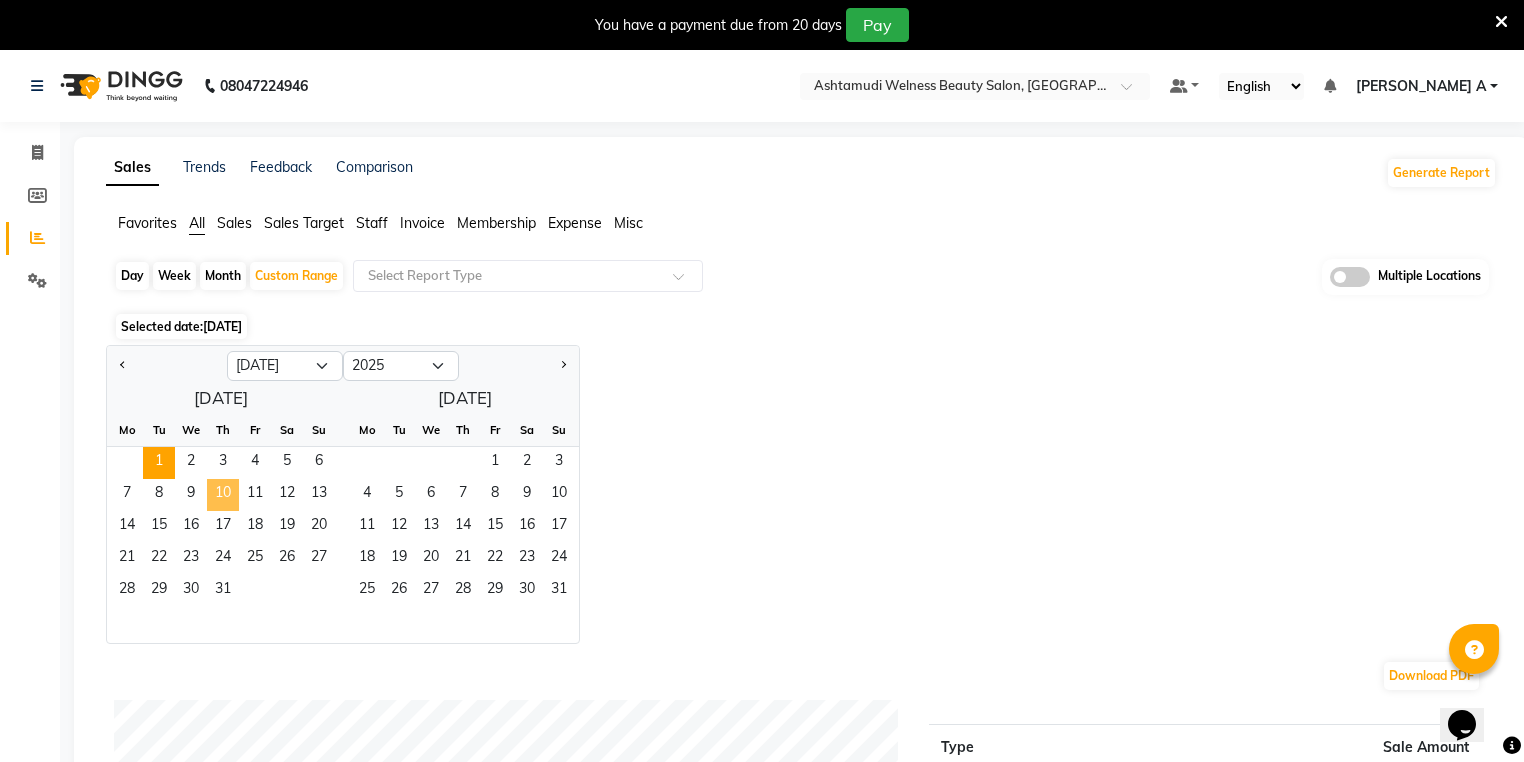 click on "10" 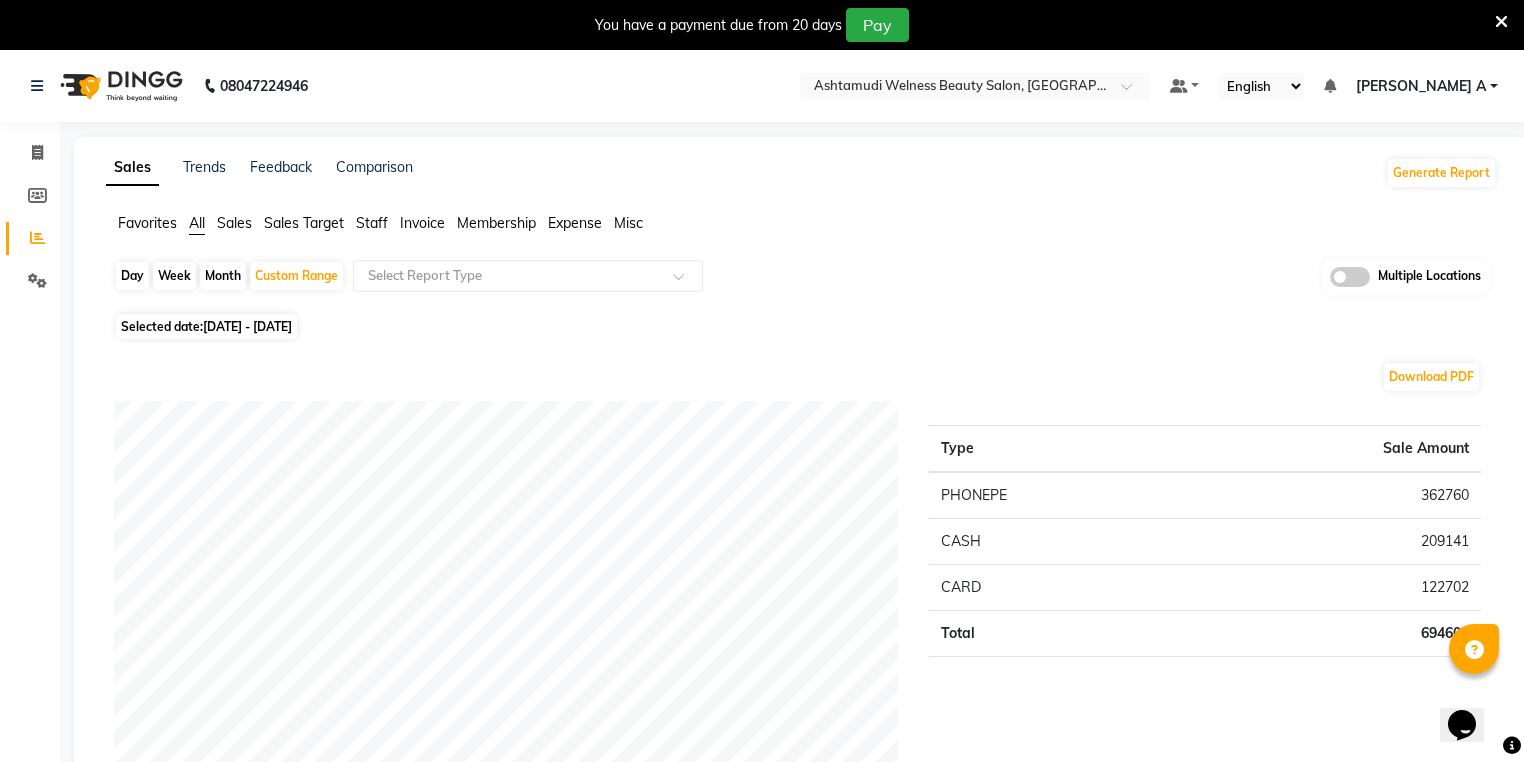 drag, startPoint x: 430, startPoint y: 218, endPoint x: 425, endPoint y: 229, distance: 12.083046 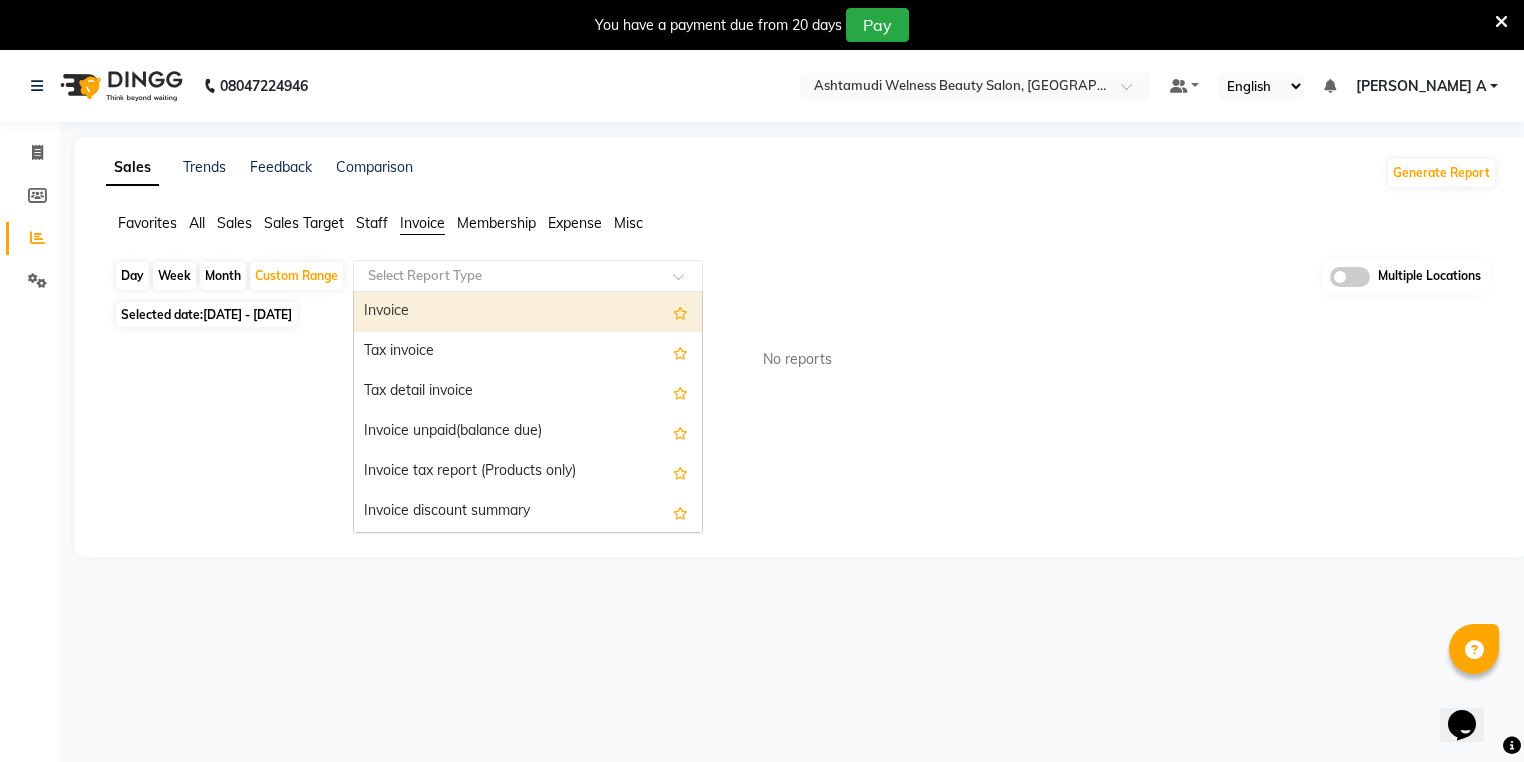 click on "Select Report Type" 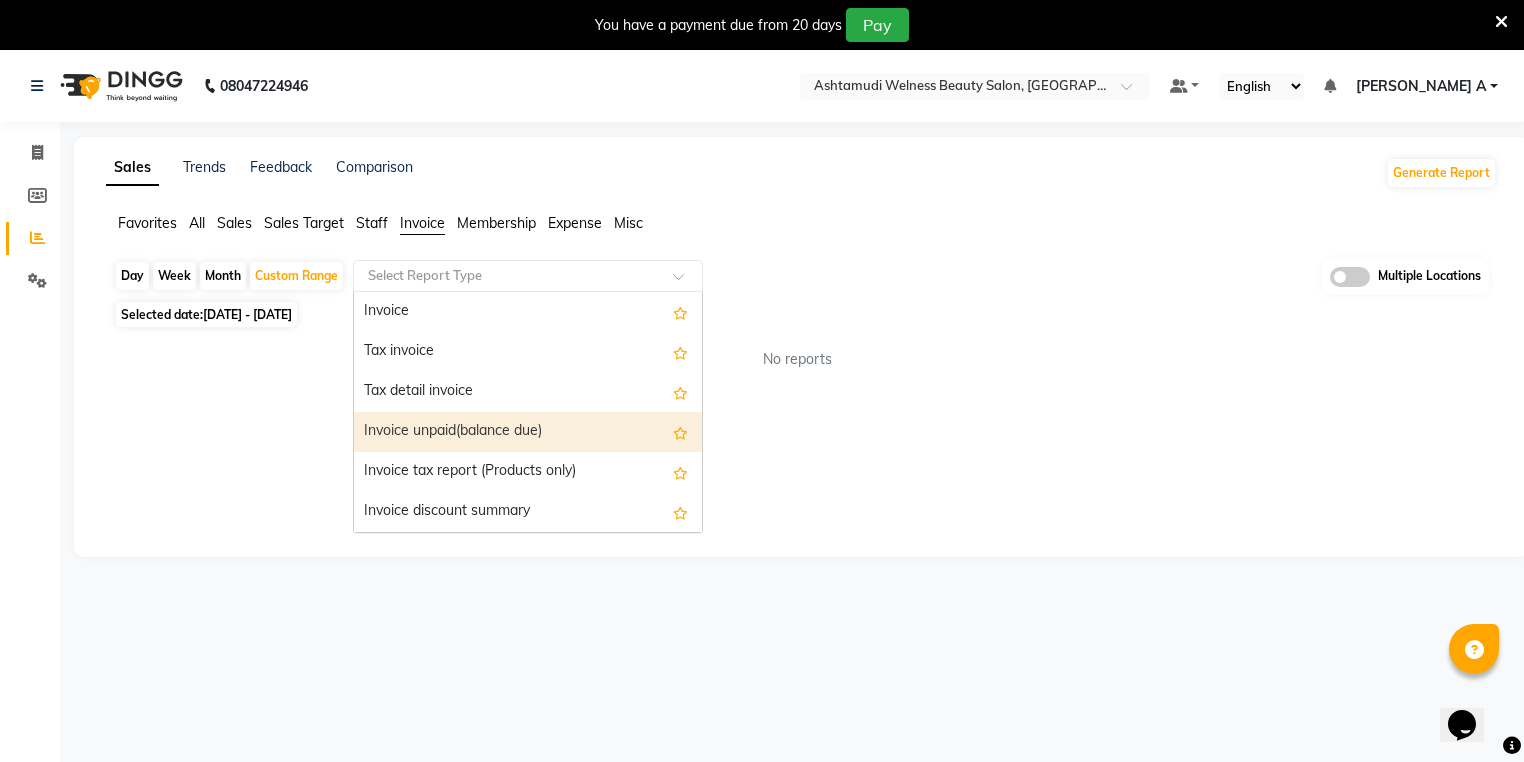 click on "Invoice unpaid(balance due)" at bounding box center (528, 432) 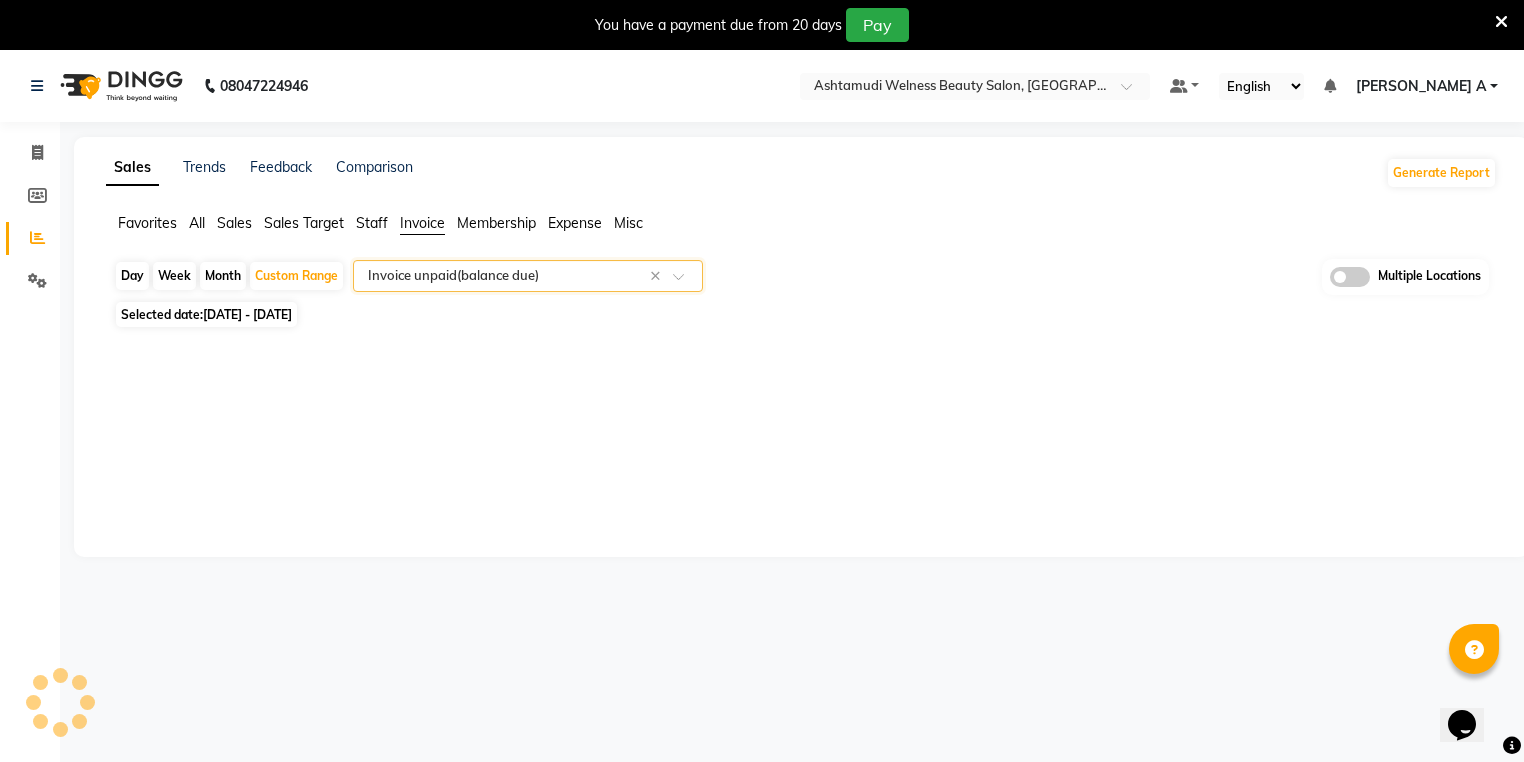 select on "full_report" 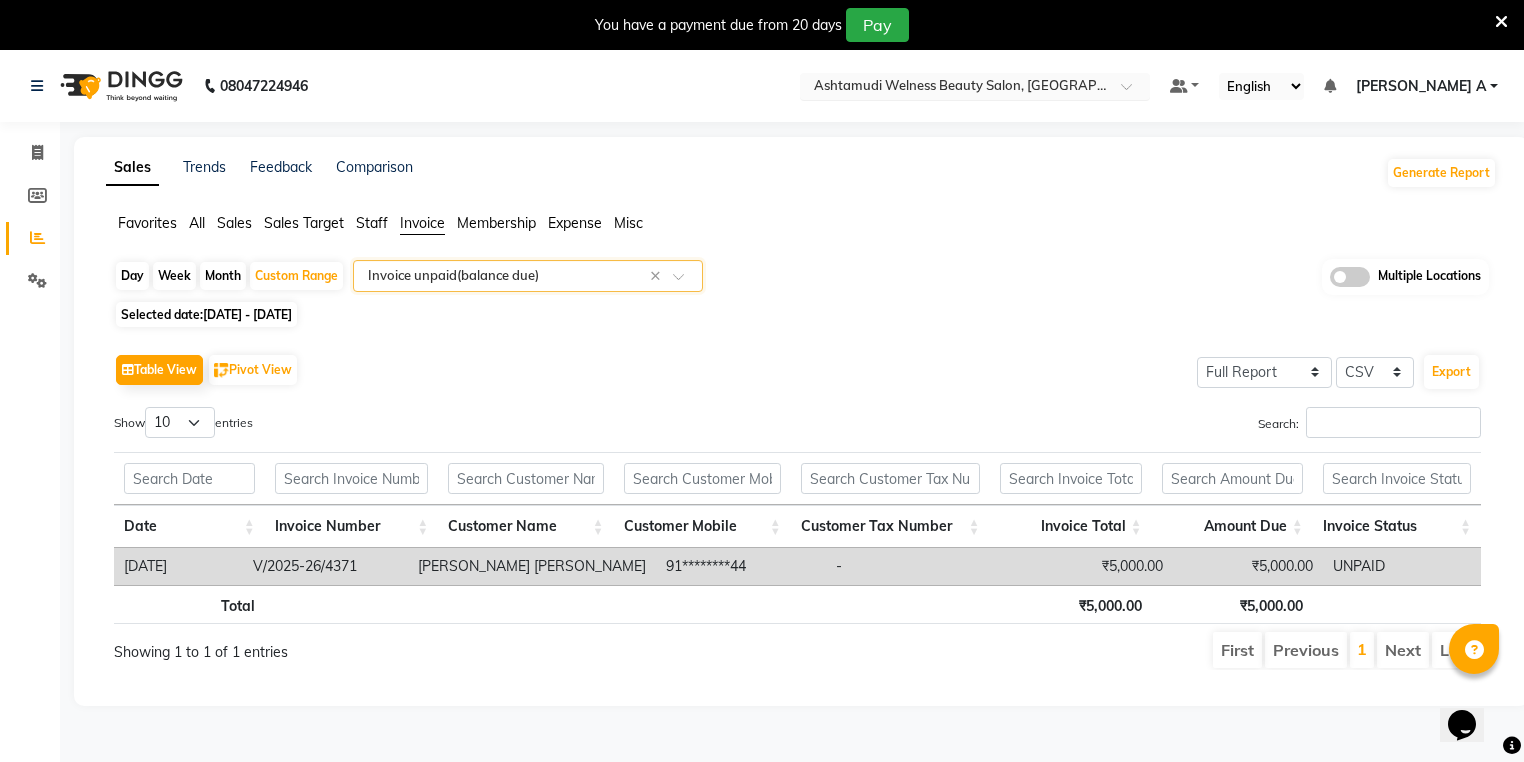 click at bounding box center (975, 88) 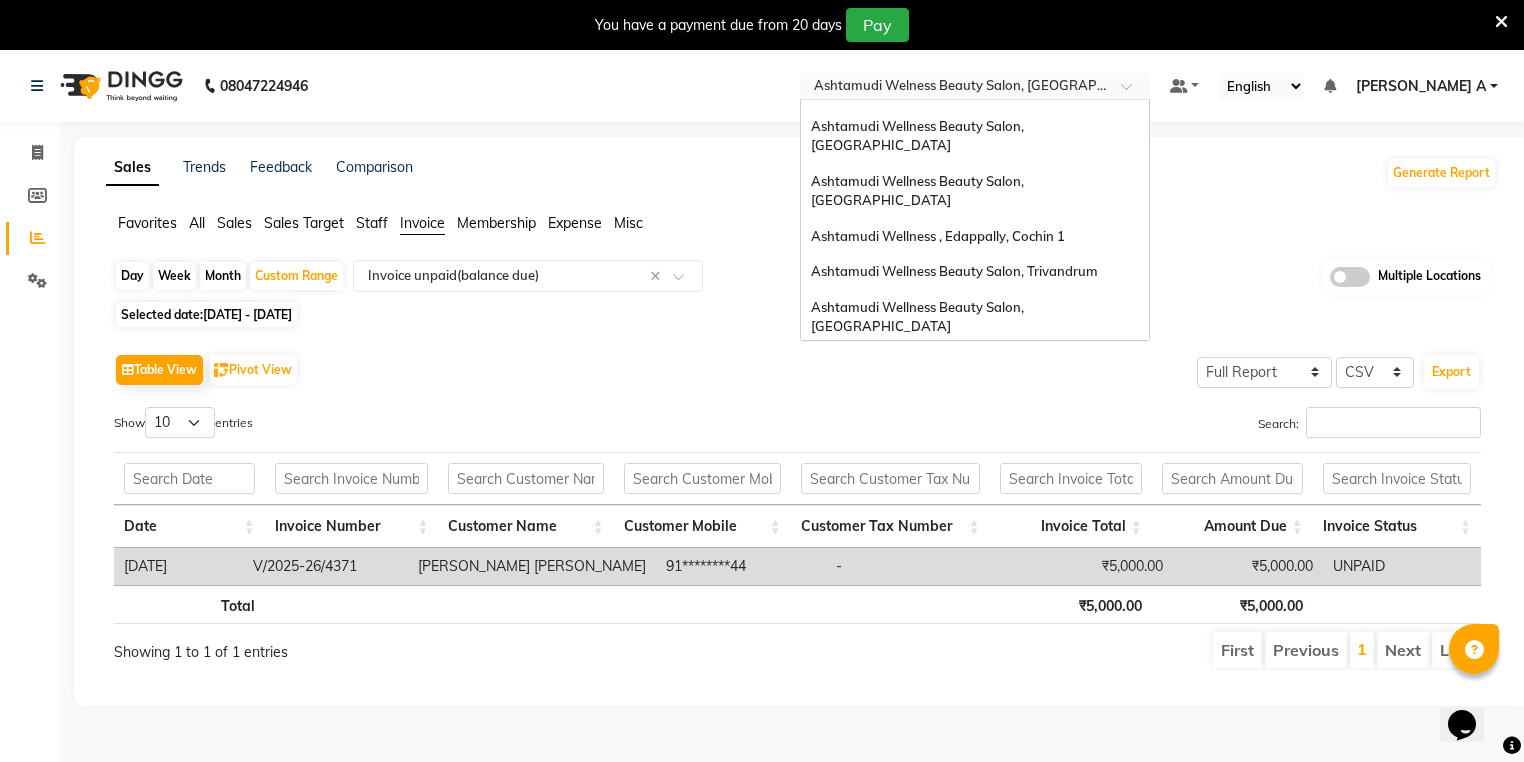 scroll, scrollTop: 0, scrollLeft: 0, axis: both 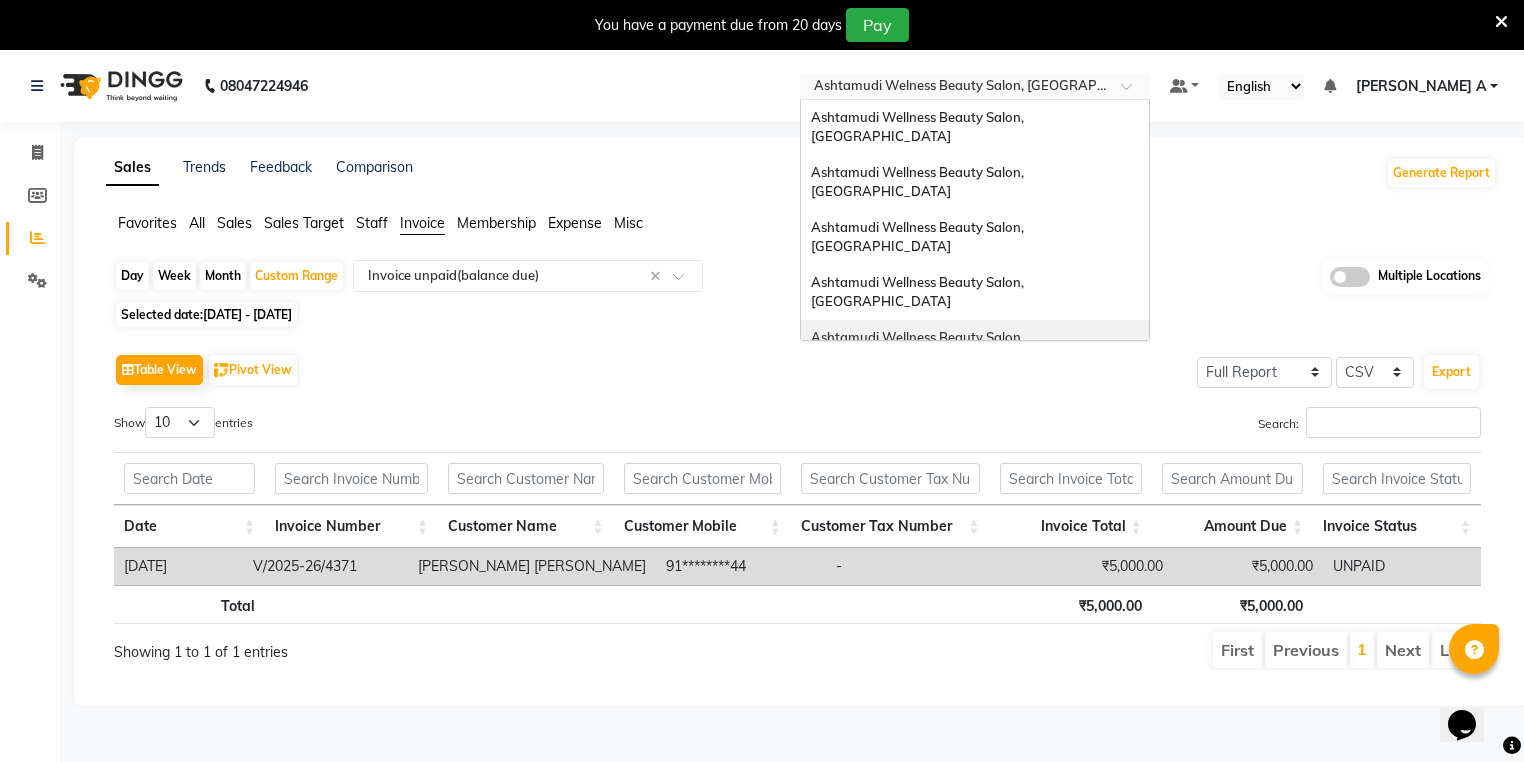 click on "Ashtamudi Wellness Beauty Salon, [GEOGRAPHIC_DATA]" at bounding box center (975, 347) 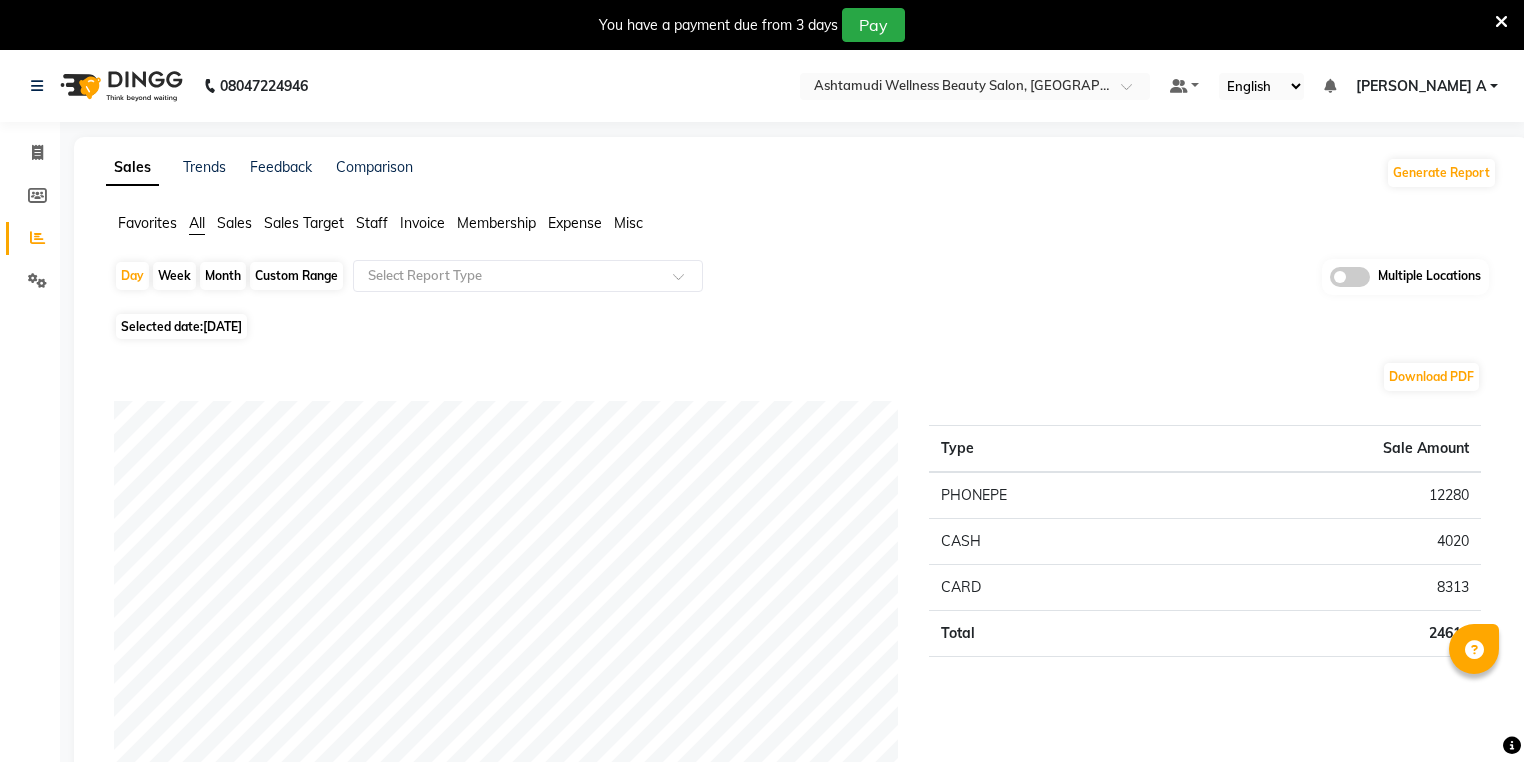 scroll, scrollTop: 0, scrollLeft: 0, axis: both 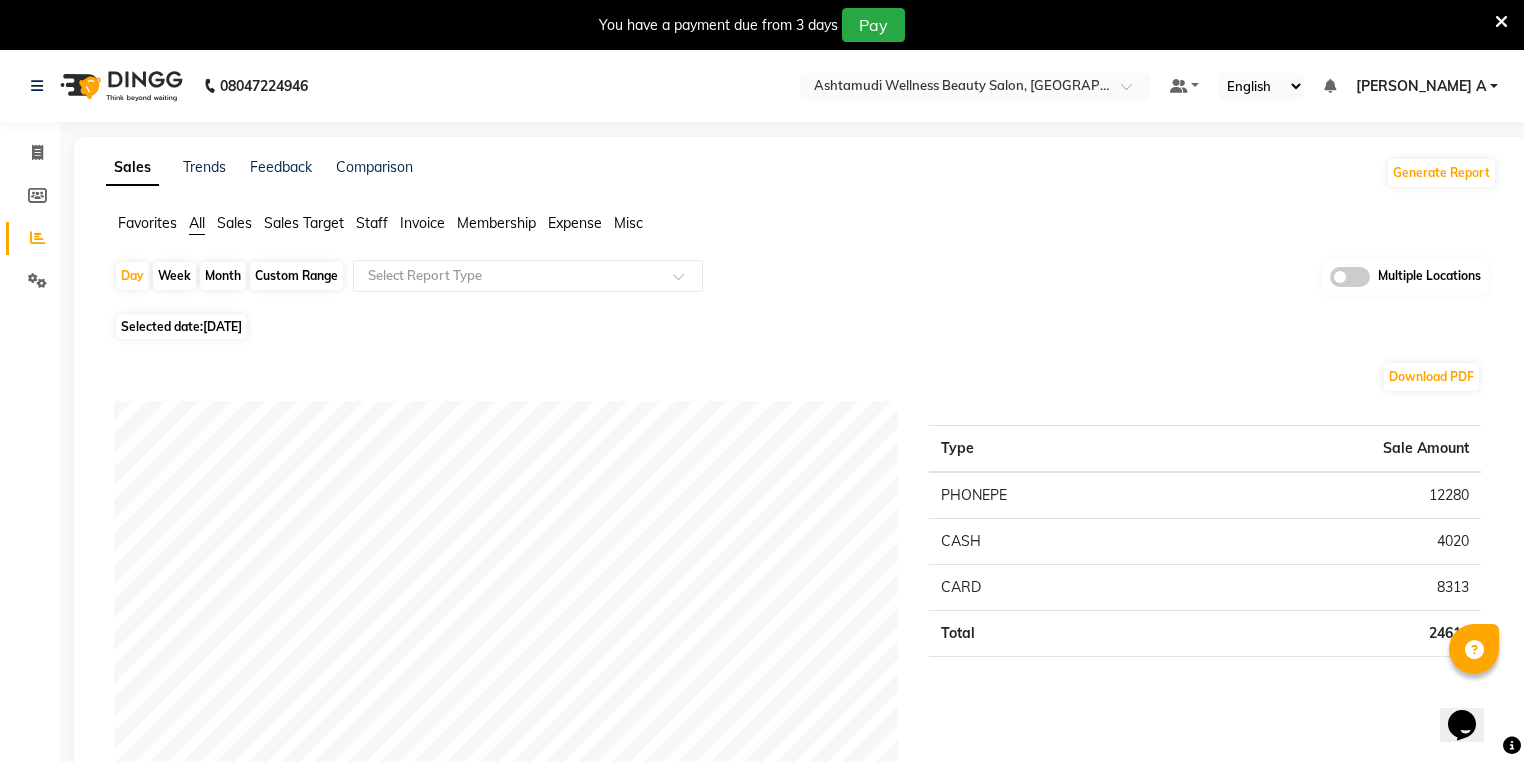 click on "Custom Range" 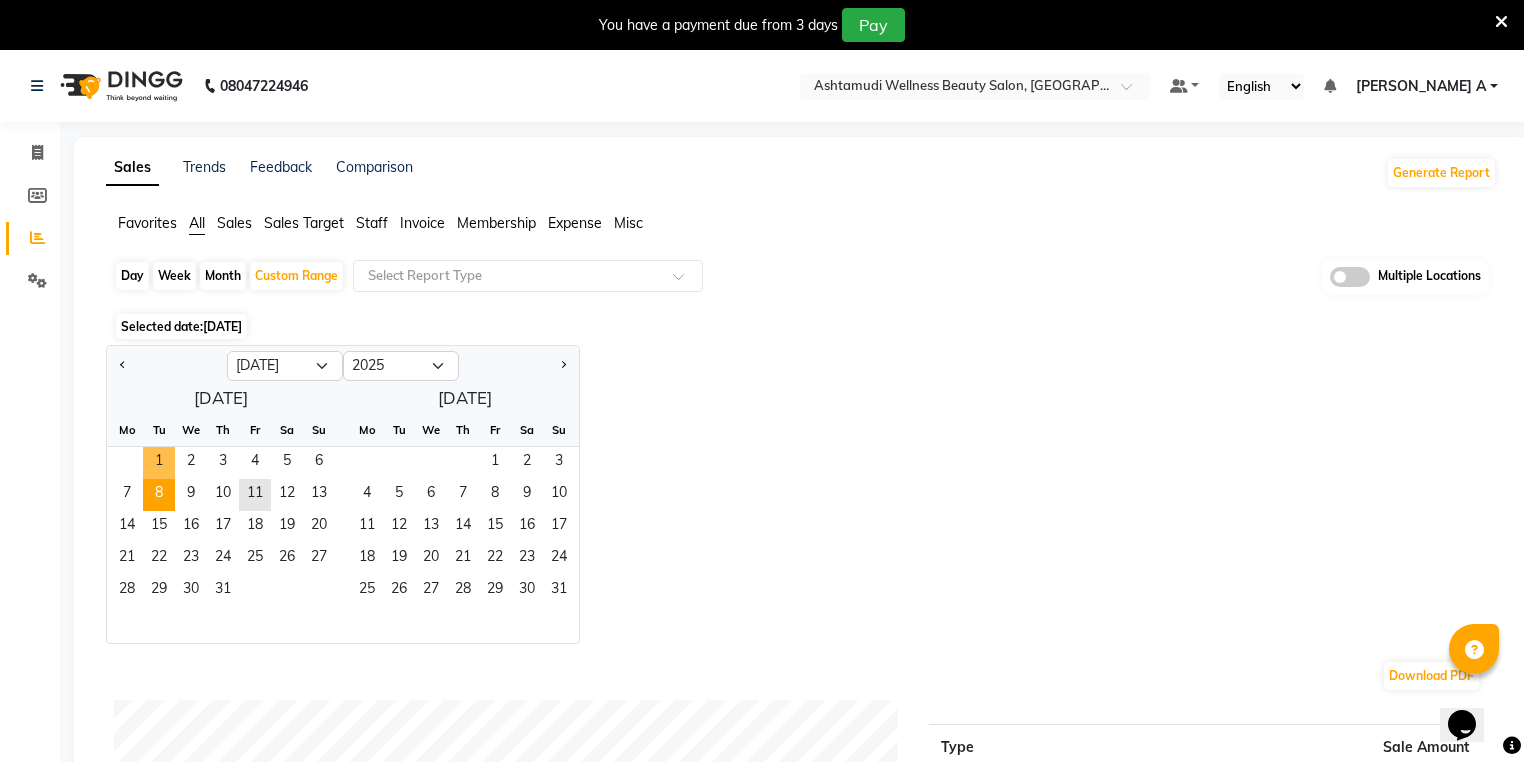 drag, startPoint x: 156, startPoint y: 471, endPoint x: 165, endPoint y: 478, distance: 11.401754 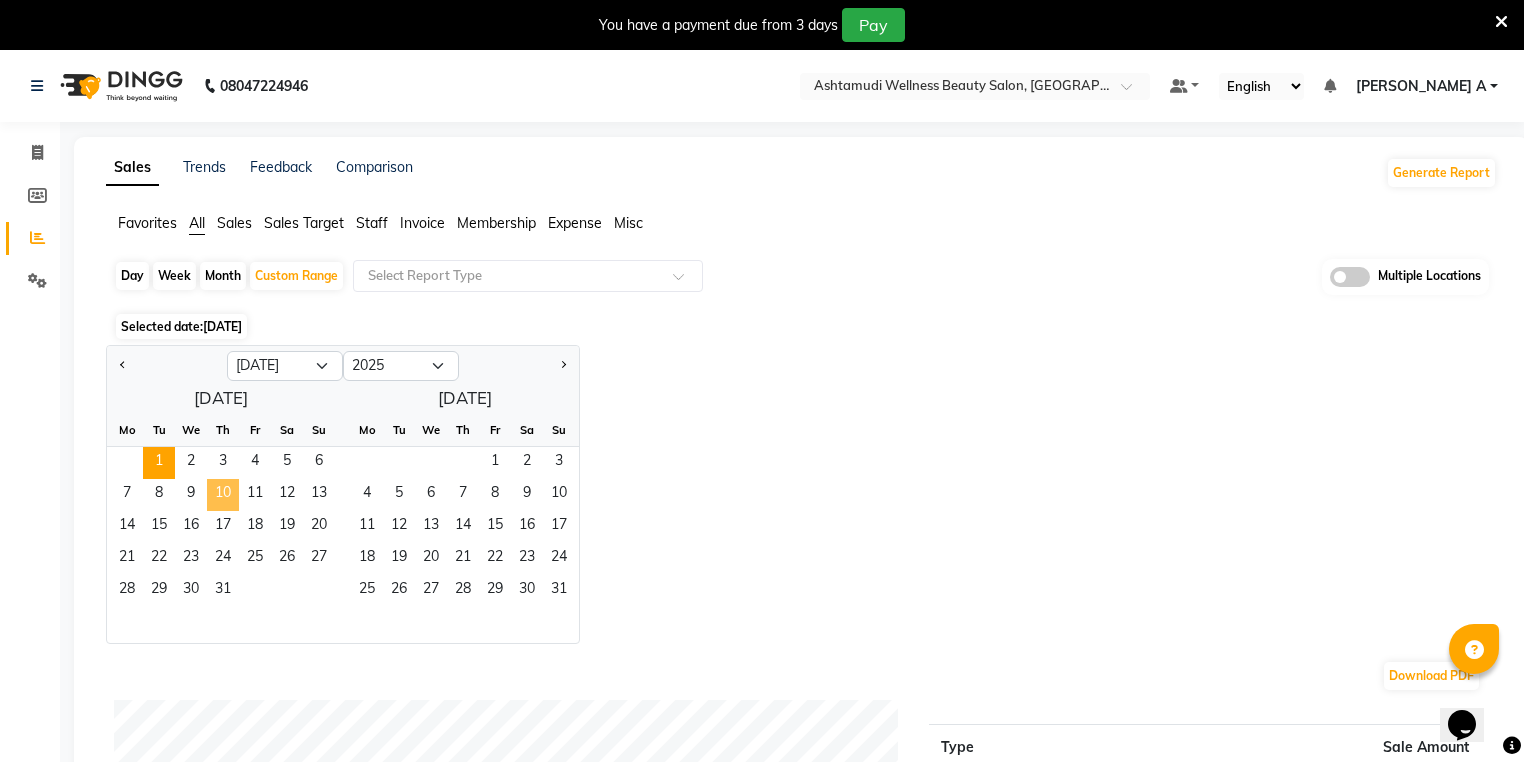 click on "10" 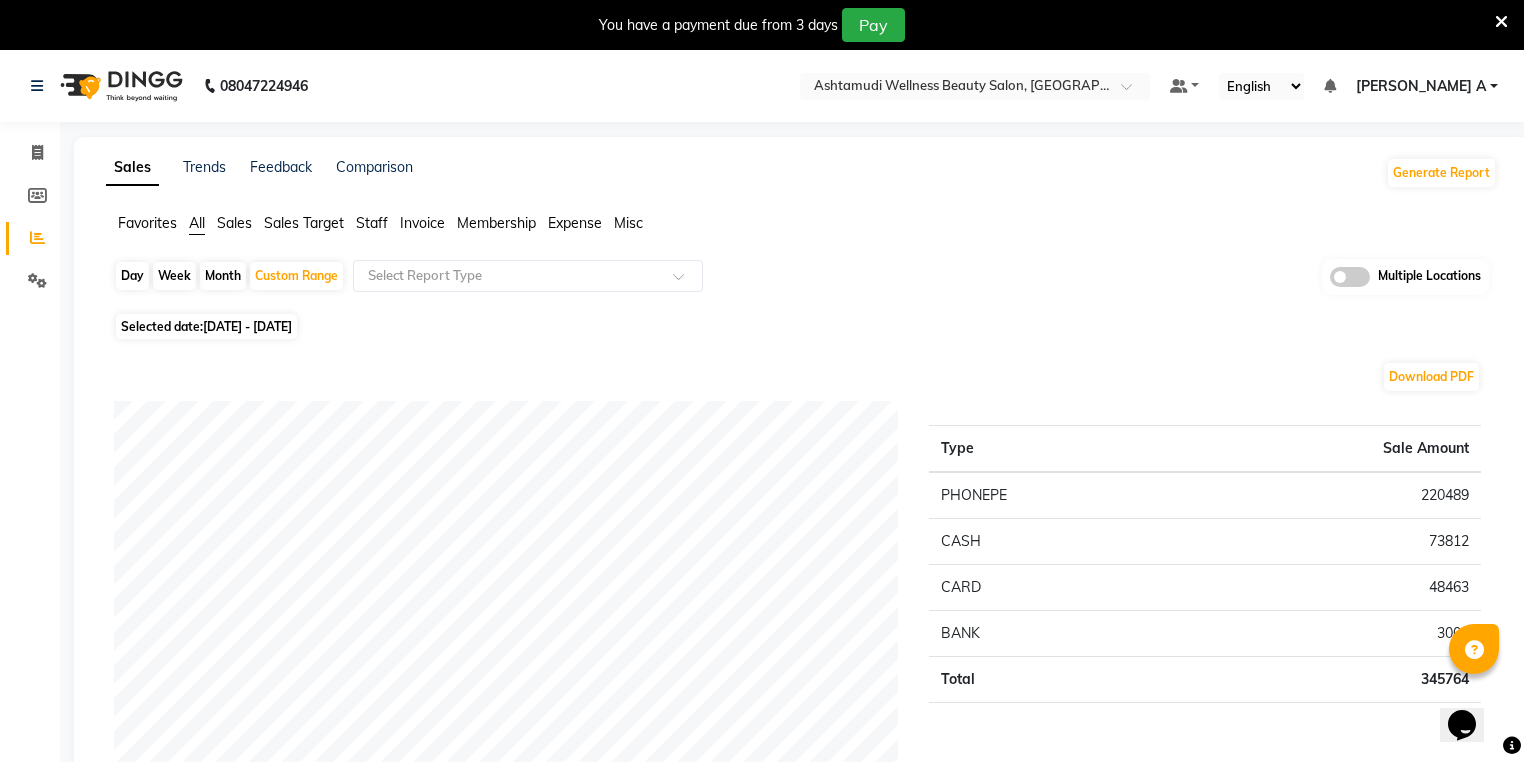 click on "Invoice" 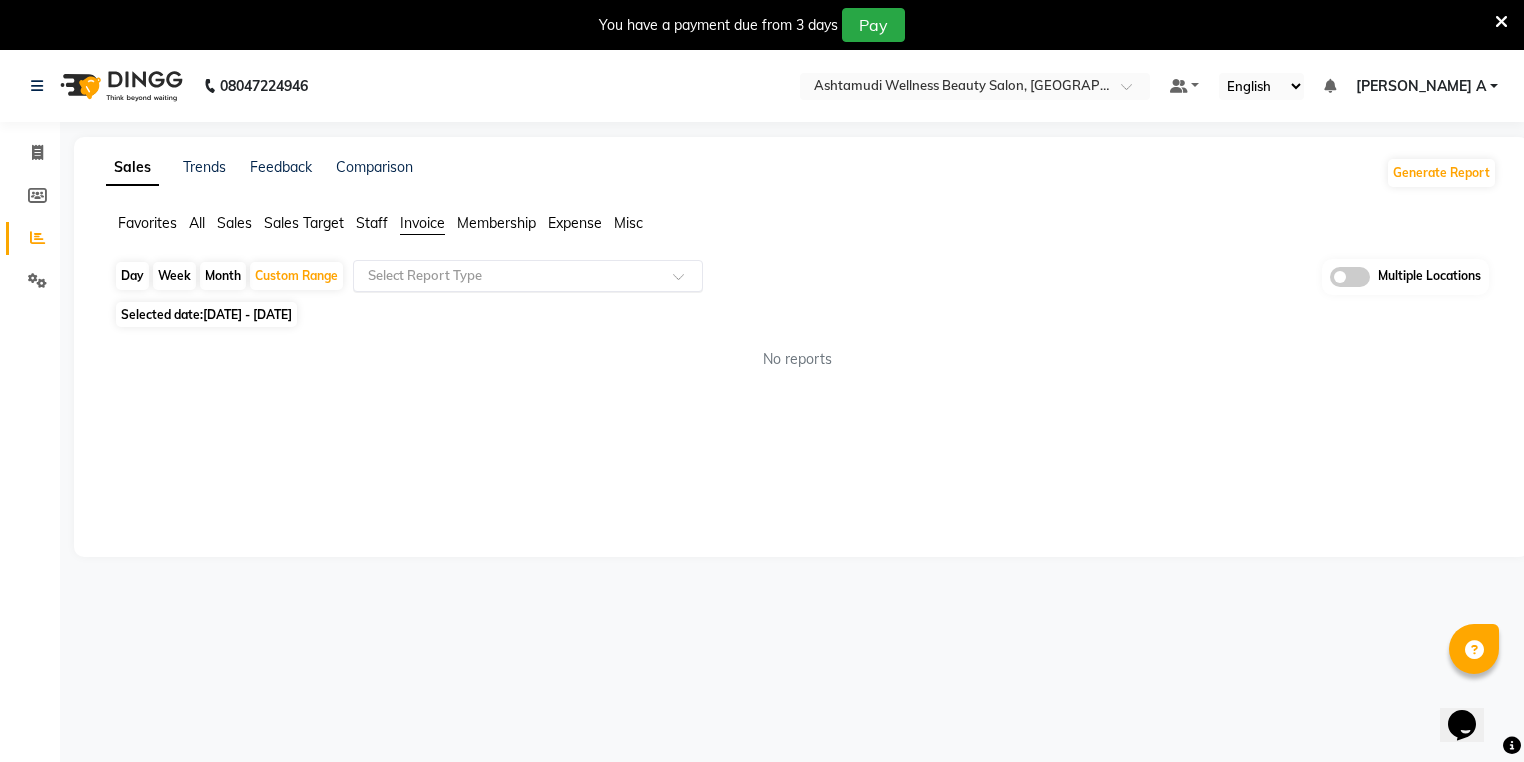 click 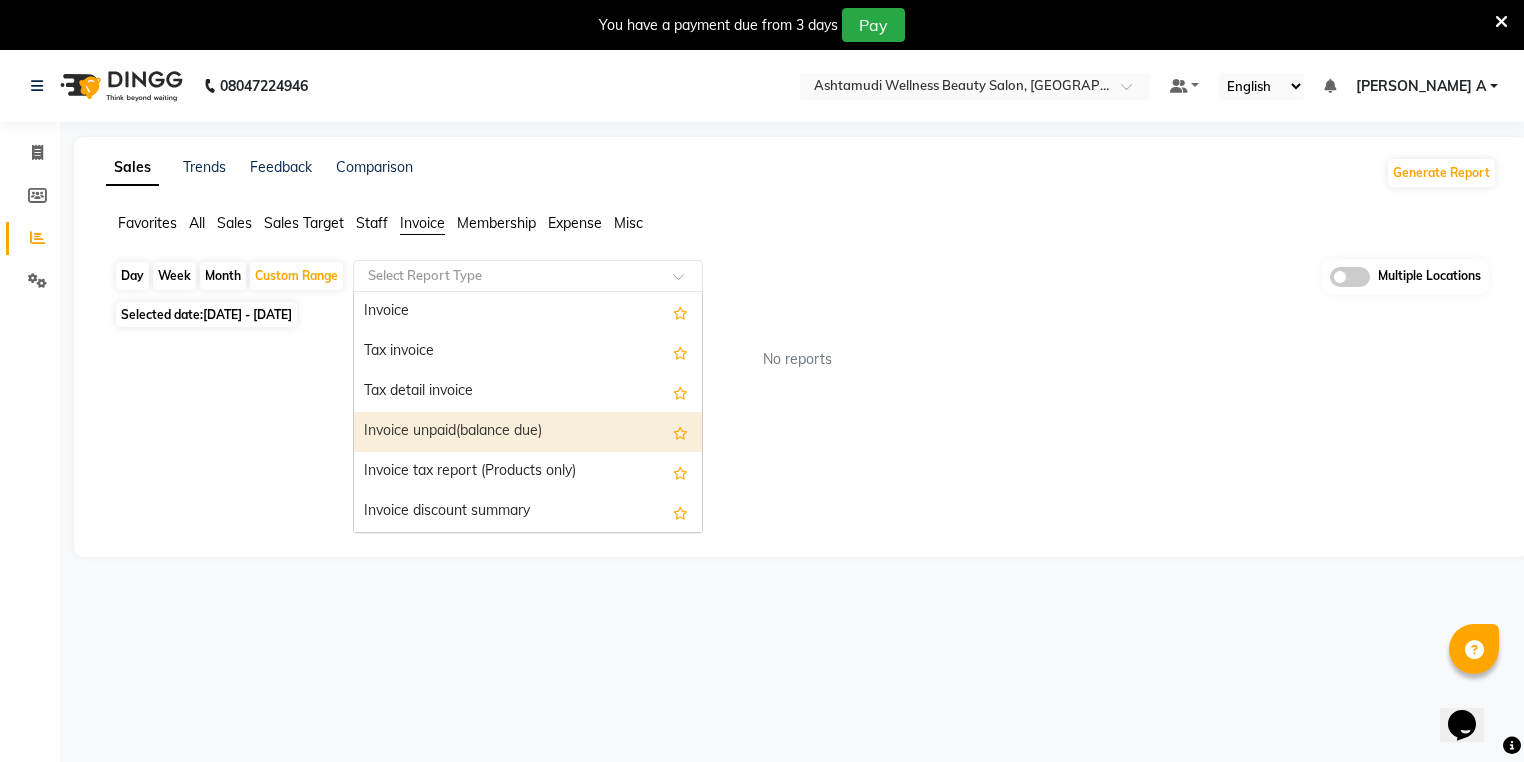 click on "Invoice unpaid(balance due)" at bounding box center (528, 432) 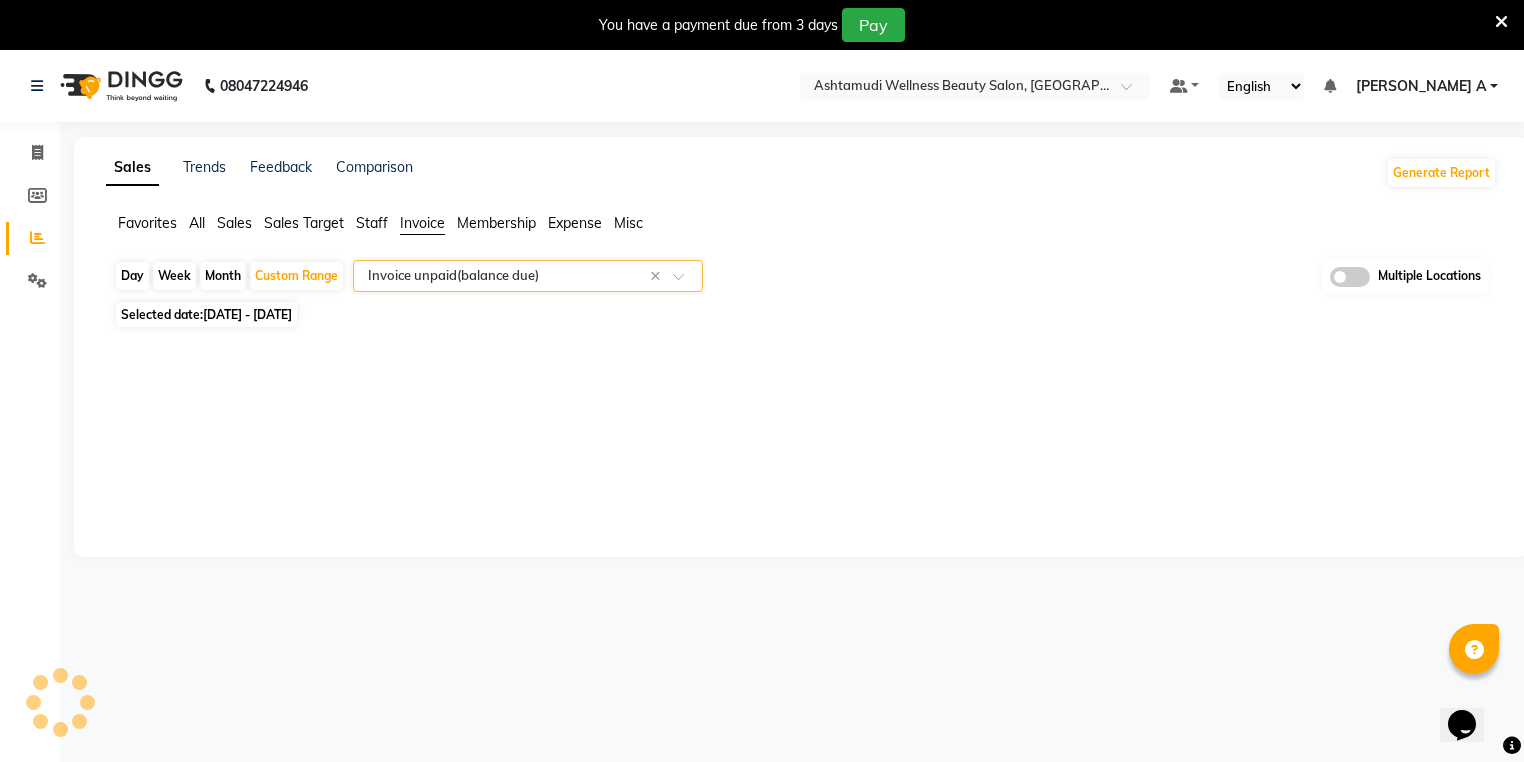 select on "full_report" 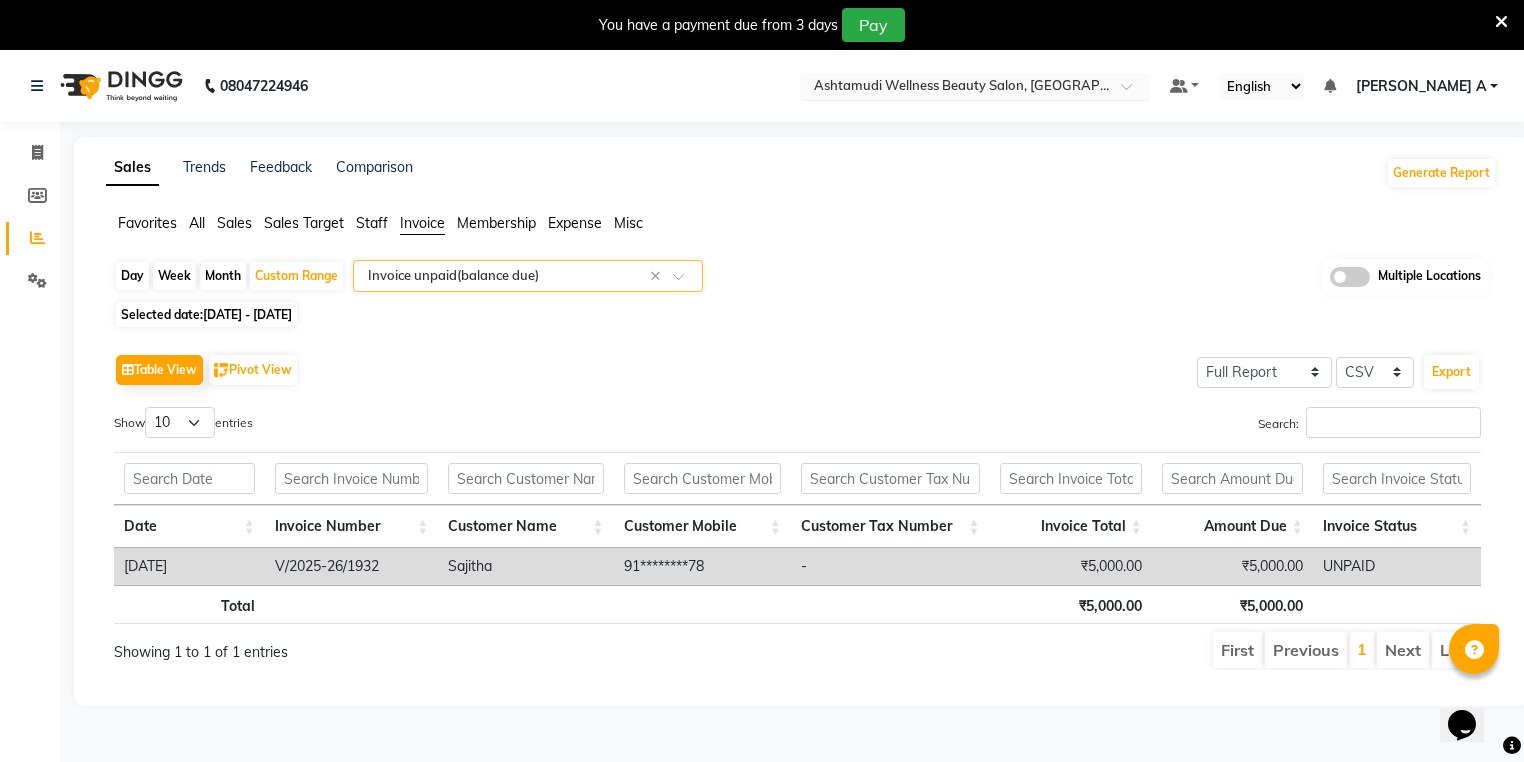 click at bounding box center [955, 88] 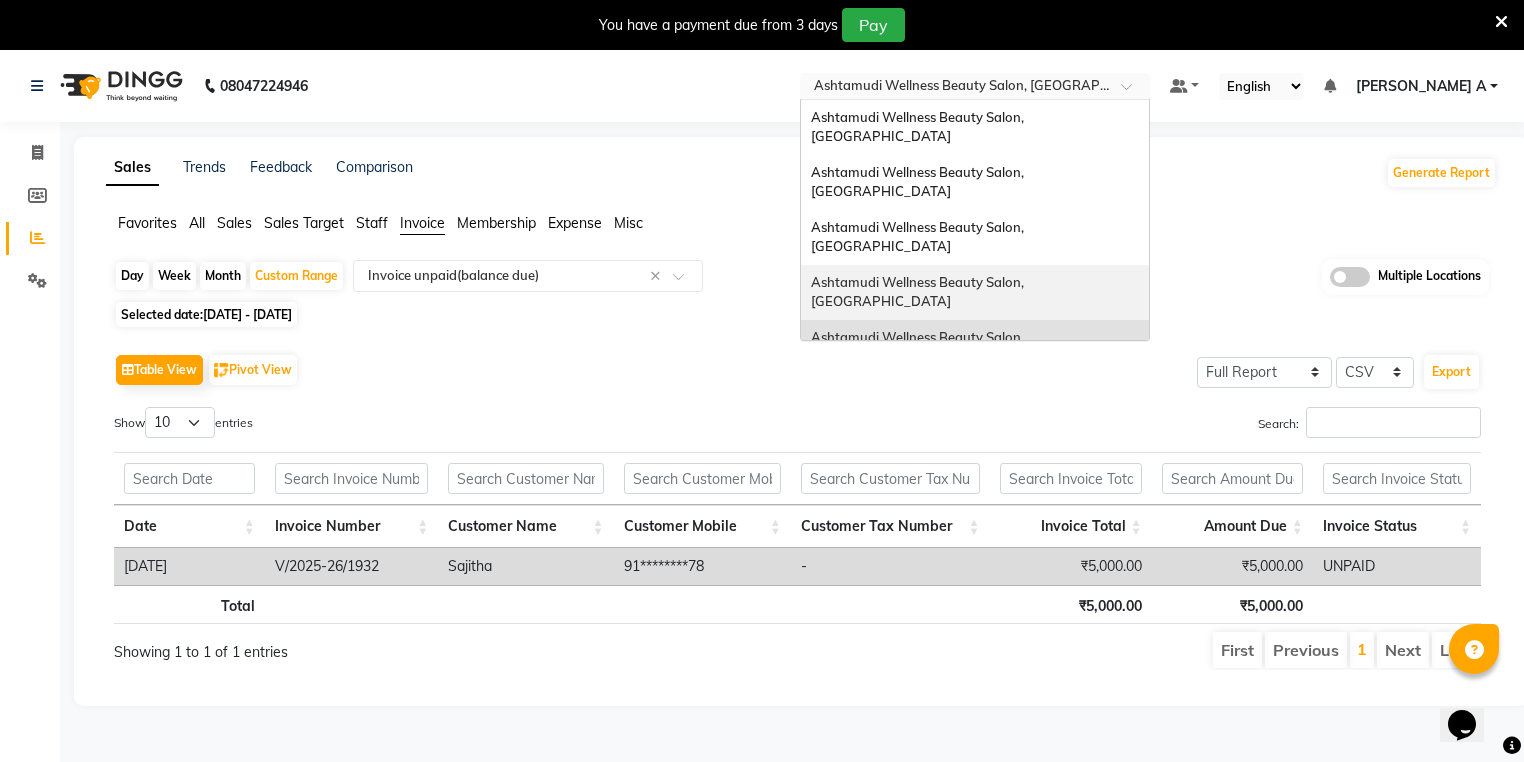 click on "Ashtamudi Wellness Beauty Salon, [GEOGRAPHIC_DATA]" at bounding box center [919, 292] 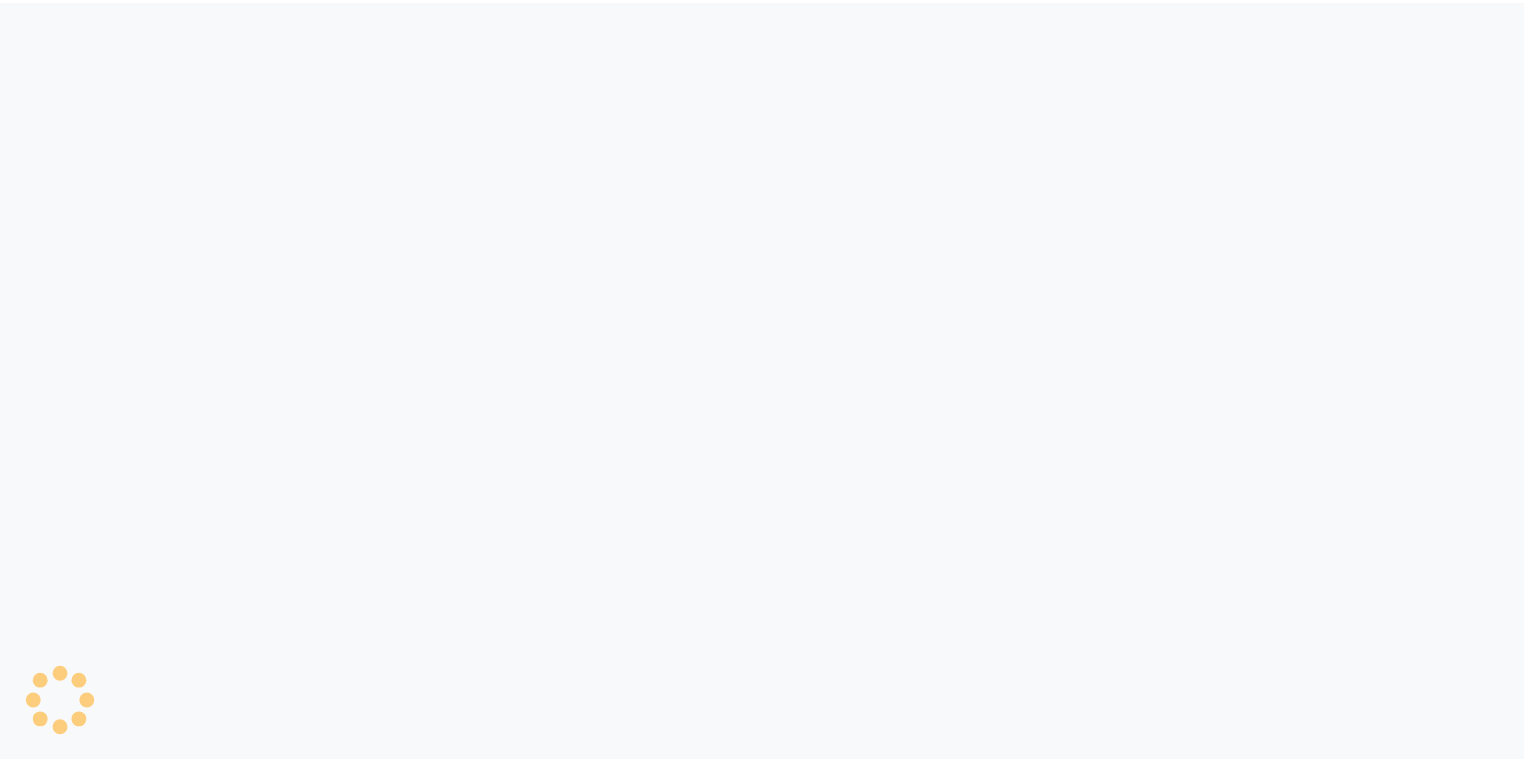 scroll, scrollTop: 0, scrollLeft: 0, axis: both 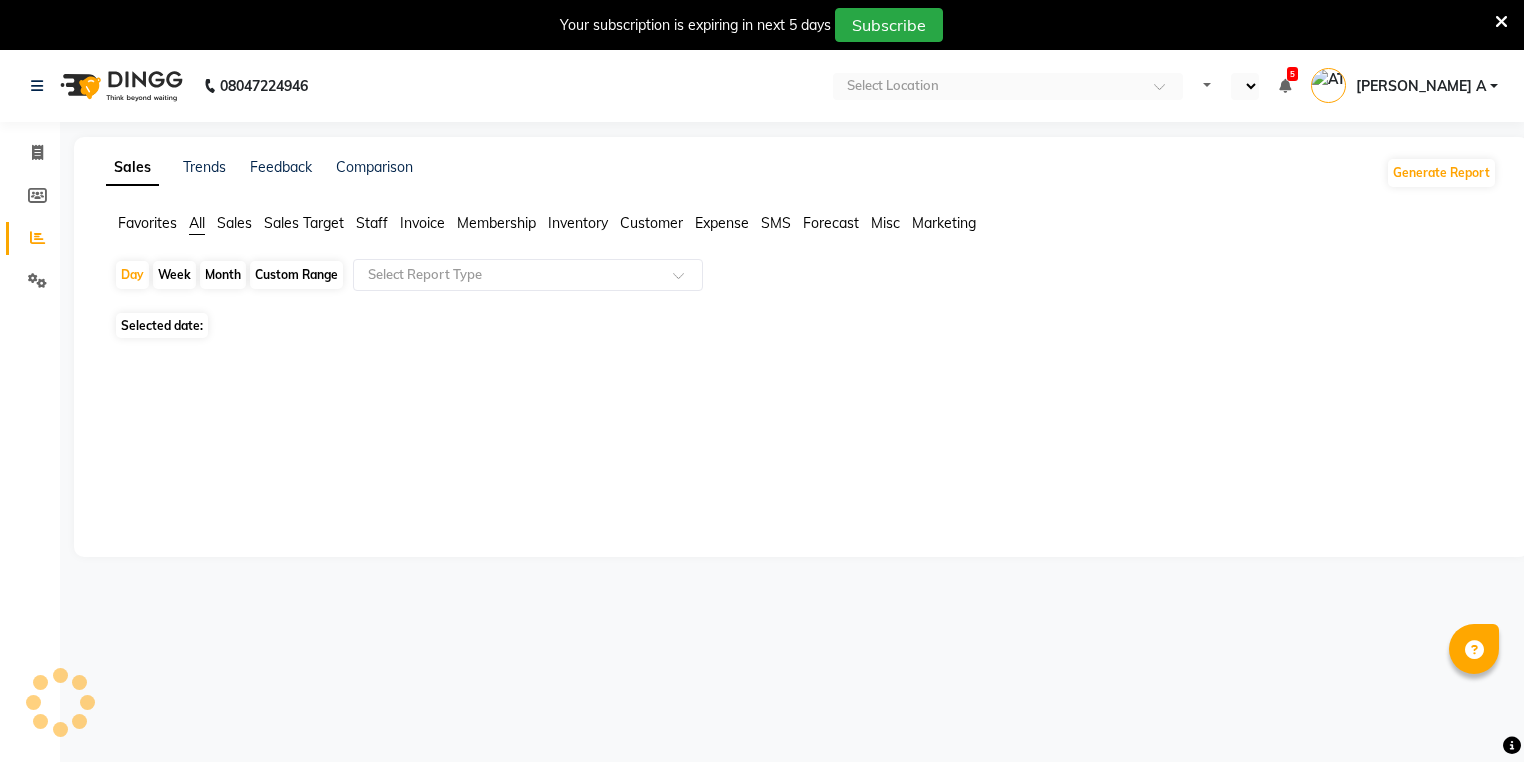 select on "en" 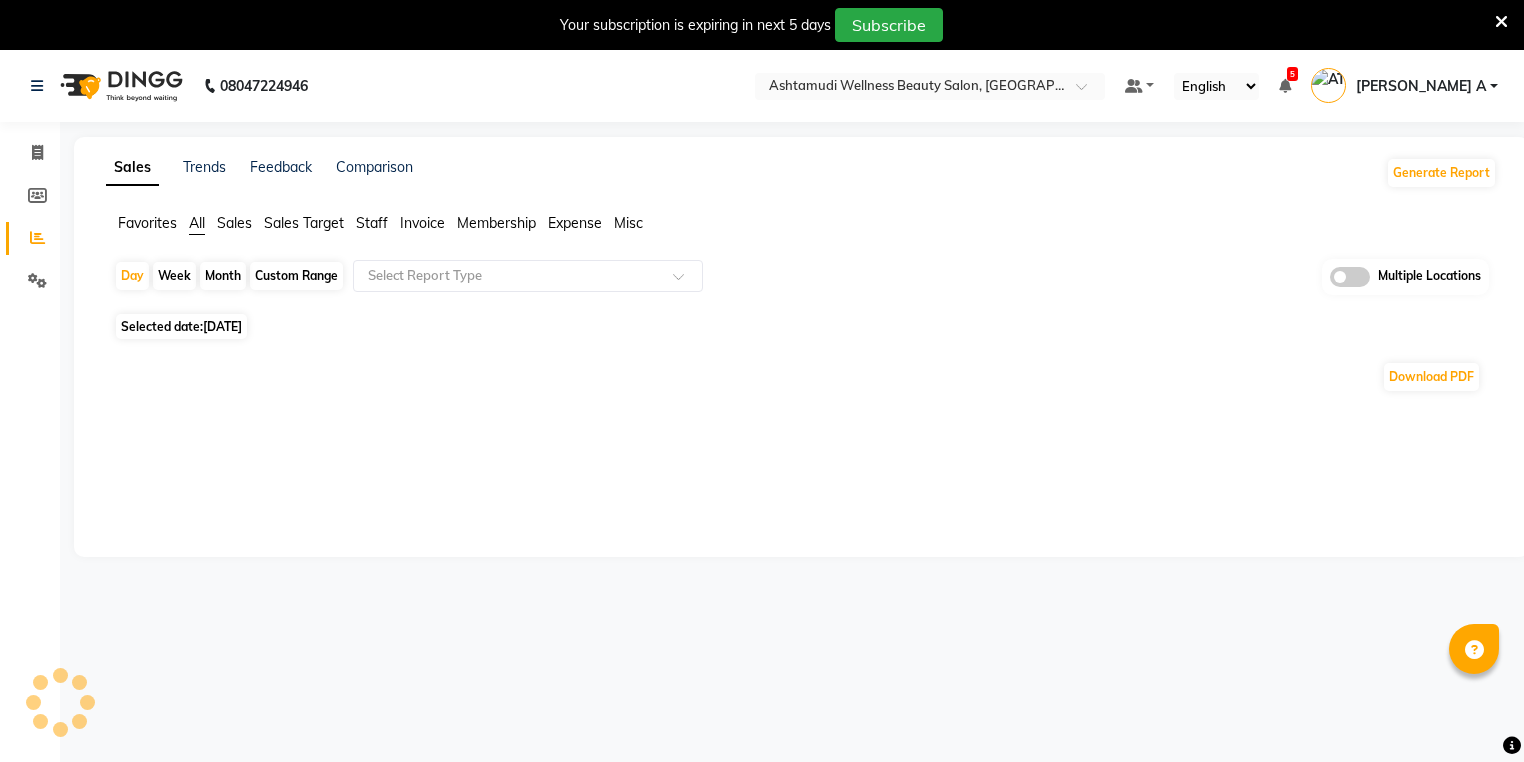 click on "Custom Range" 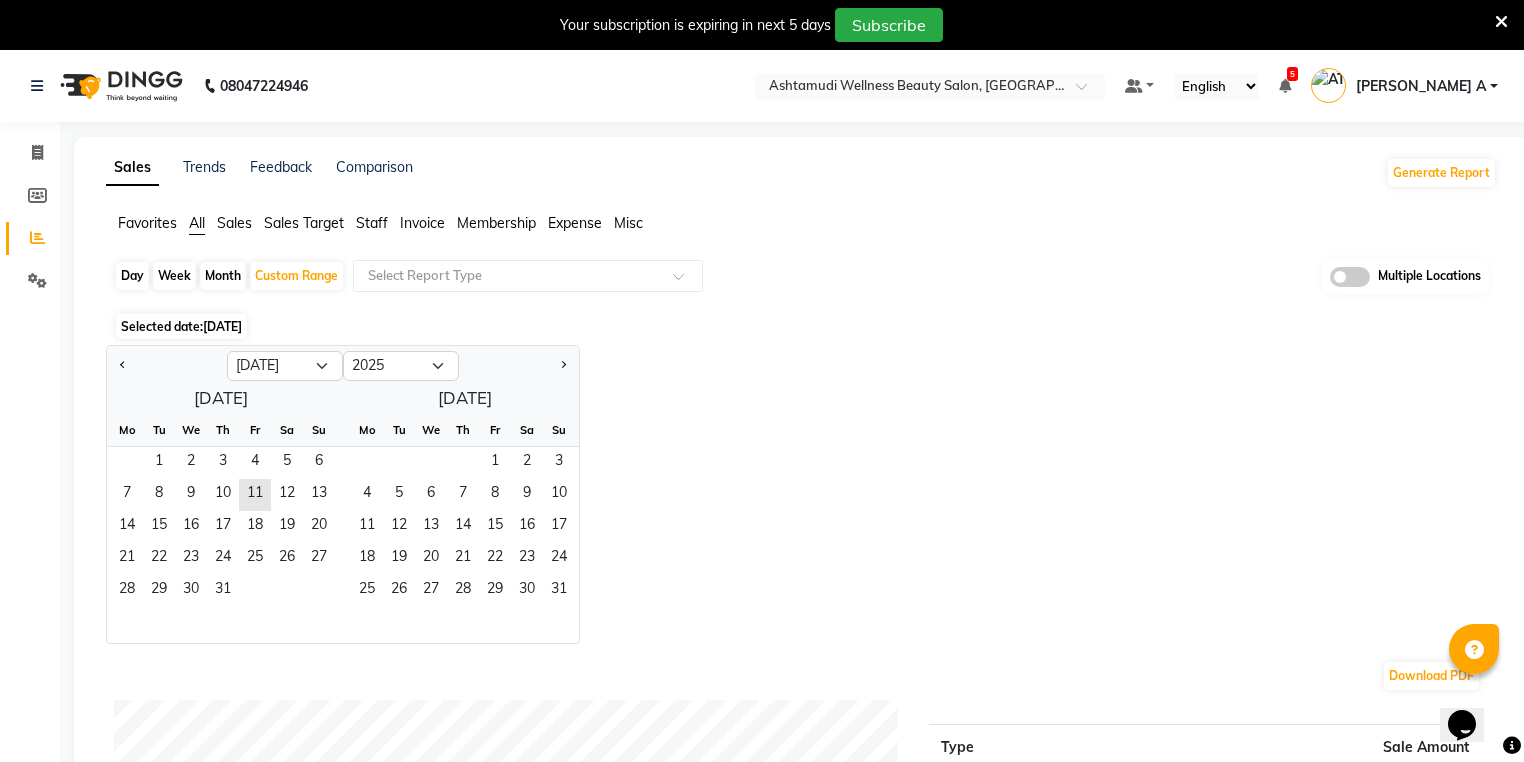 scroll, scrollTop: 0, scrollLeft: 0, axis: both 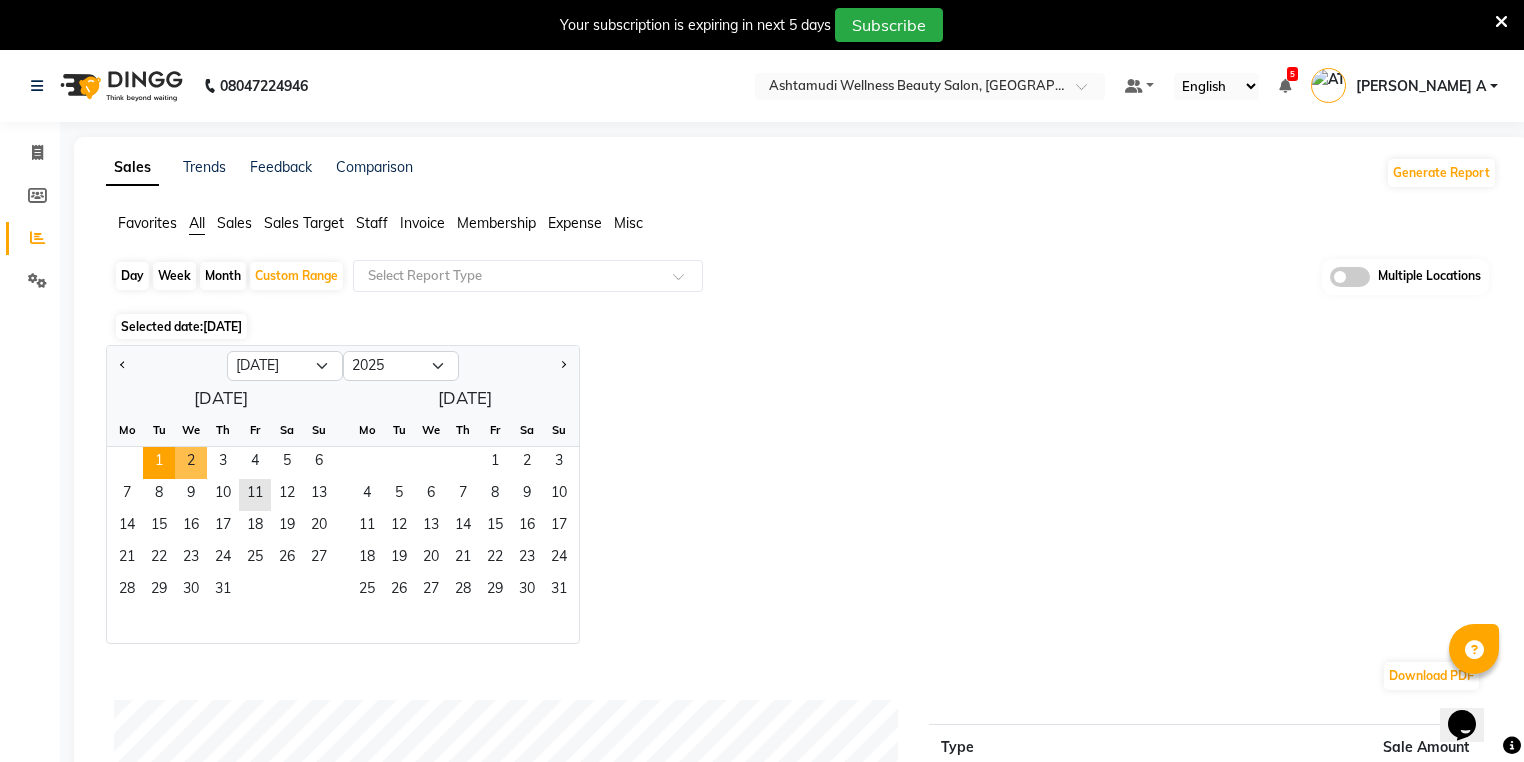 click on "1" 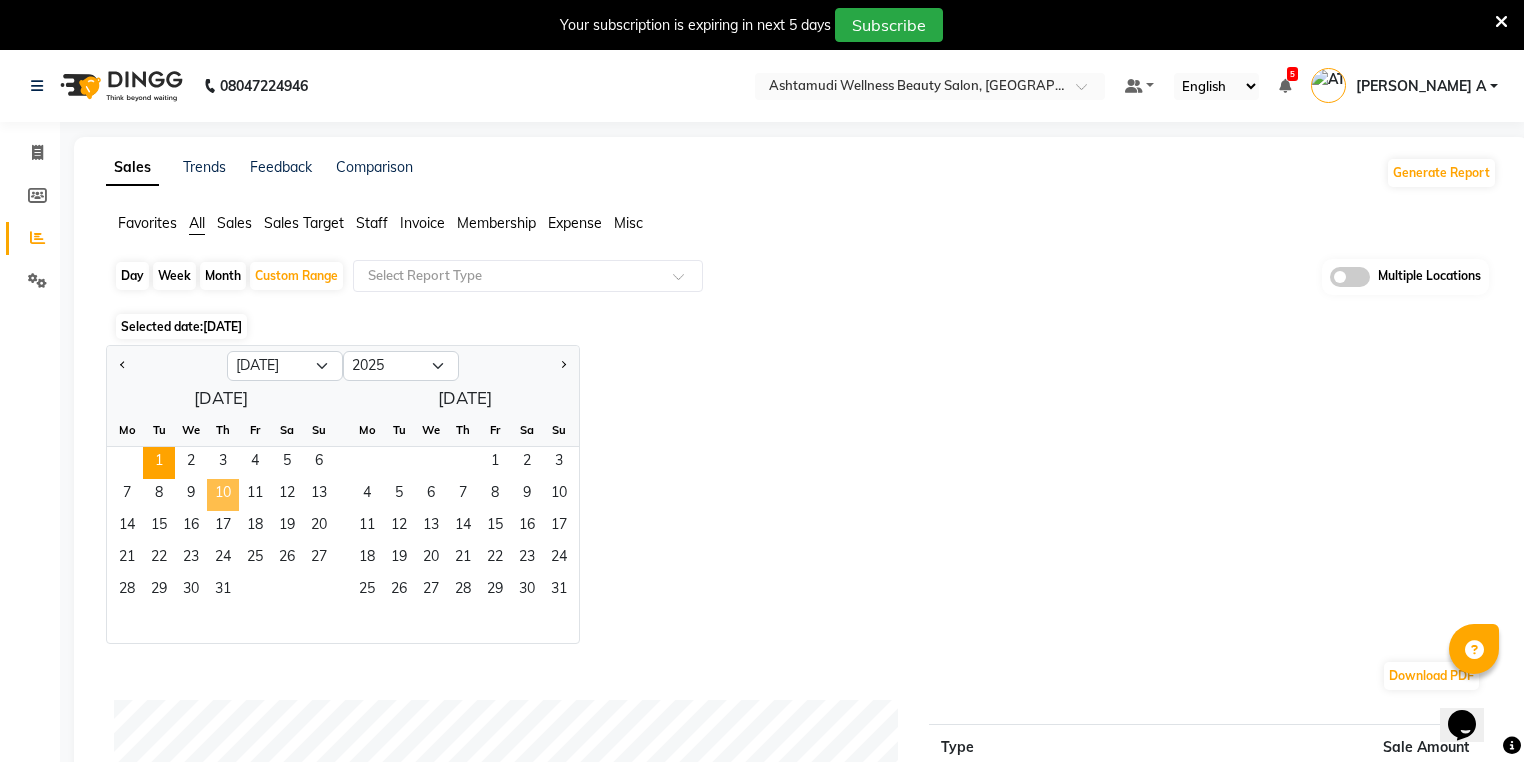 click on "10" 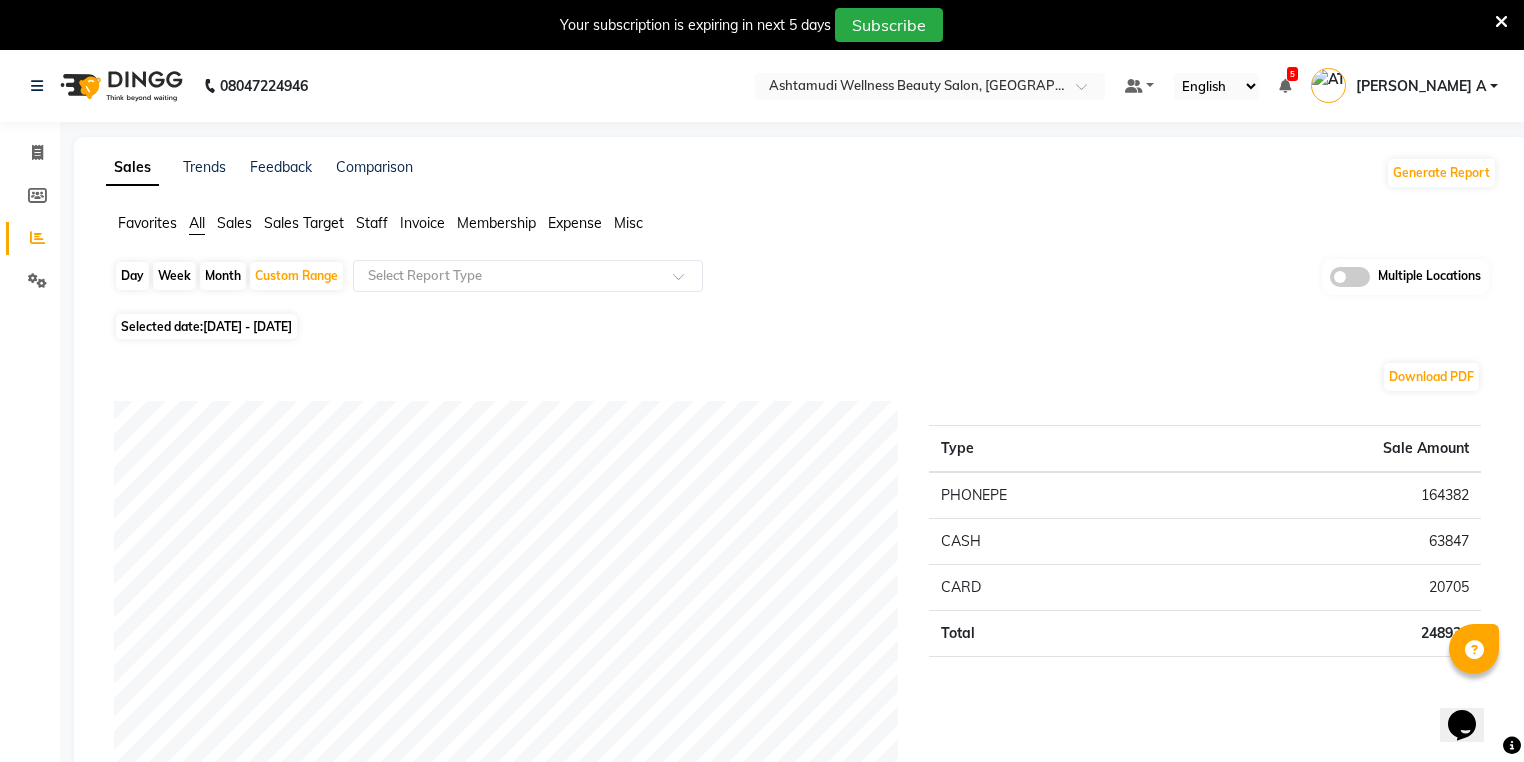 drag, startPoint x: 439, startPoint y: 221, endPoint x: 433, endPoint y: 255, distance: 34.525352 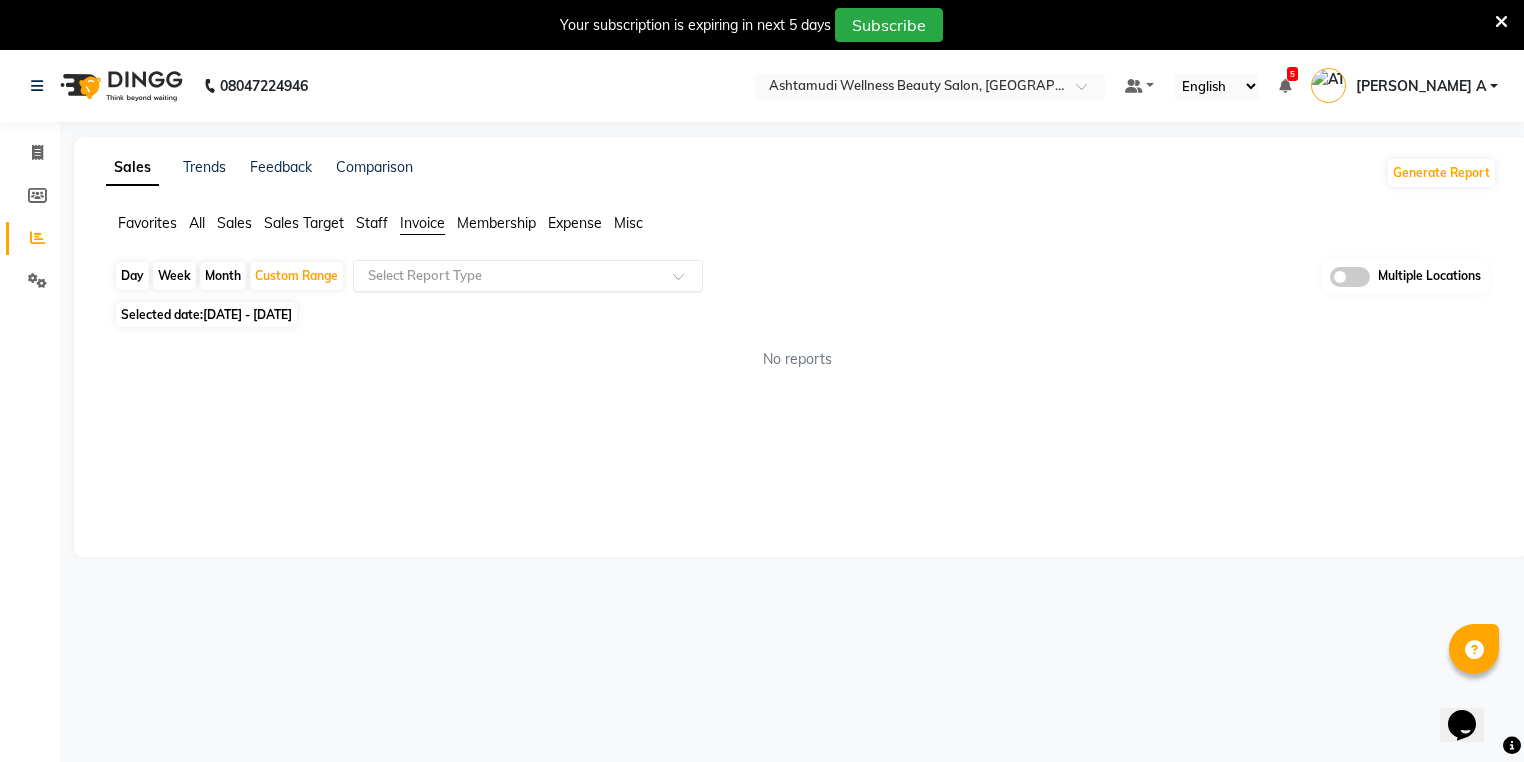 click 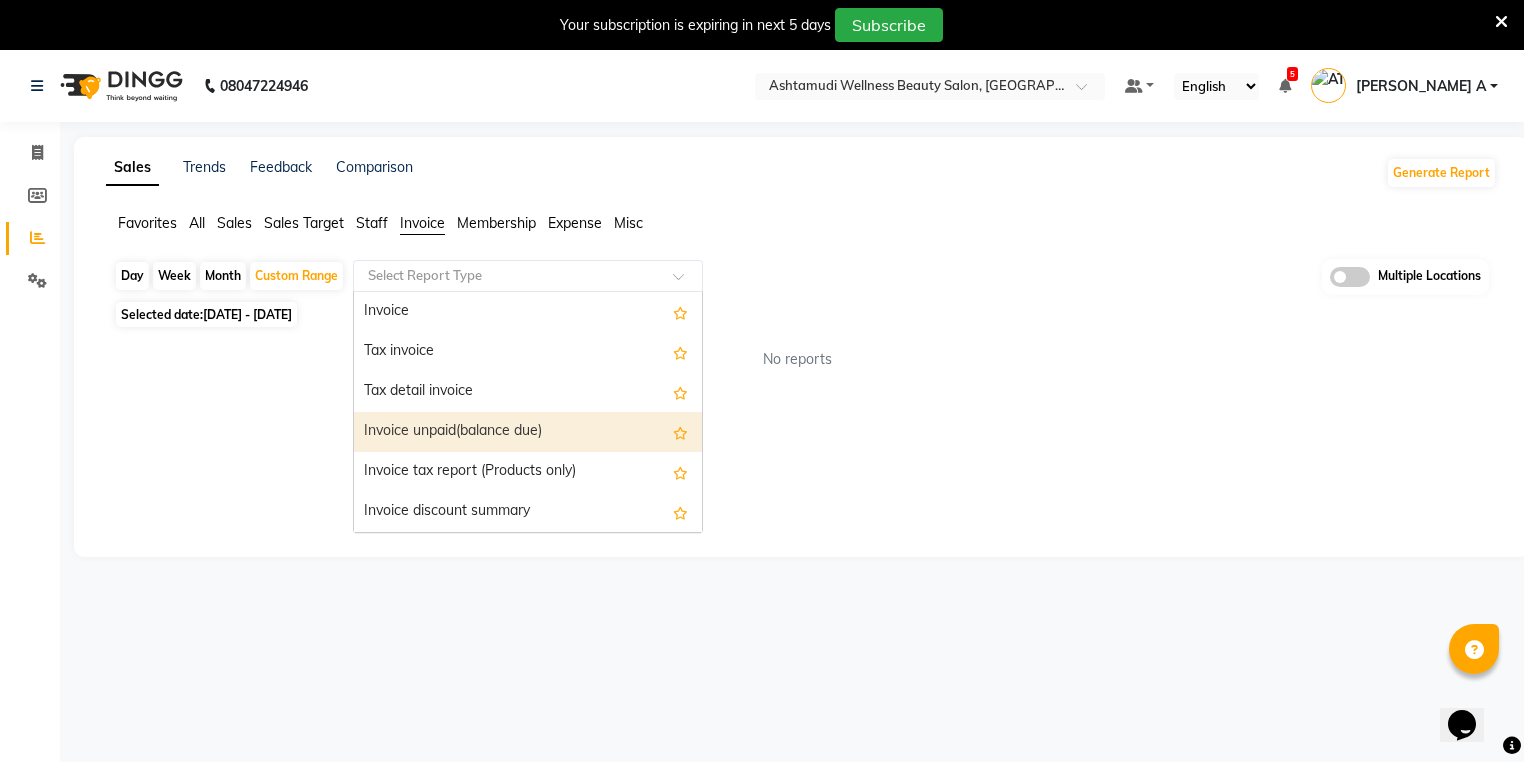 click on "Invoice unpaid(balance due)" at bounding box center [528, 432] 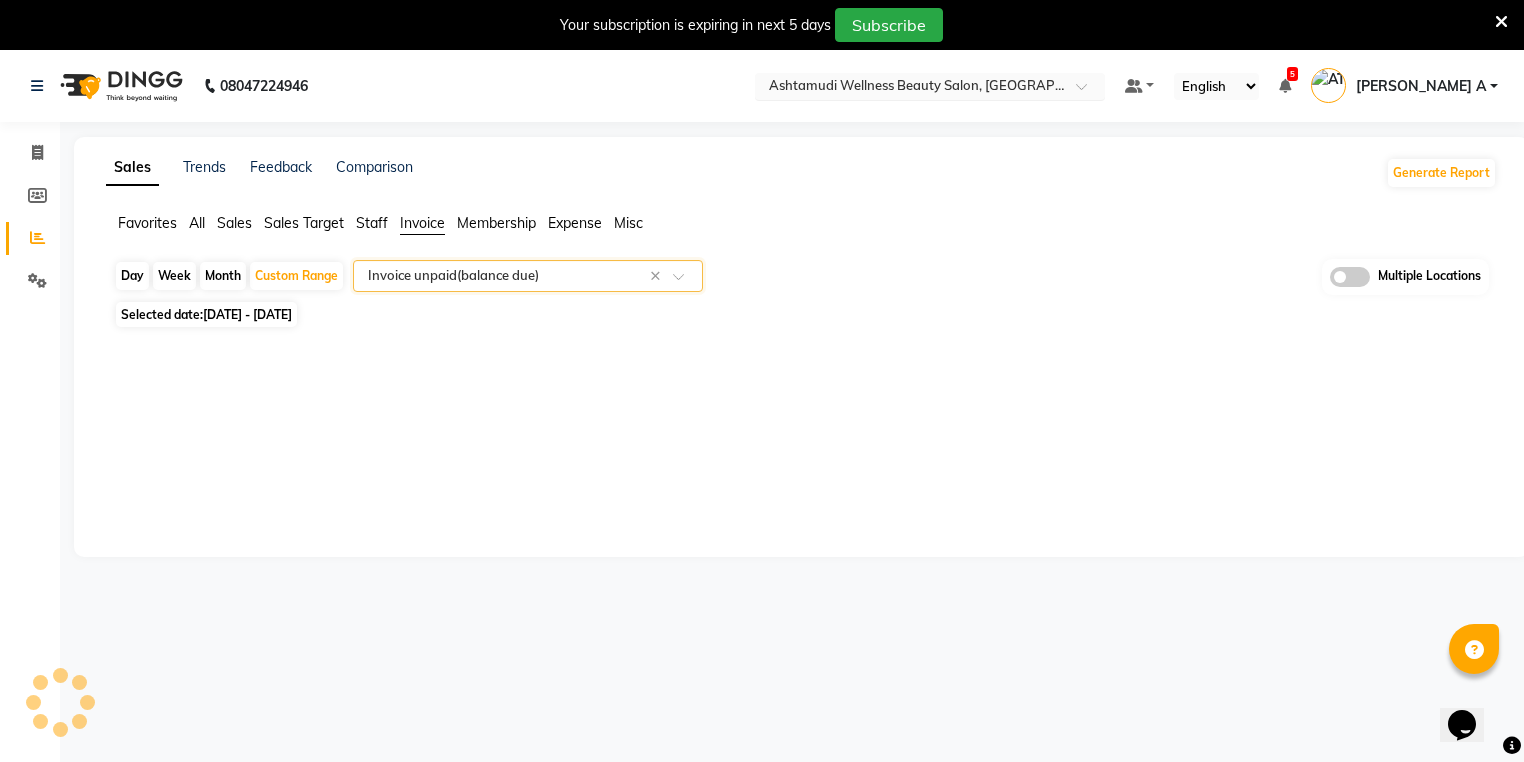 click at bounding box center (910, 88) 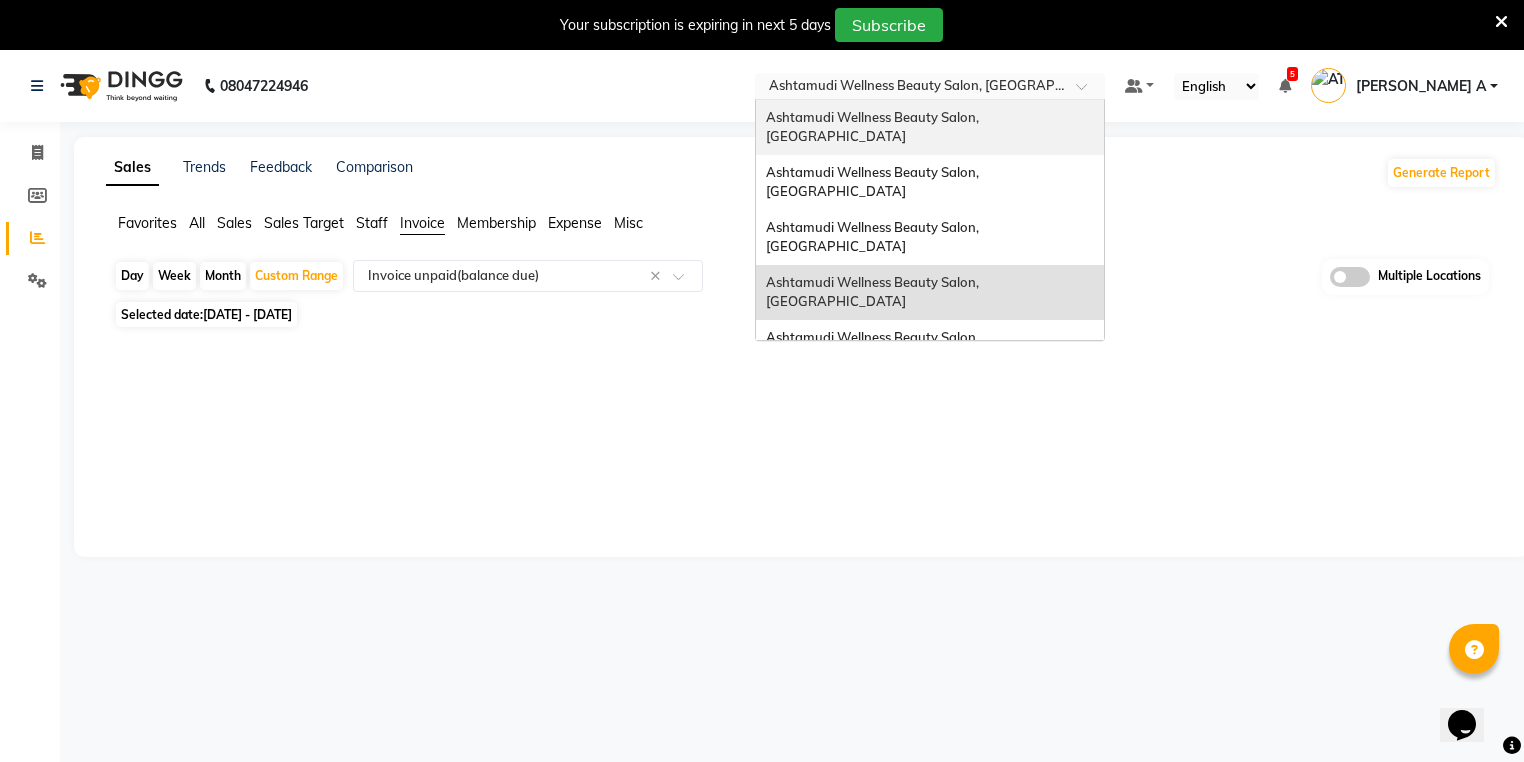 click on "Ashtamudi Wellness Beauty Salon, [GEOGRAPHIC_DATA]" at bounding box center [874, 127] 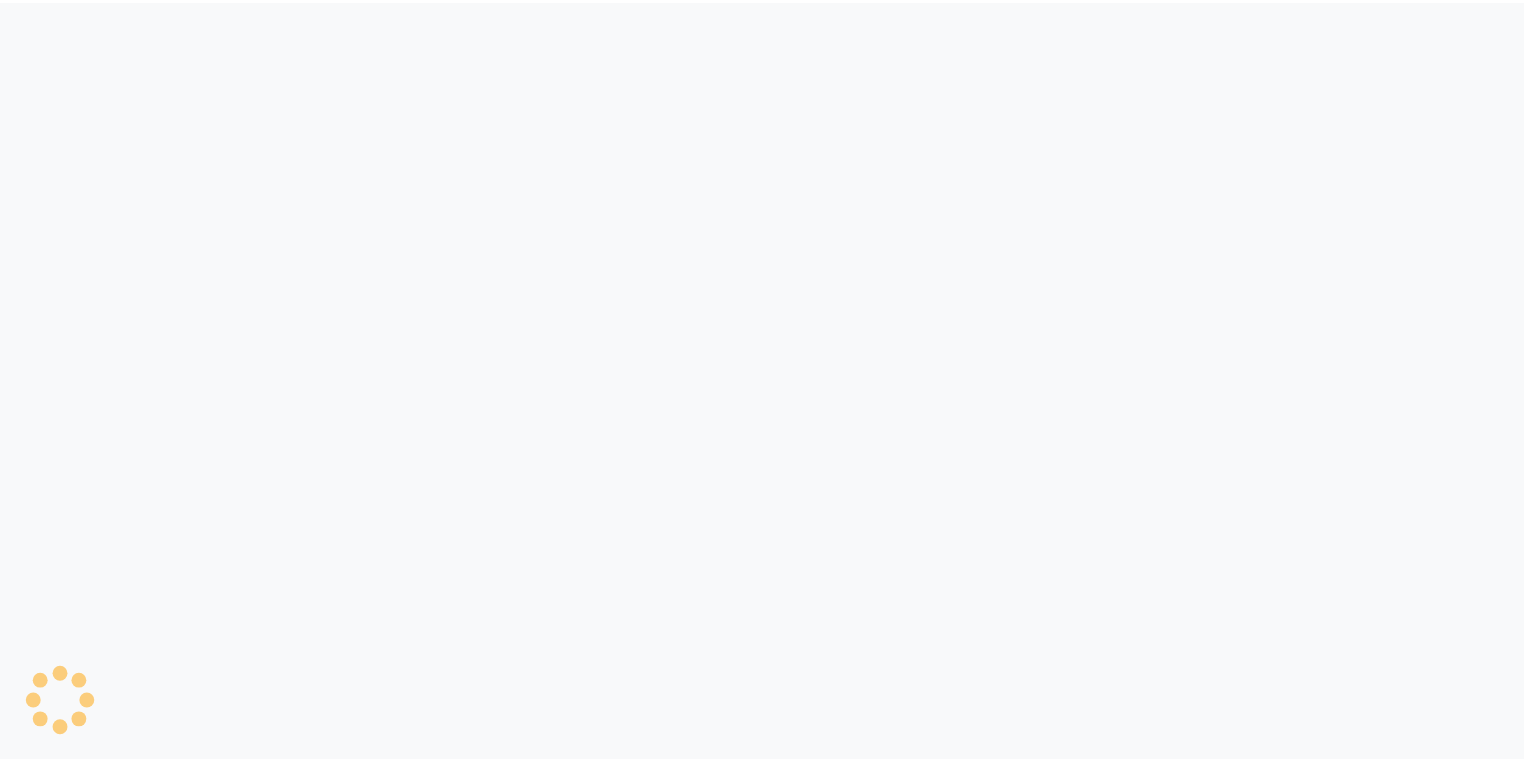 scroll, scrollTop: 0, scrollLeft: 0, axis: both 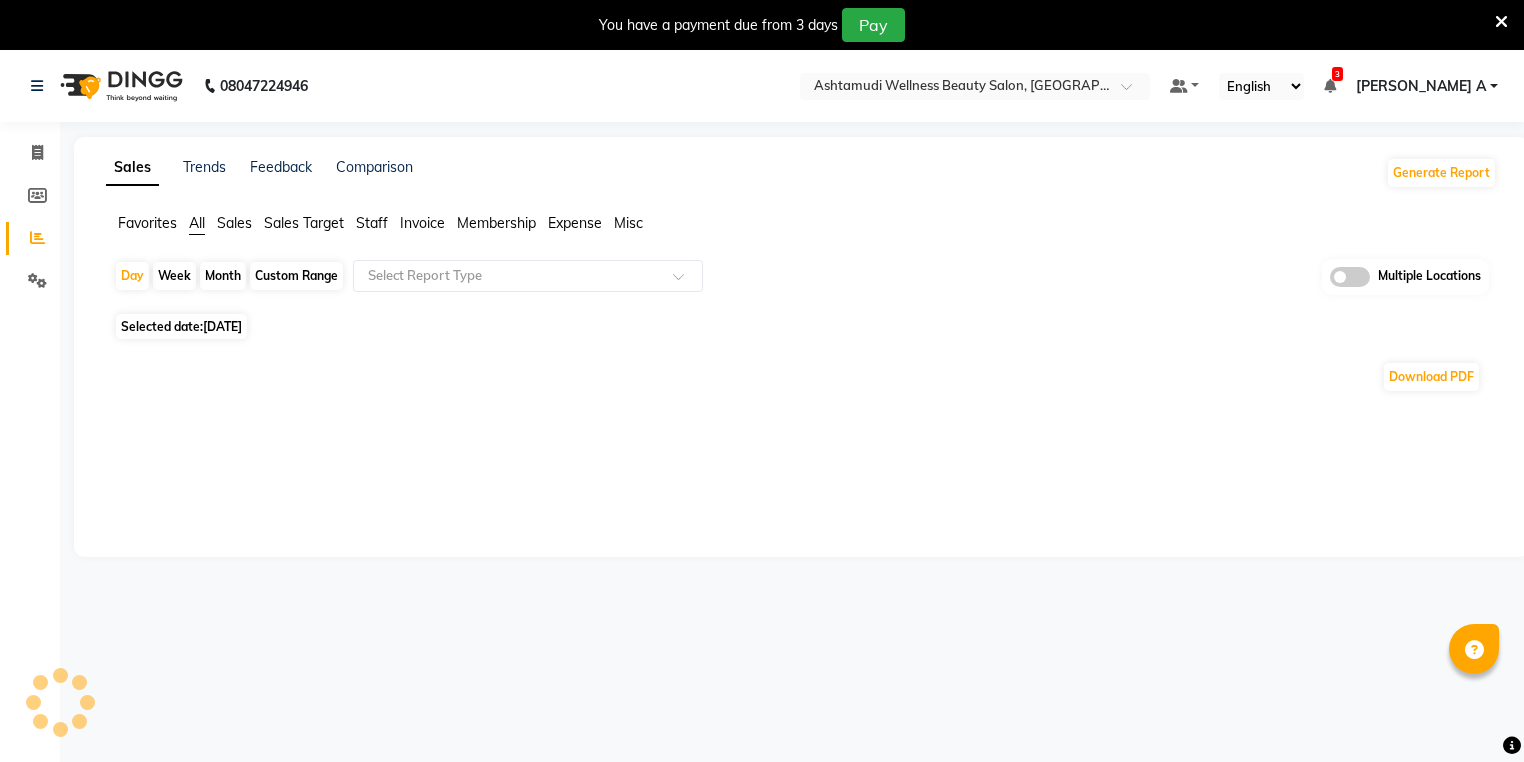 click on "Custom Range" 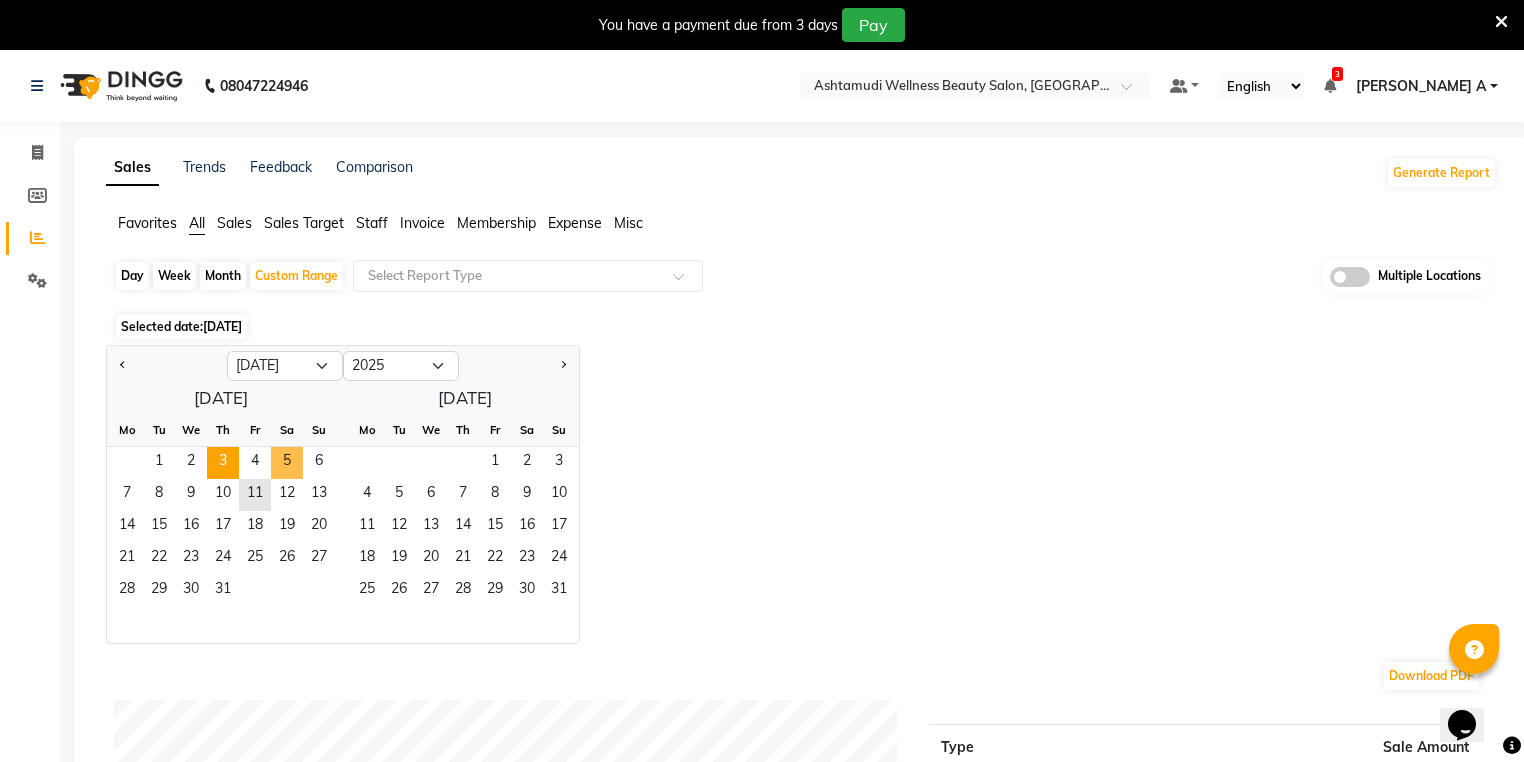 scroll, scrollTop: 0, scrollLeft: 0, axis: both 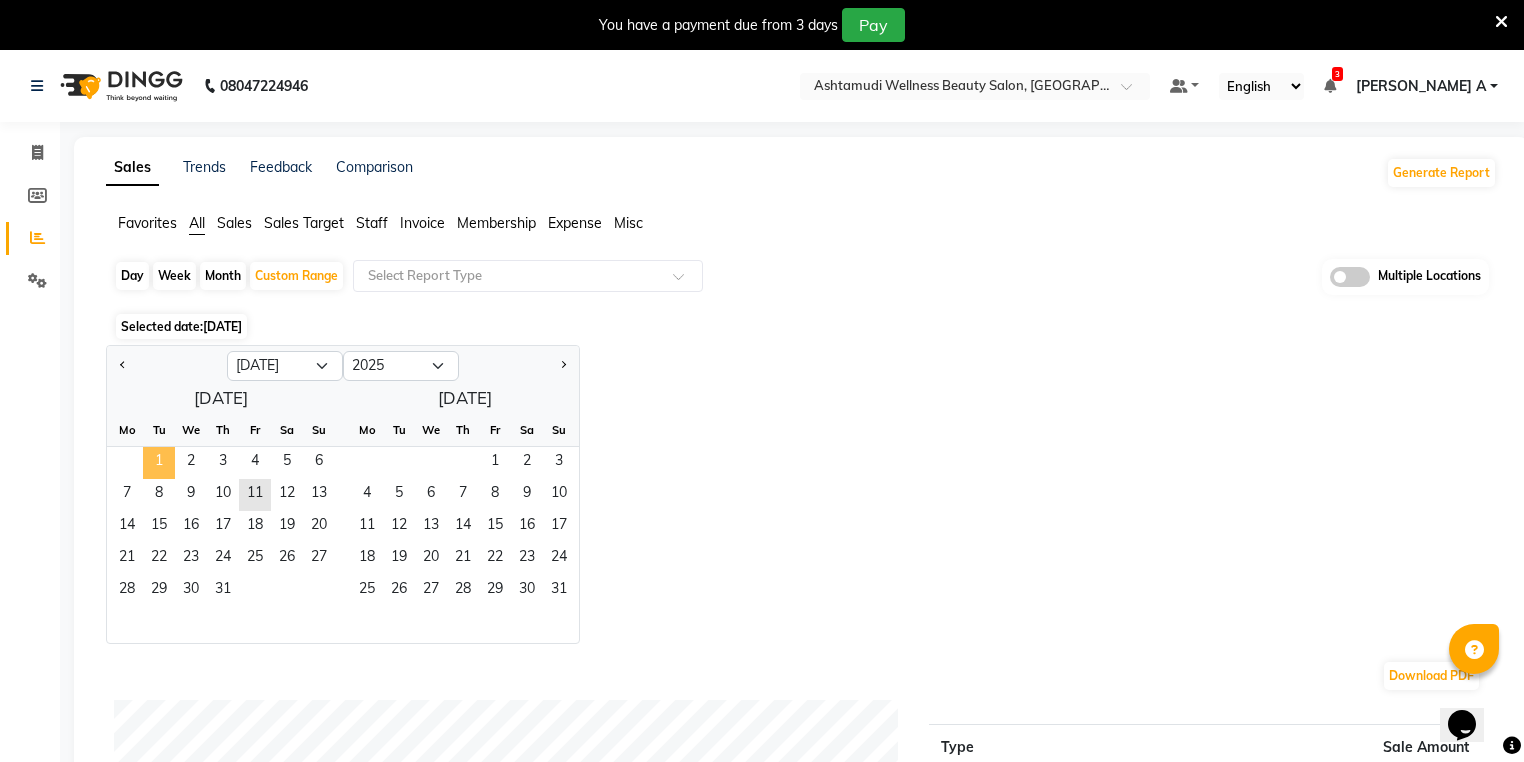 click on "1" 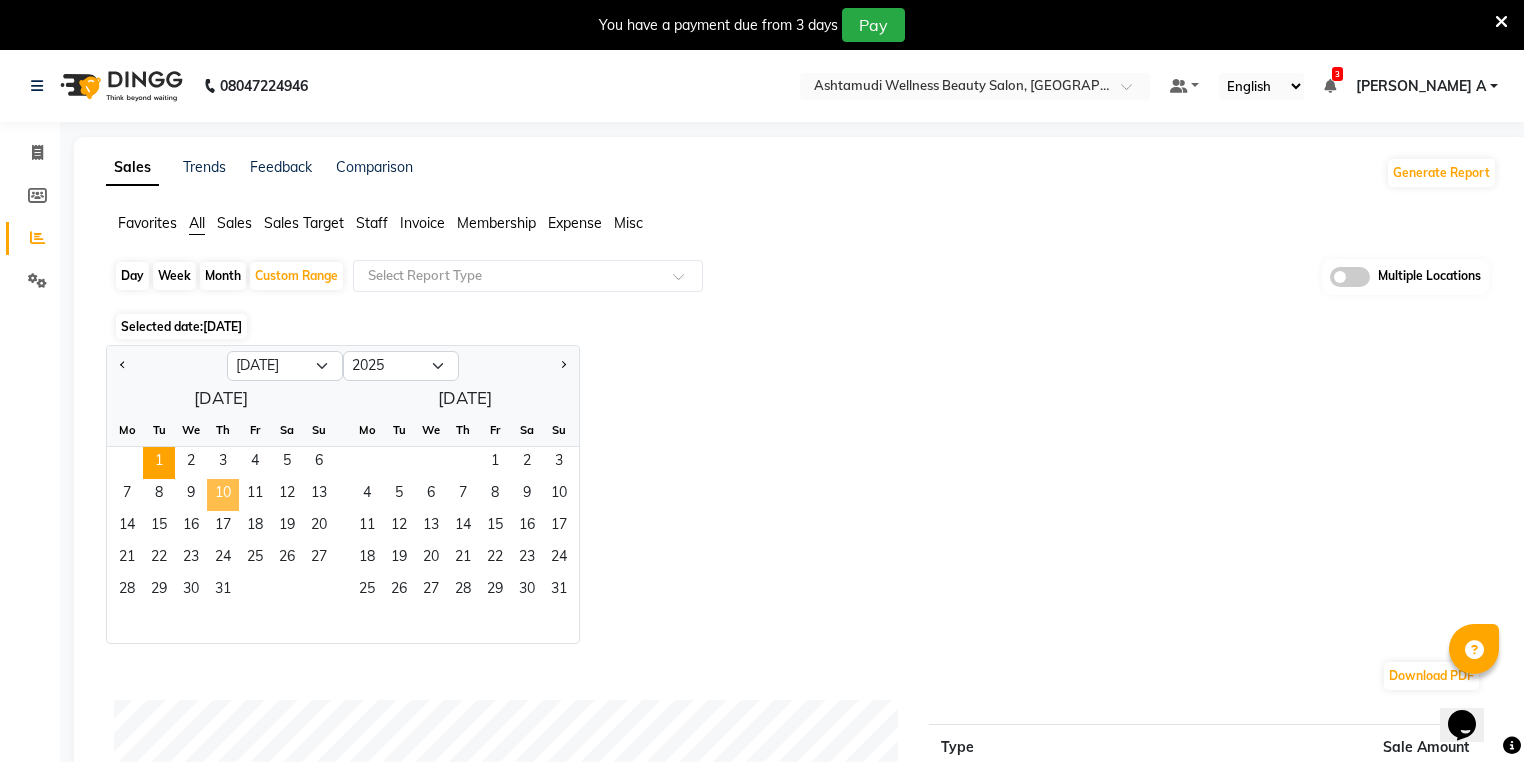 click on "10" 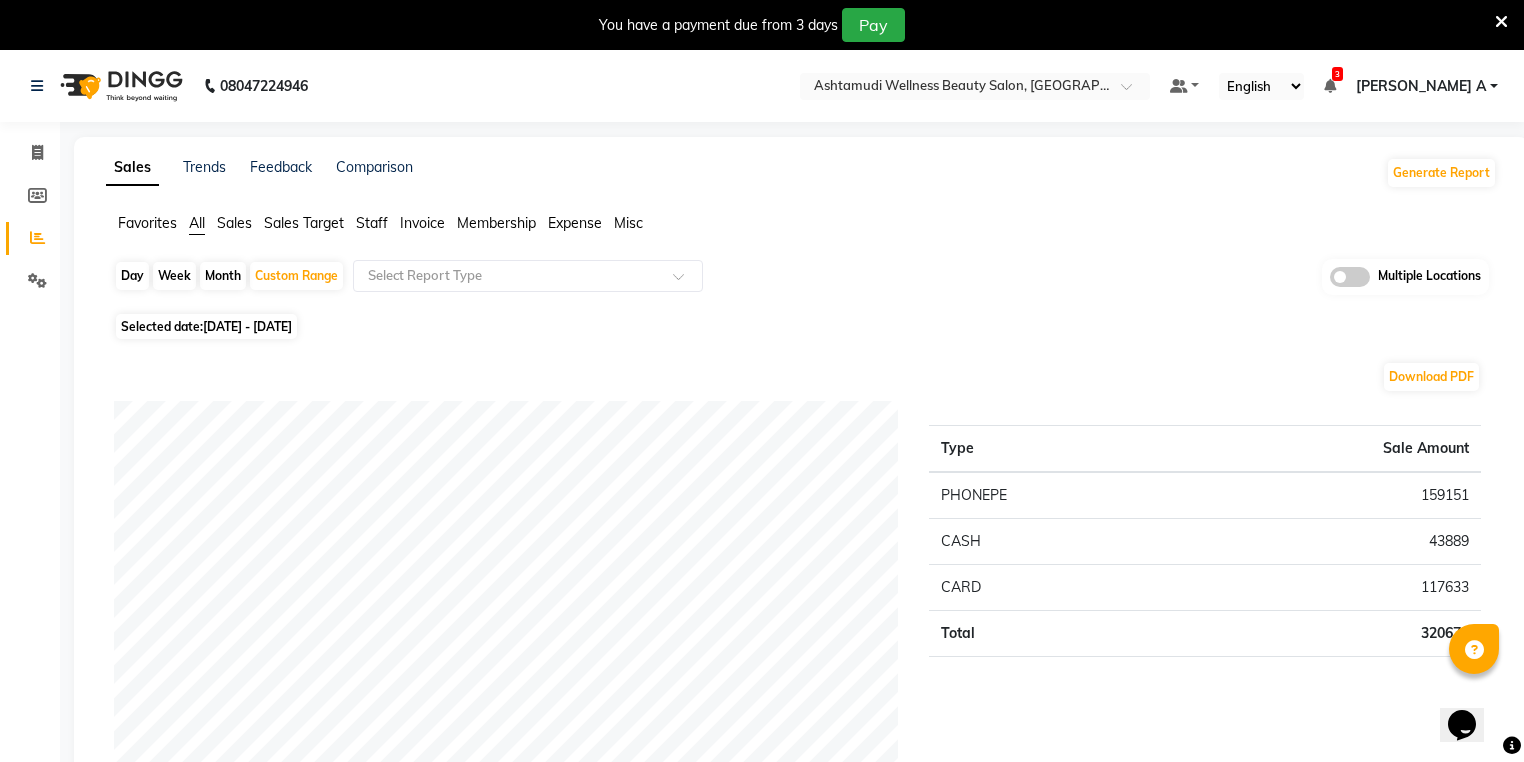 click on "Invoice" 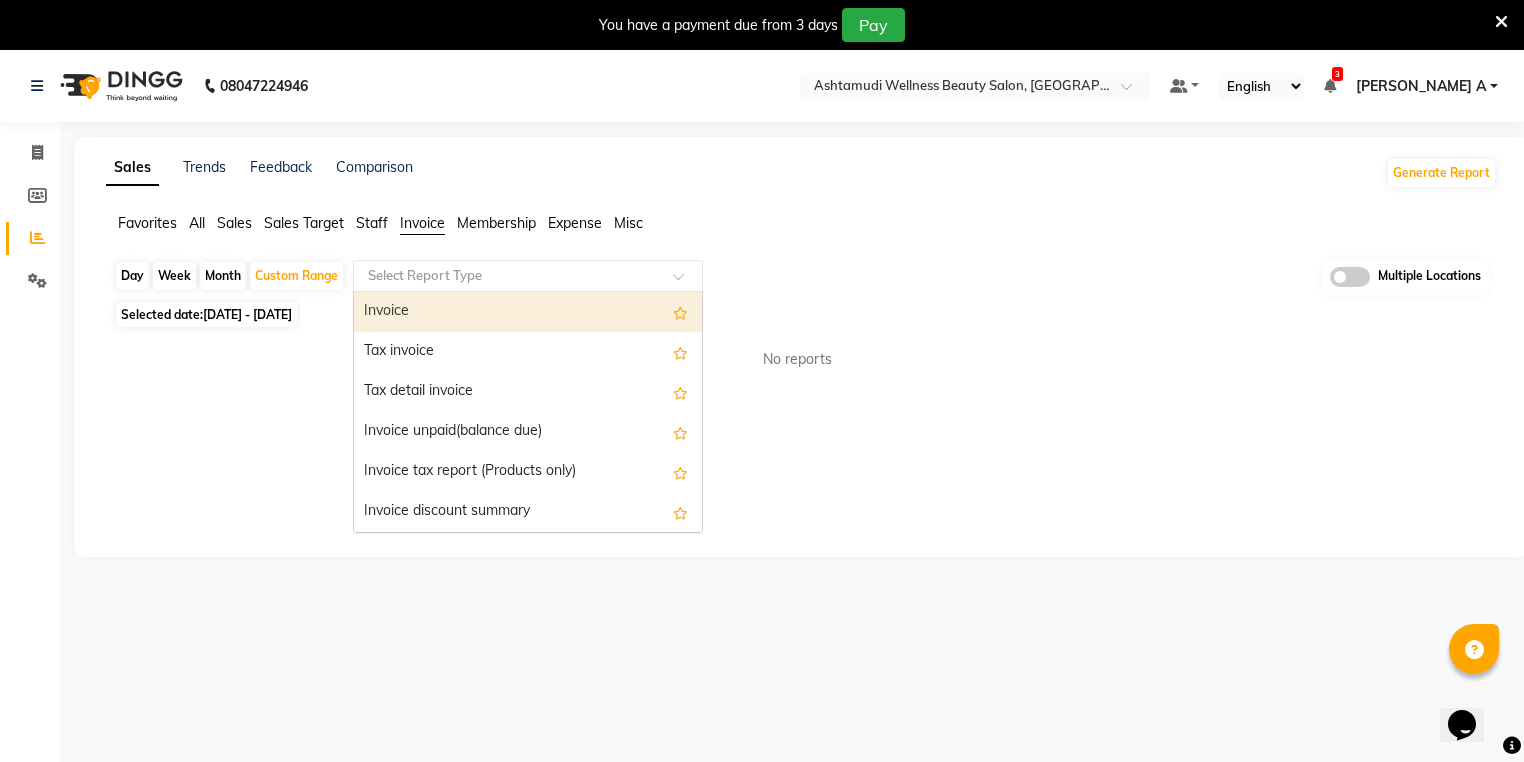 click 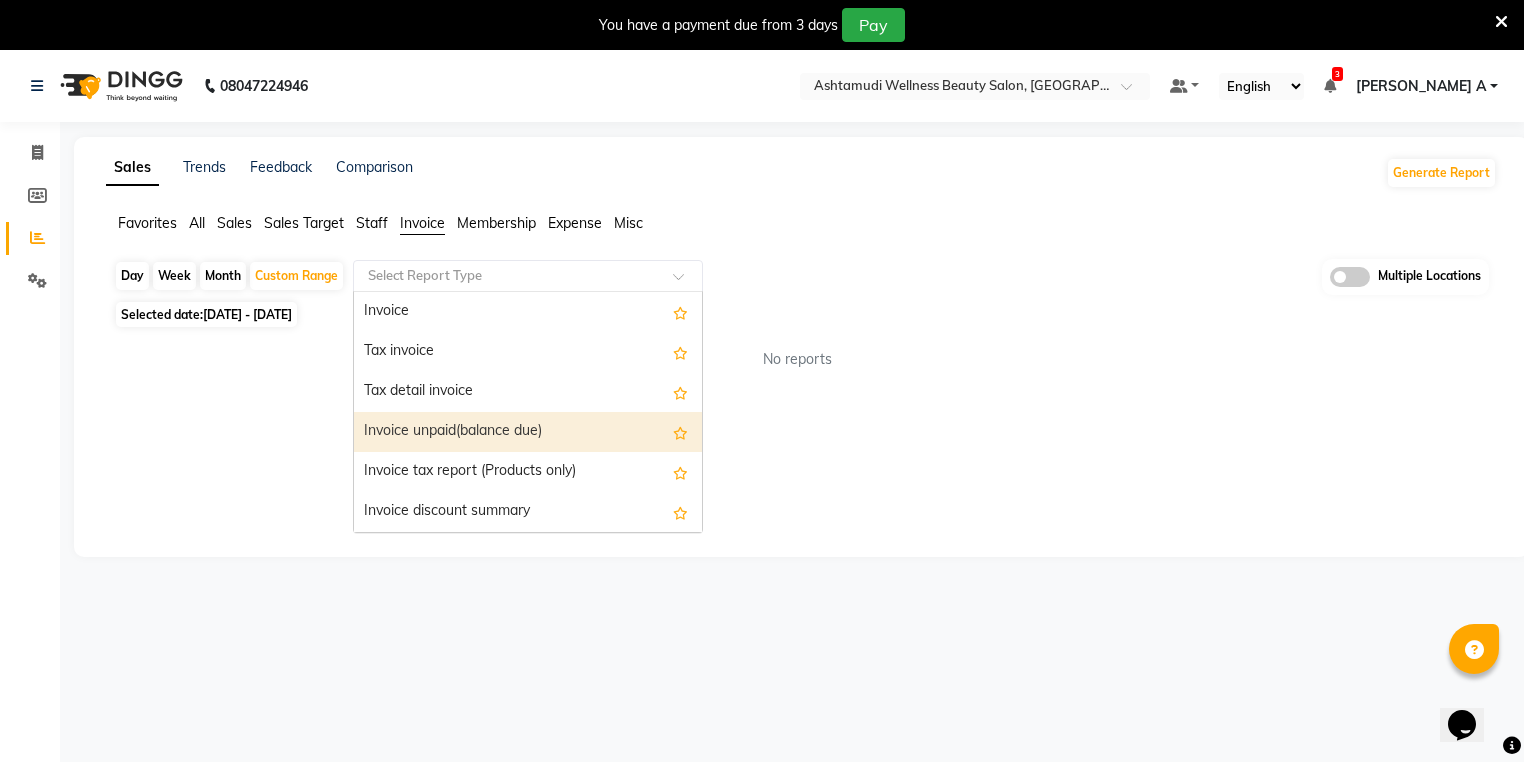 click on "Invoice unpaid(balance due)" at bounding box center [528, 432] 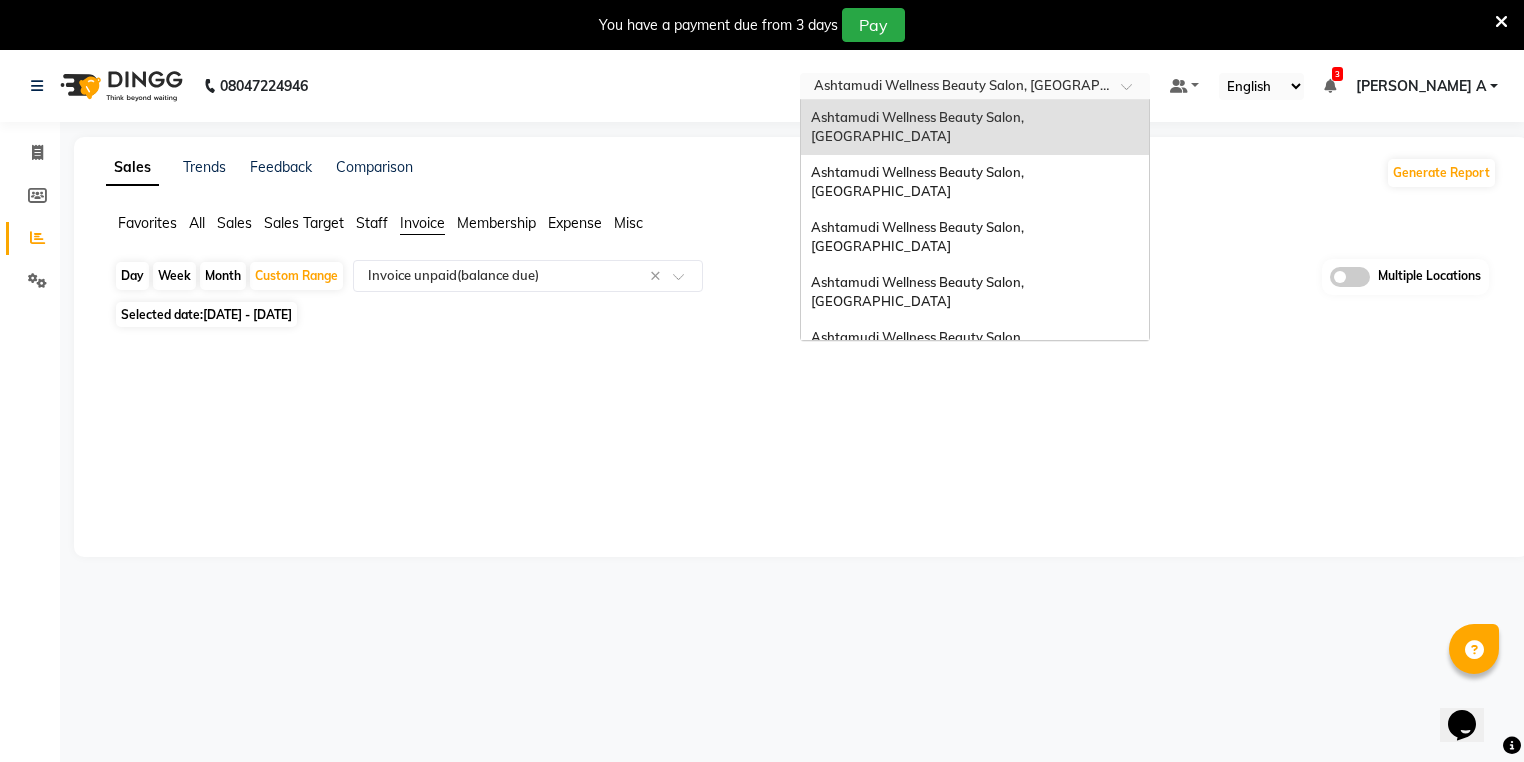 click at bounding box center [955, 88] 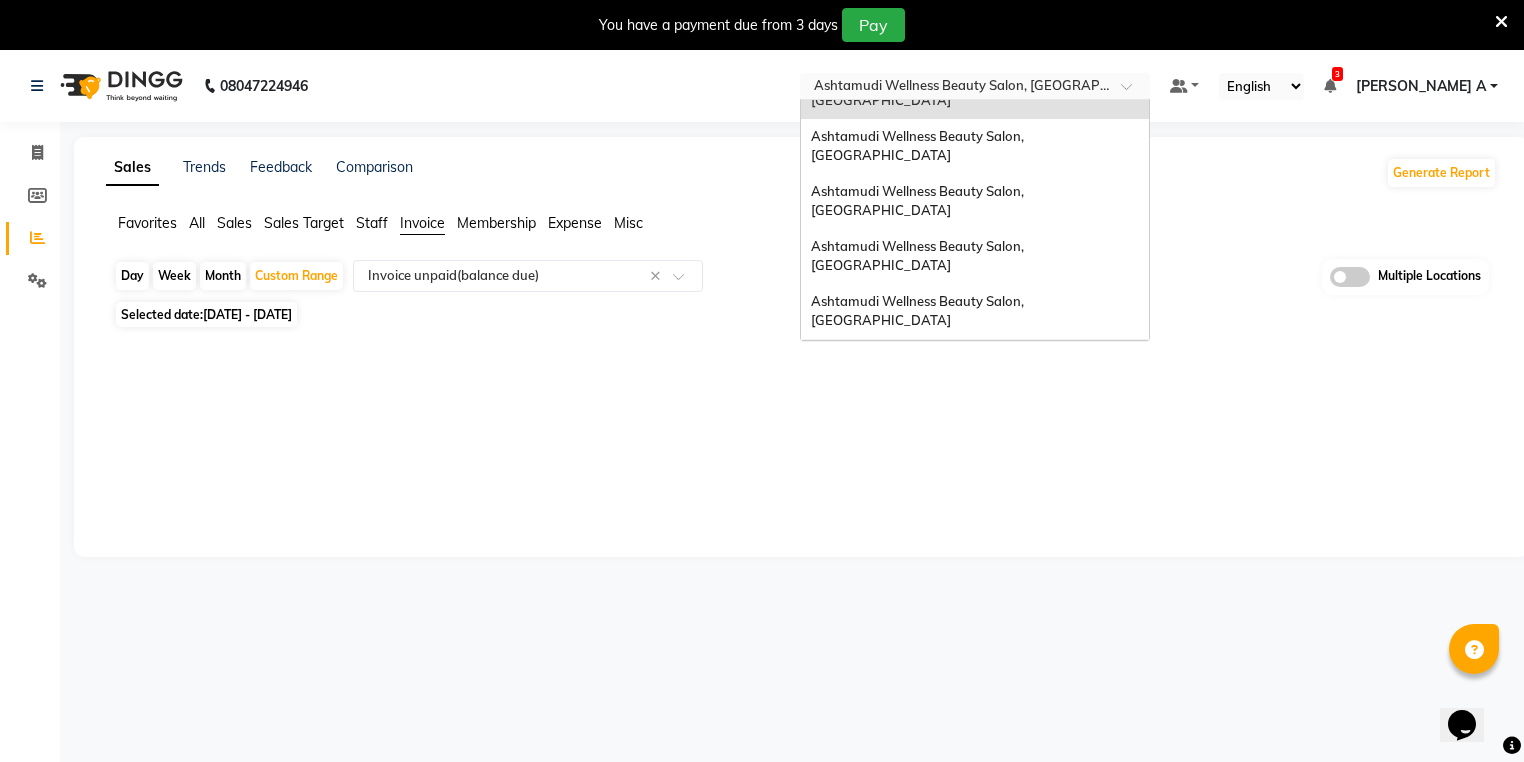 scroll, scrollTop: 80, scrollLeft: 0, axis: vertical 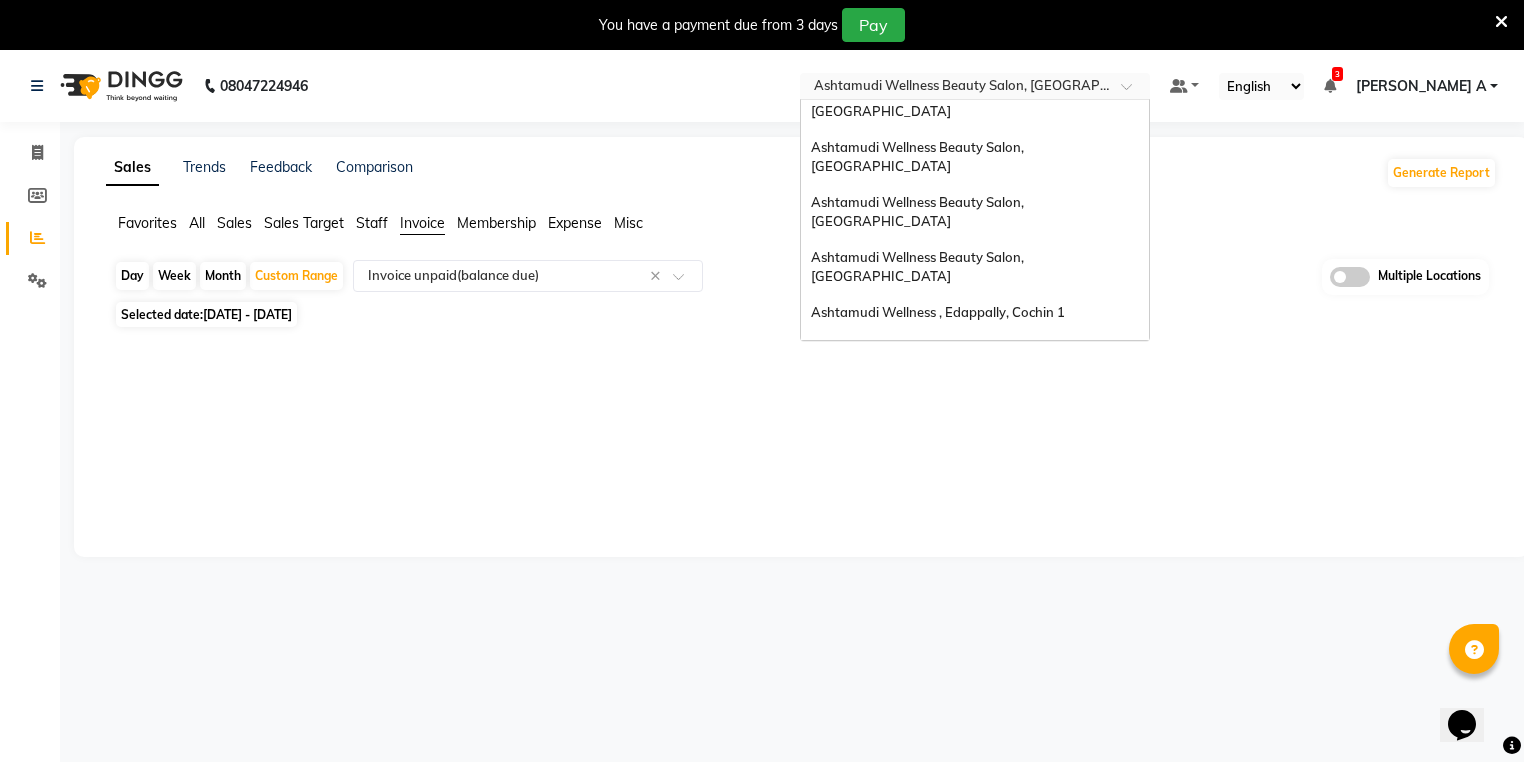 click on "Ashtamudi Wellness Beauty Salon, [GEOGRAPHIC_DATA]" at bounding box center [919, 393] 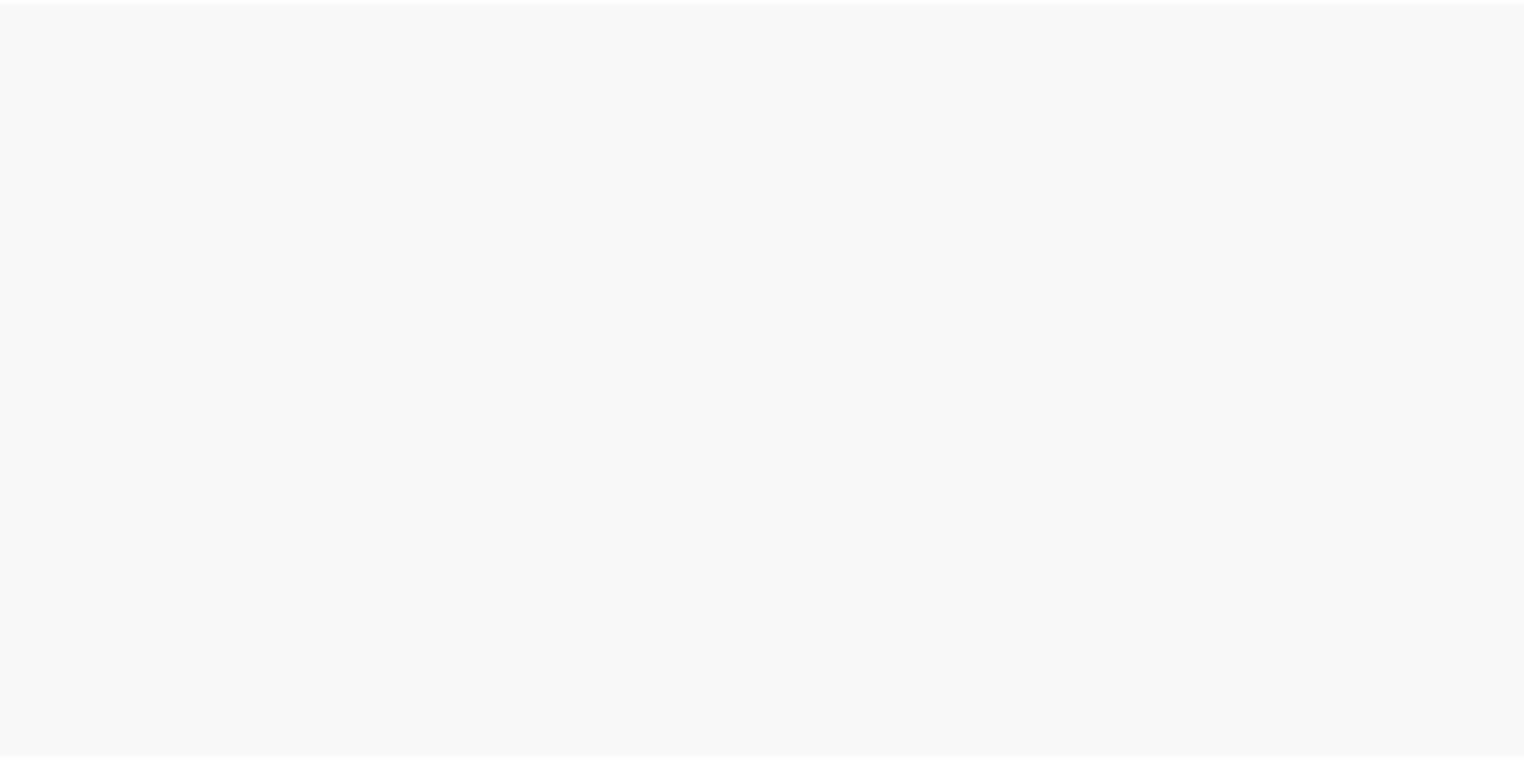 scroll, scrollTop: 0, scrollLeft: 0, axis: both 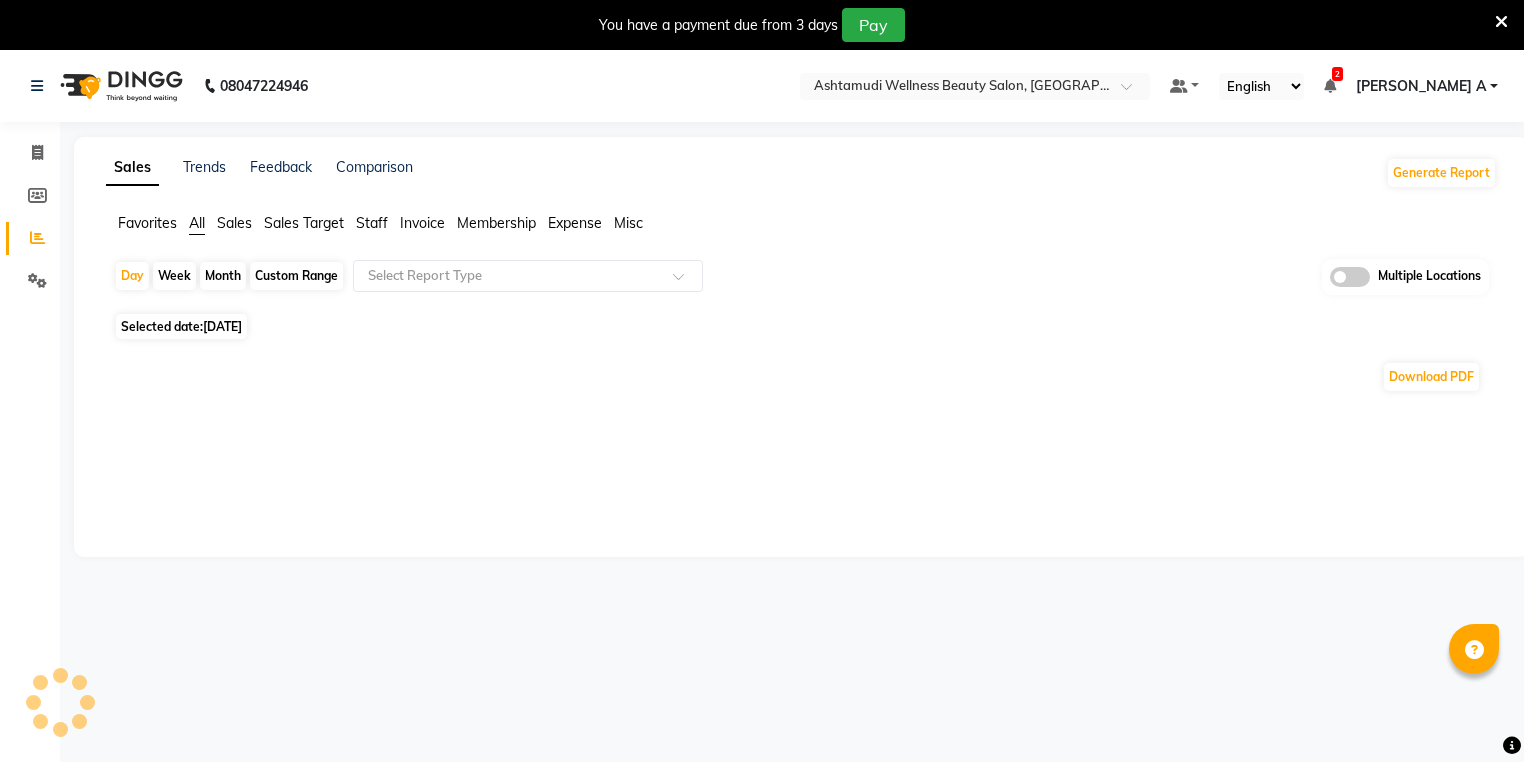 click on "Custom Range" 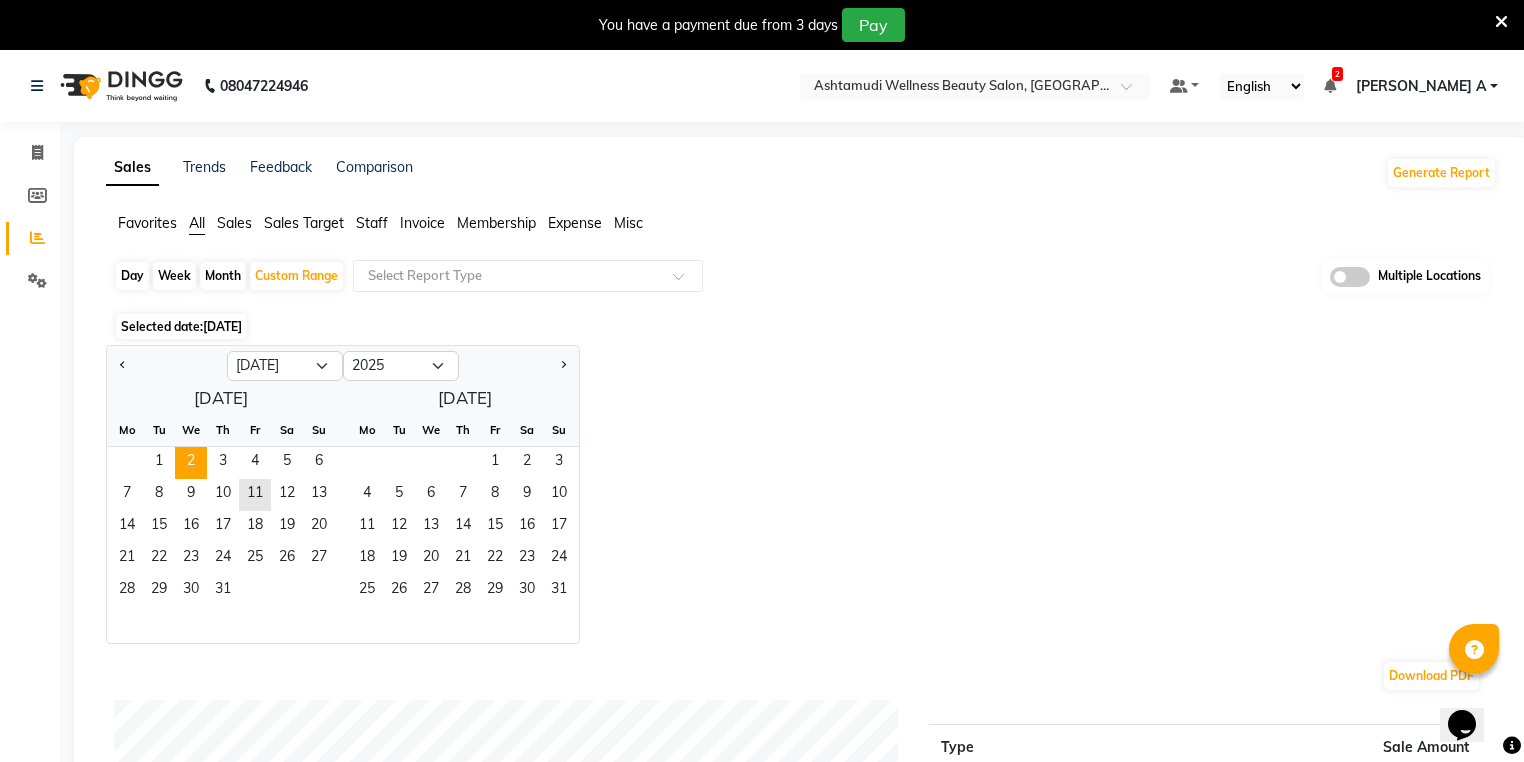 scroll, scrollTop: 0, scrollLeft: 0, axis: both 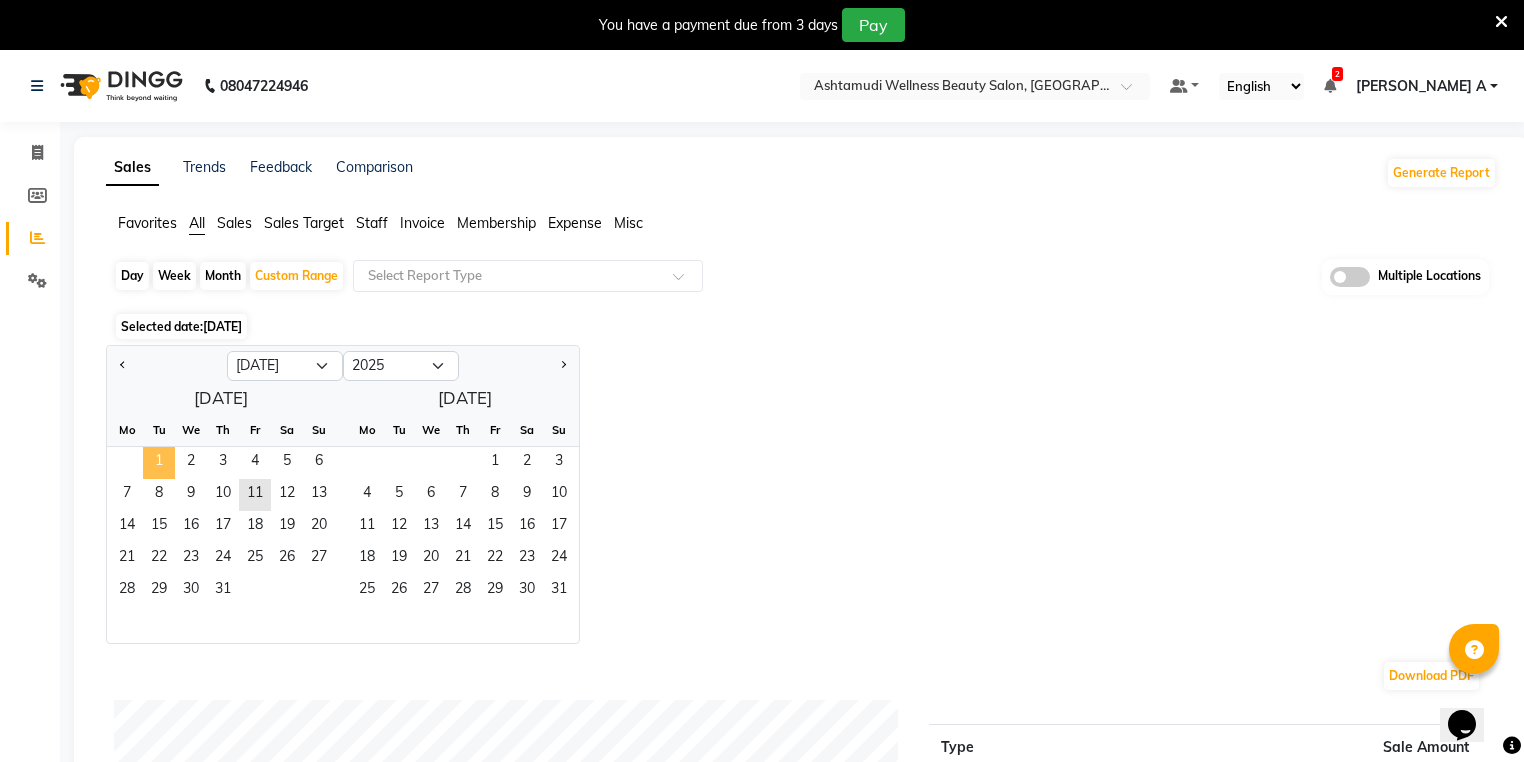 click on "1" 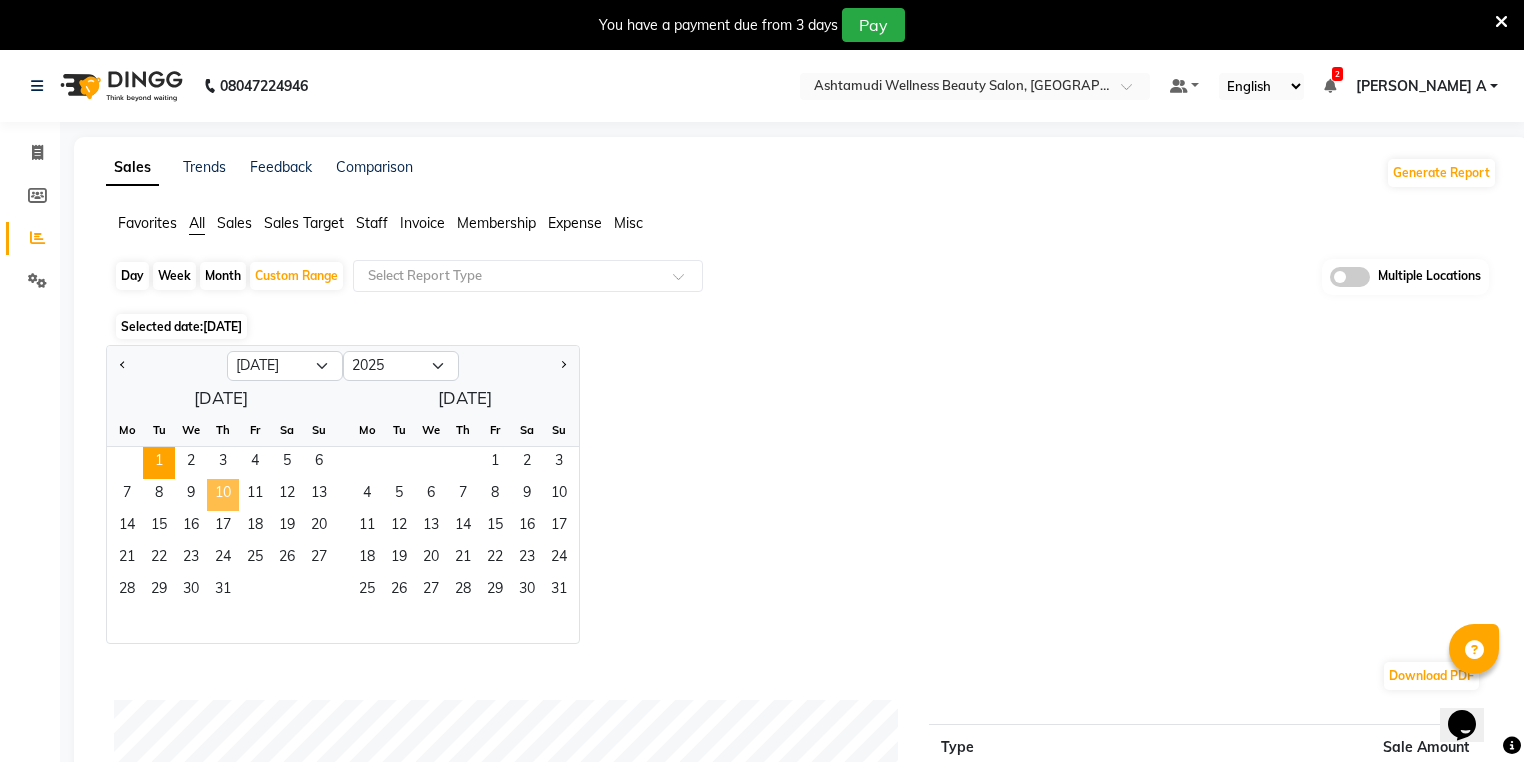 click on "10" 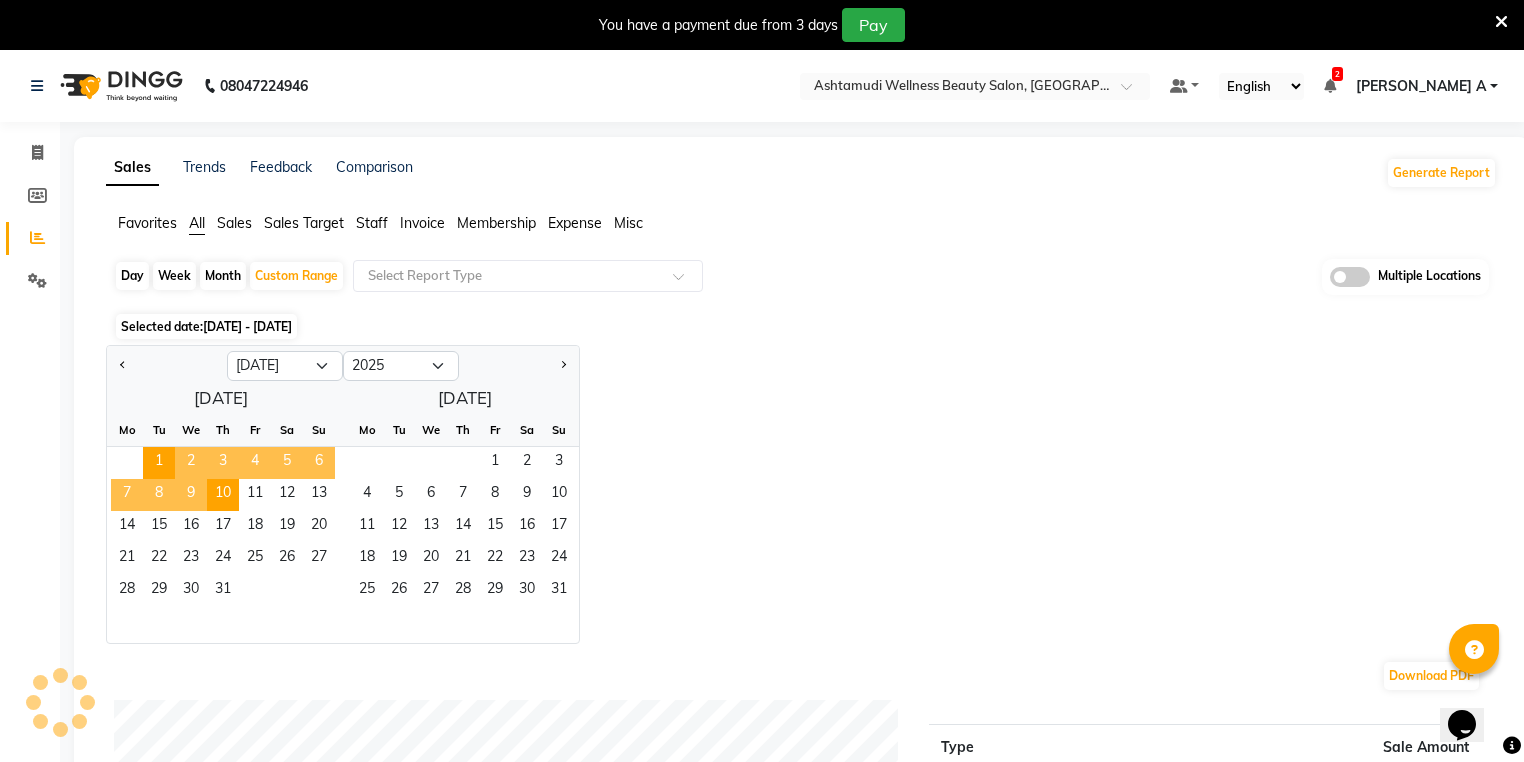 click on "Invoice" 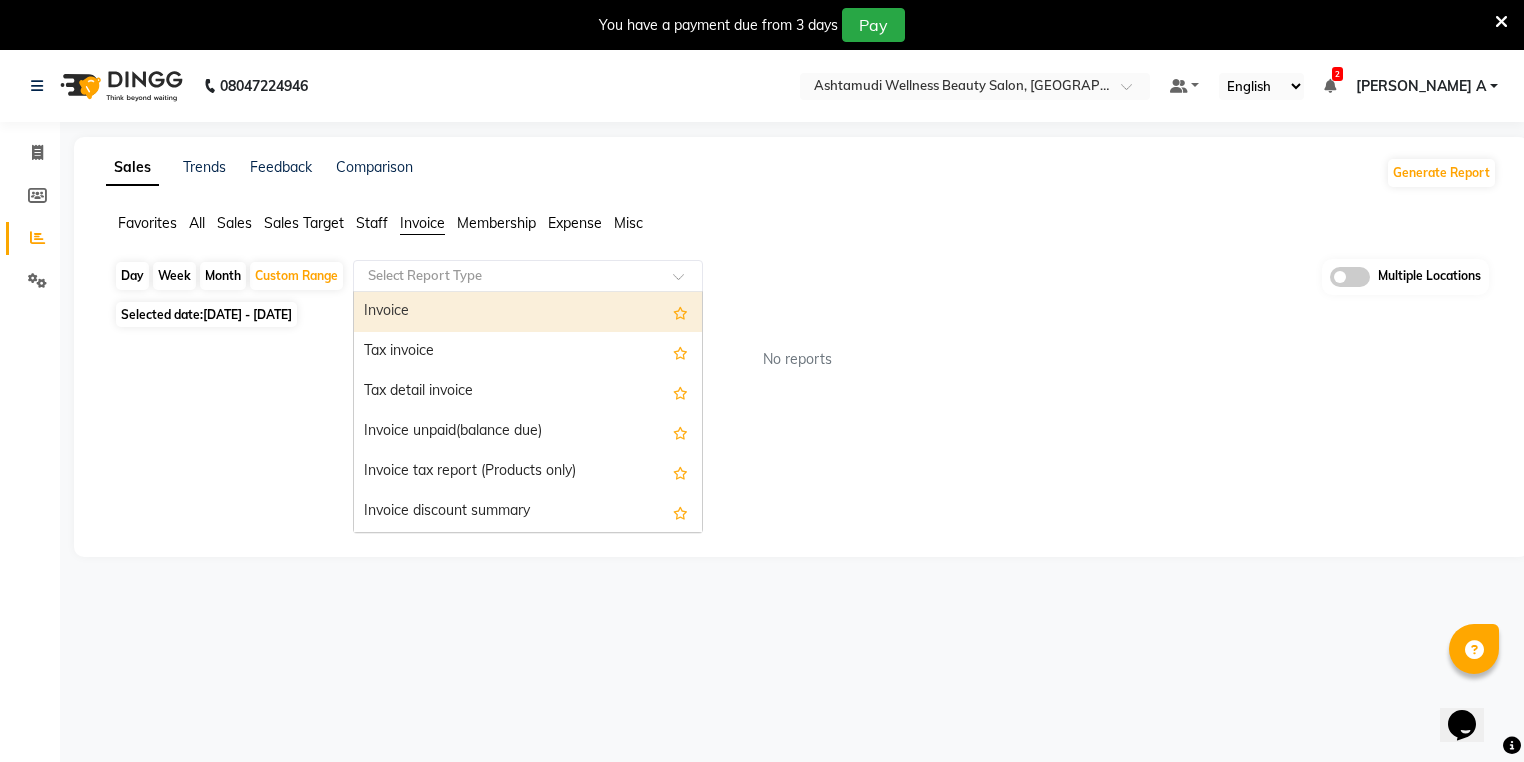 click 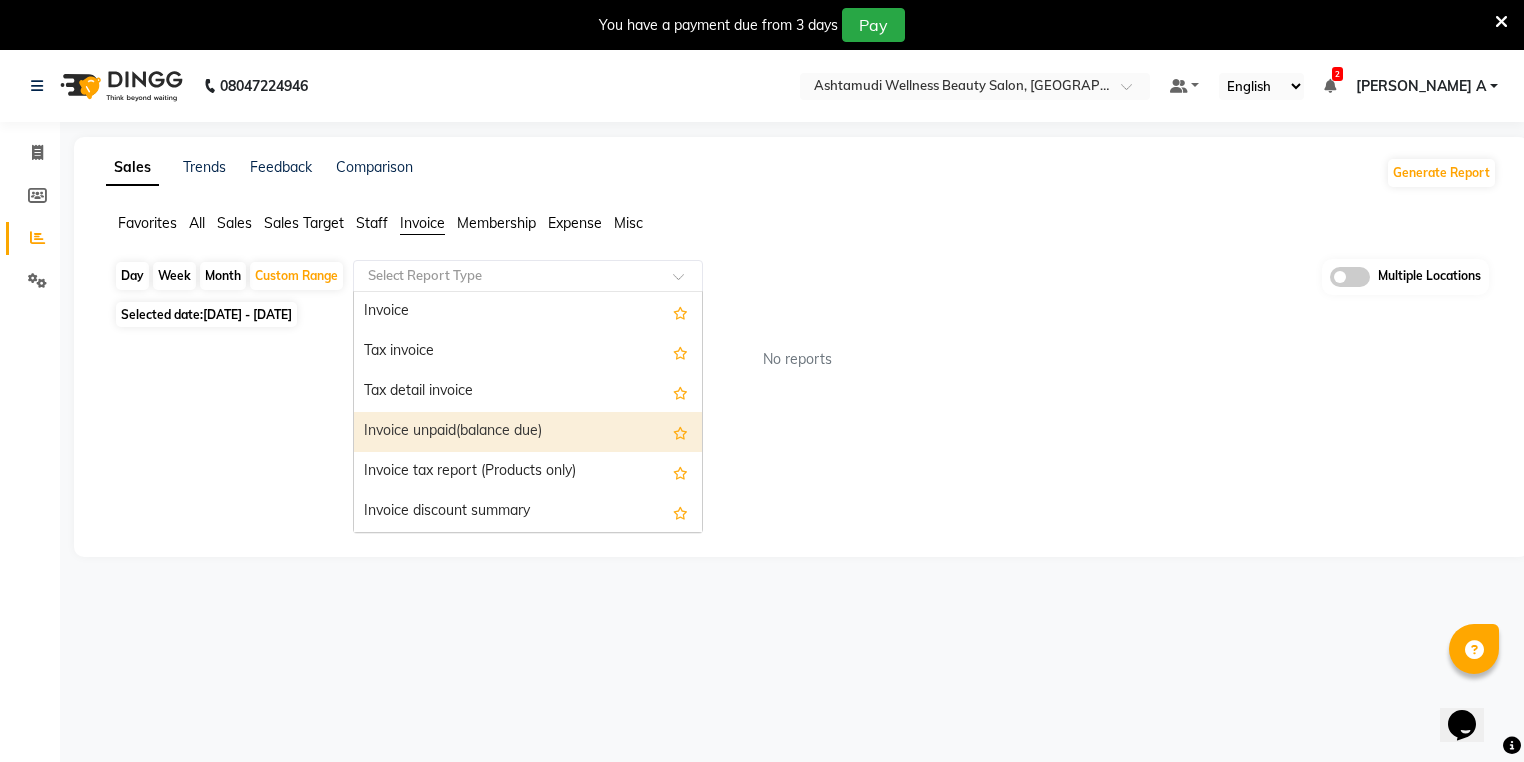 click on "Invoice unpaid(balance due)" at bounding box center (528, 432) 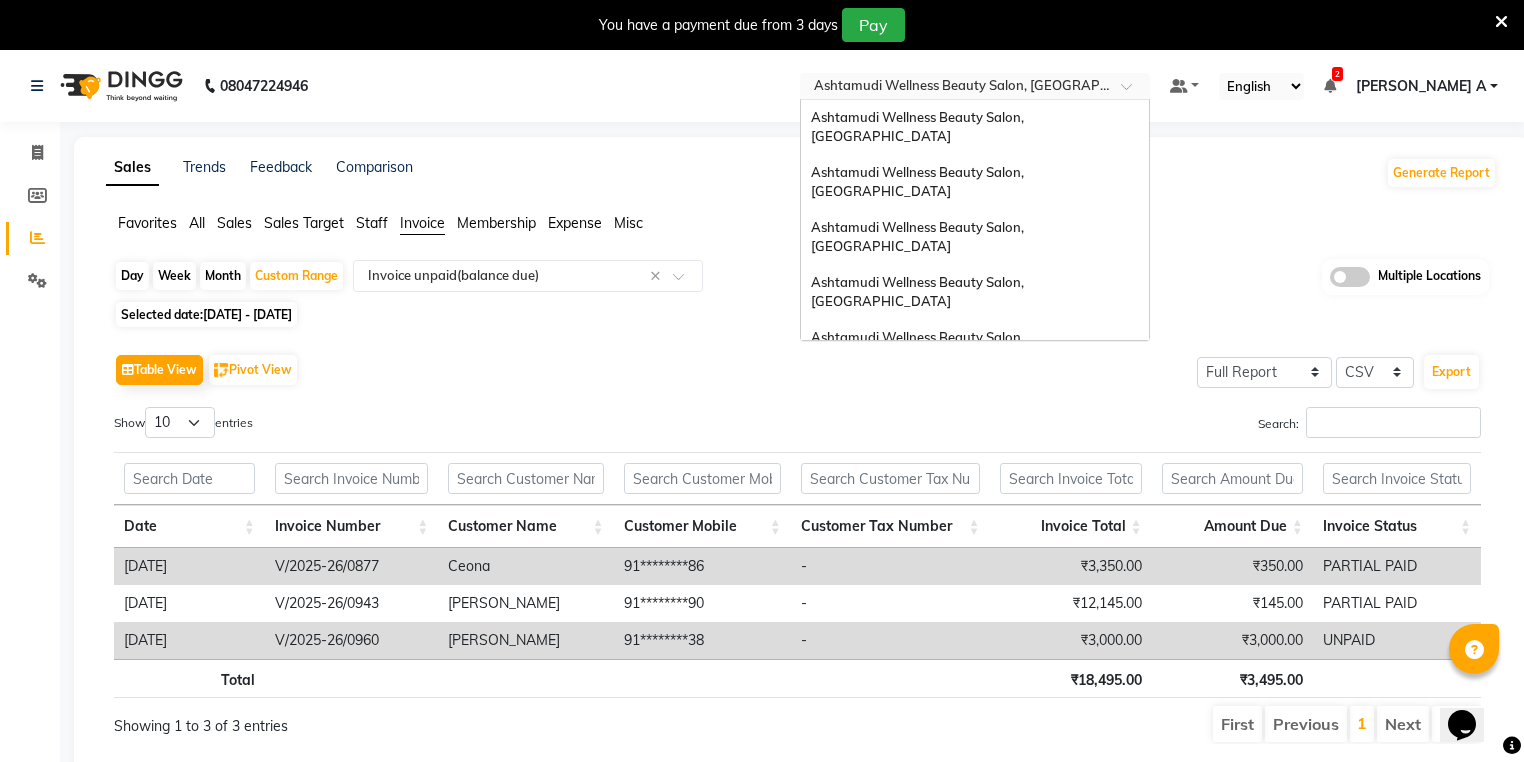 click at bounding box center [955, 88] 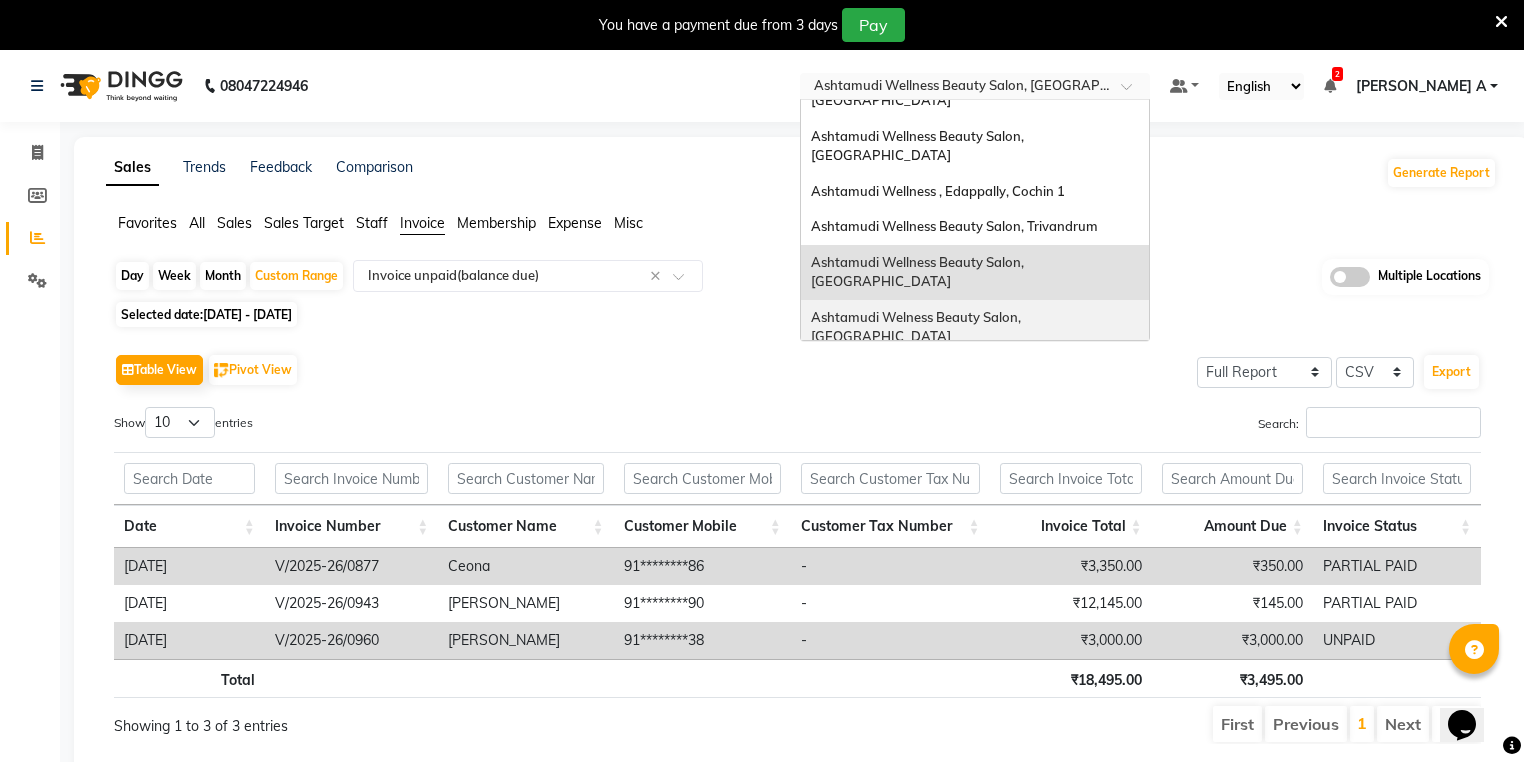 scroll, scrollTop: 168, scrollLeft: 0, axis: vertical 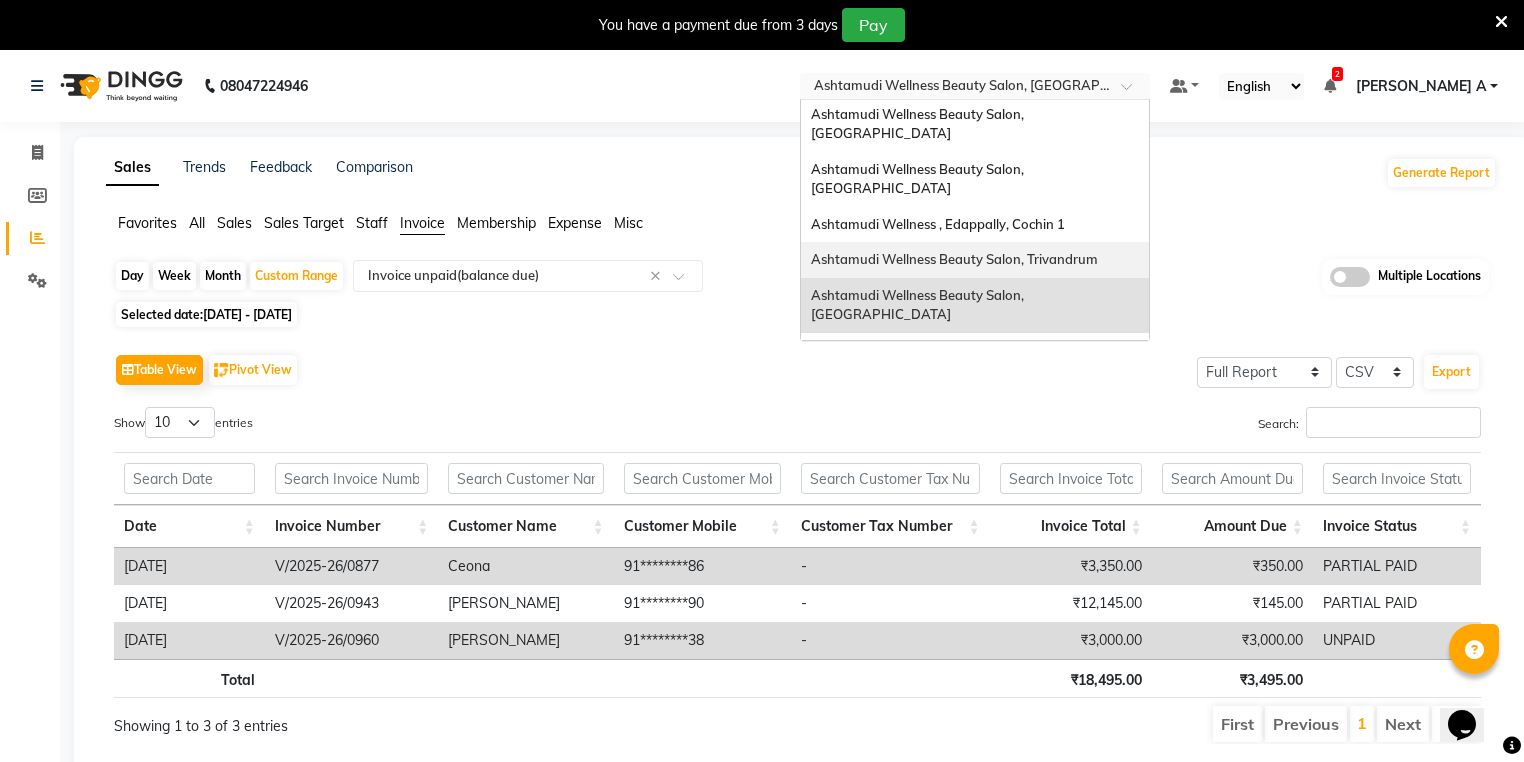 click on "Ashtamudi Wellness Beauty Salon, Trivandrum" at bounding box center (954, 259) 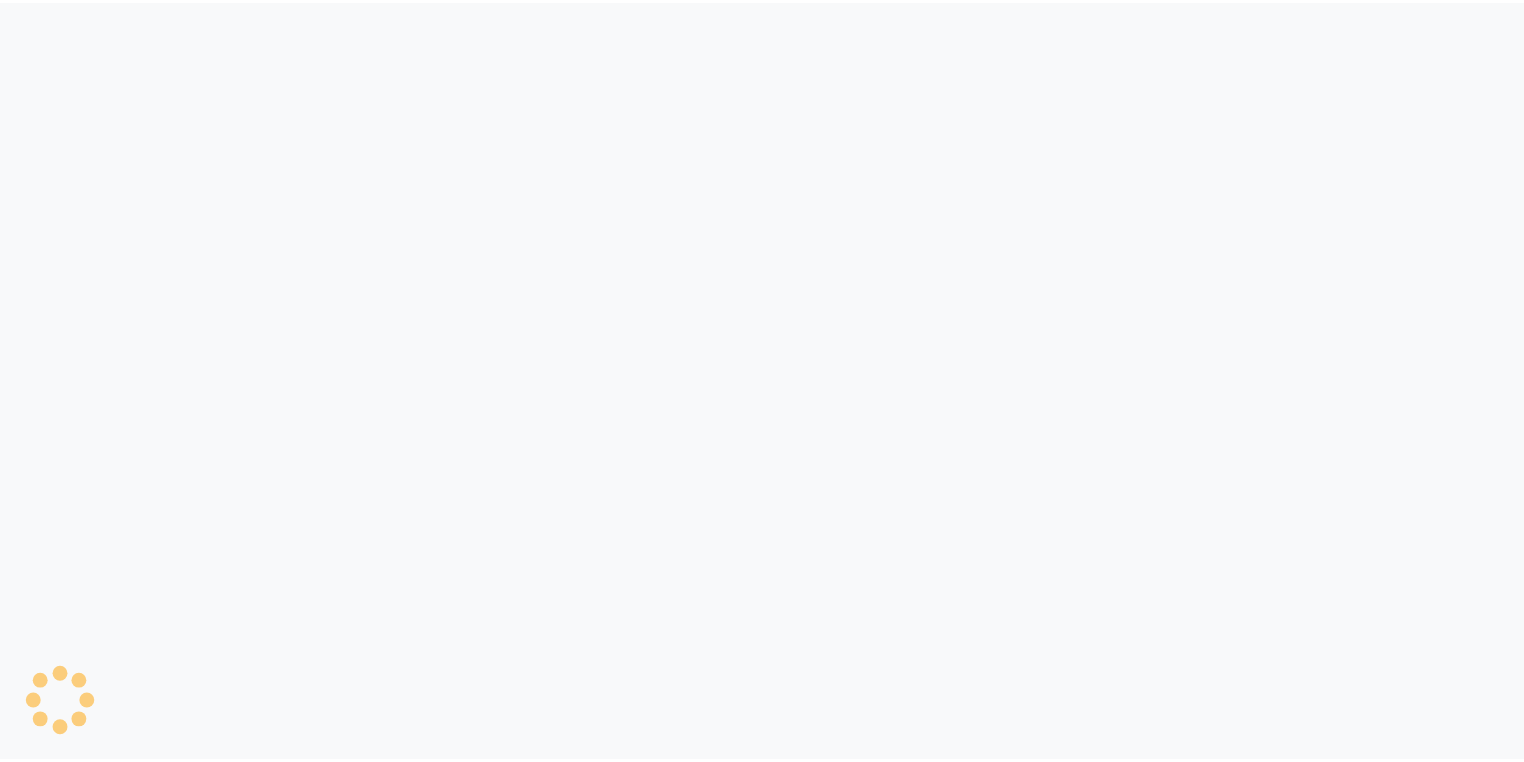 scroll, scrollTop: 0, scrollLeft: 0, axis: both 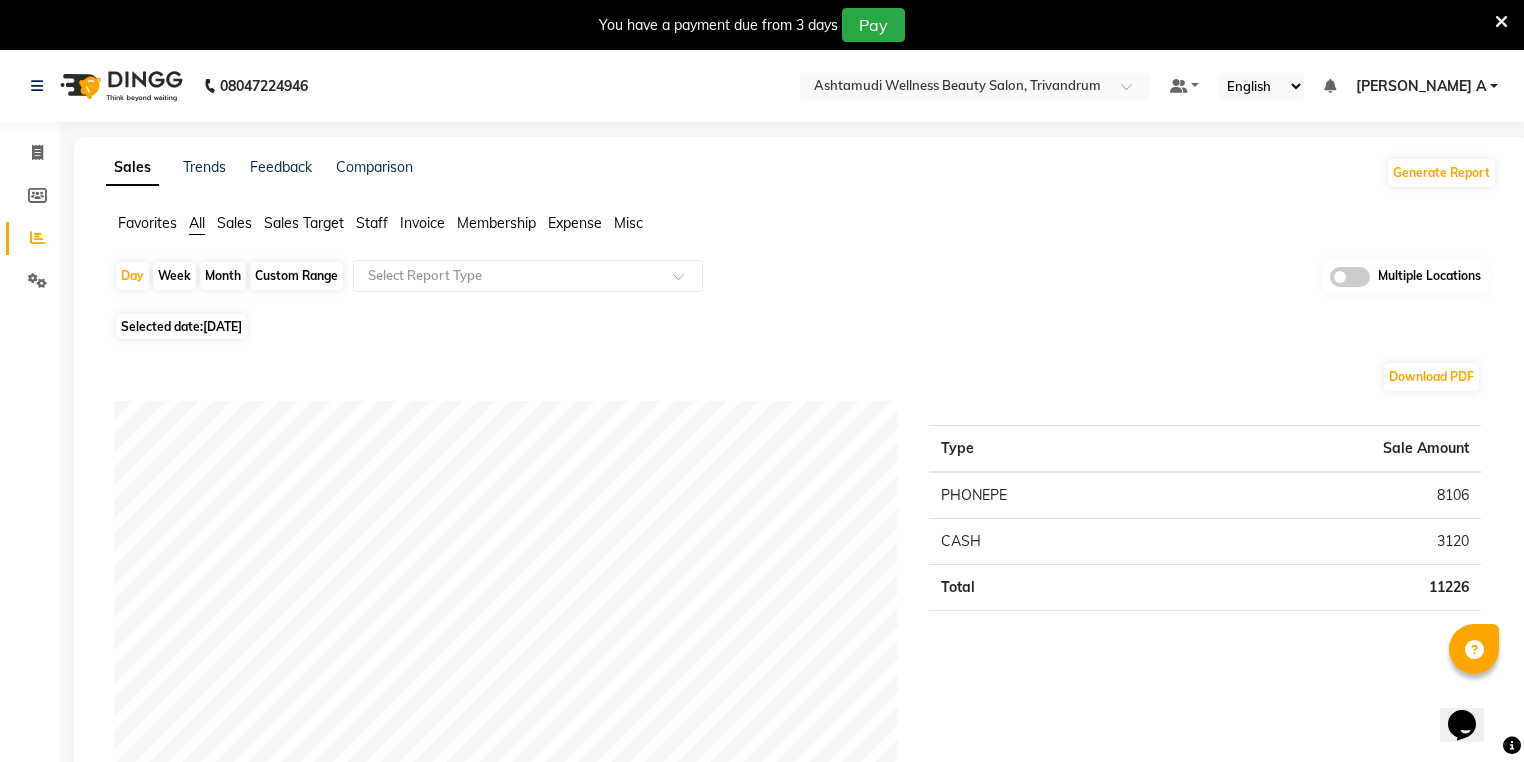click on "Custom Range" 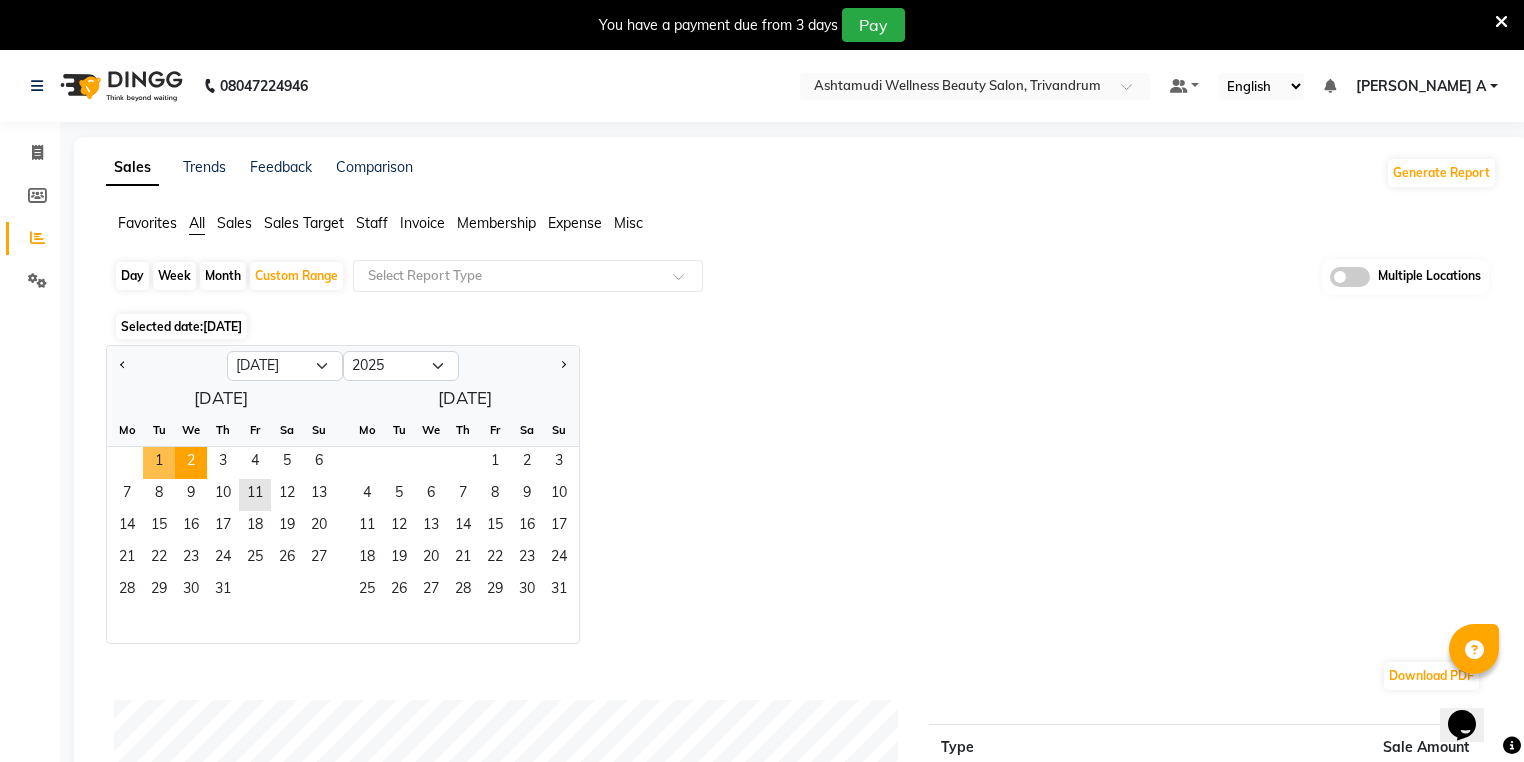 drag, startPoint x: 165, startPoint y: 459, endPoint x: 182, endPoint y: 464, distance: 17.720045 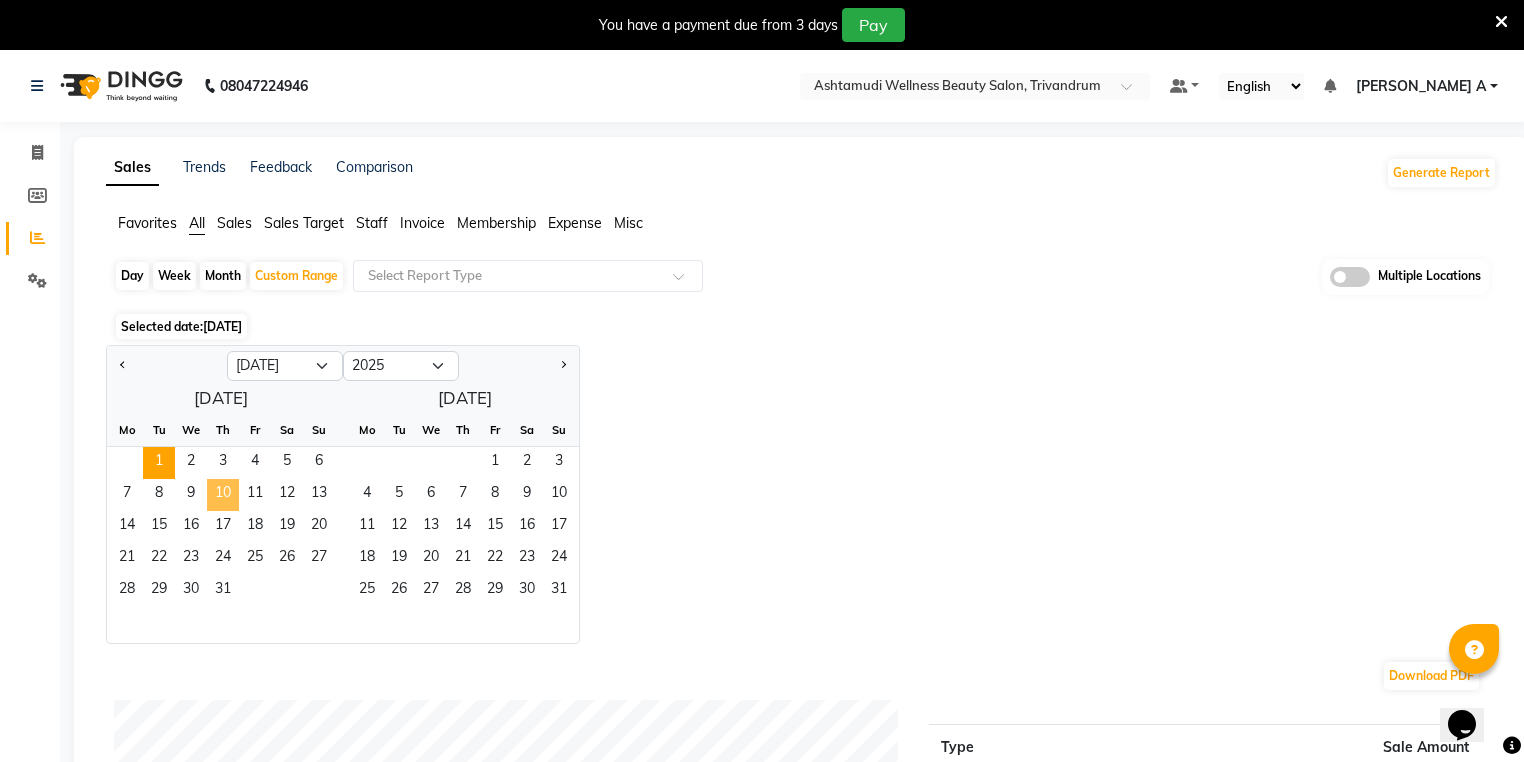 click on "10" 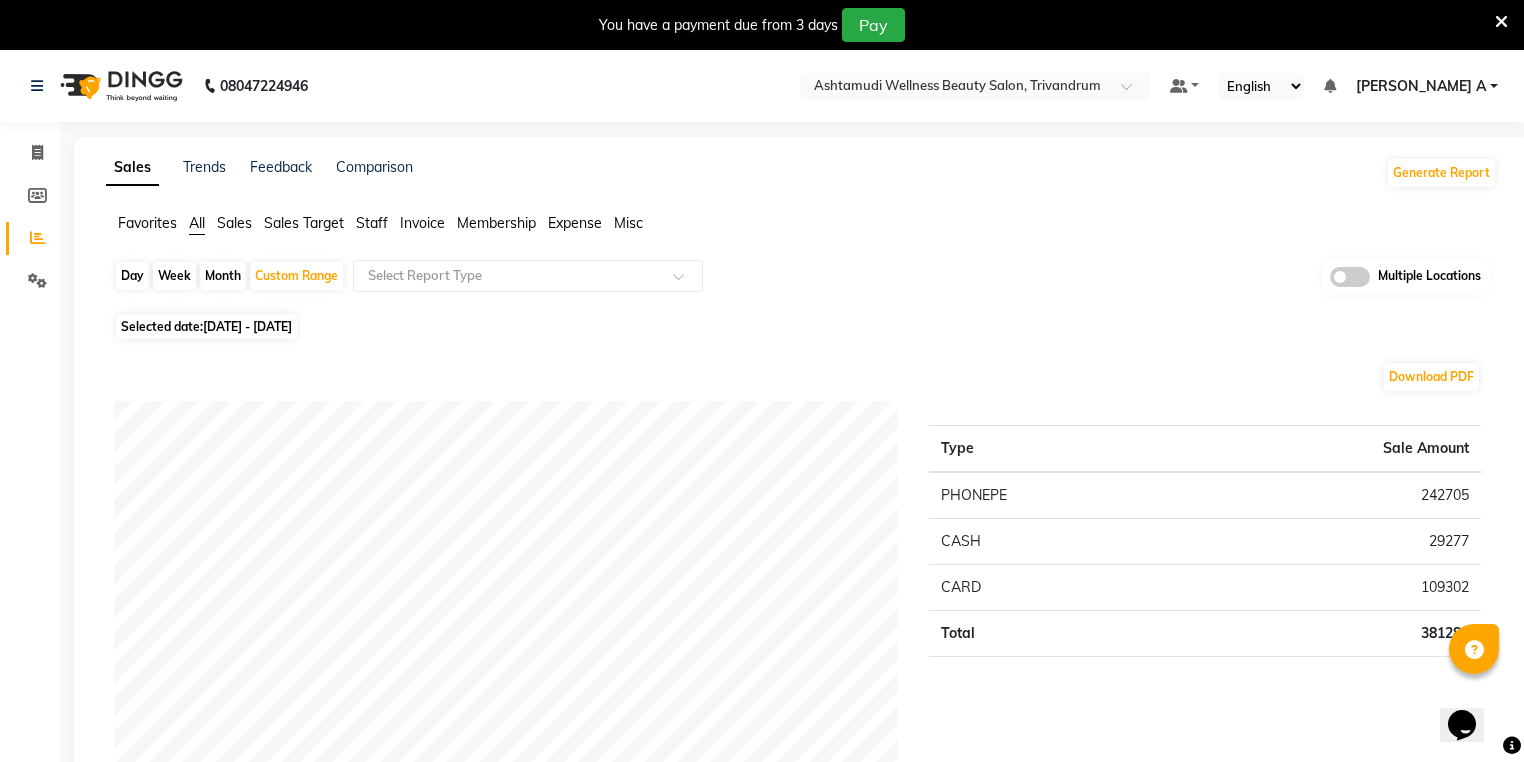 click on "Invoice" 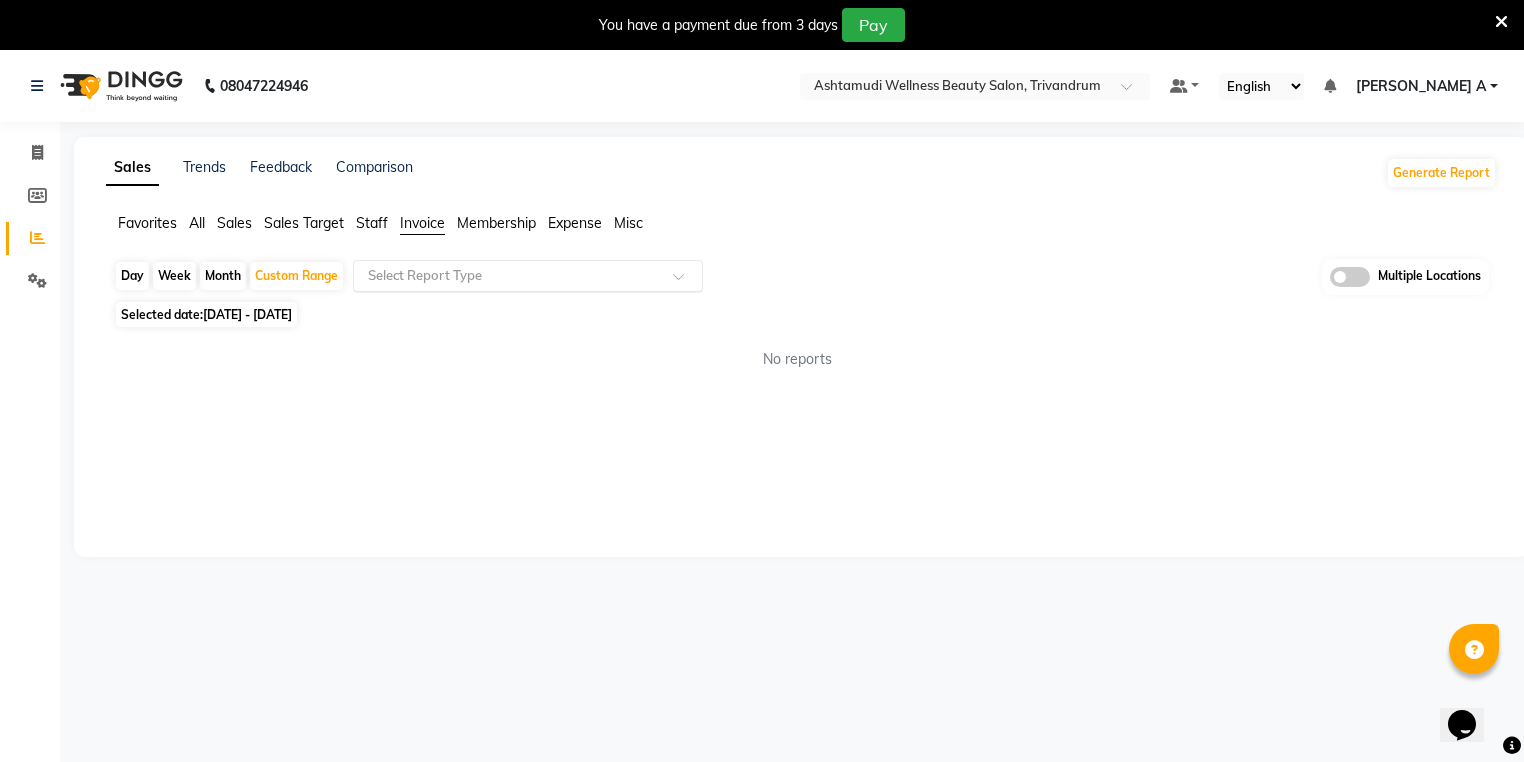click 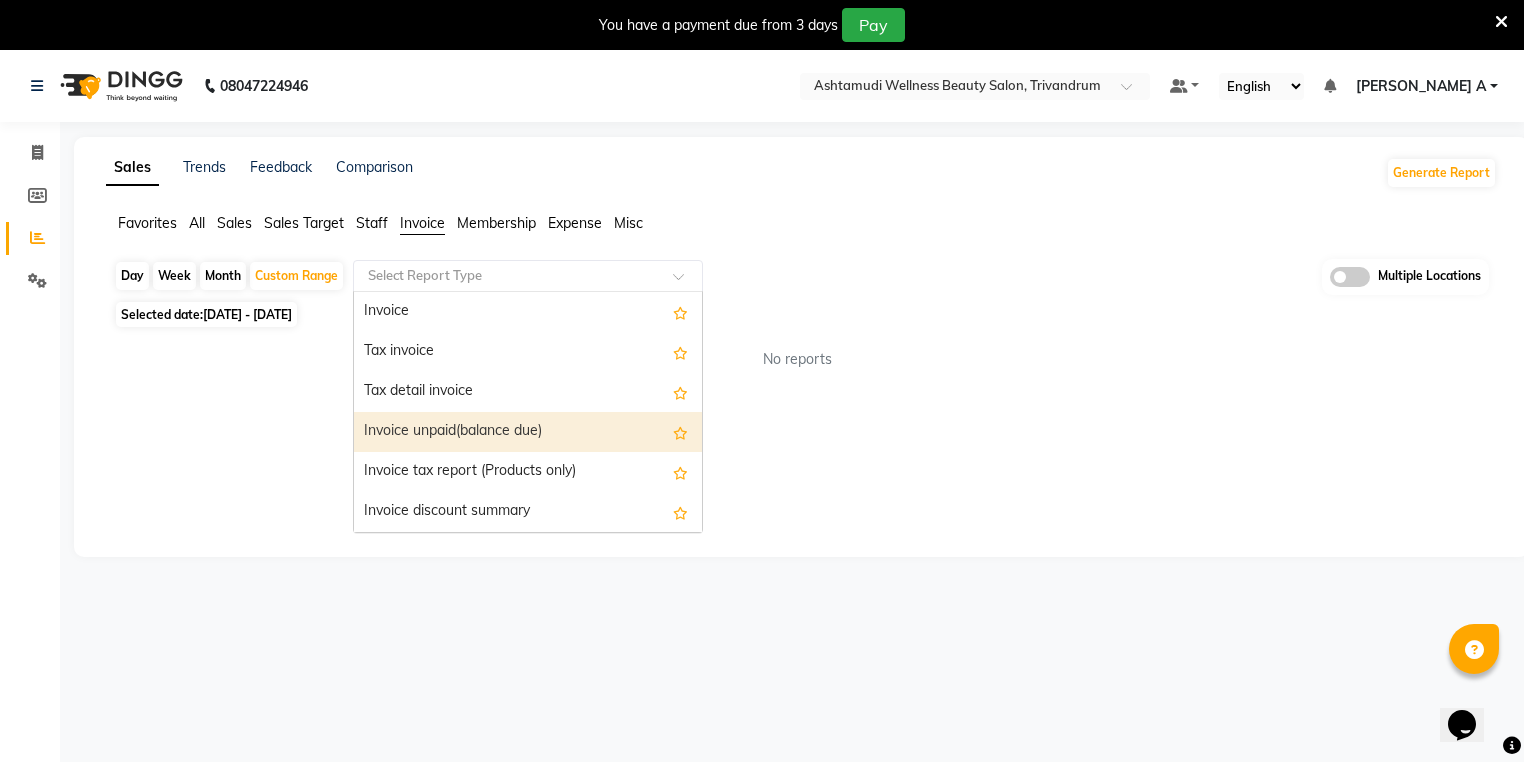 click on "Invoice unpaid(balance due)" at bounding box center [528, 432] 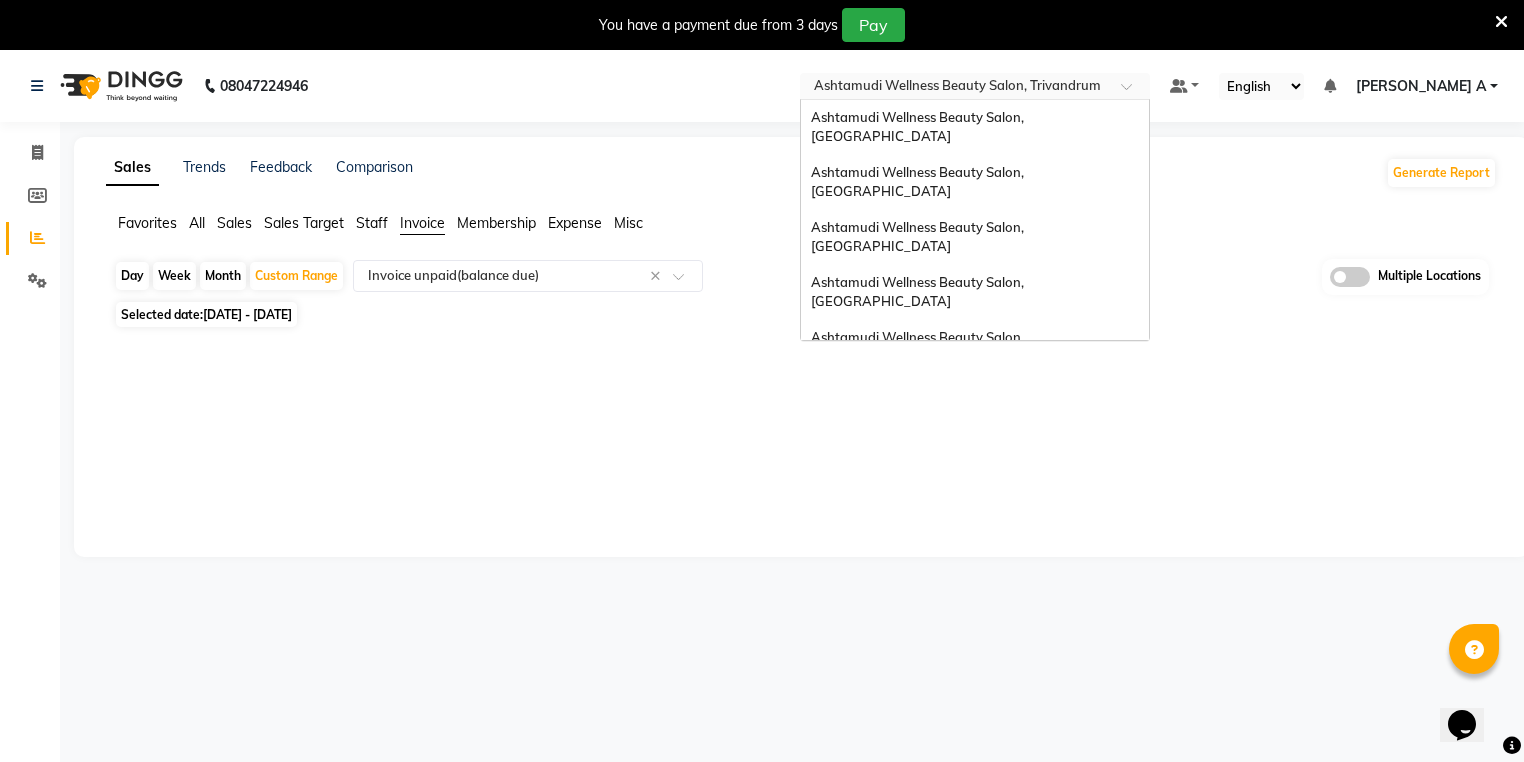 click at bounding box center [955, 88] 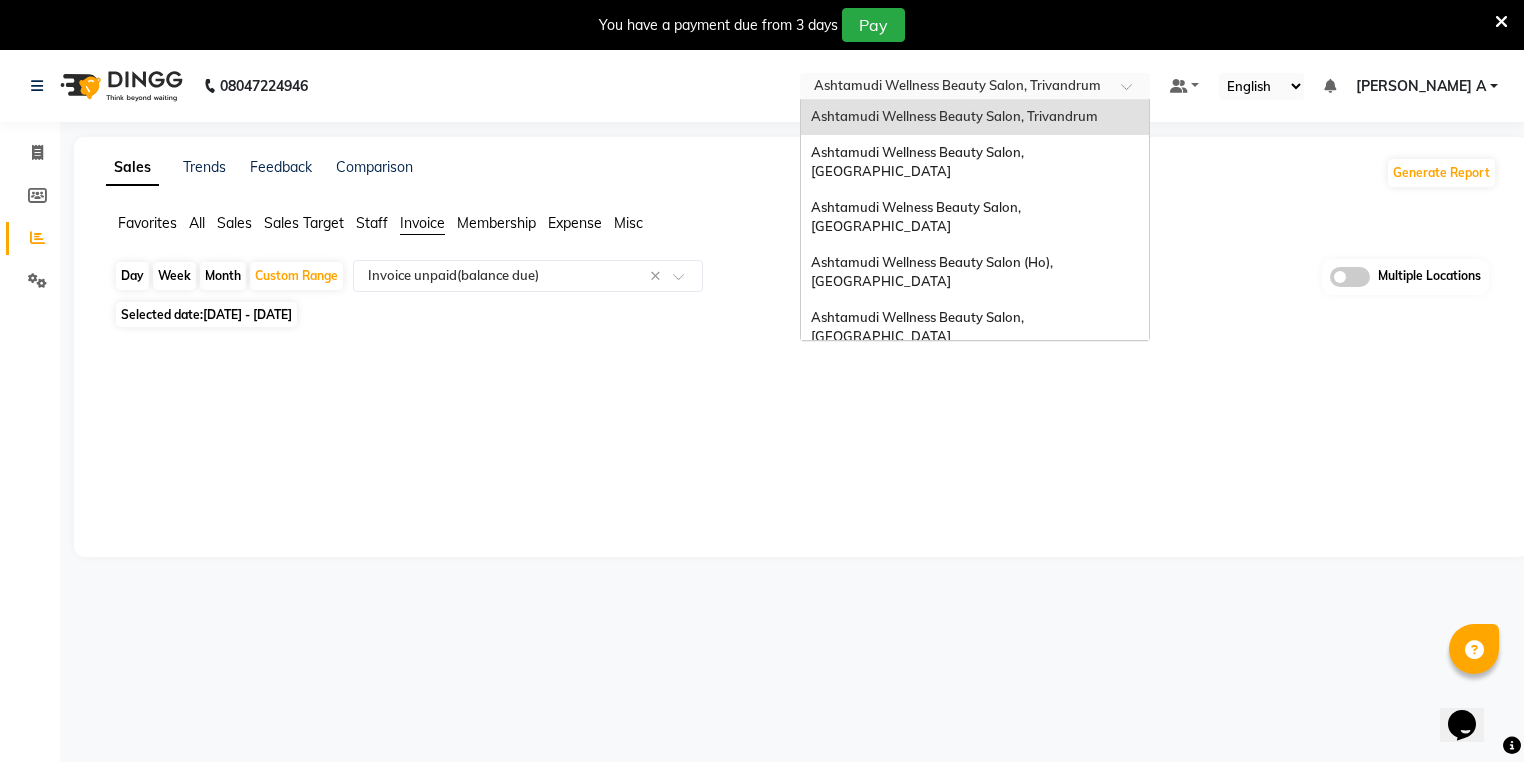 scroll, scrollTop: 312, scrollLeft: 0, axis: vertical 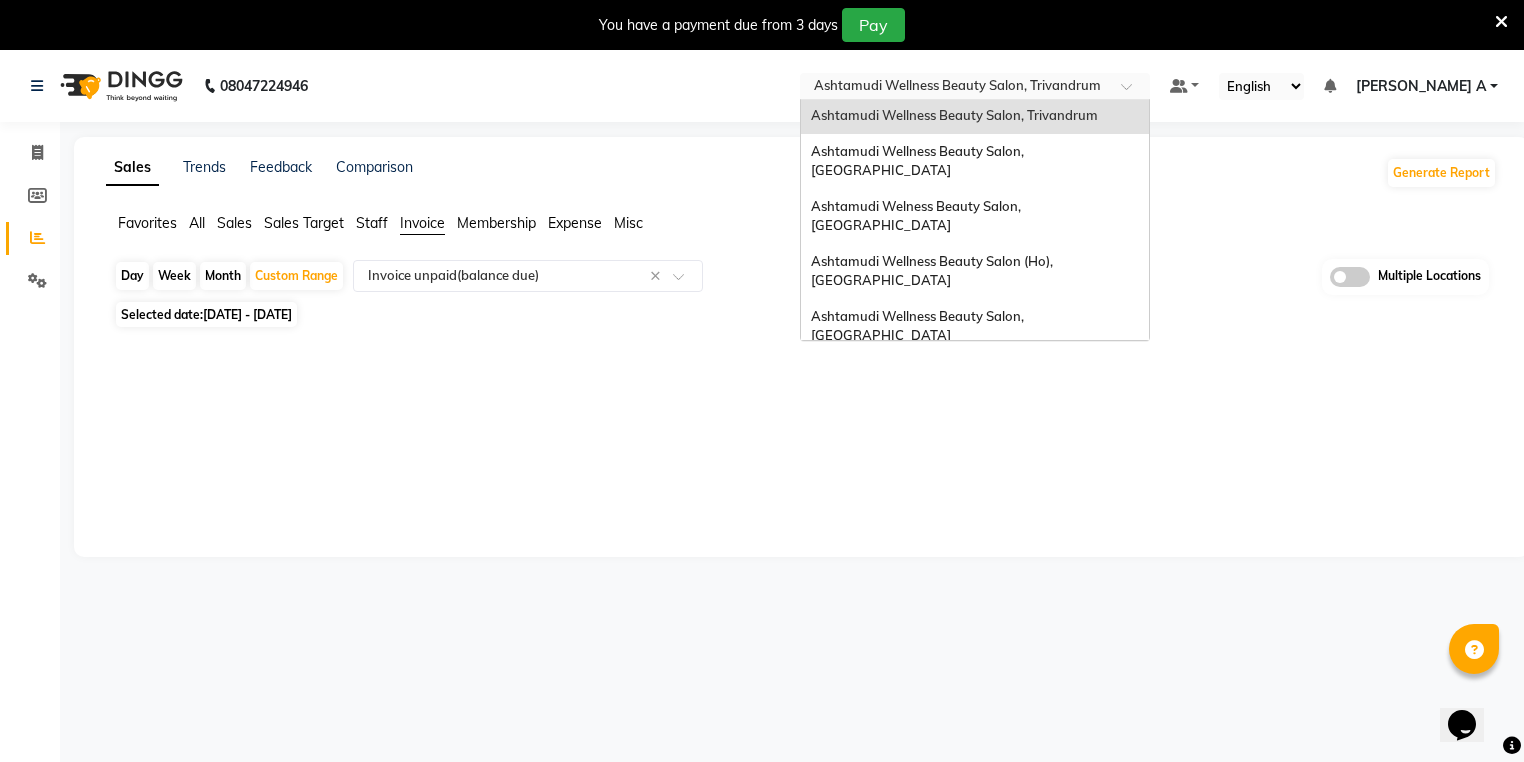click on "Ashtamudi Unisex Salon, Dreams Mall, Dreams Mall Kottiyam" at bounding box center (969, 526) 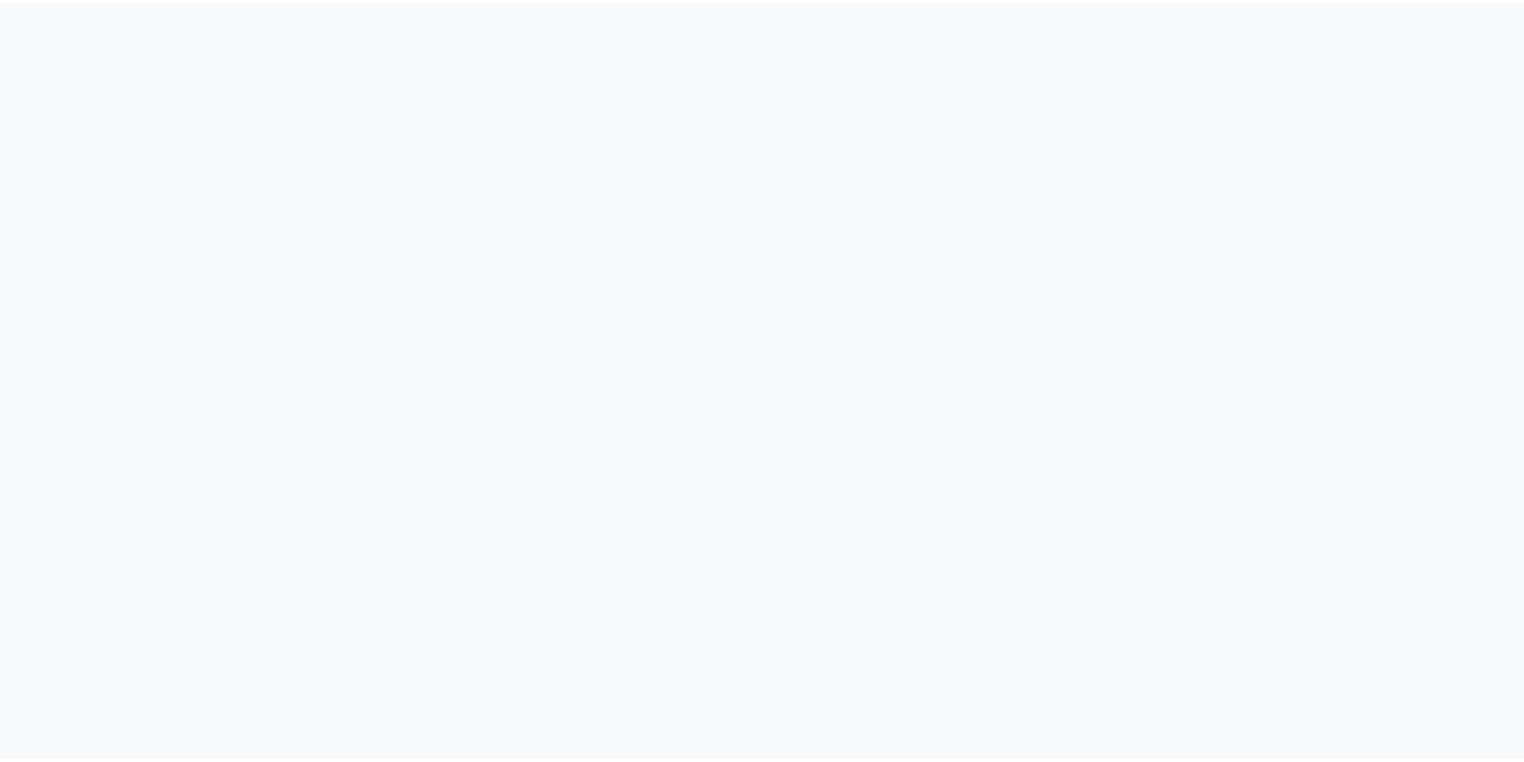 scroll, scrollTop: 0, scrollLeft: 0, axis: both 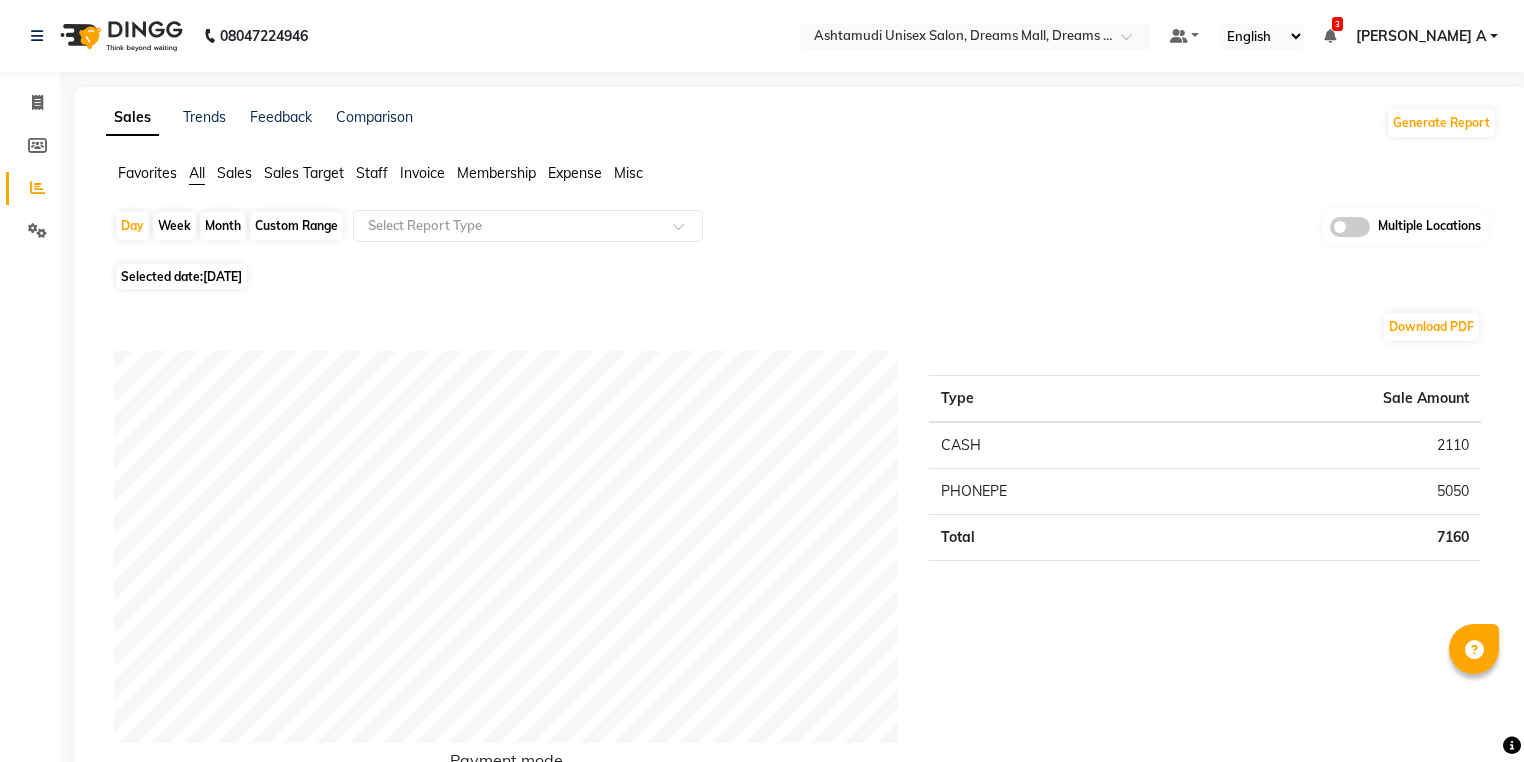 click on "Day   Week   Month   Custom Range  Select Report Type Multiple Locations" 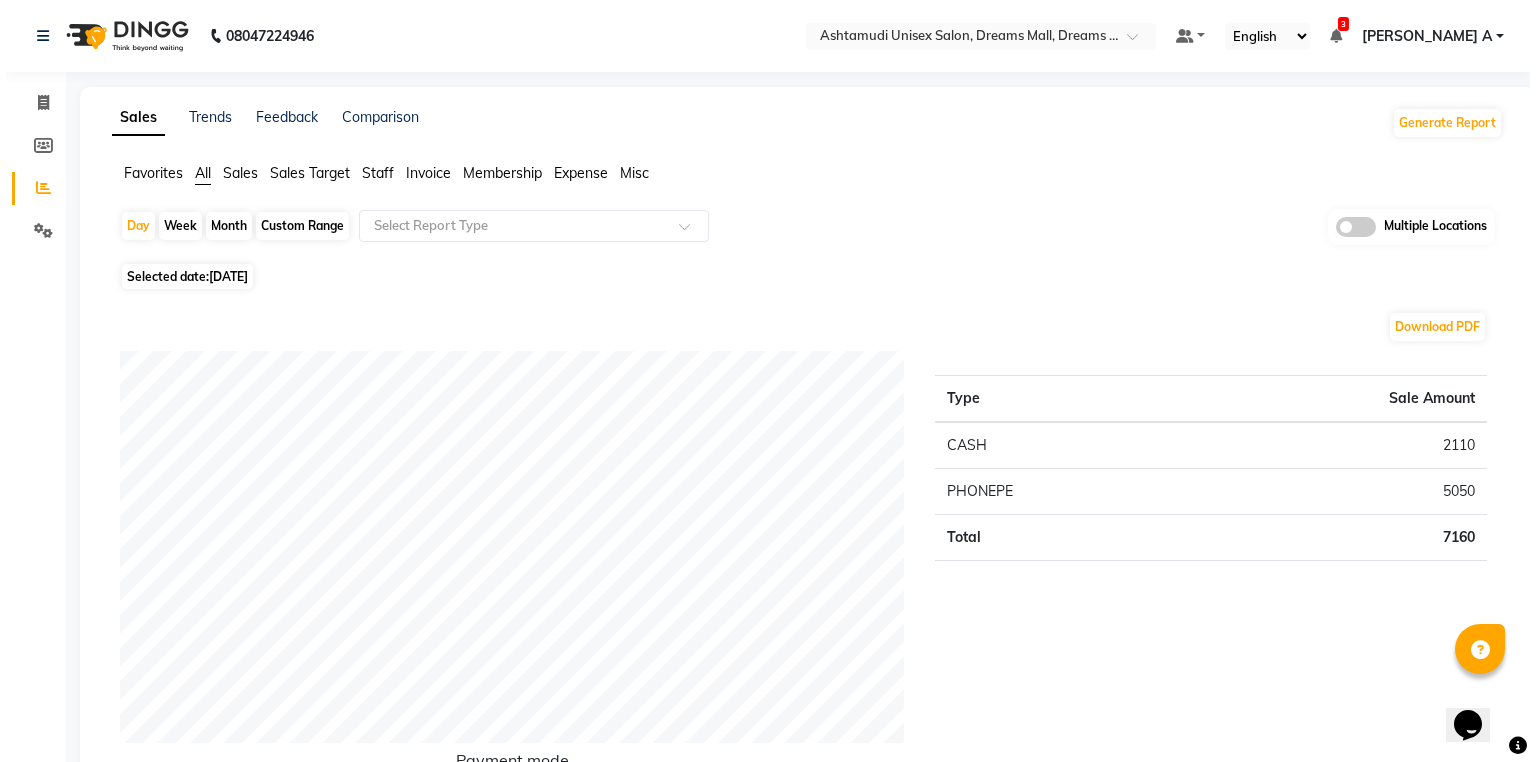 scroll, scrollTop: 0, scrollLeft: 0, axis: both 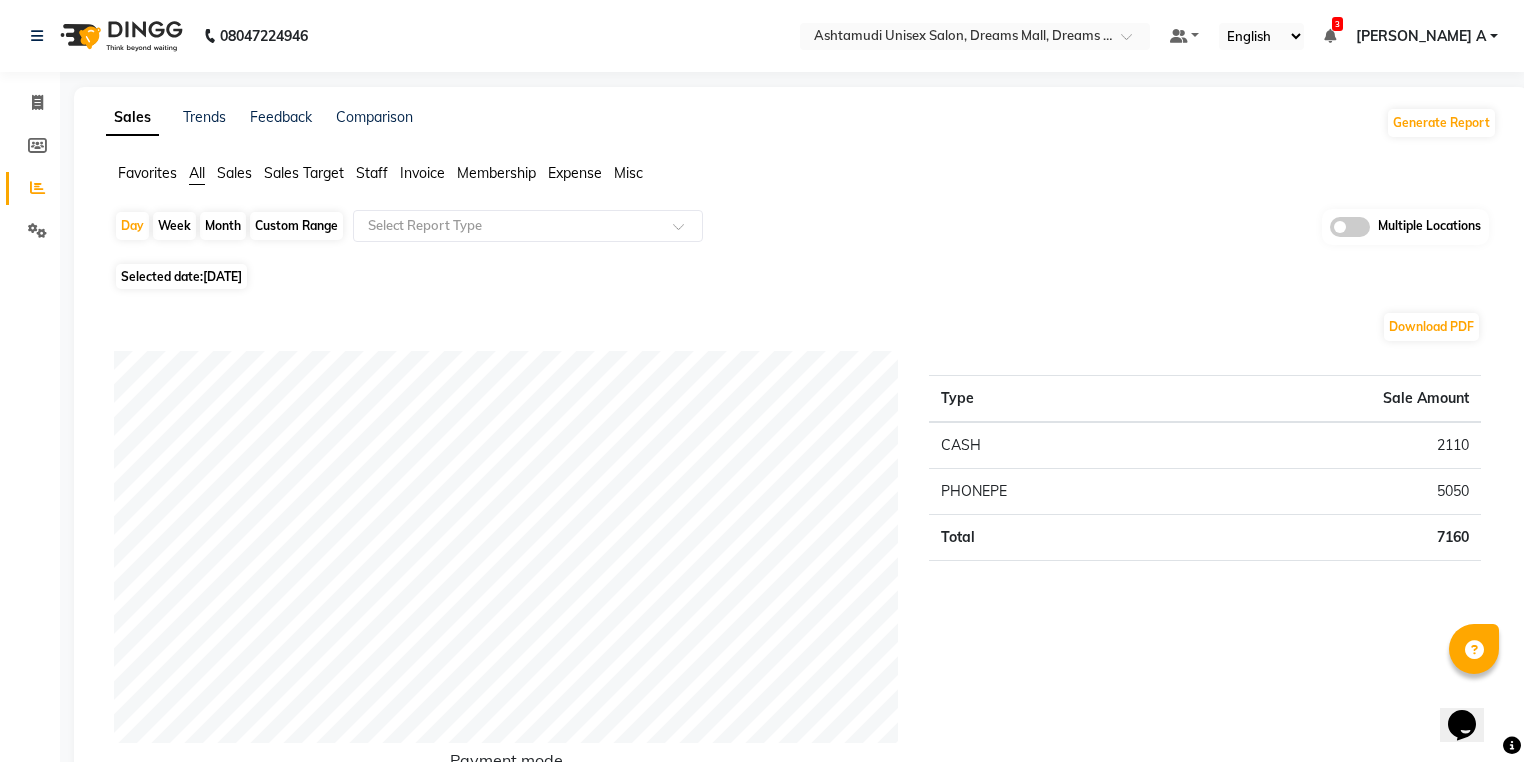 click on "Custom Range" 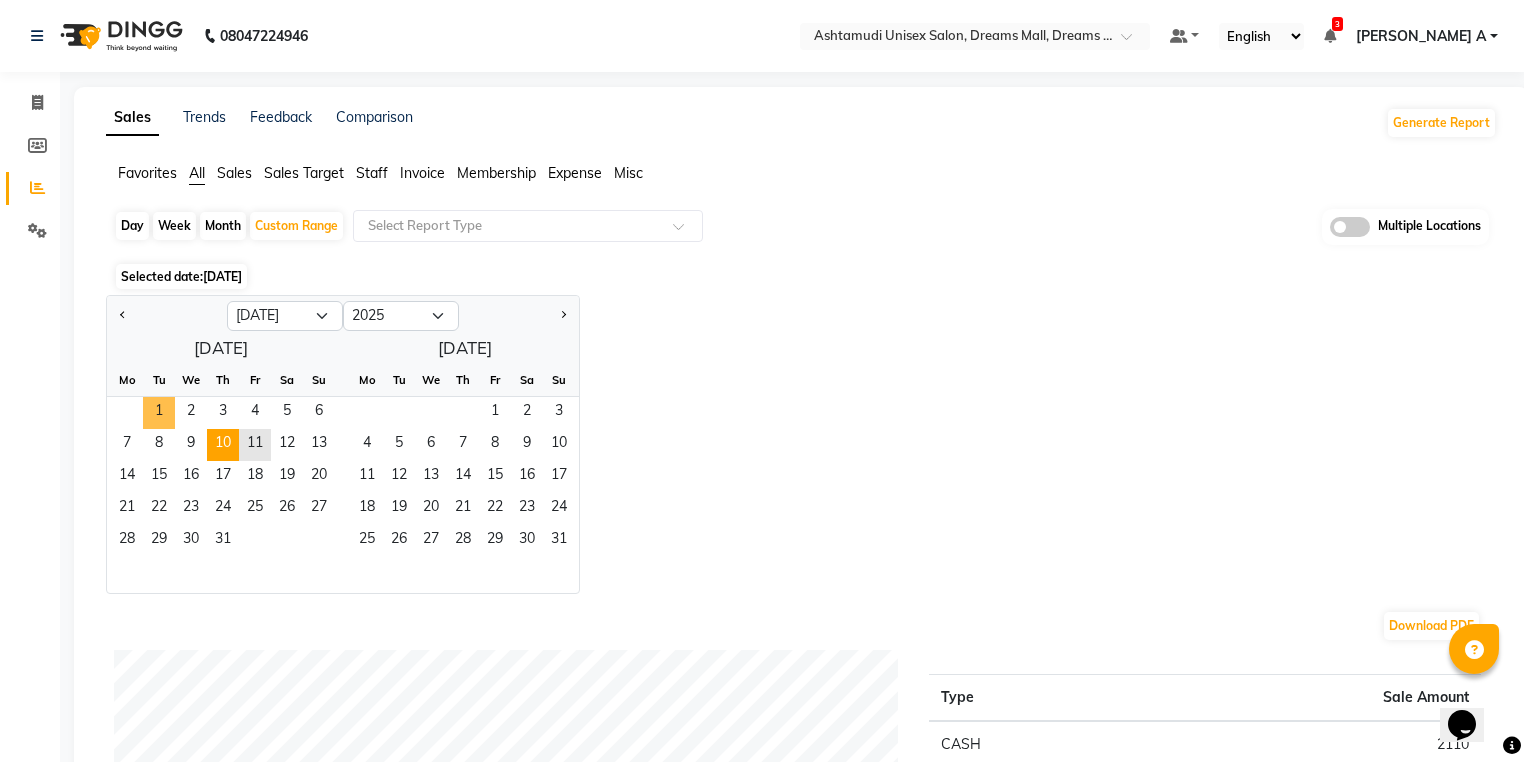 drag, startPoint x: 159, startPoint y: 408, endPoint x: 221, endPoint y: 438, distance: 68.8767 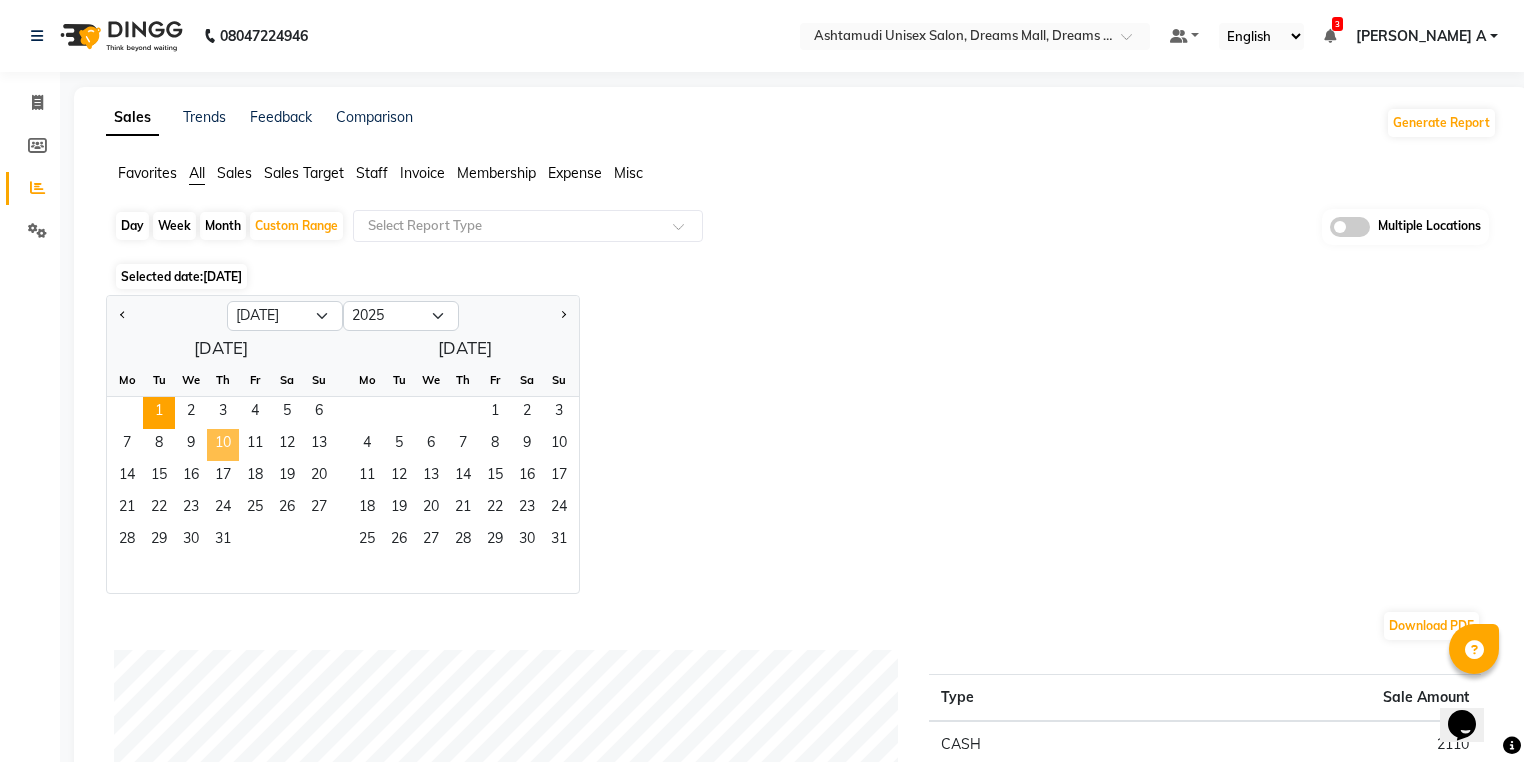 click on "10" 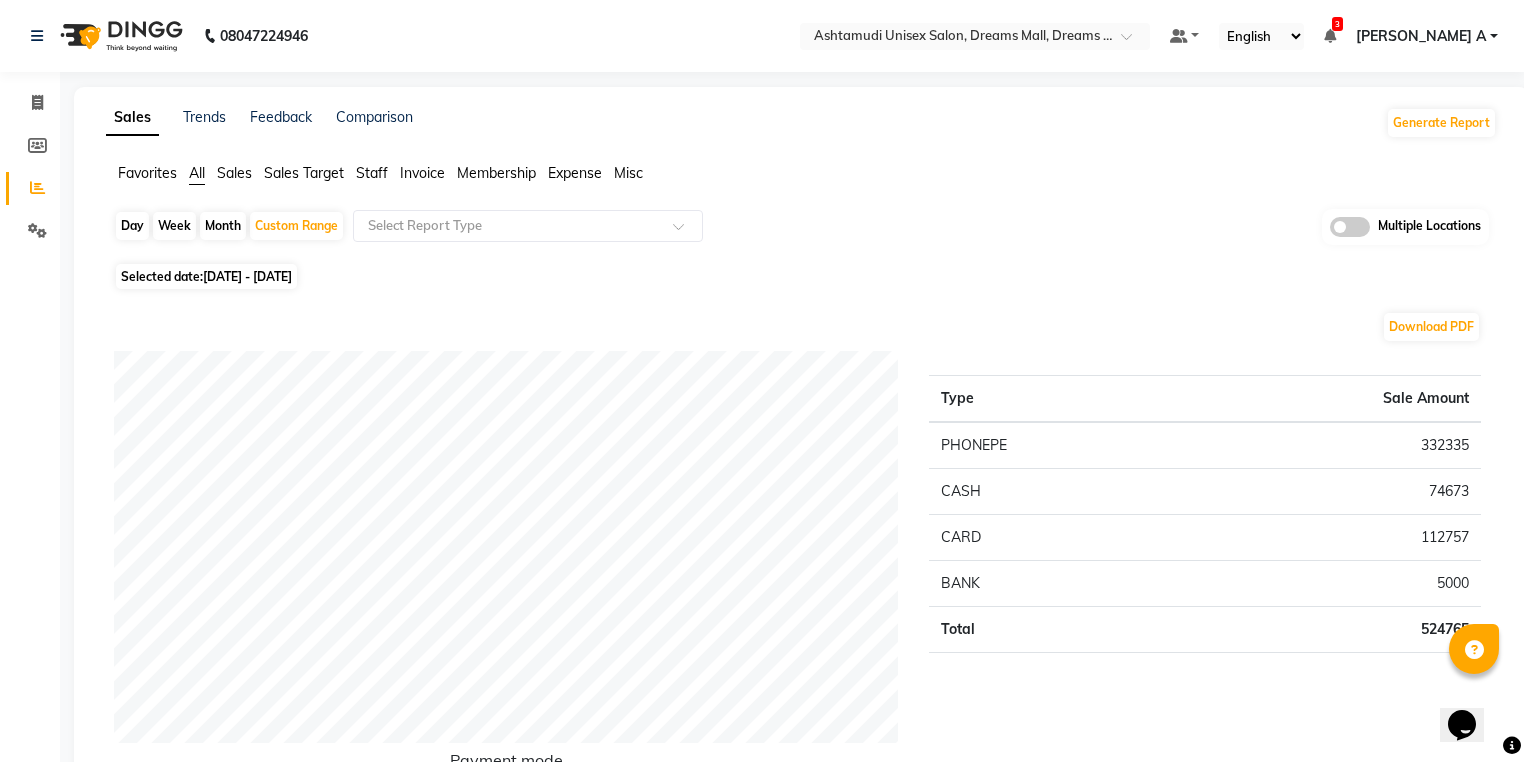 click on "Invoice" 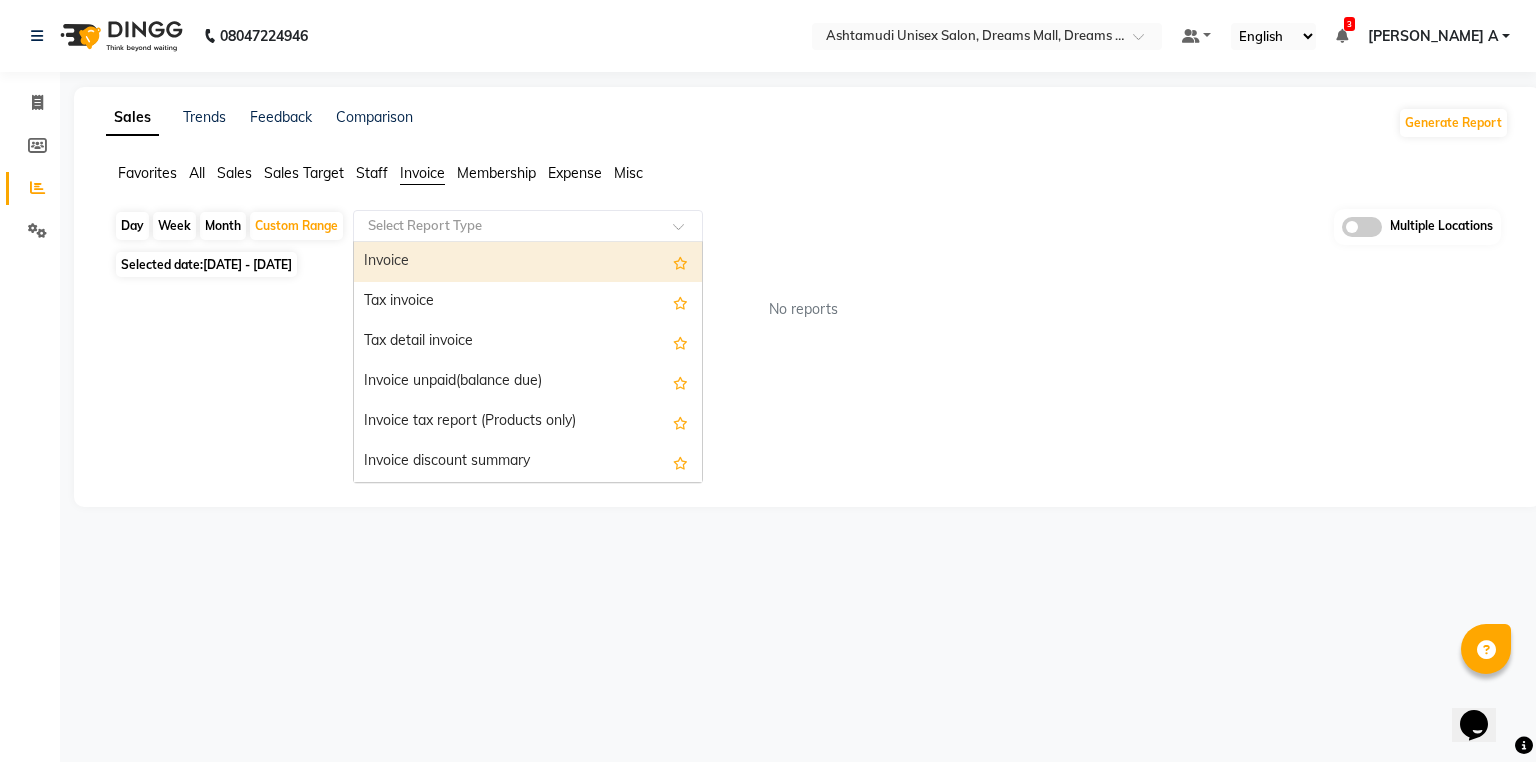 click on "Select Report Type" 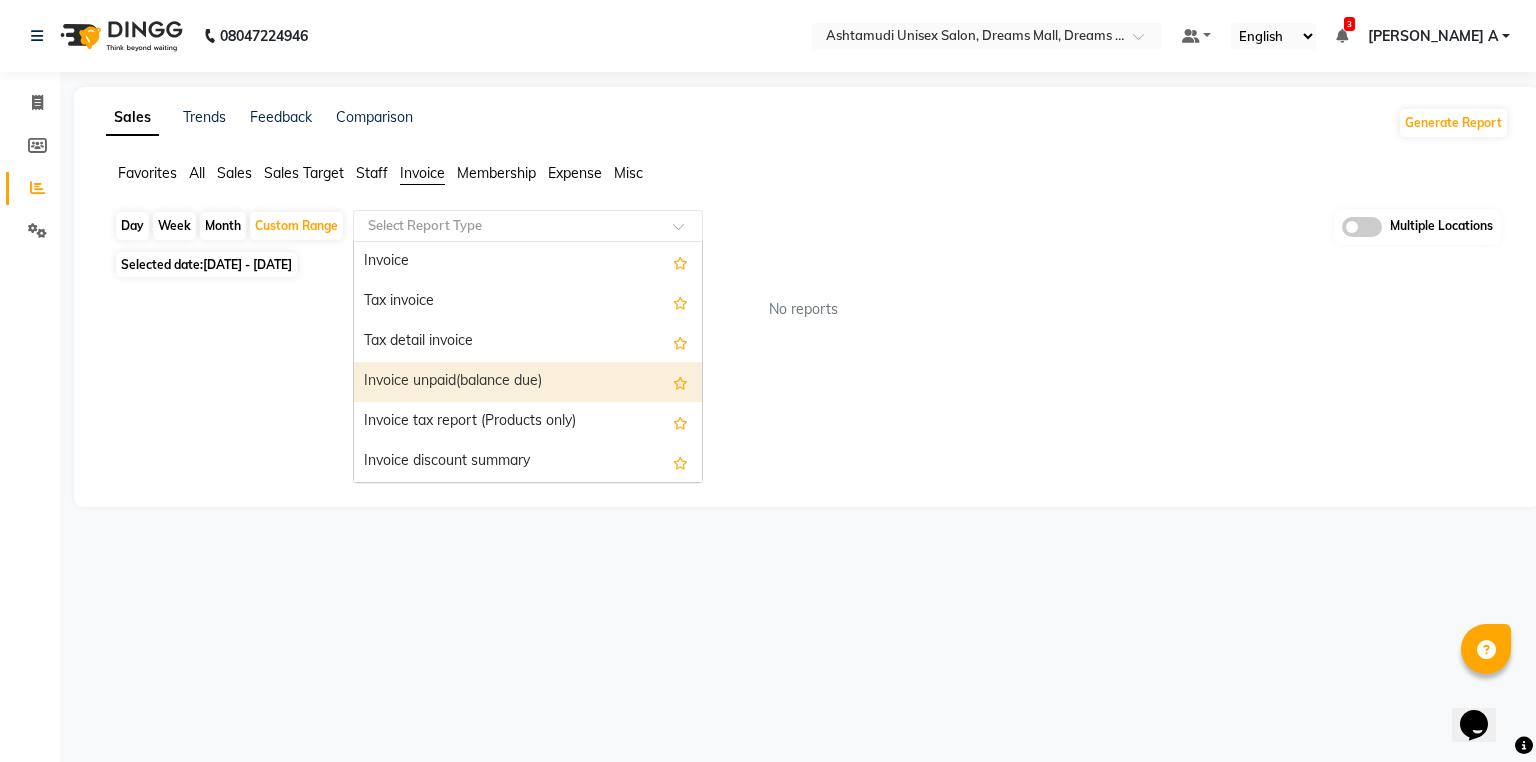 click on "Invoice unpaid(balance due)" at bounding box center (528, 382) 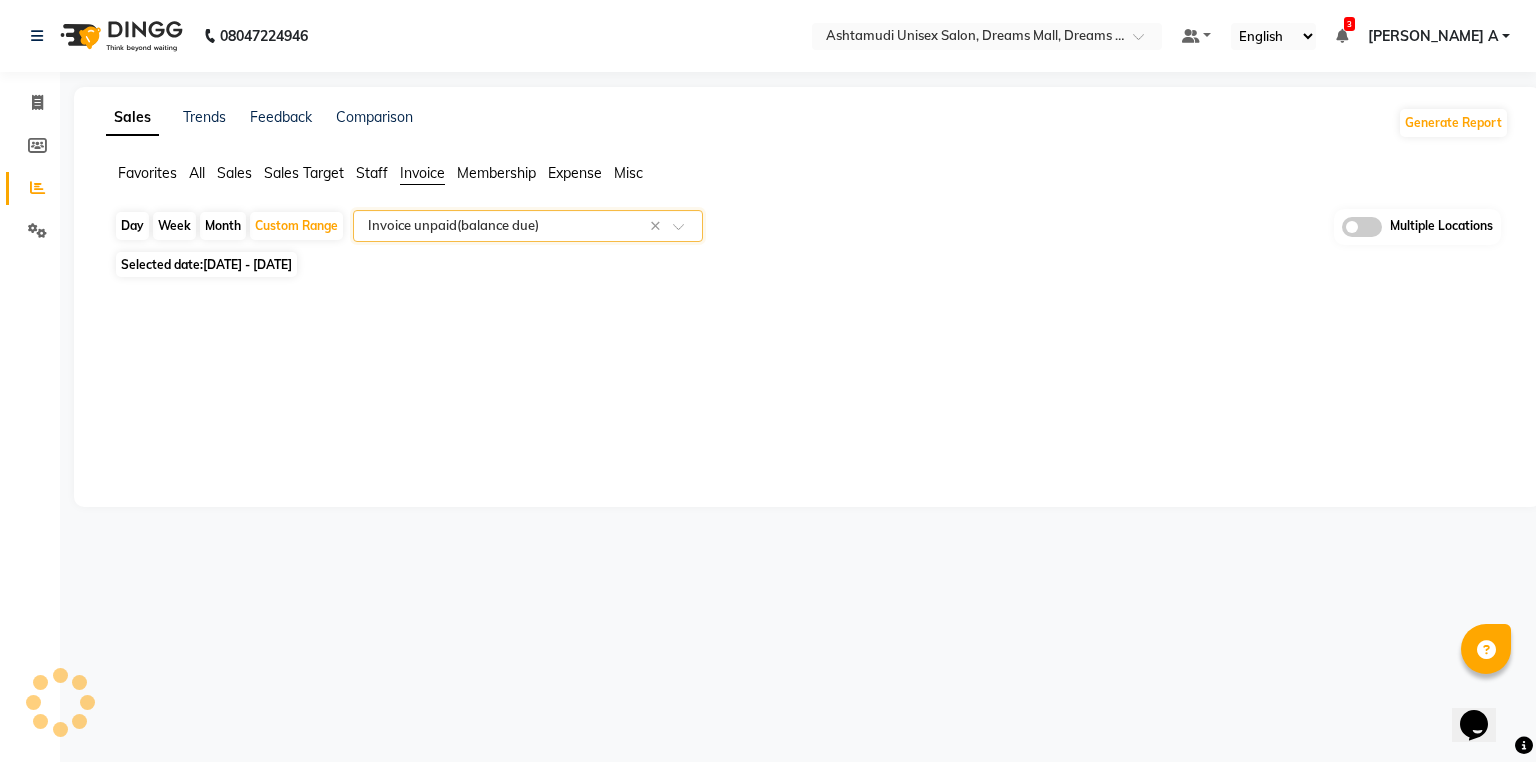 select on "full_report" 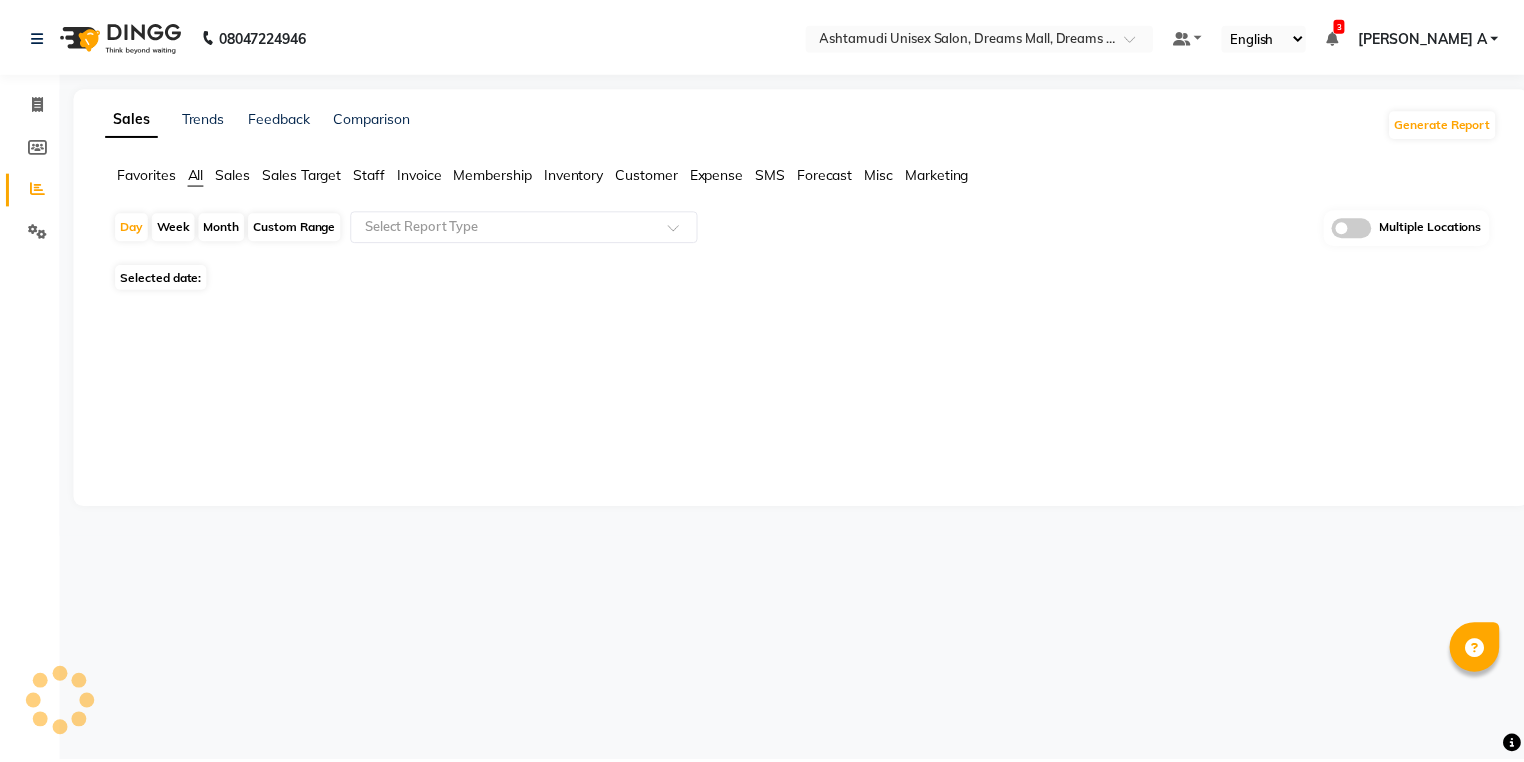 scroll, scrollTop: 0, scrollLeft: 0, axis: both 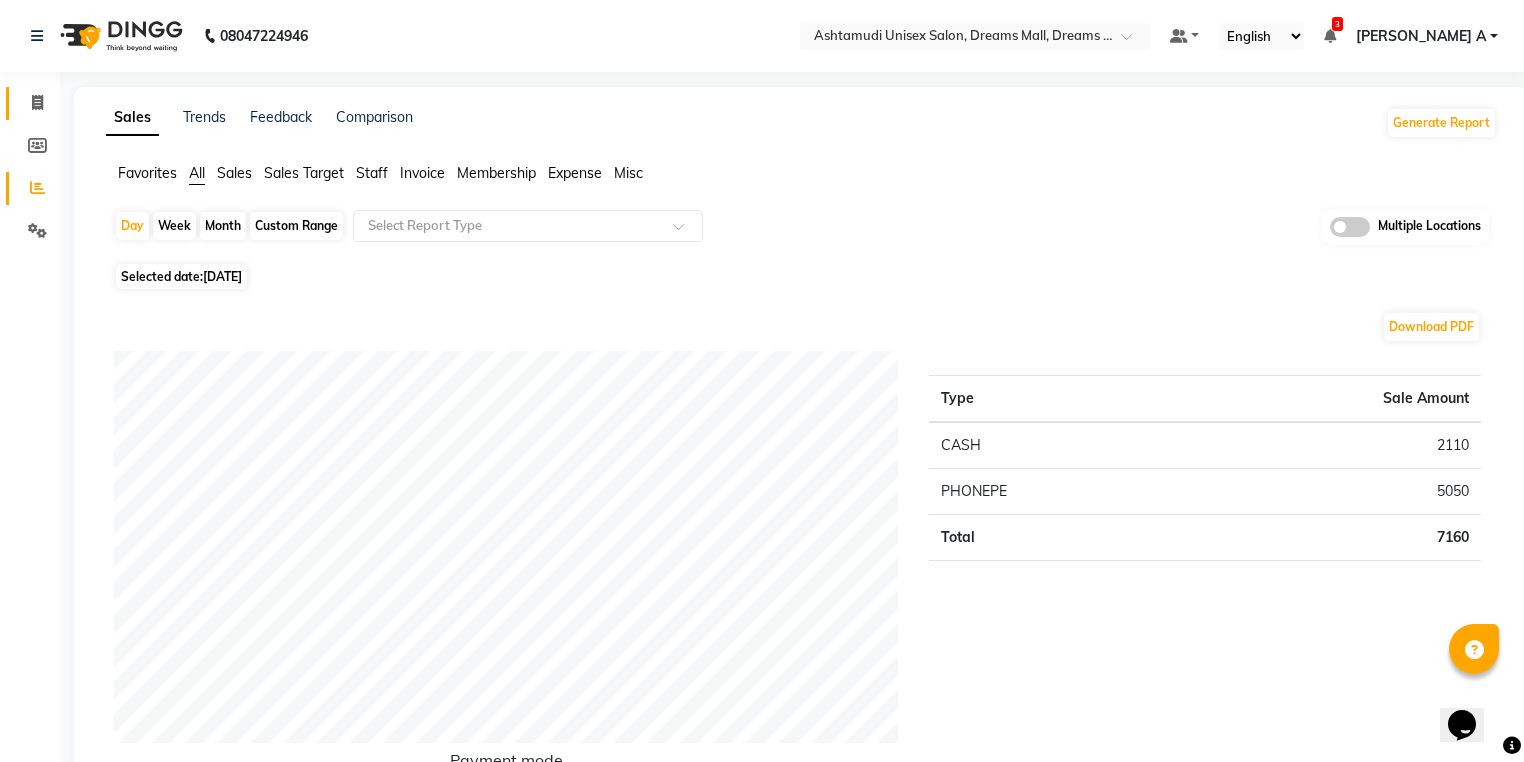 click on "Invoice" 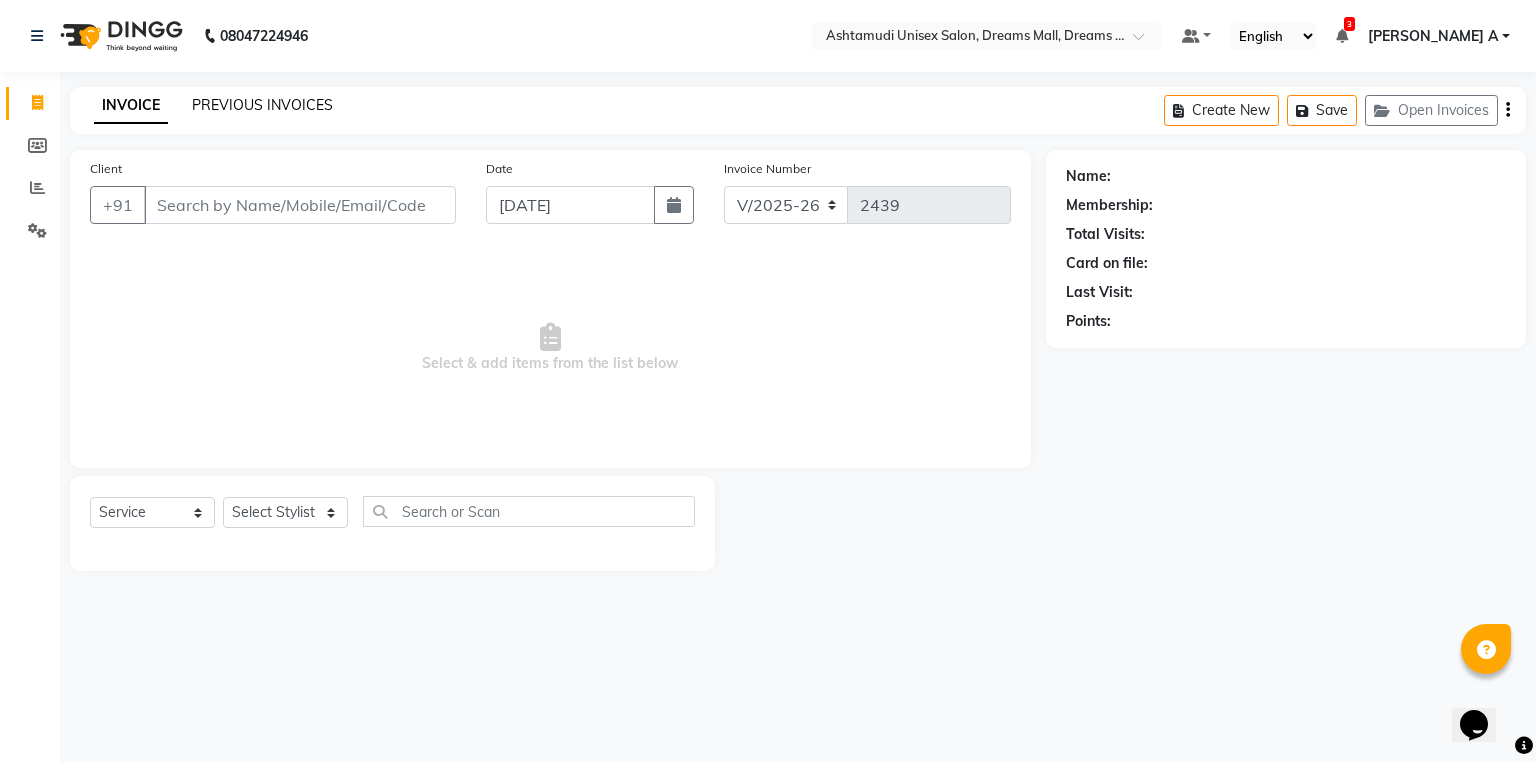 click on "PREVIOUS INVOICES" 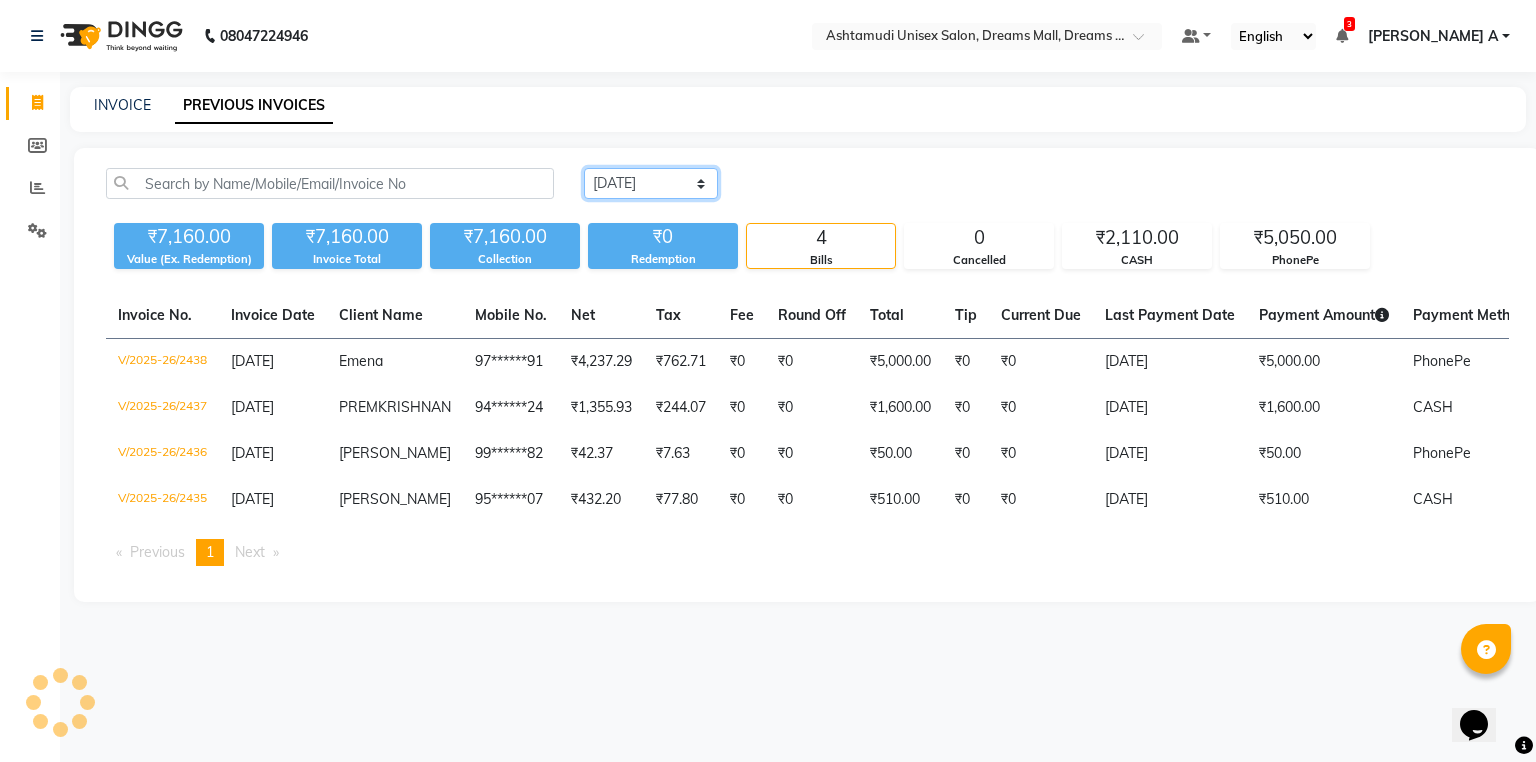 click on "[DATE] [DATE] Custom Range" 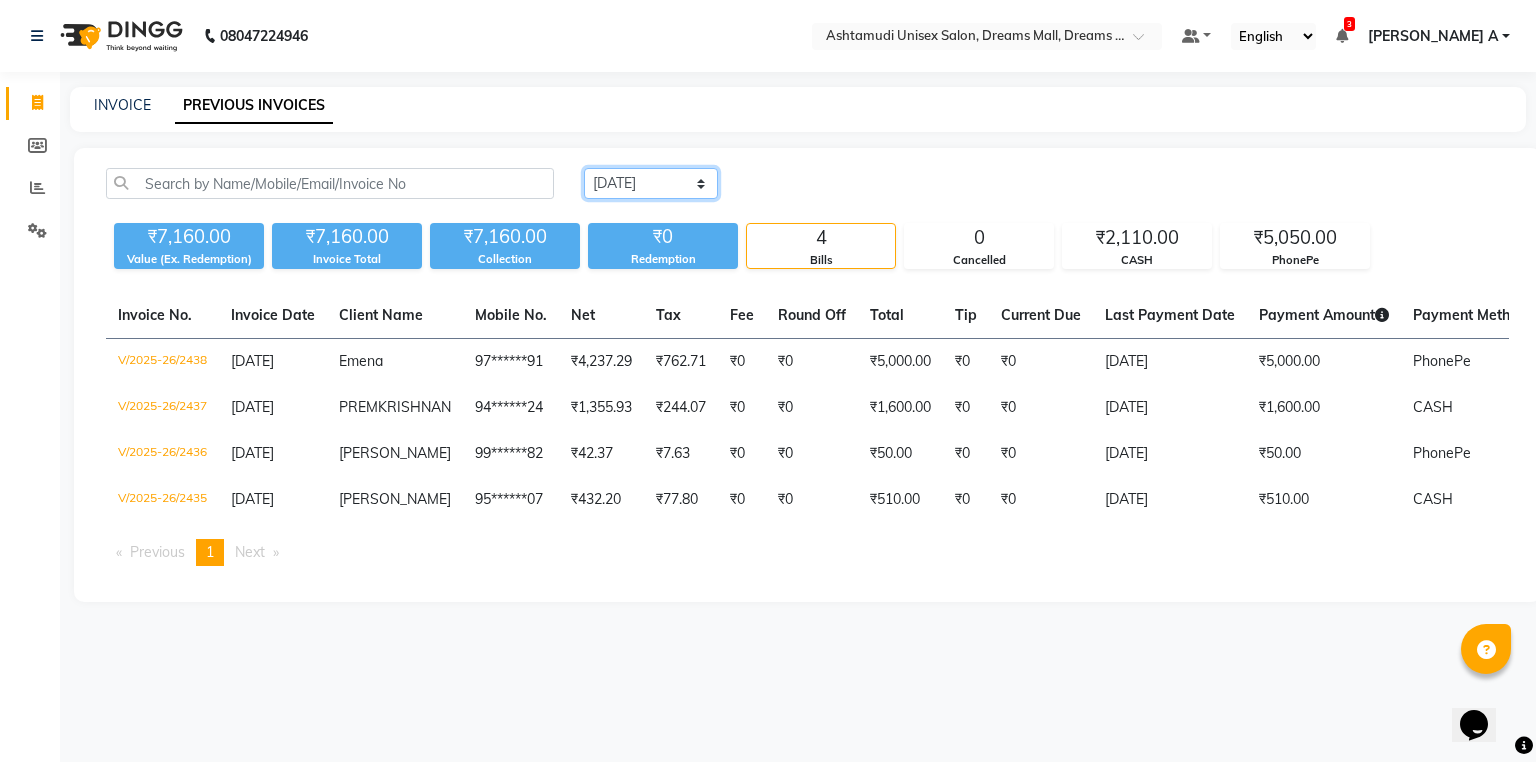 select on "[DATE]" 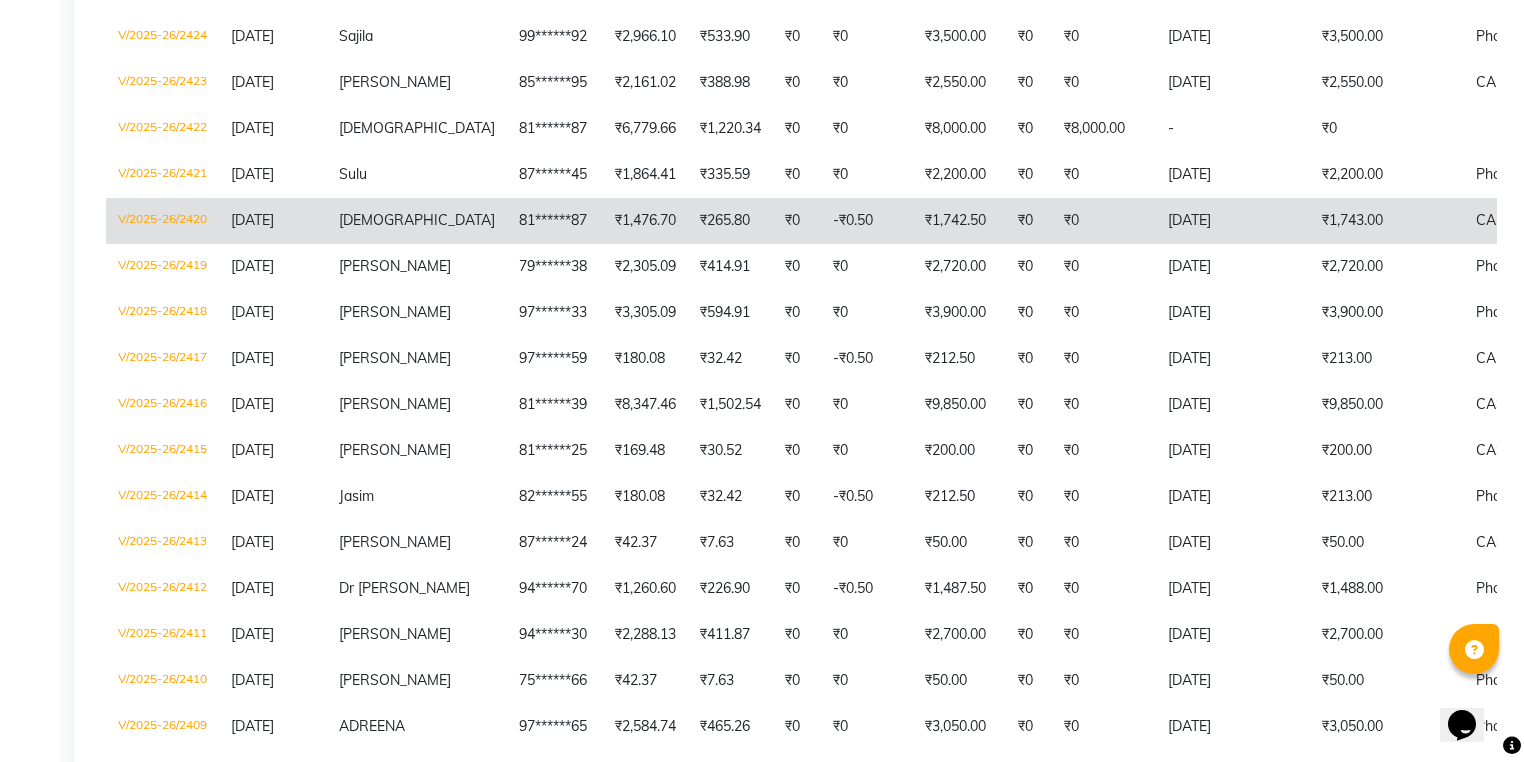 scroll, scrollTop: 800, scrollLeft: 0, axis: vertical 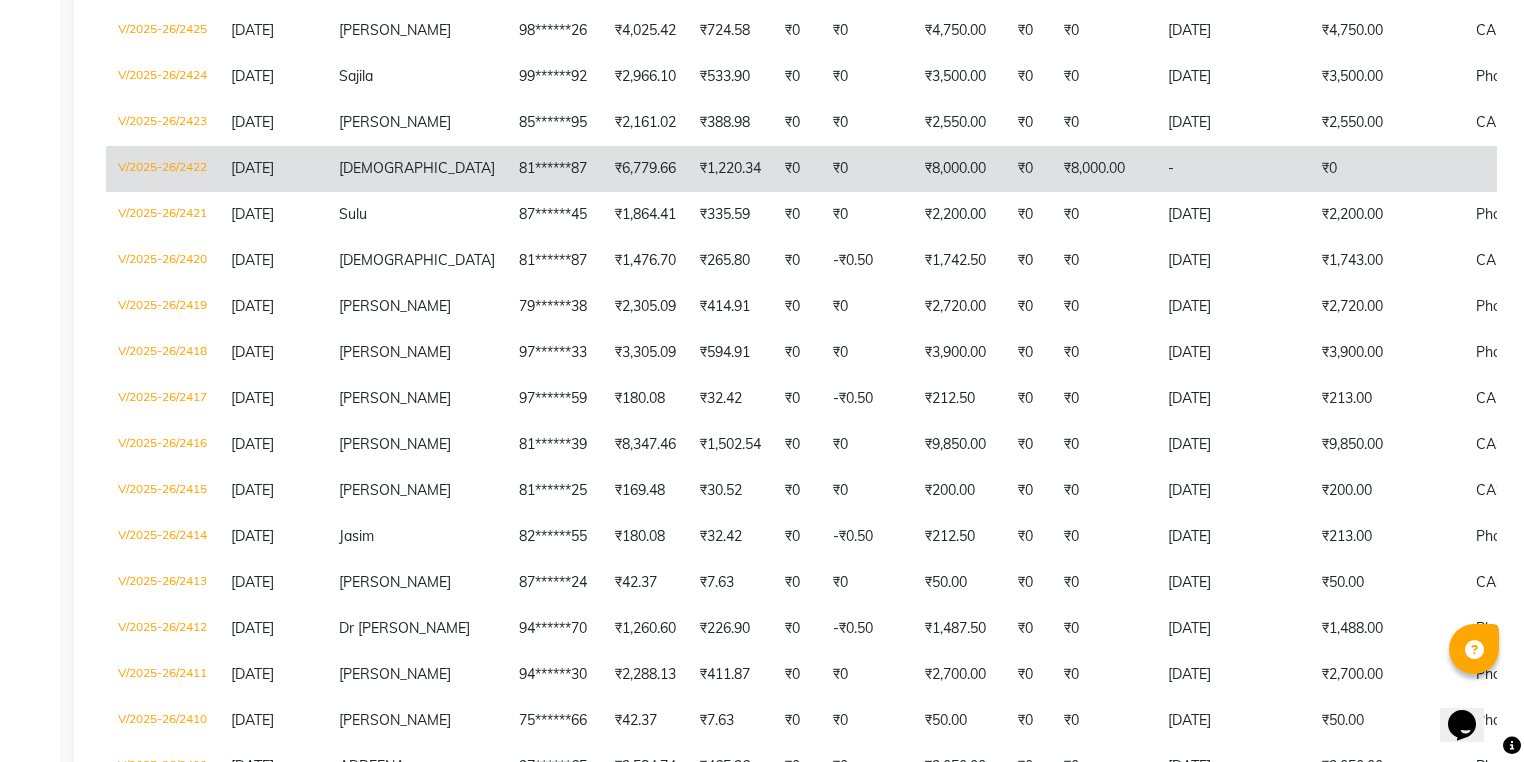 click on "₹8,000.00" 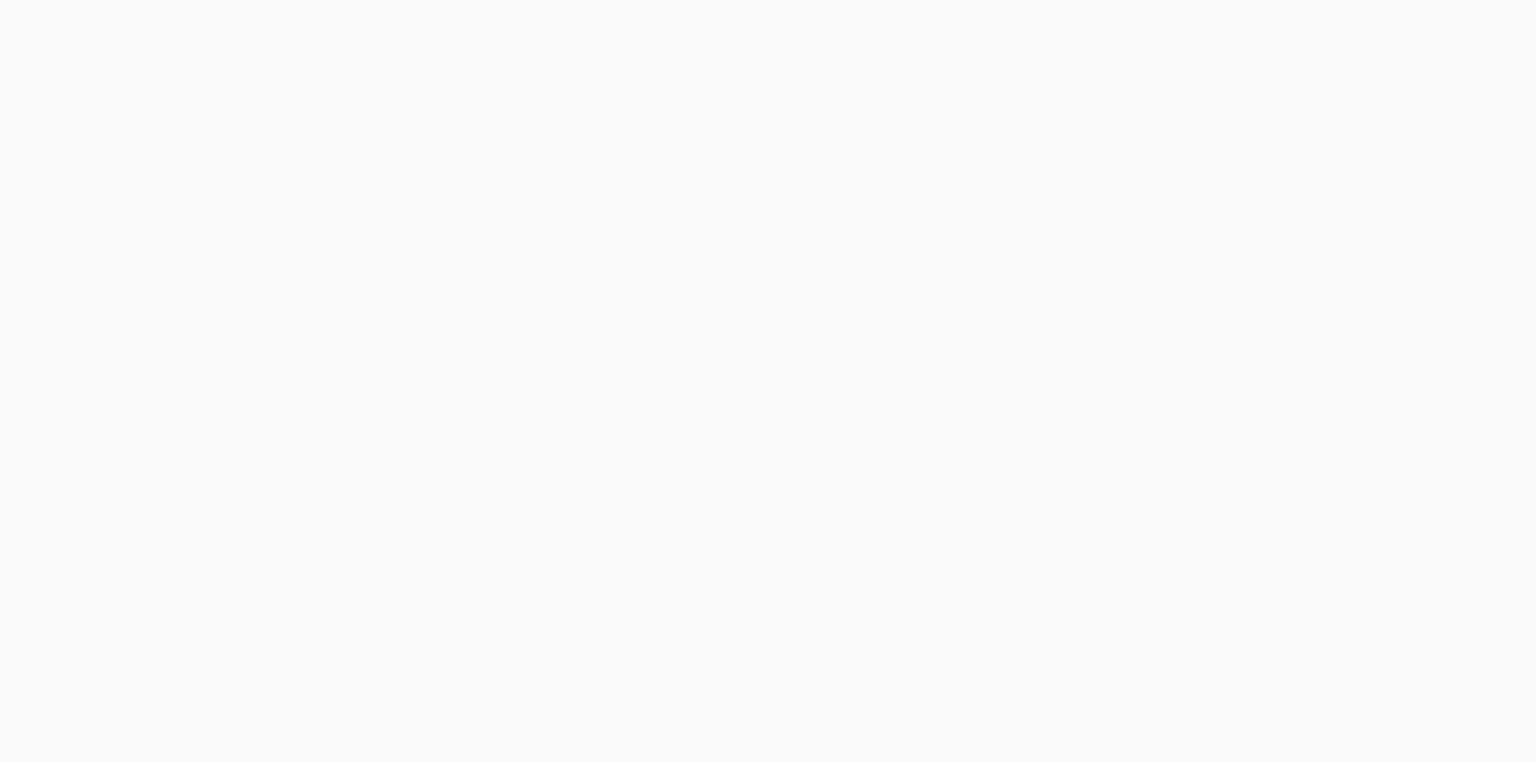 scroll, scrollTop: 0, scrollLeft: 0, axis: both 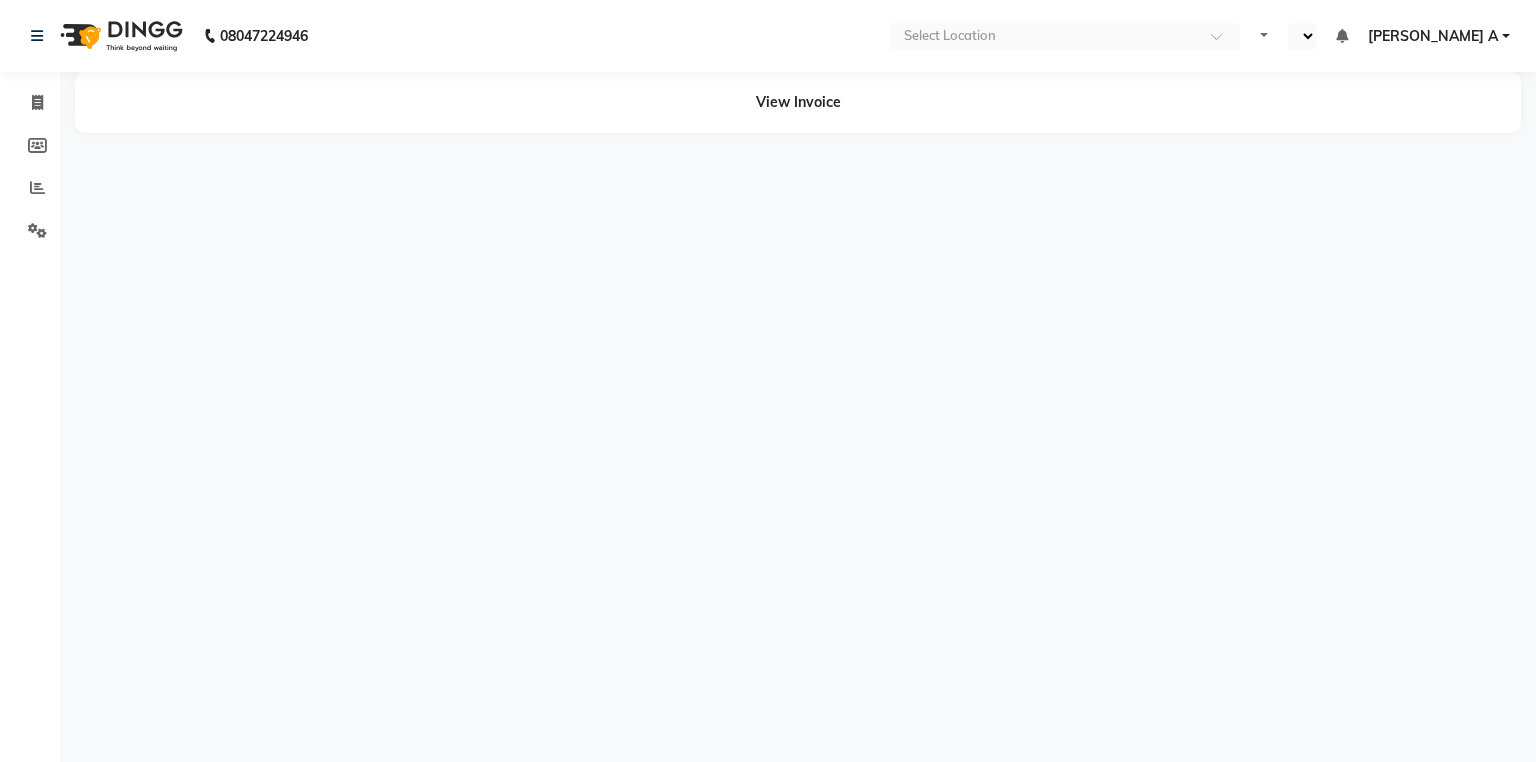 select on "en" 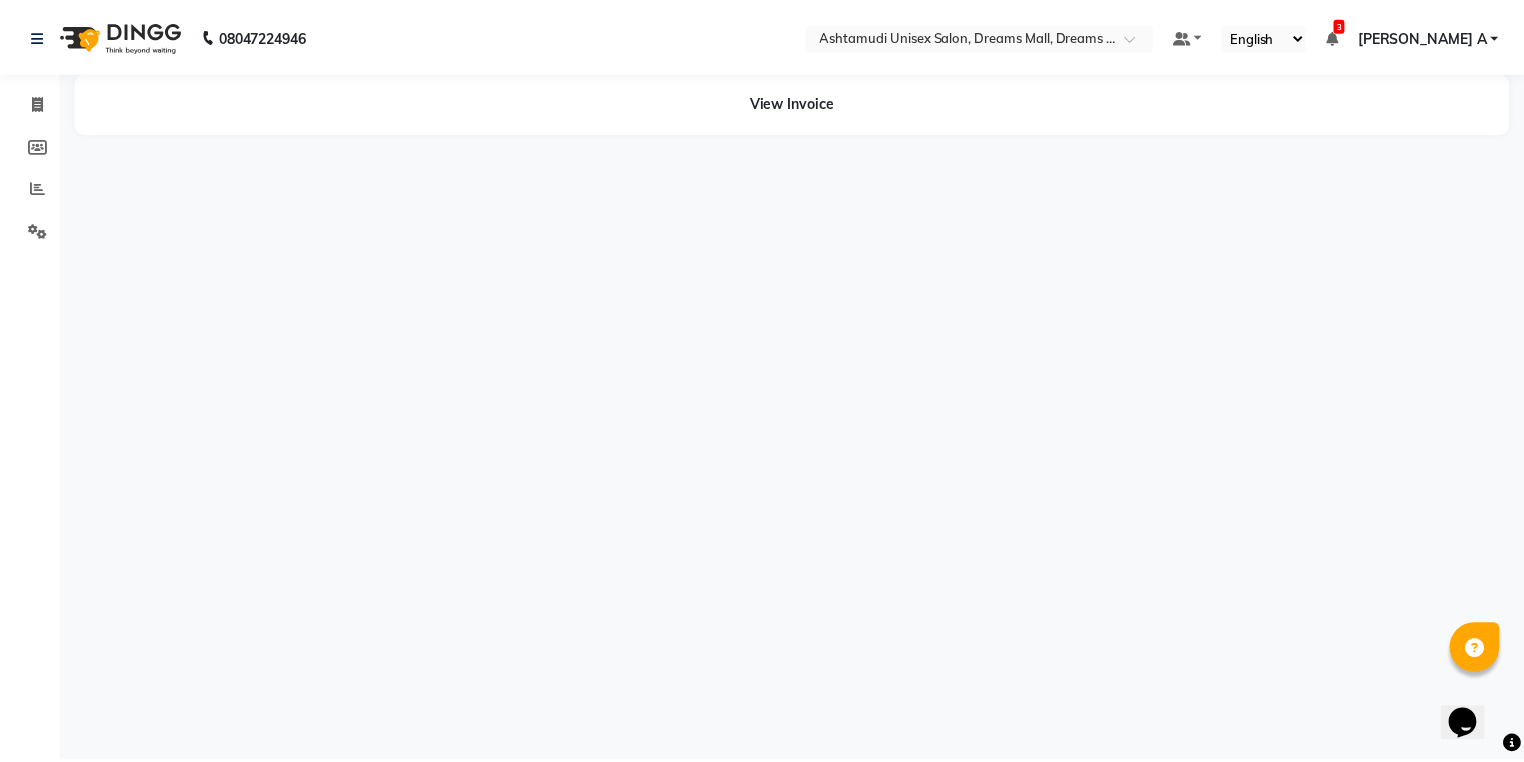 scroll, scrollTop: 0, scrollLeft: 0, axis: both 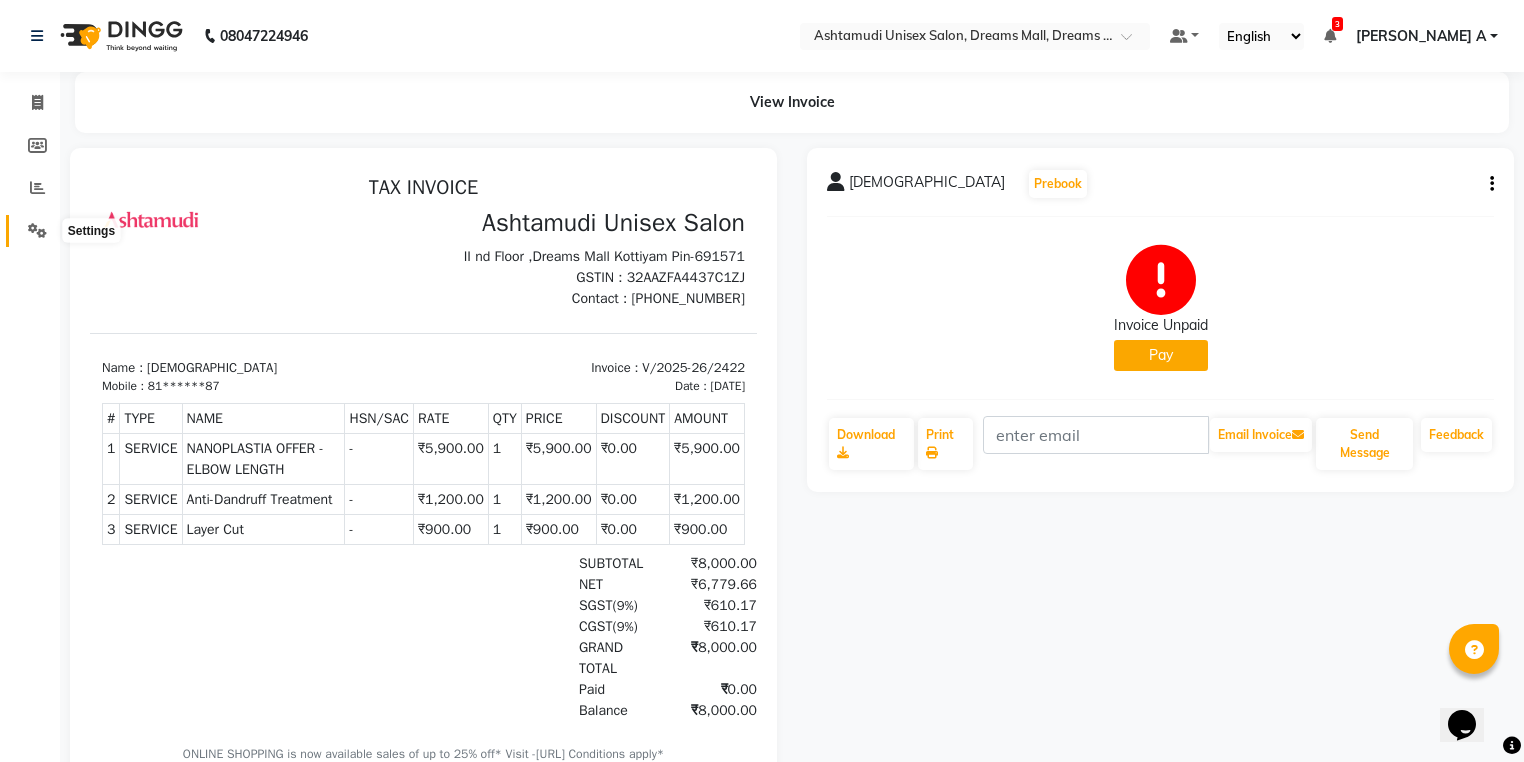 click 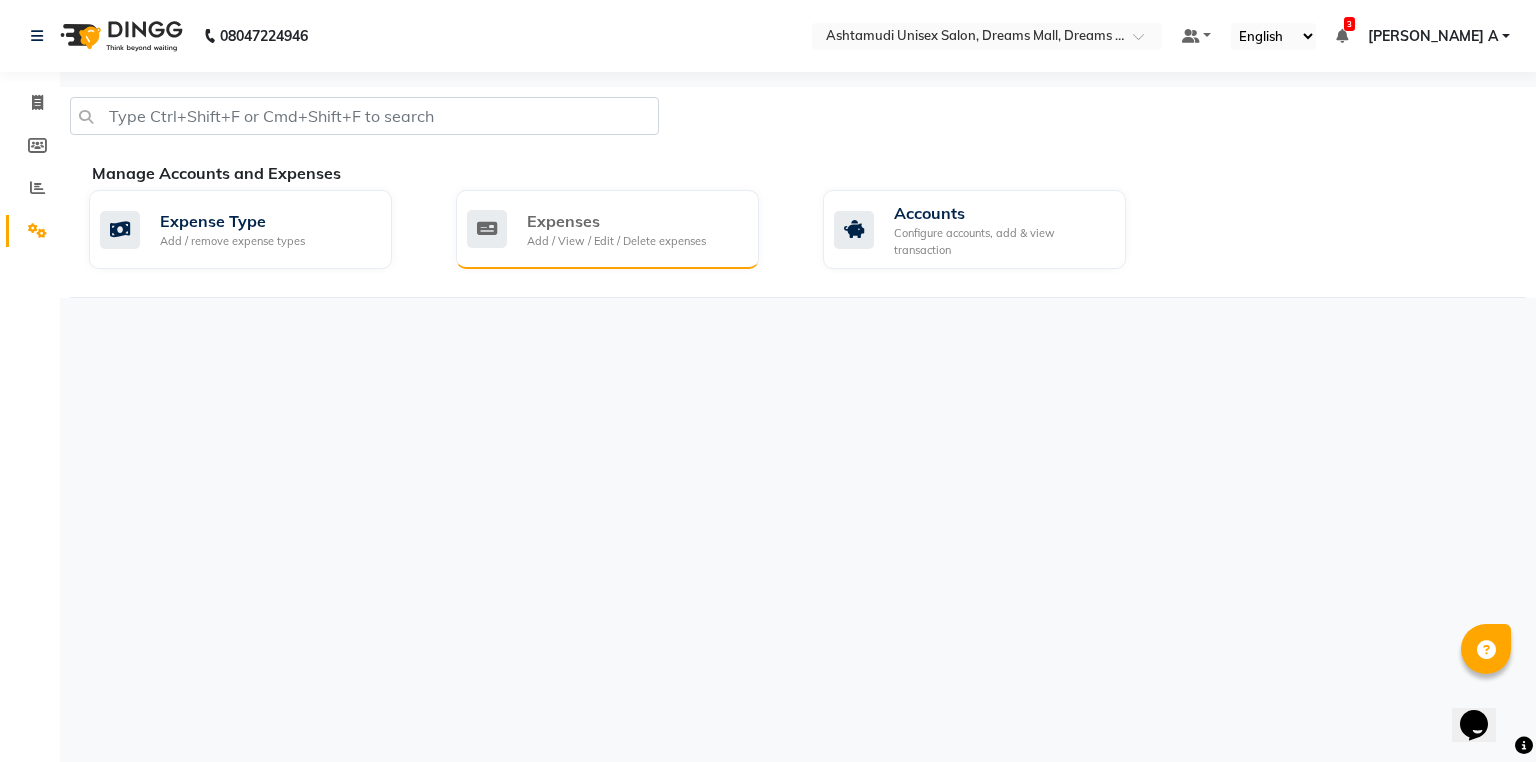 click on "Expenses" 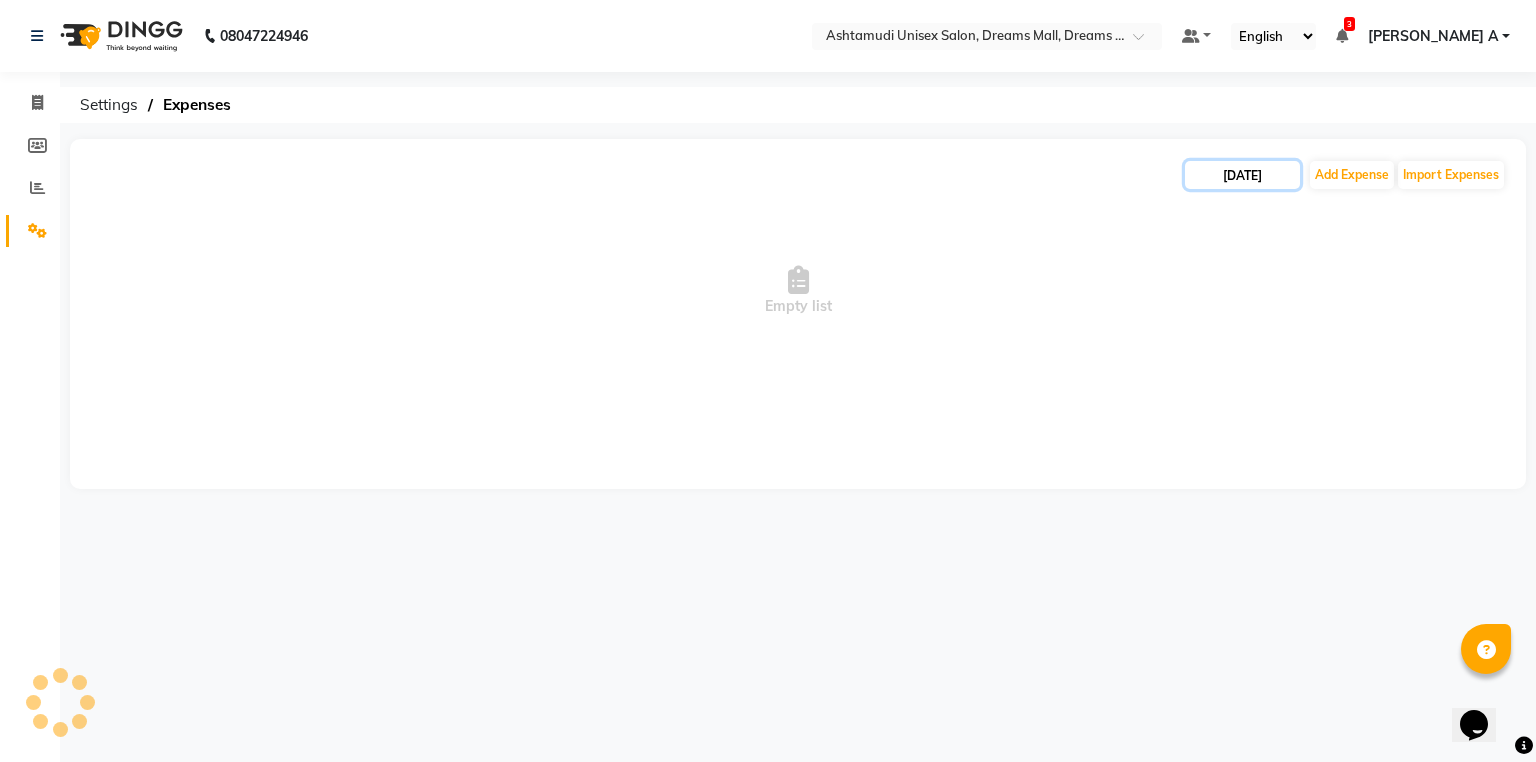 click on "[DATE]" 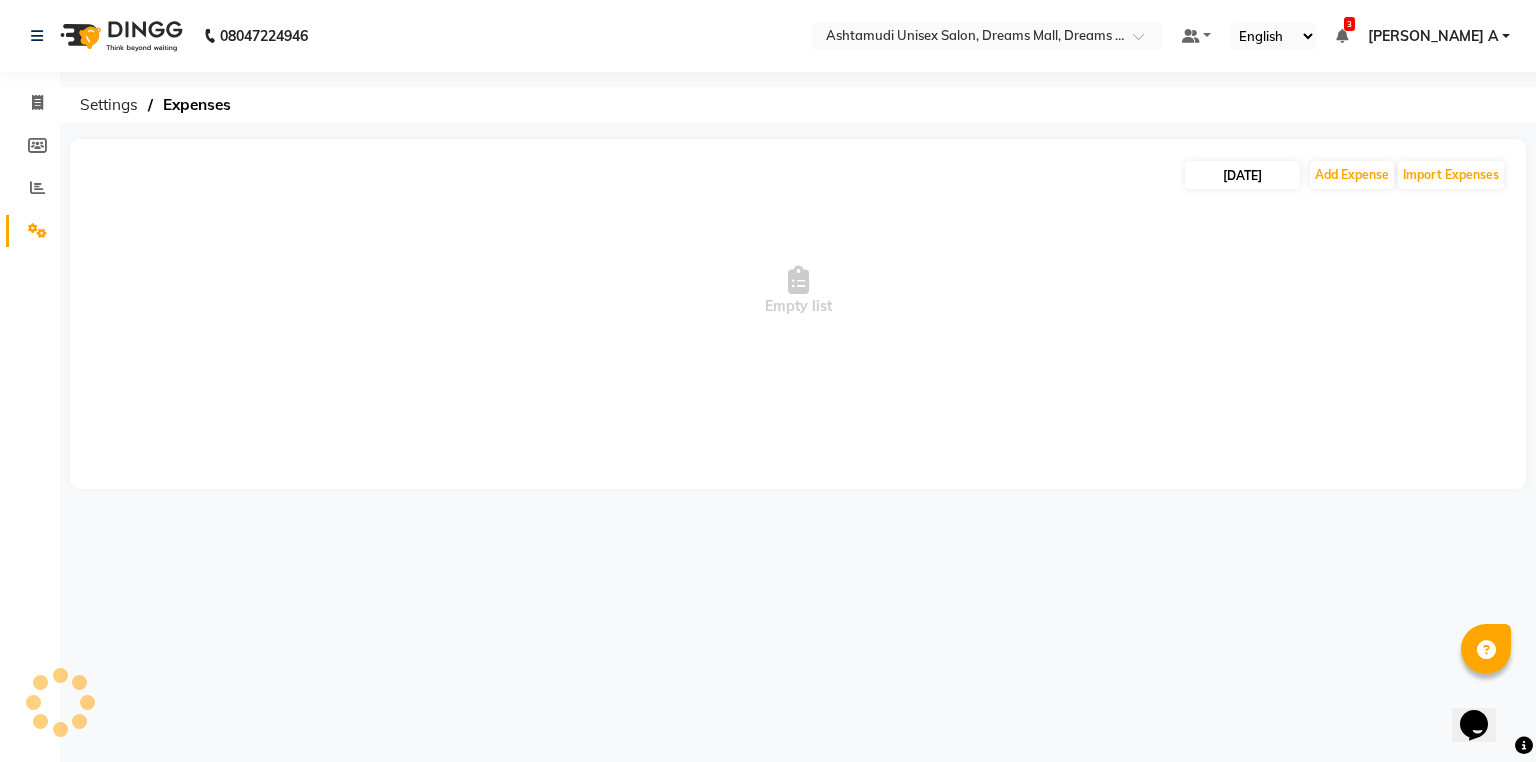 select on "7" 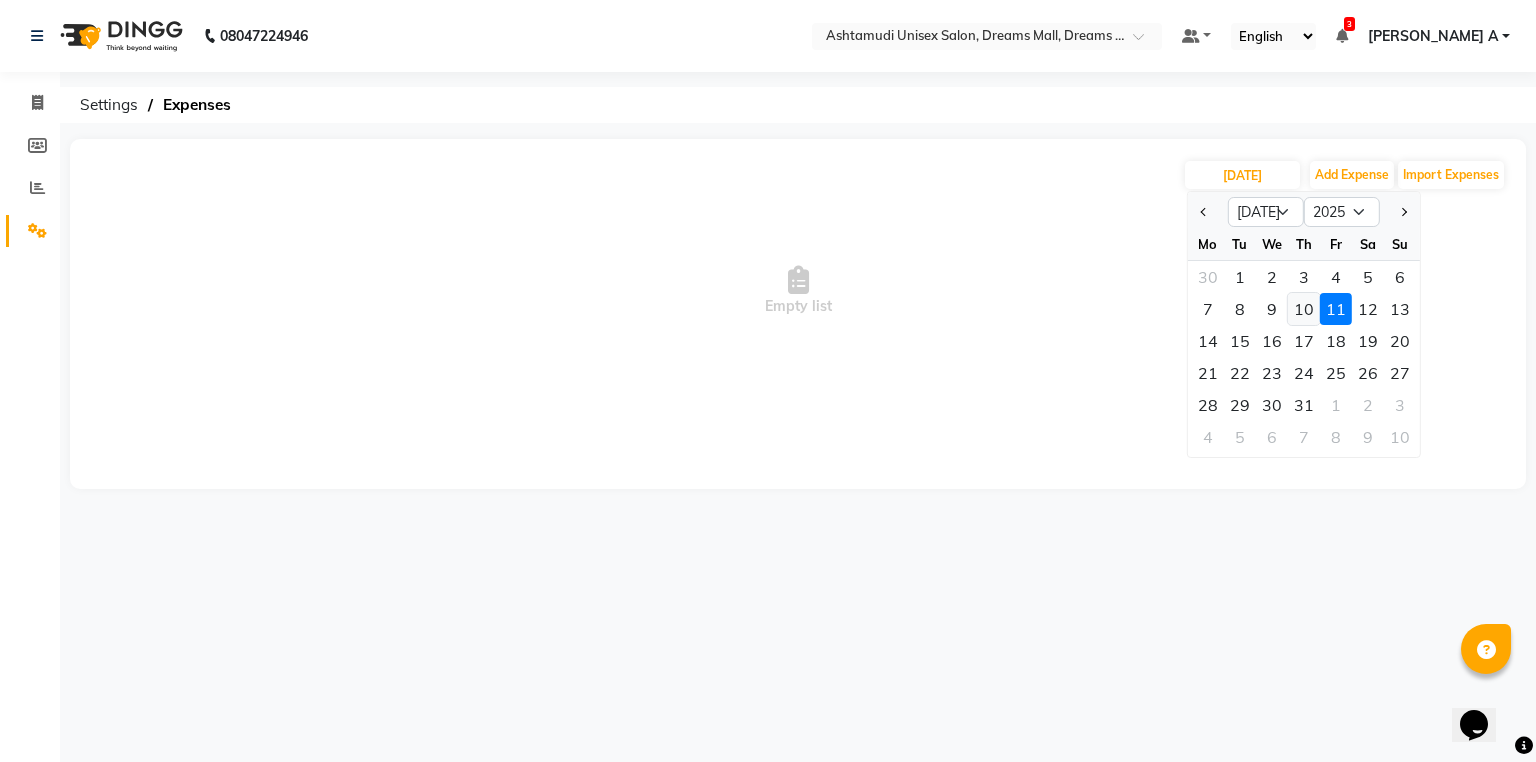 click on "10" 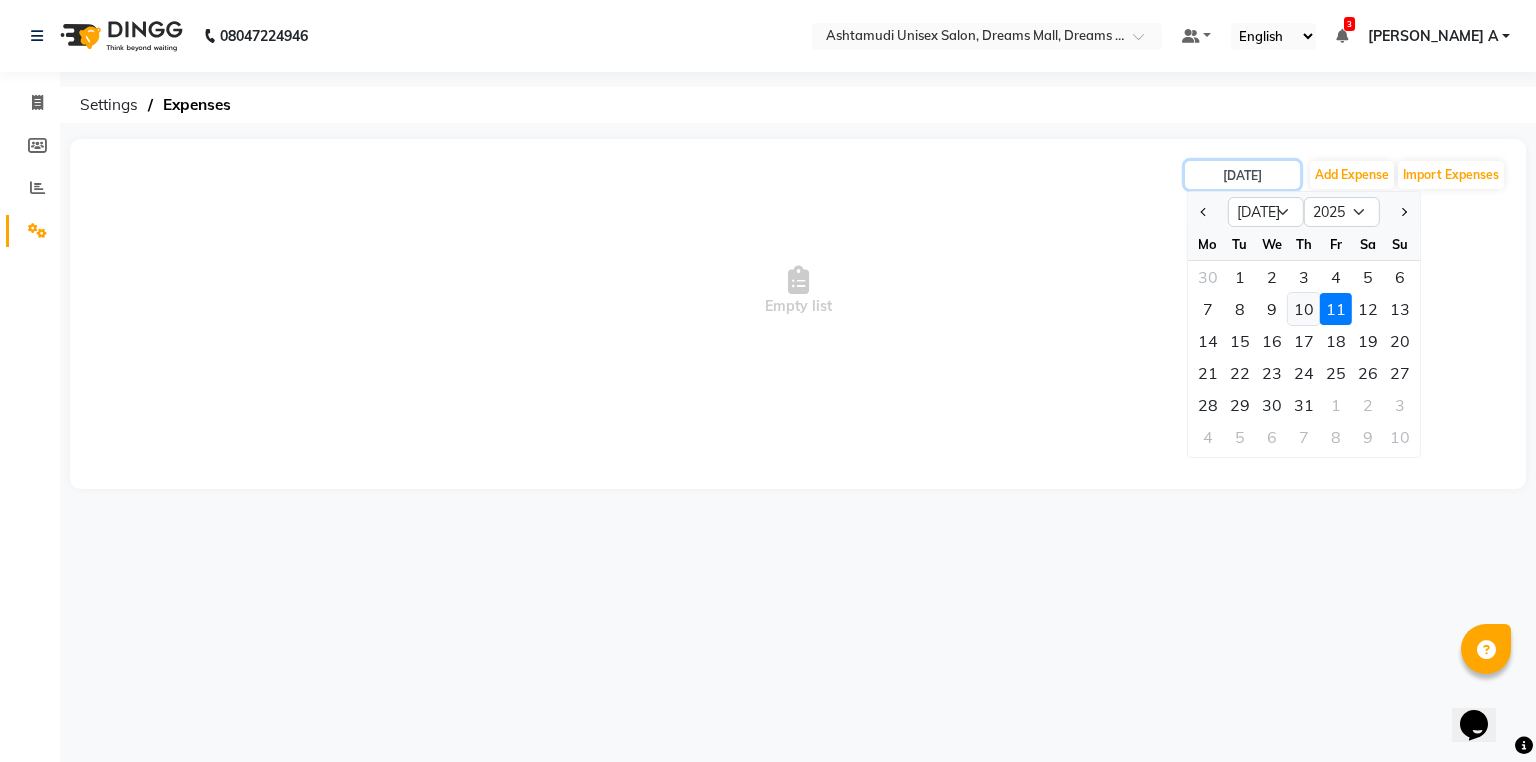 type on "[DATE]" 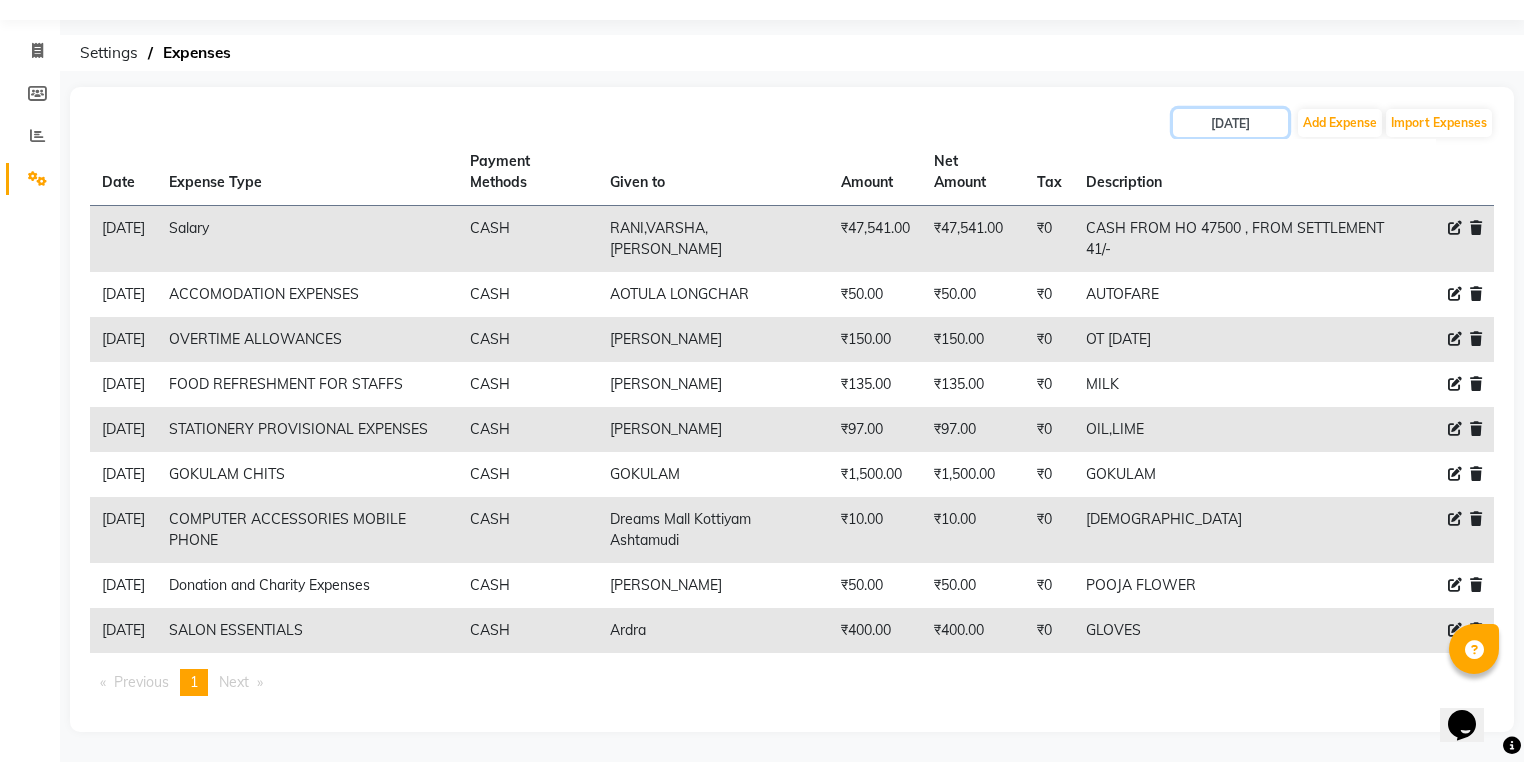 scroll, scrollTop: 0, scrollLeft: 0, axis: both 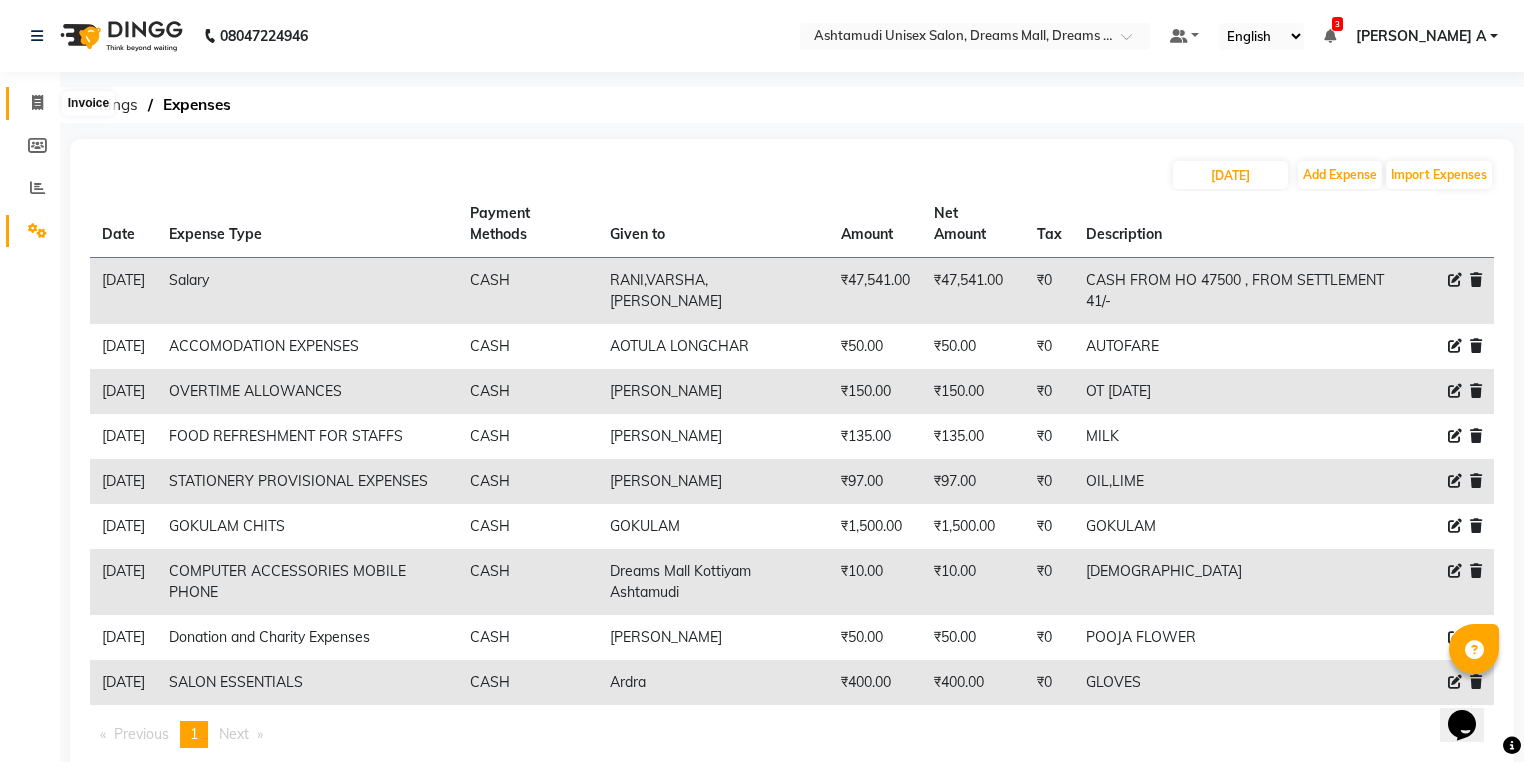 click 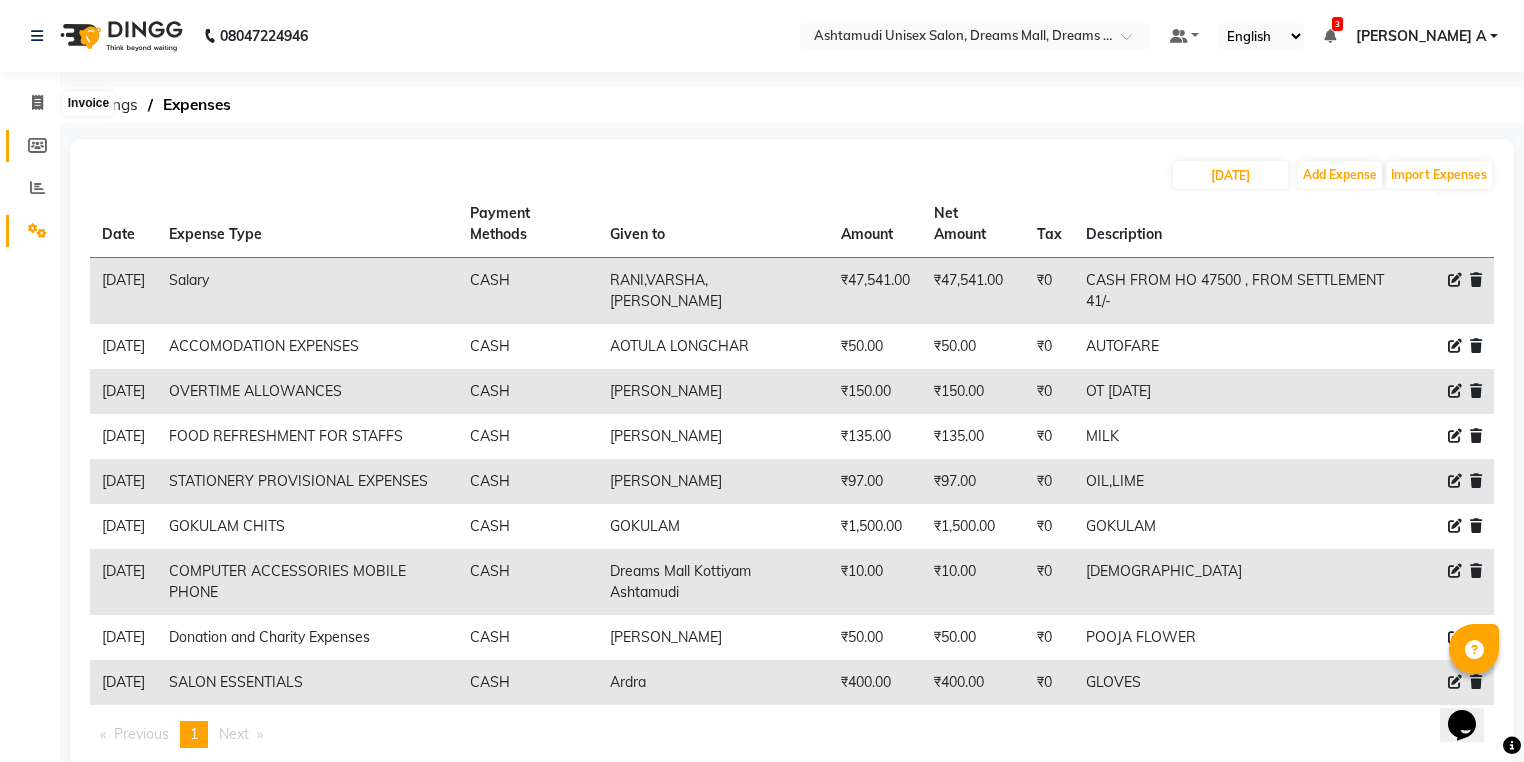 select on "service" 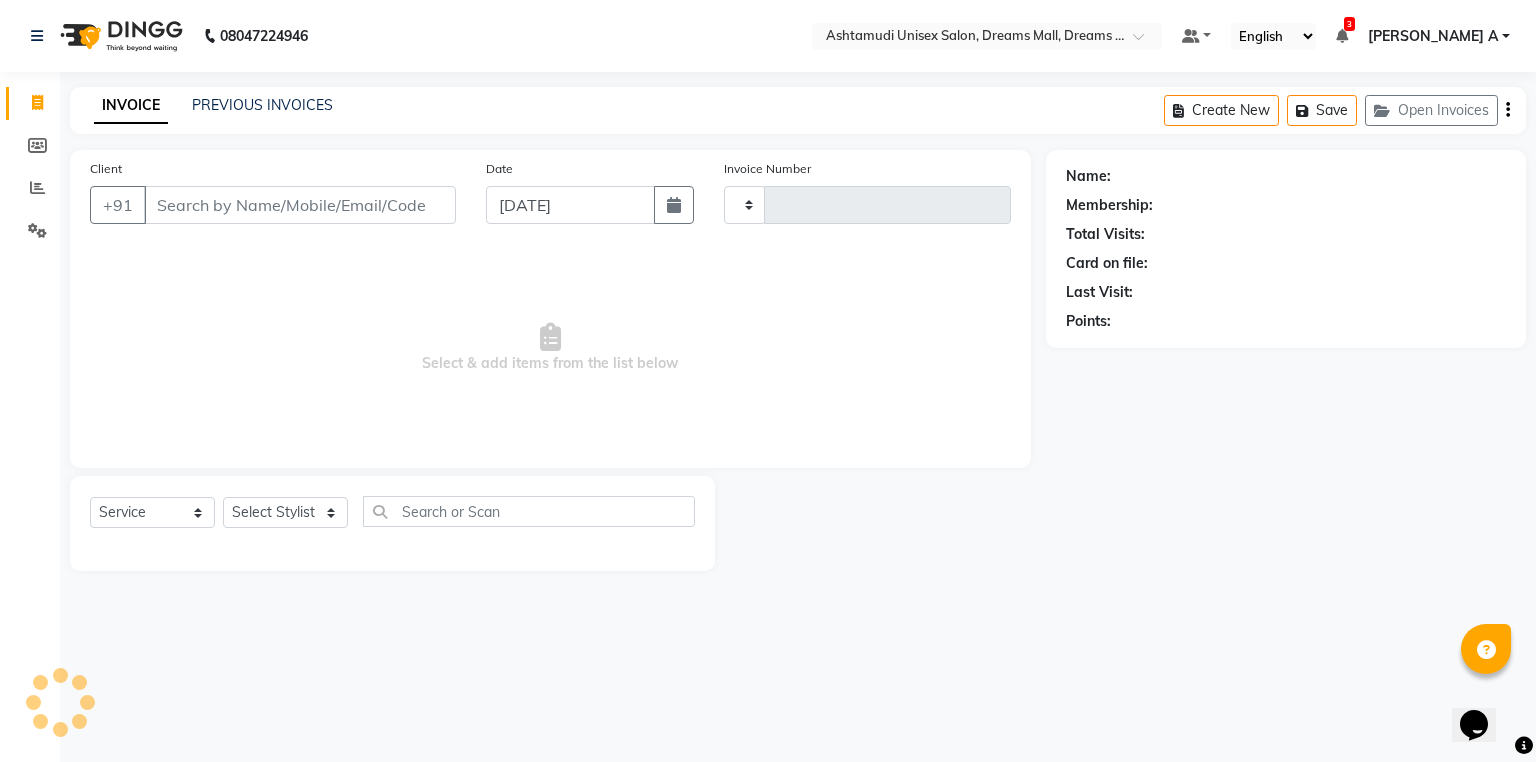click on "Members" 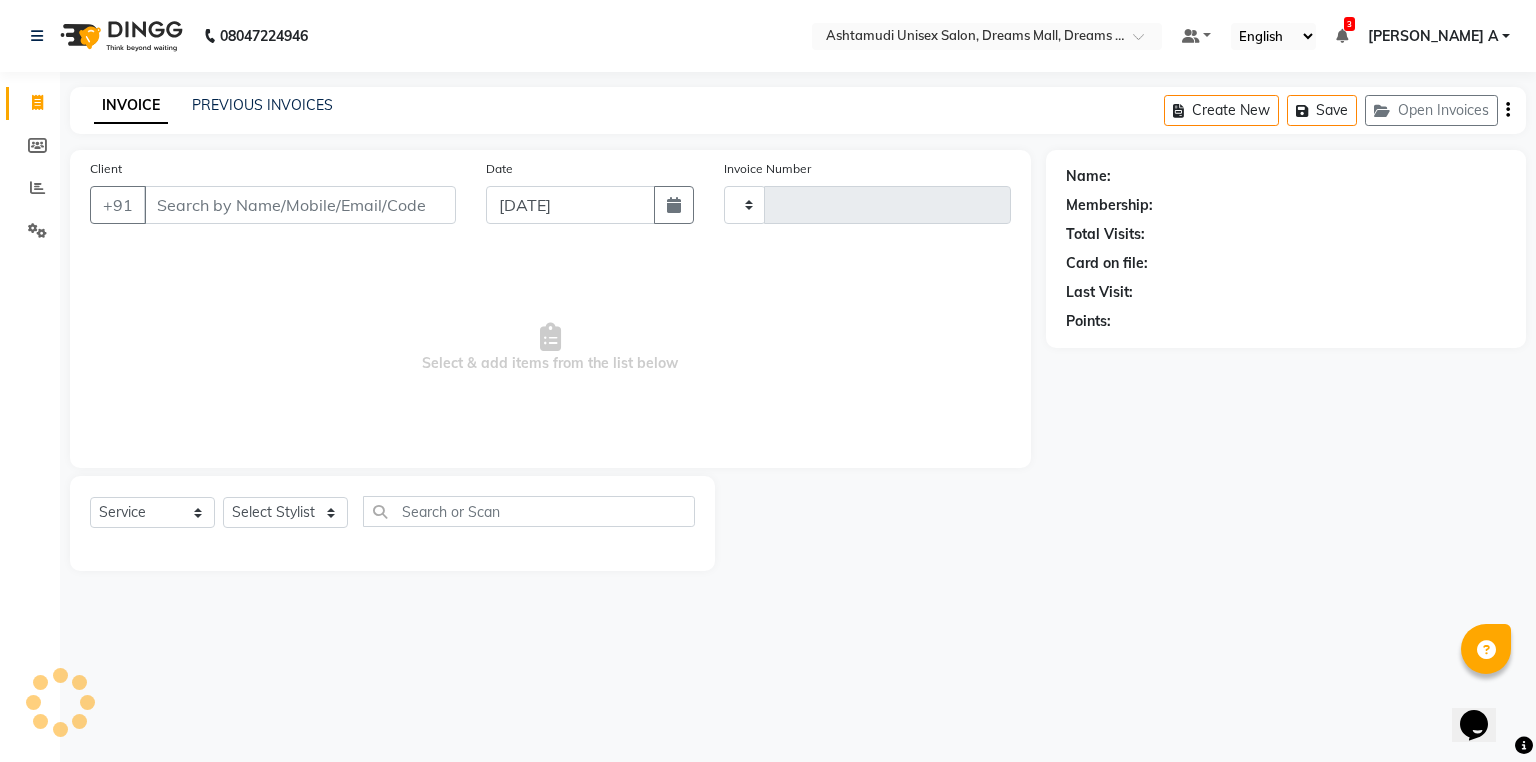 click on "Client +91 Date [DATE] Invoice Number  Select & add items from the list below  Select  Service  Product  Membership  Package Voucher Prepaid Gift Card  Select Stylist" 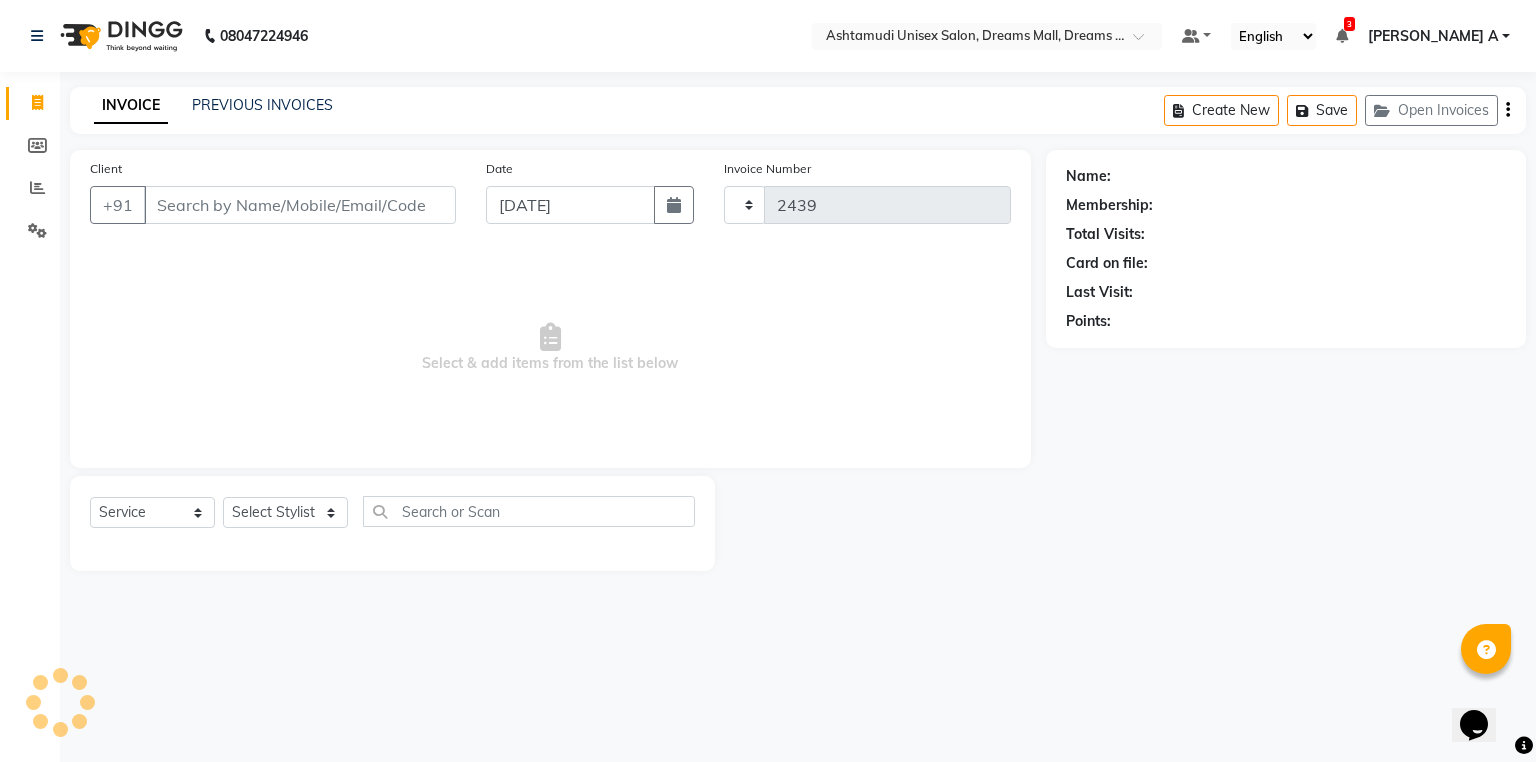 select on "7264" 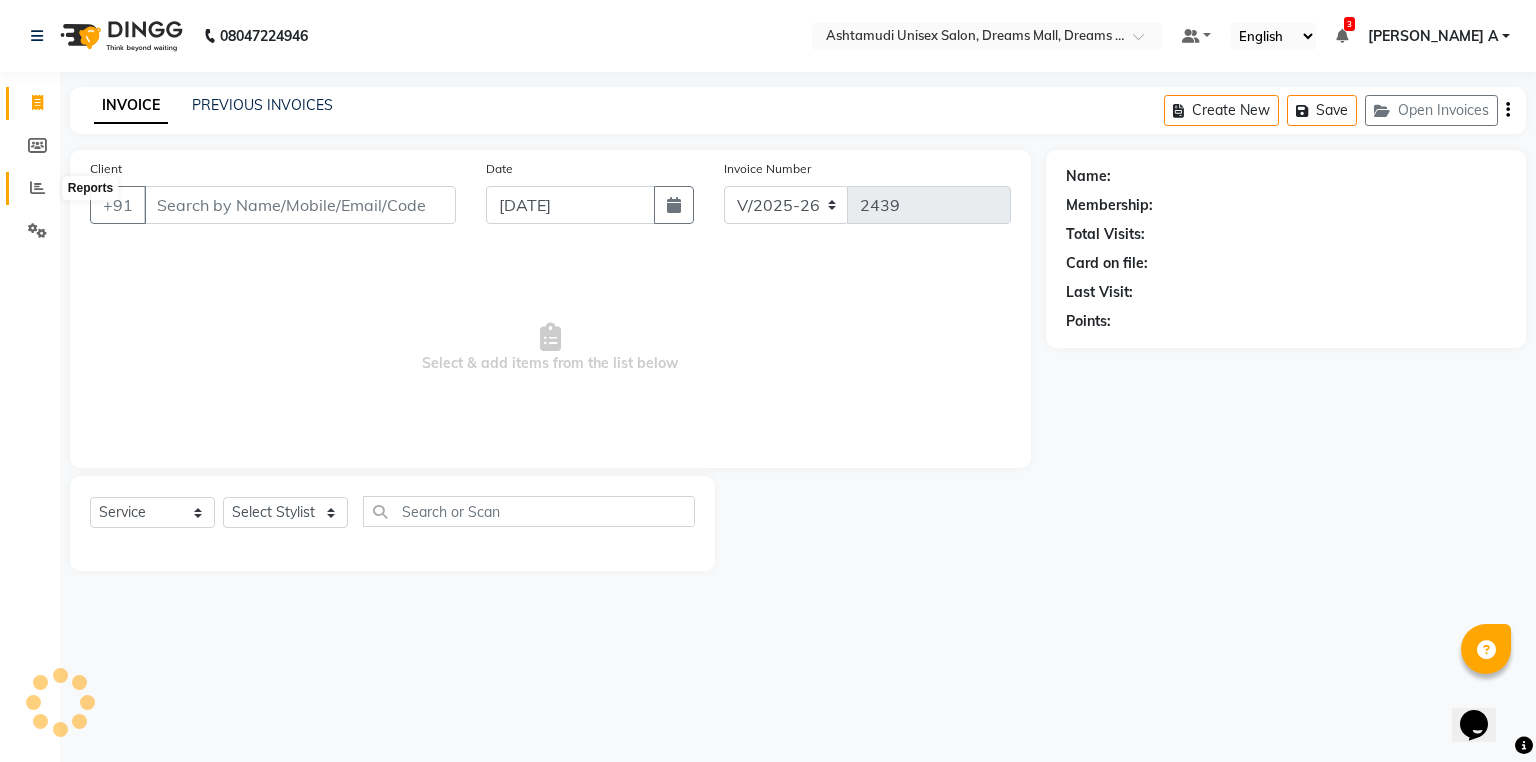 click 